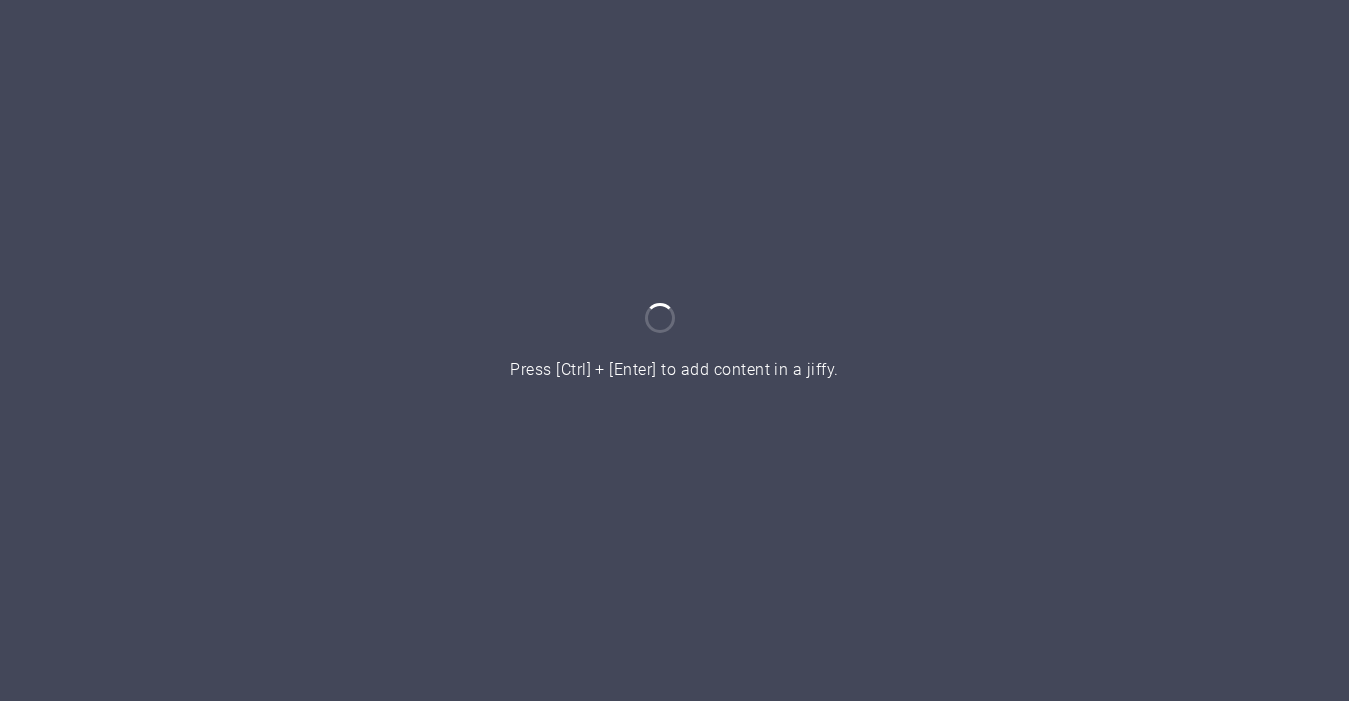 scroll, scrollTop: 0, scrollLeft: 0, axis: both 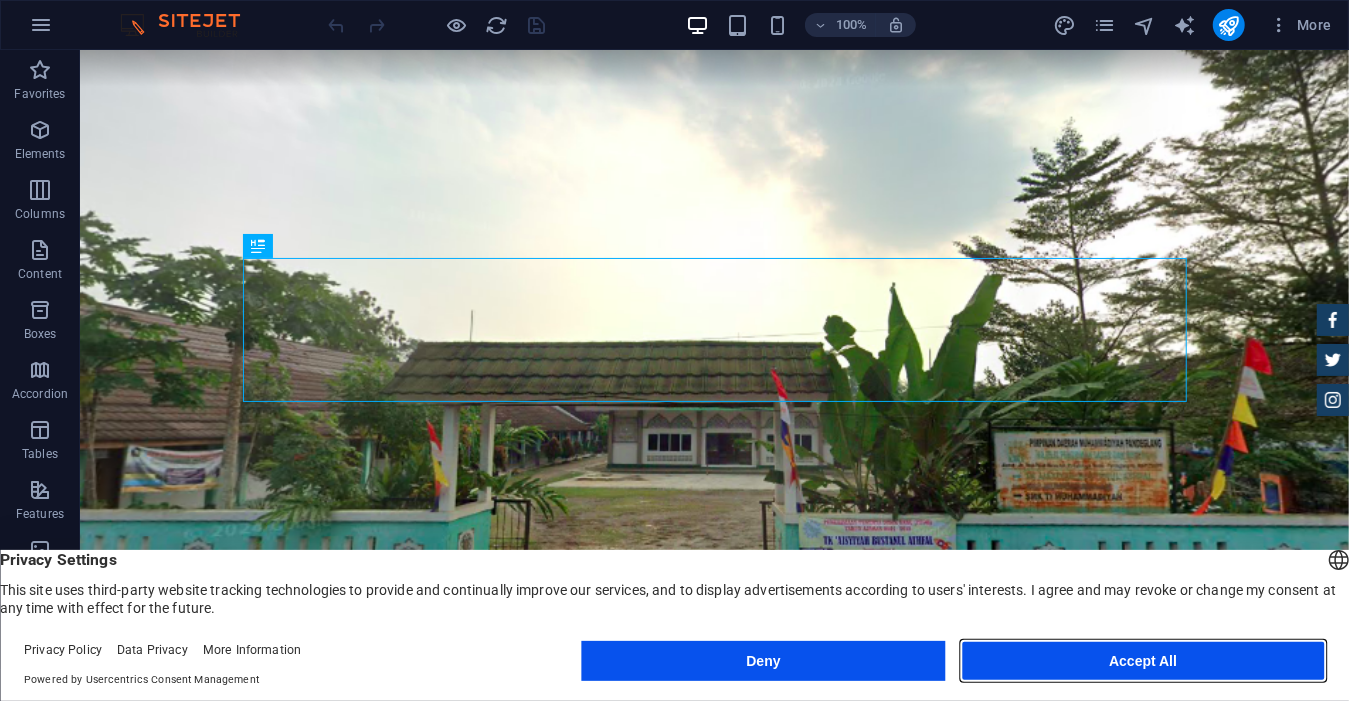 click on "Accept All" at bounding box center (1143, 661) 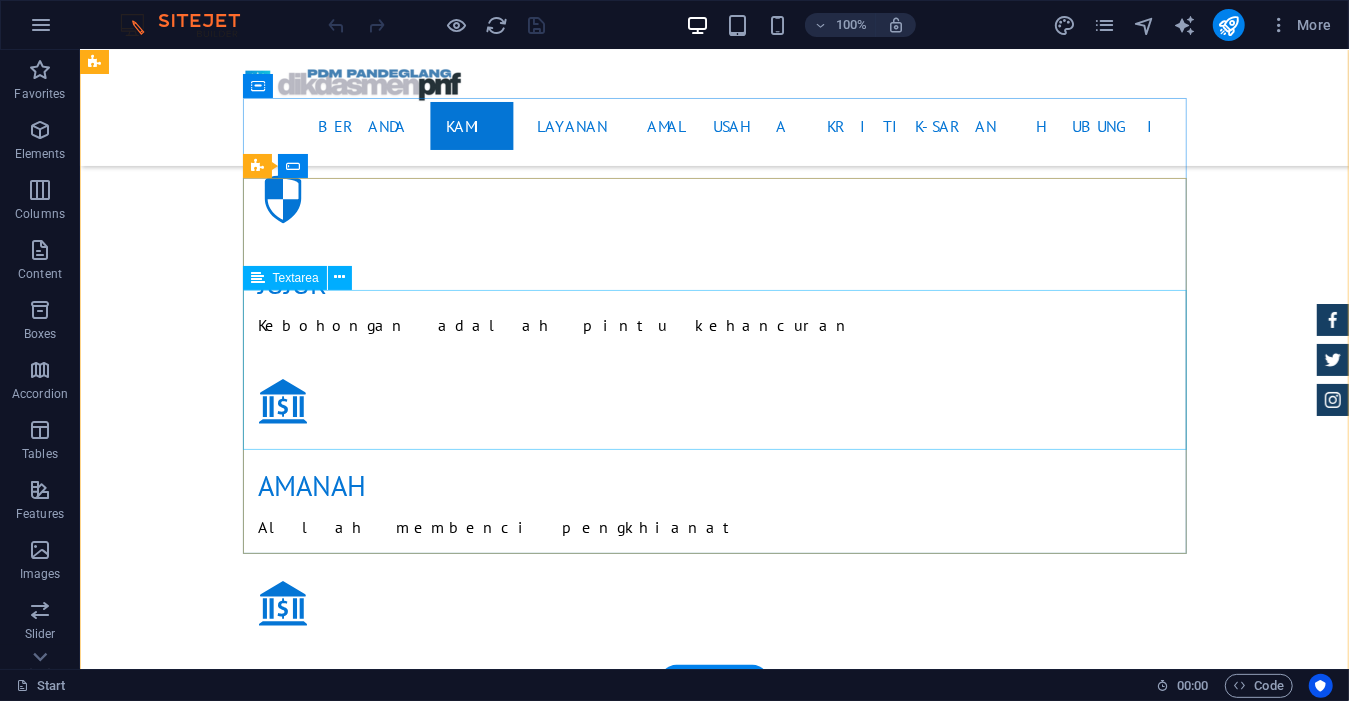 scroll, scrollTop: 2387, scrollLeft: 0, axis: vertical 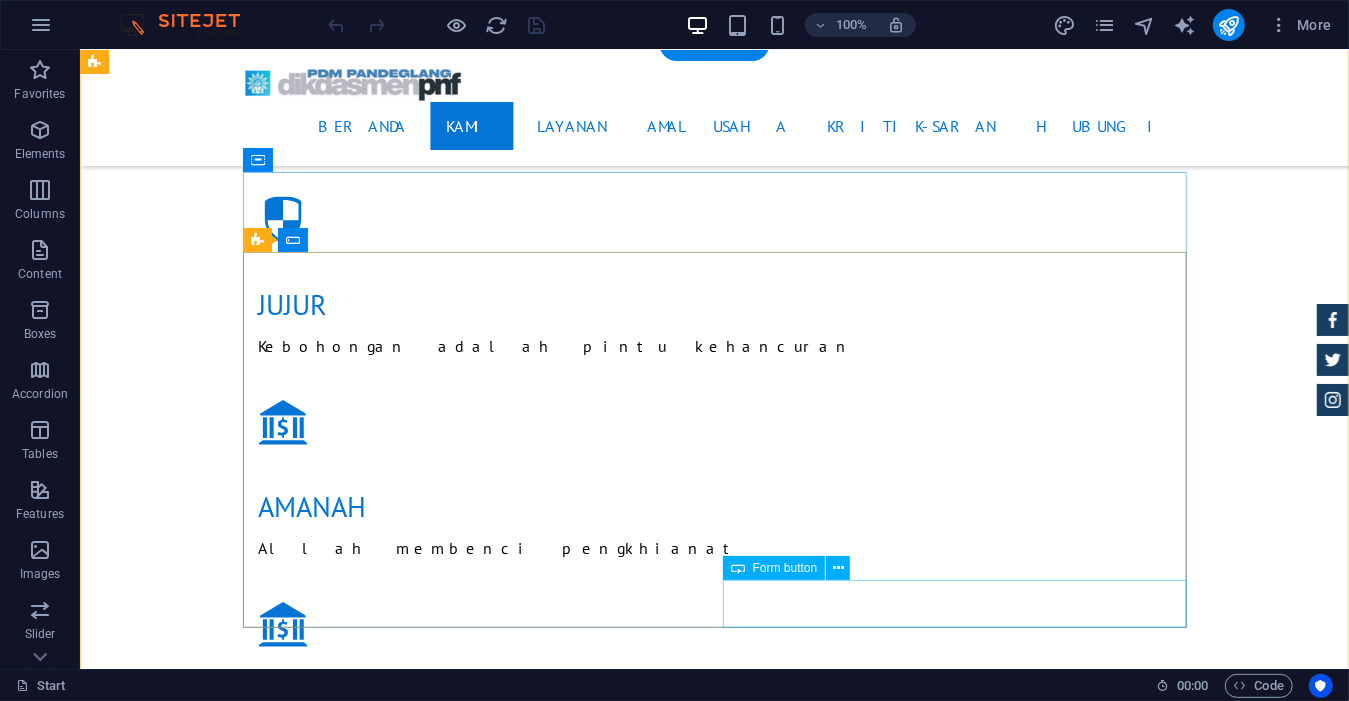 click on "Send your request" at bounding box center [954, 3736] 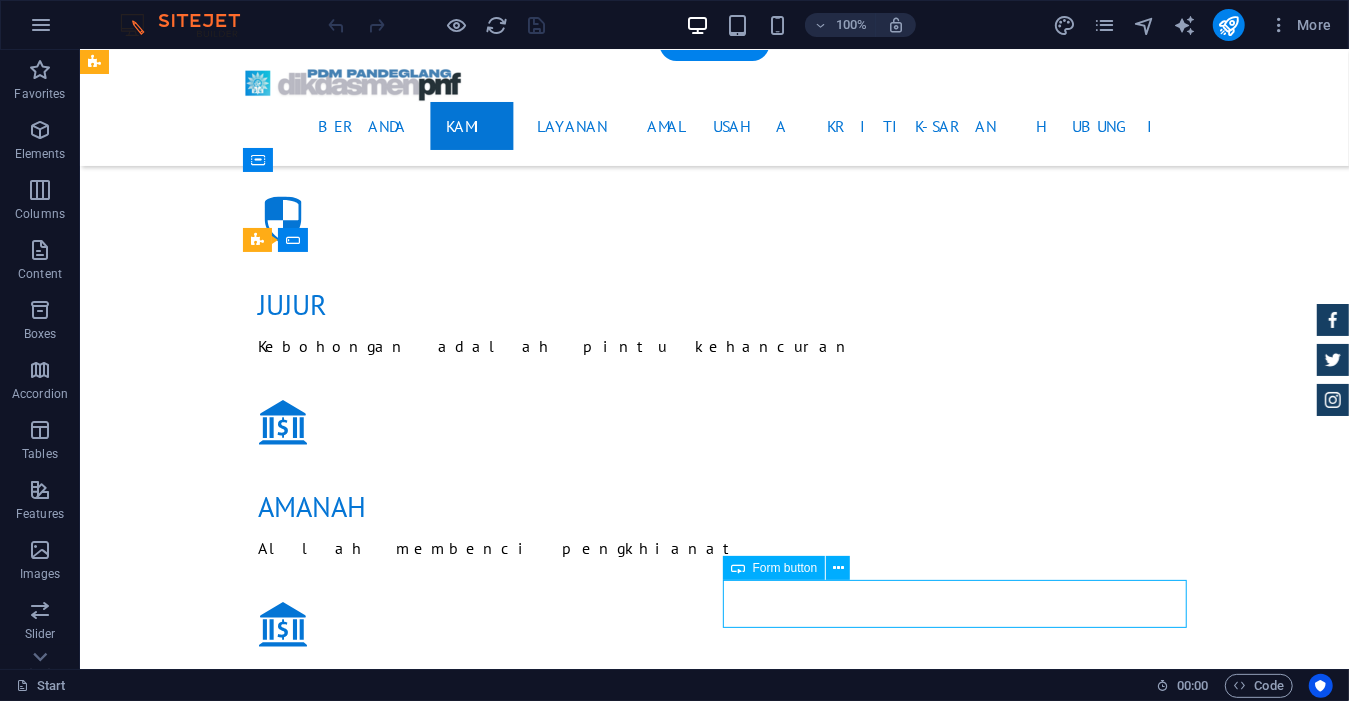 click on "Send your request" at bounding box center [954, 3736] 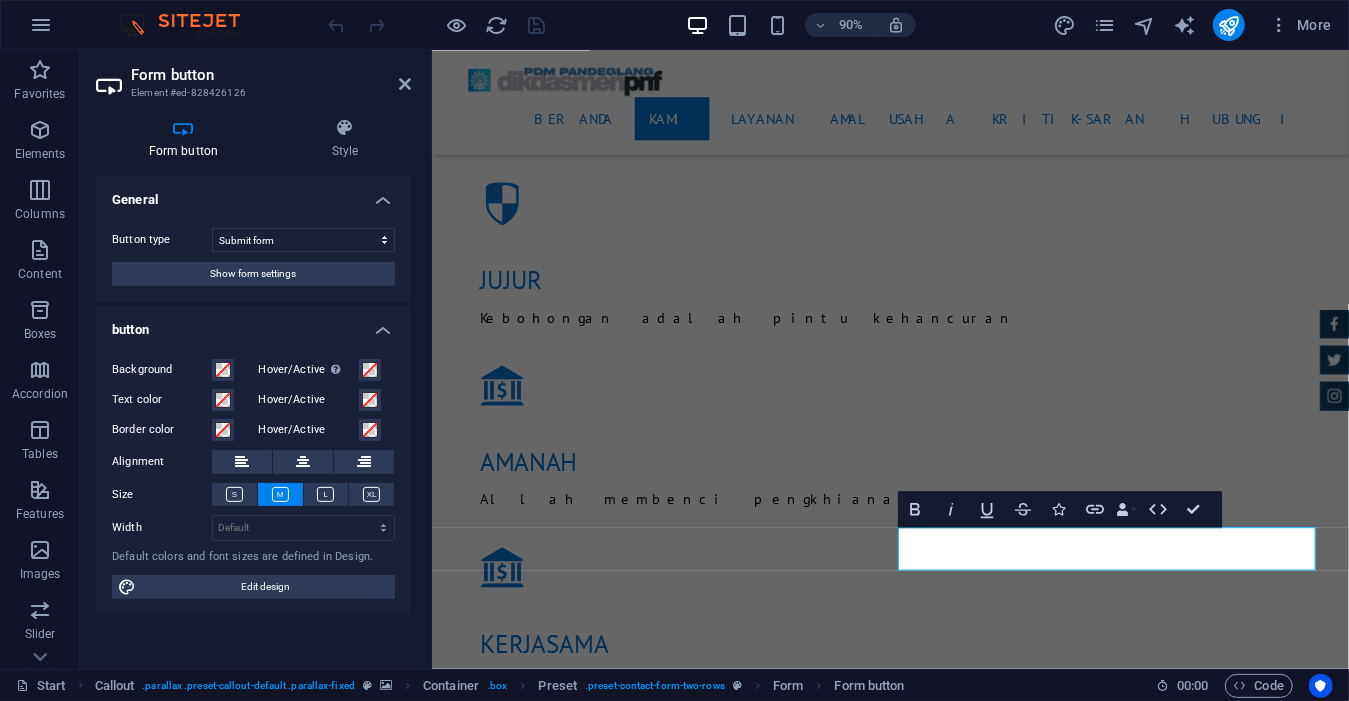 type on "Send your request" 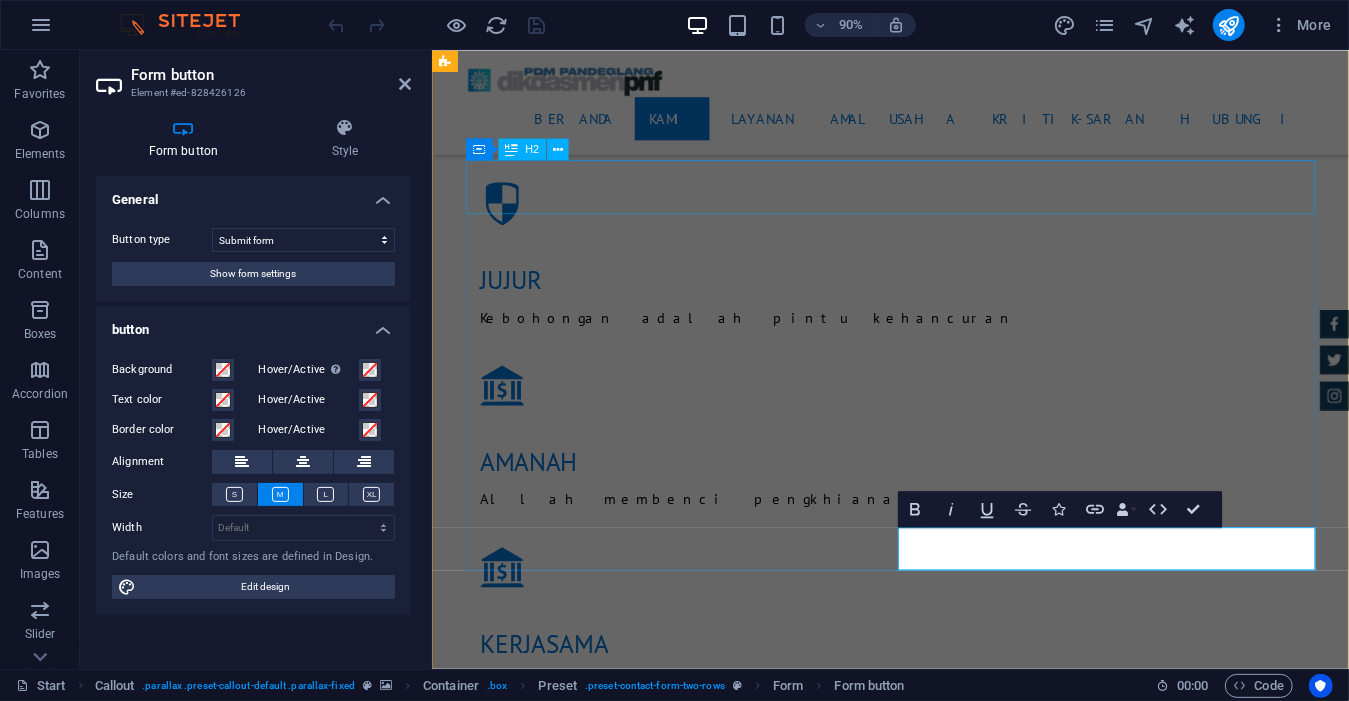 click on "Appointment" at bounding box center (941, 3300) 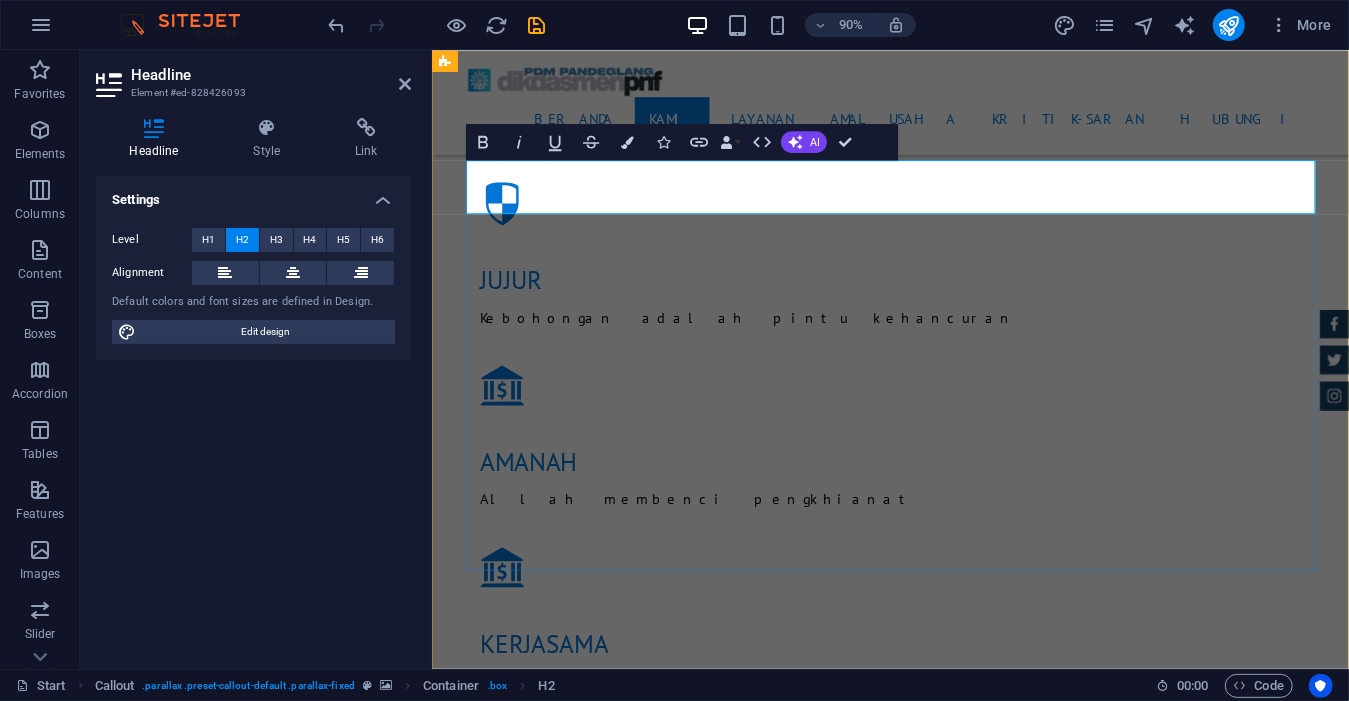 click on "Appointment" at bounding box center [941, 3300] 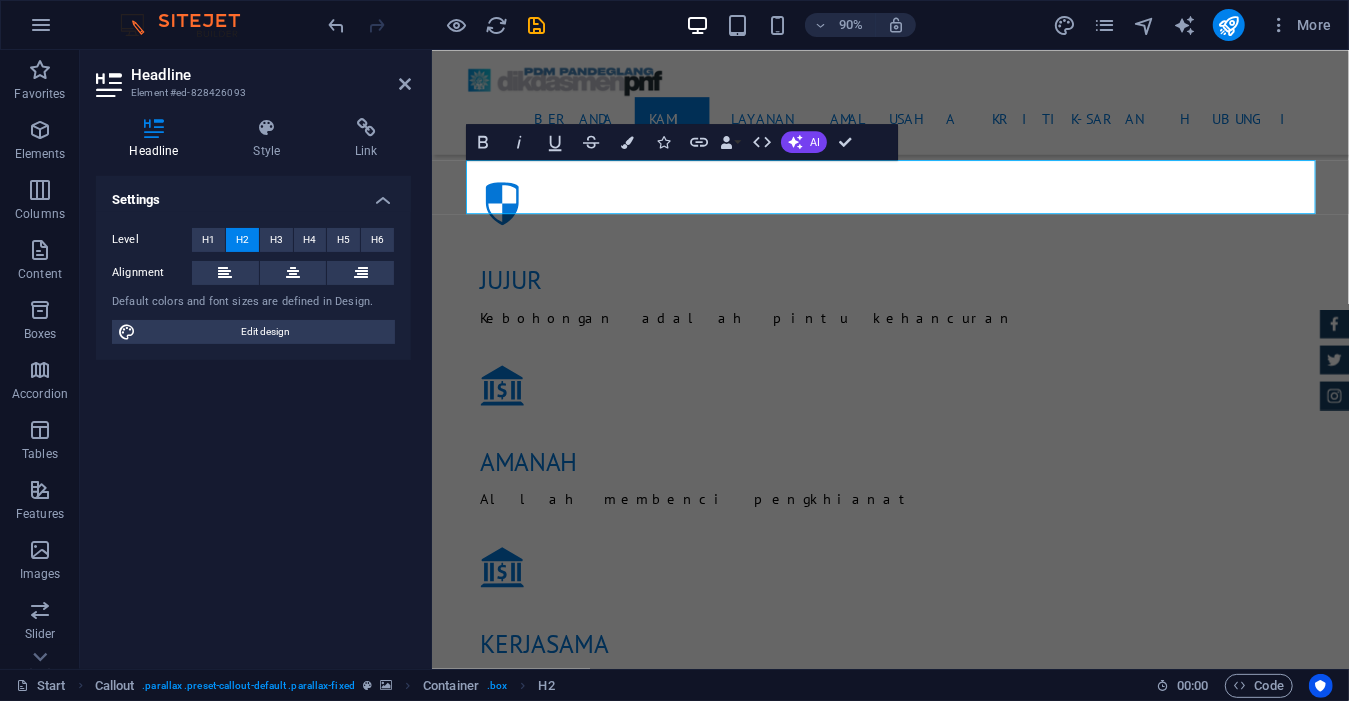 click at bounding box center (940, 3486) 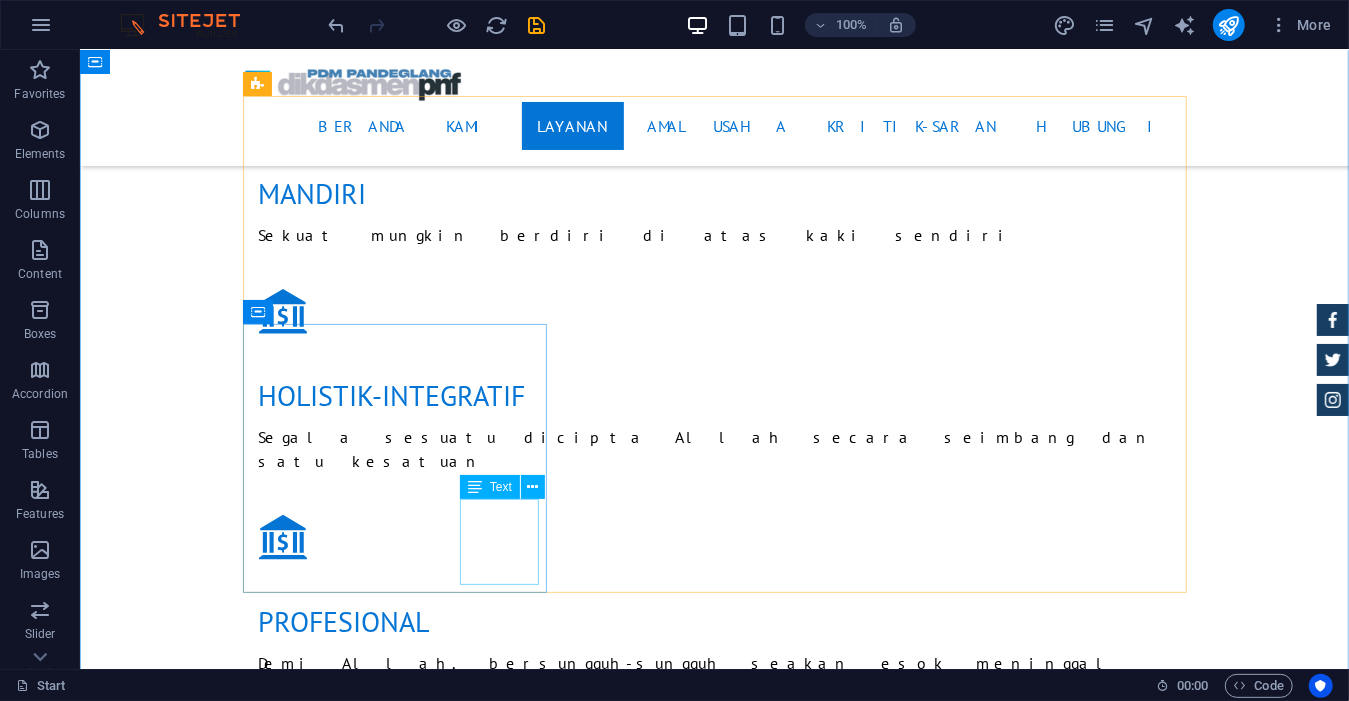scroll, scrollTop: 3337, scrollLeft: 0, axis: vertical 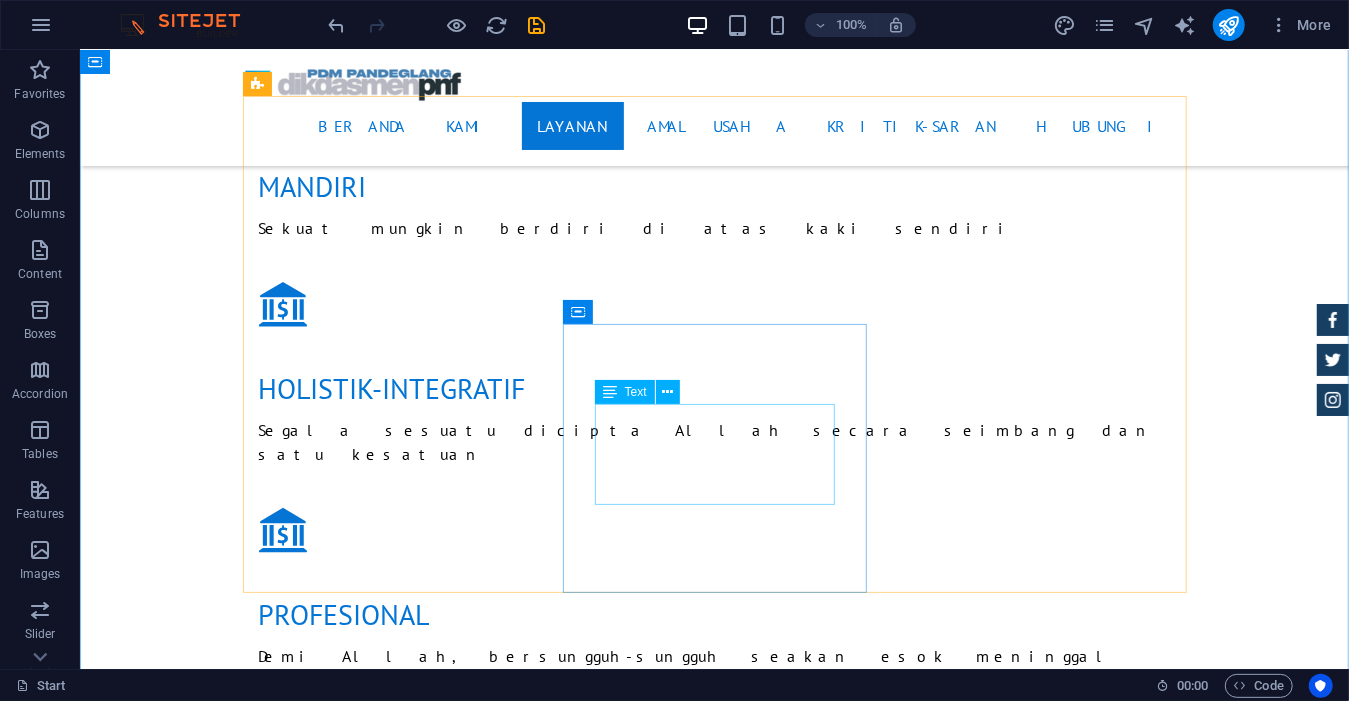 click on "Lorum ipsum At vero eos et  Stet clita kasd  Ut wisi enim" at bounding box center (714, 4238) 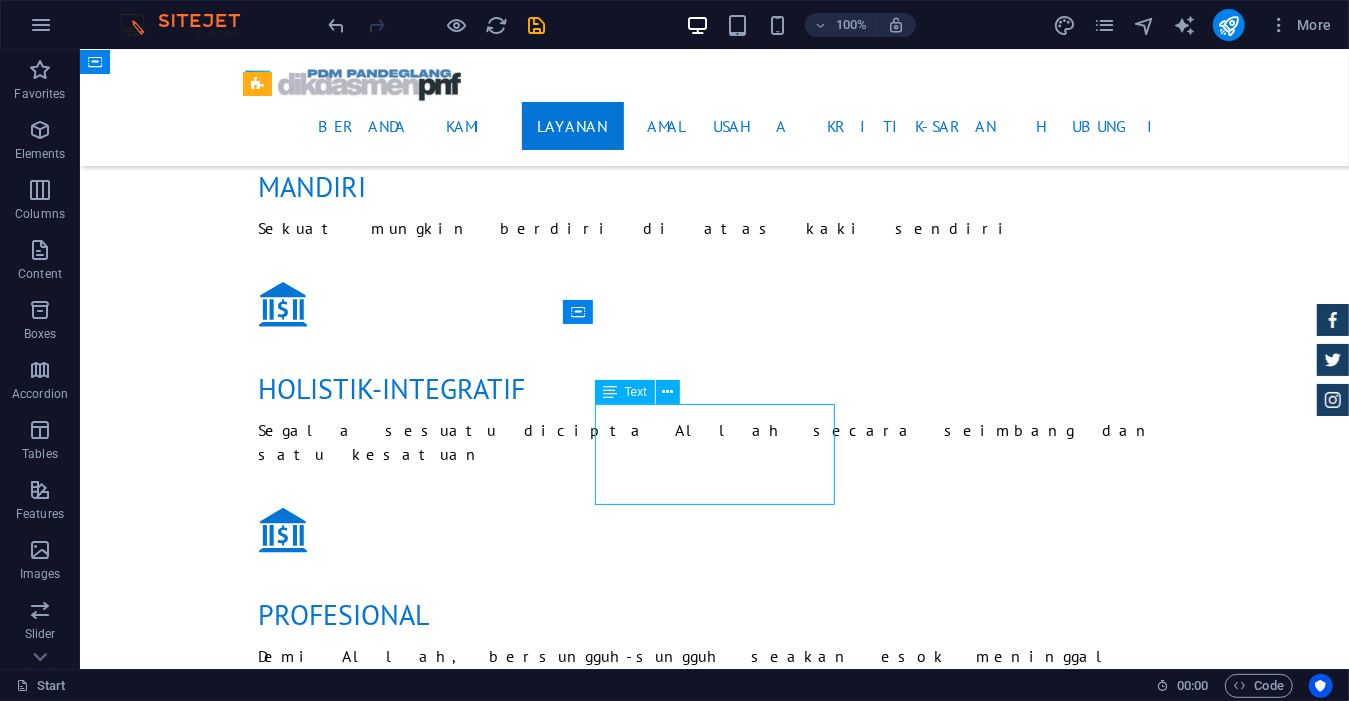 click on "Lorum ipsum At vero eos et  Stet clita kasd  Ut wisi enim" at bounding box center (714, 4238) 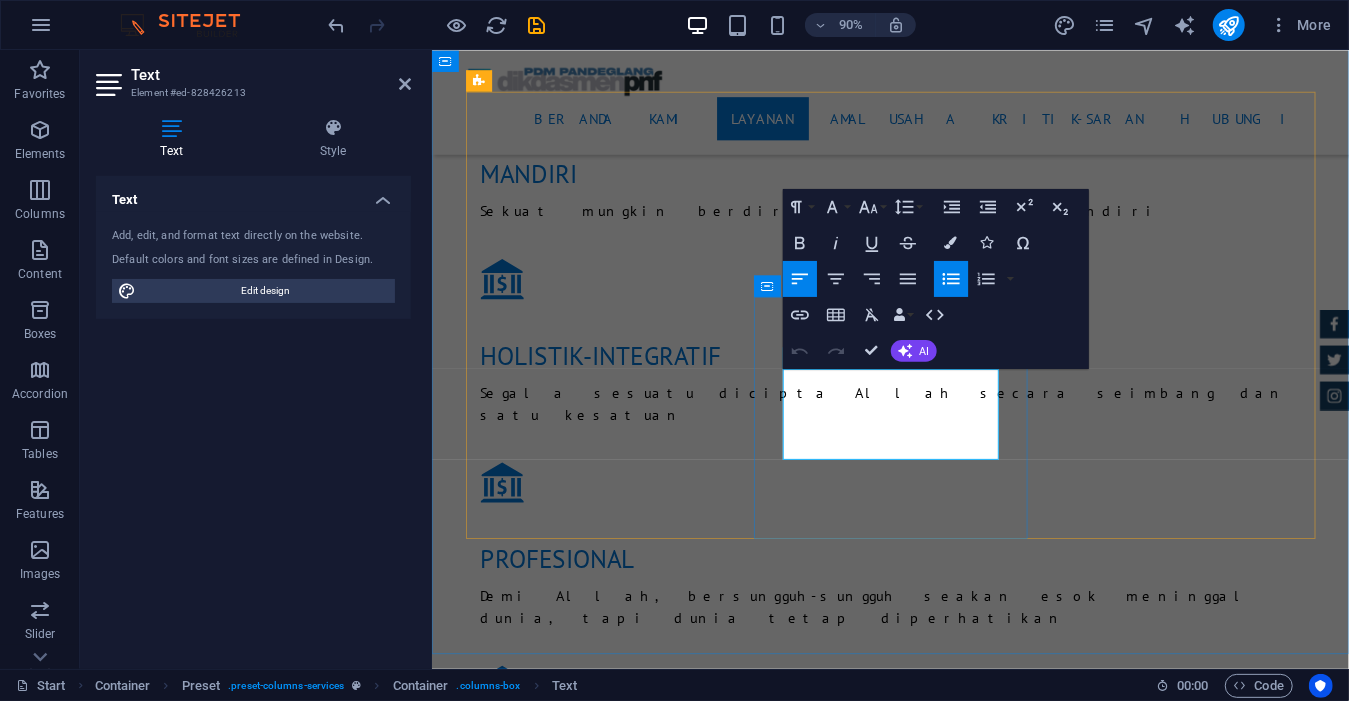 type 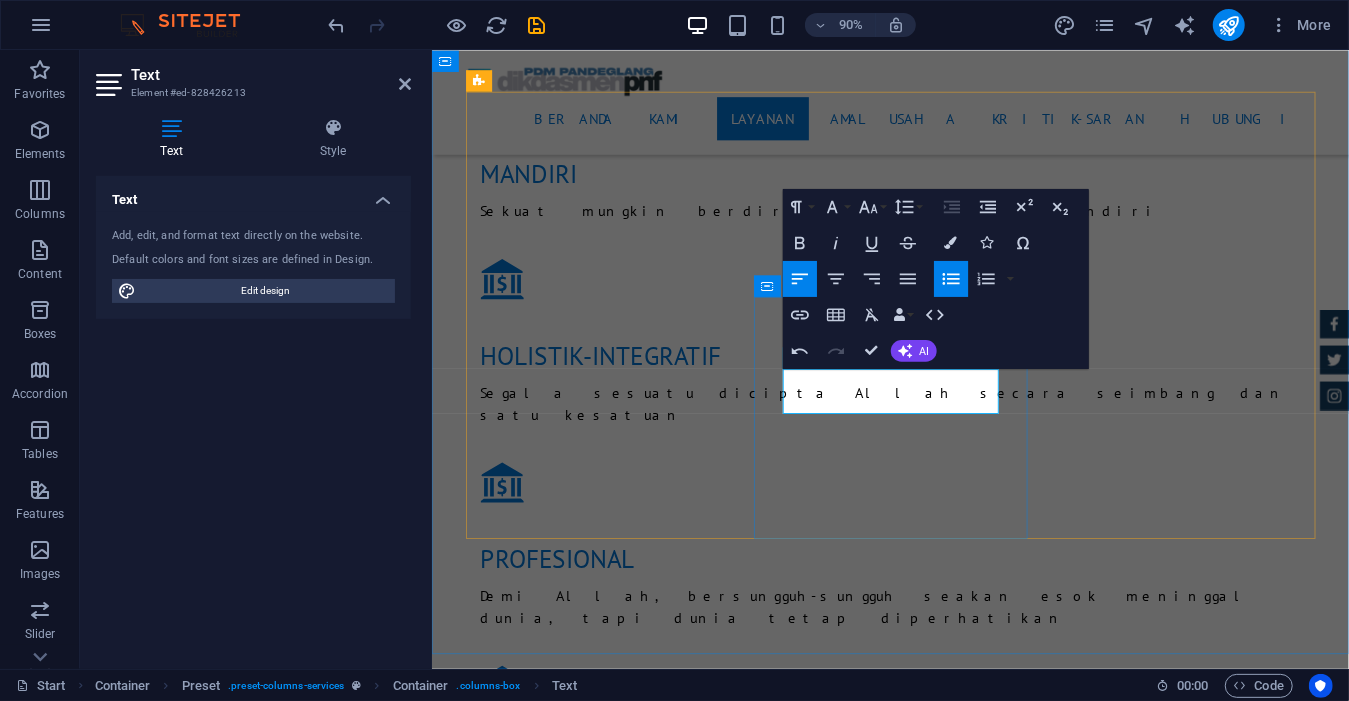click on "Ut wisi enim" at bounding box center [949, 4226] 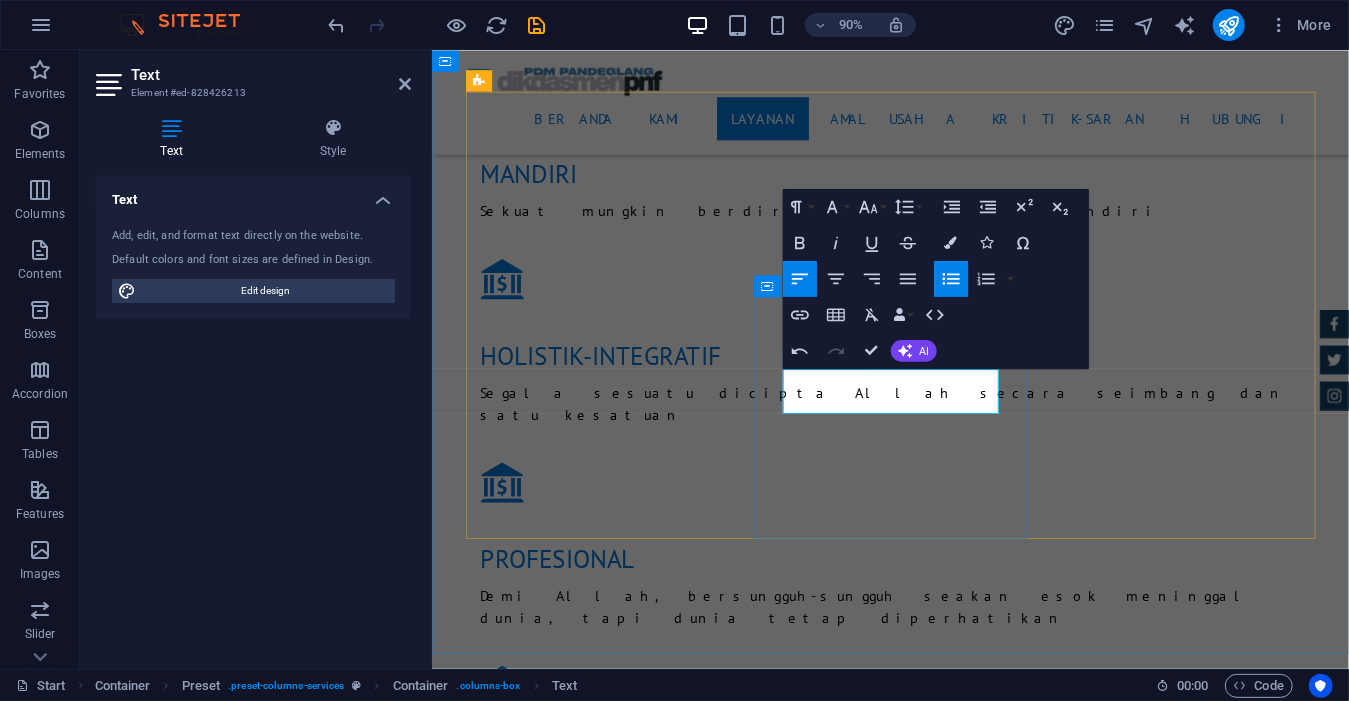 click on "Ut wisi enim" at bounding box center [949, 4226] 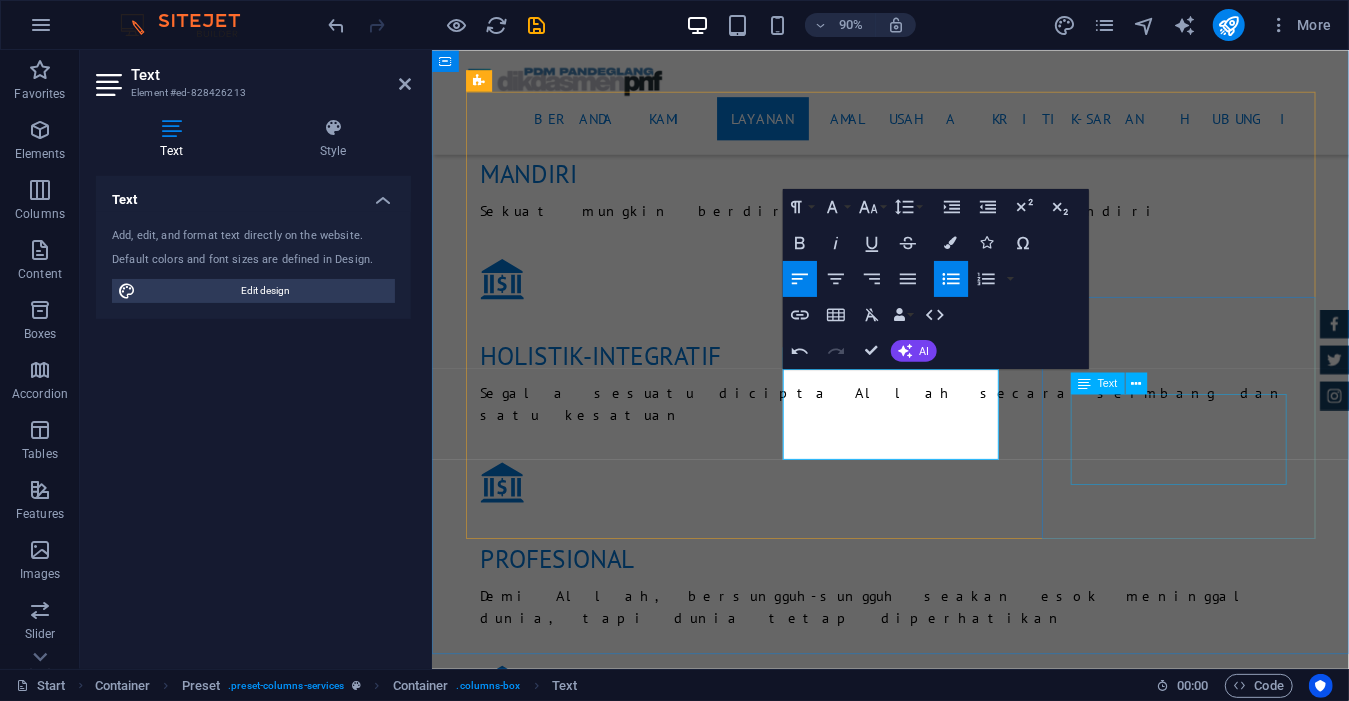 click on "Lorum ipsum At vero eos et  Stet clita kasd  Ut wisi enim" at bounding box center [941, 4459] 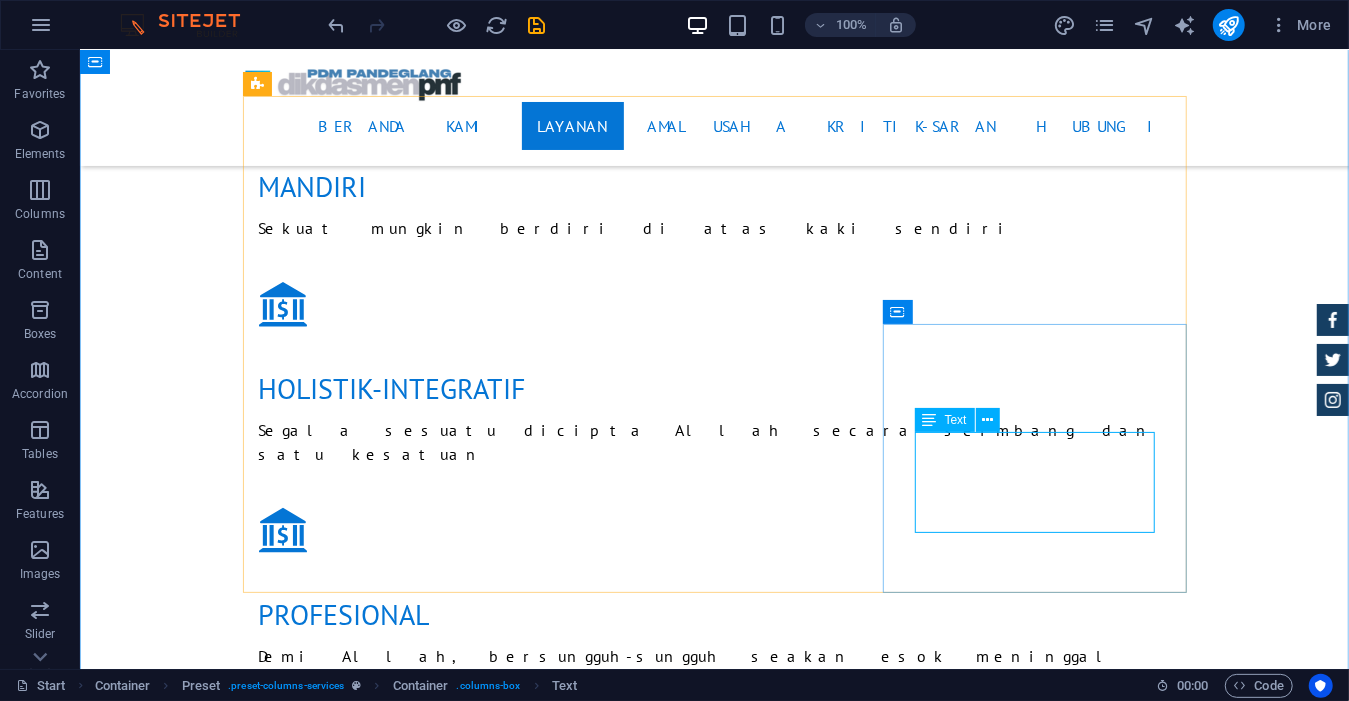 click on "Lorum ipsum At vero eos et  Stet clita kasd  Ut wisi enim" at bounding box center [714, 4458] 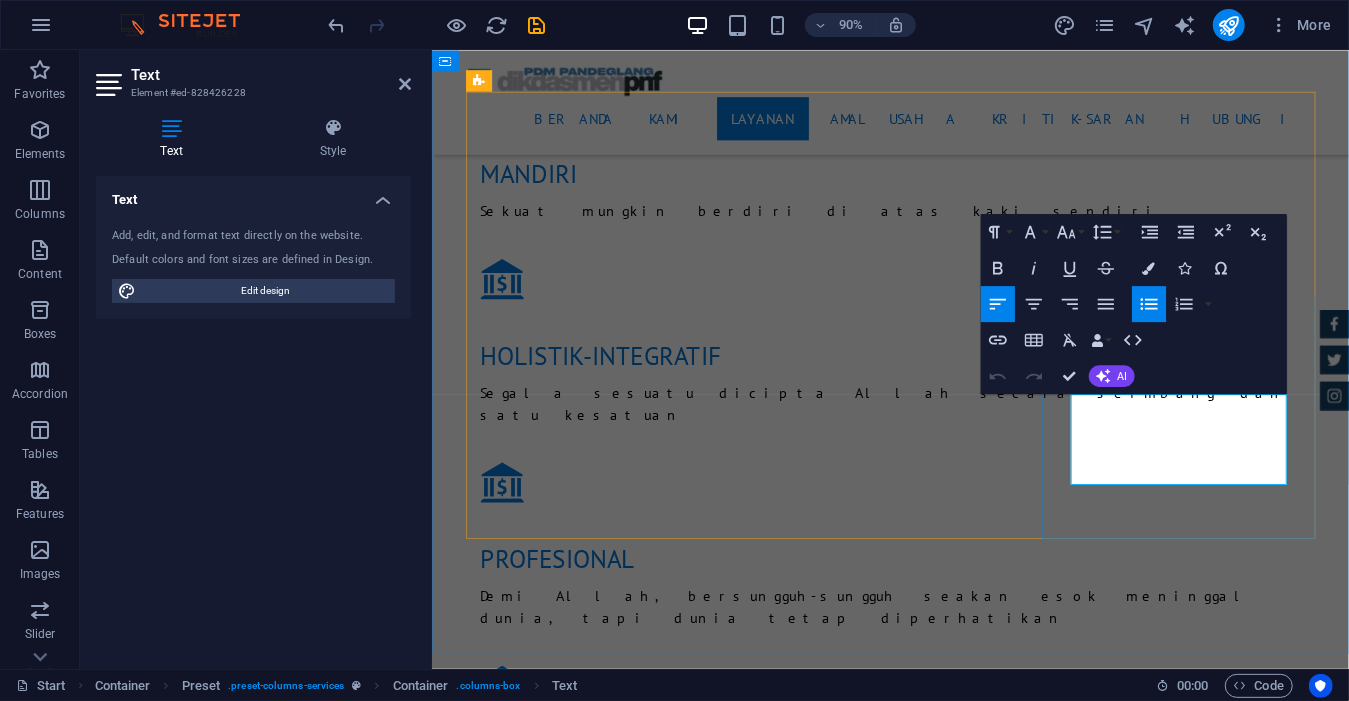 type 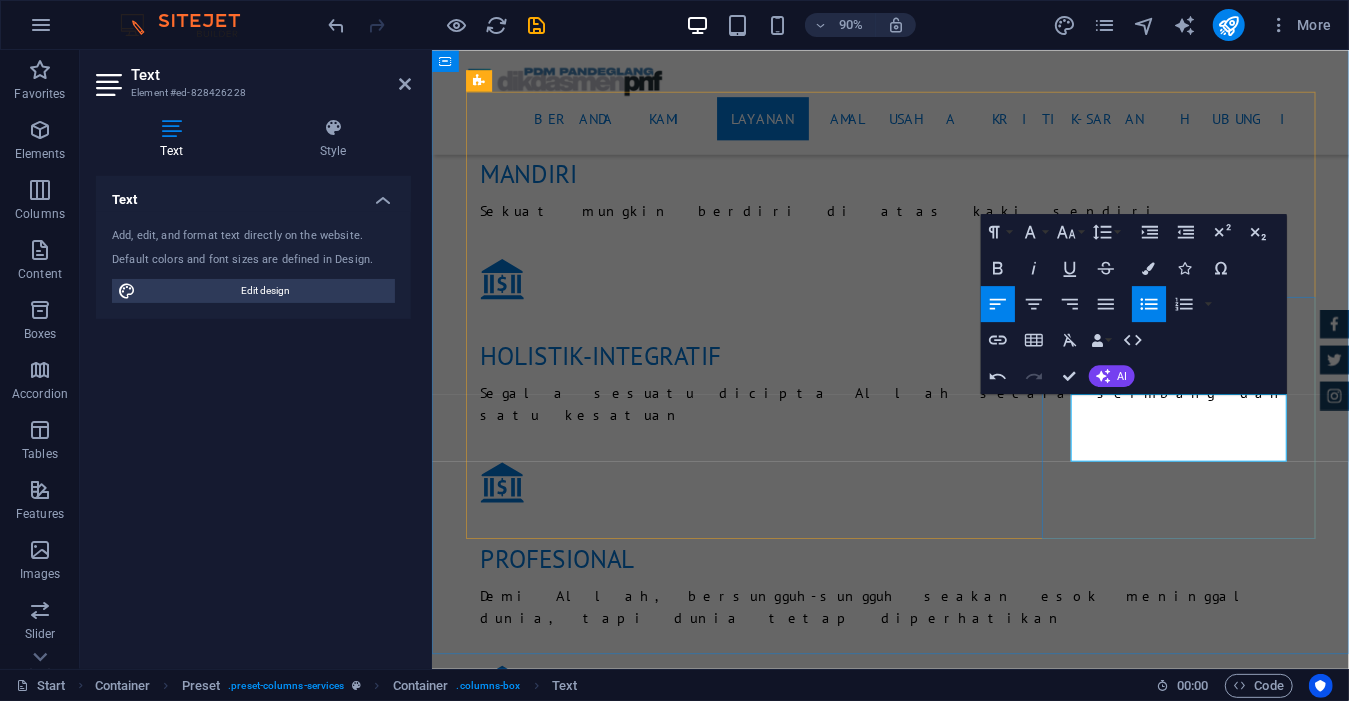 click on "Evaluasi  Kebijakan" at bounding box center (949, 4471) 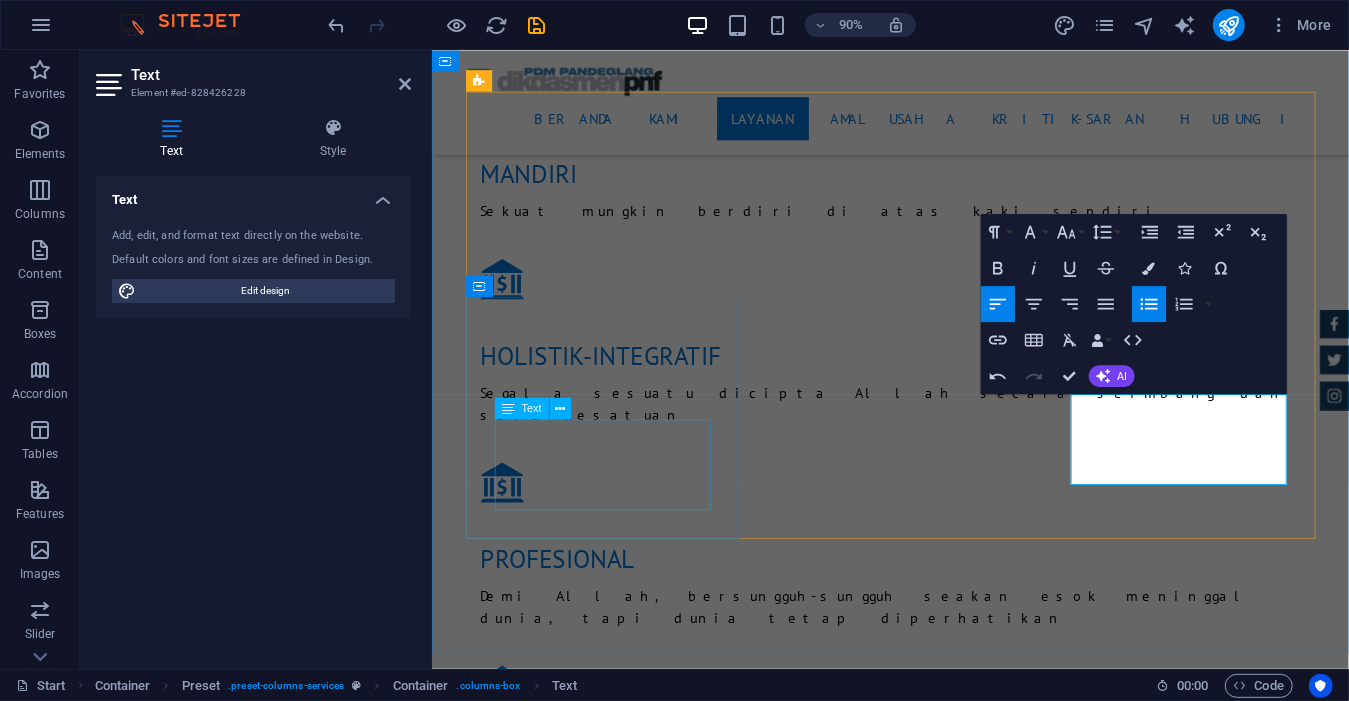 click on "Lorum ipsum At vero eos et  Stet clita kasd  Ut wisi enim" at bounding box center (941, 4019) 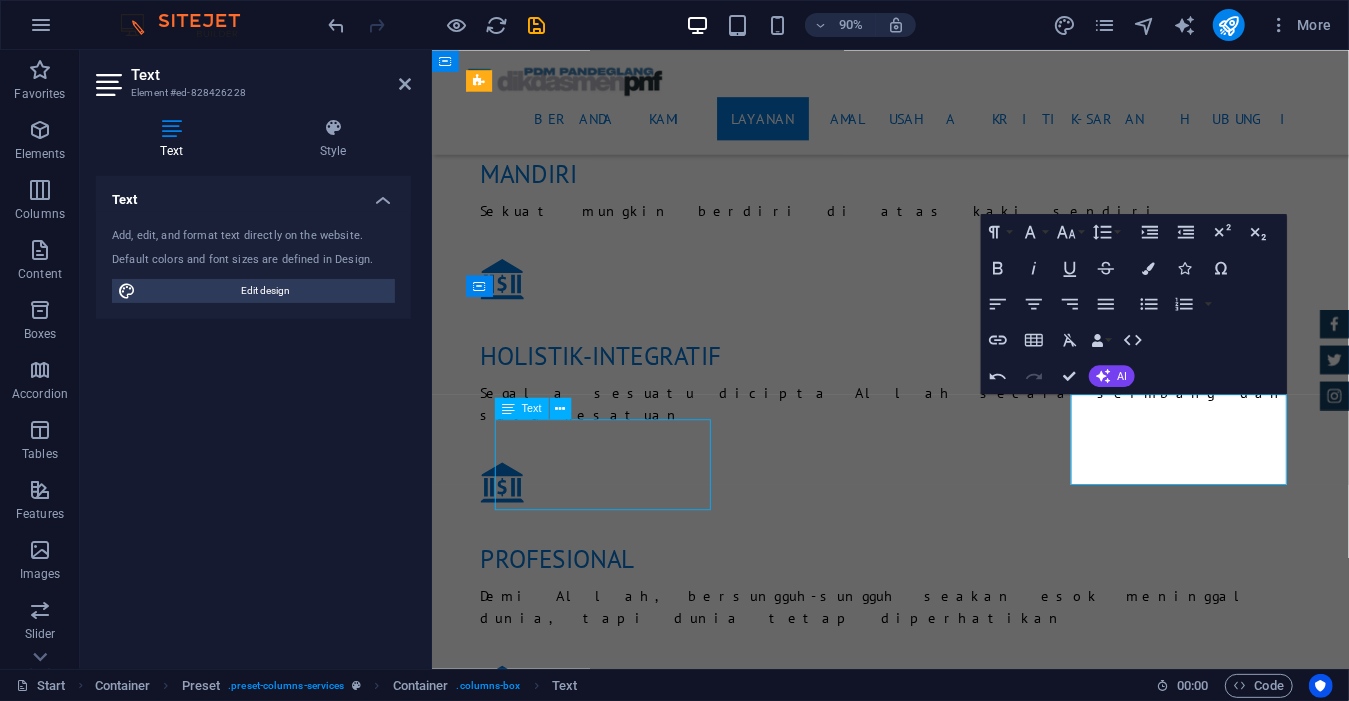 click on "Lorum ipsum At vero eos et  Stet clita kasd  Ut wisi enim" at bounding box center (941, 4019) 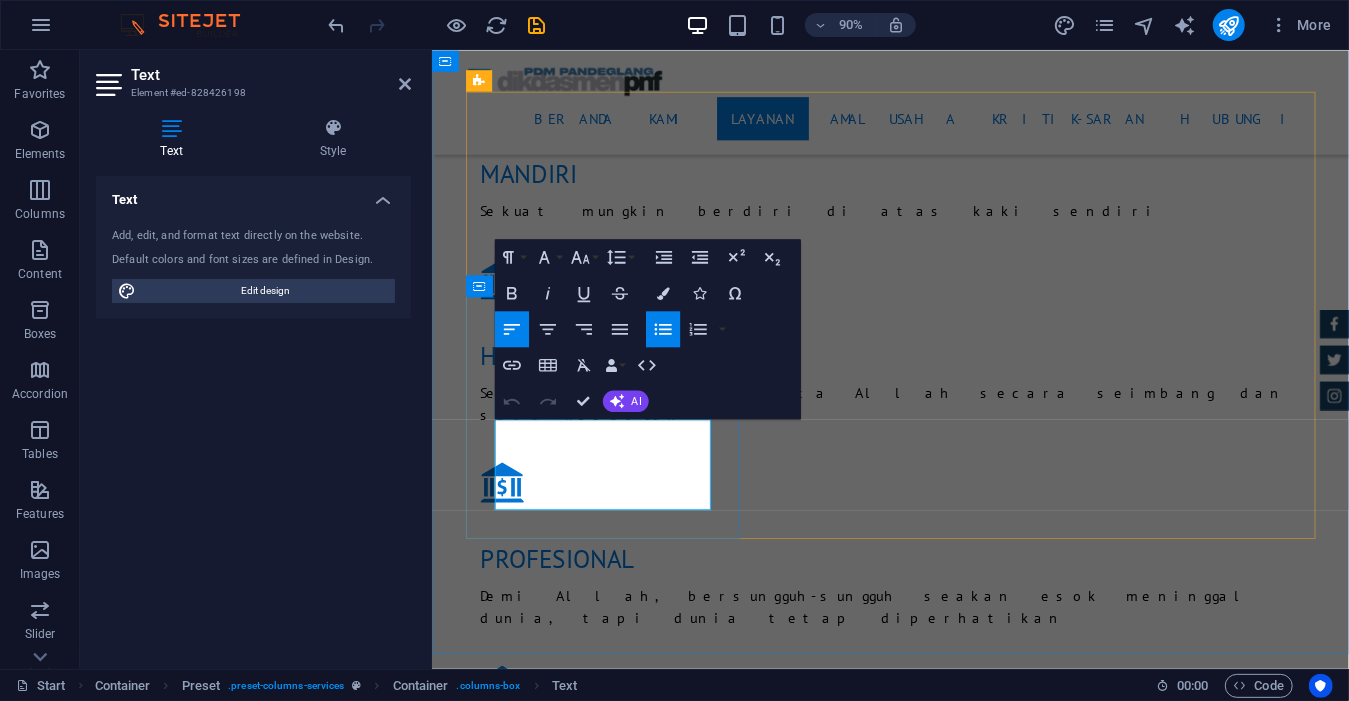 type 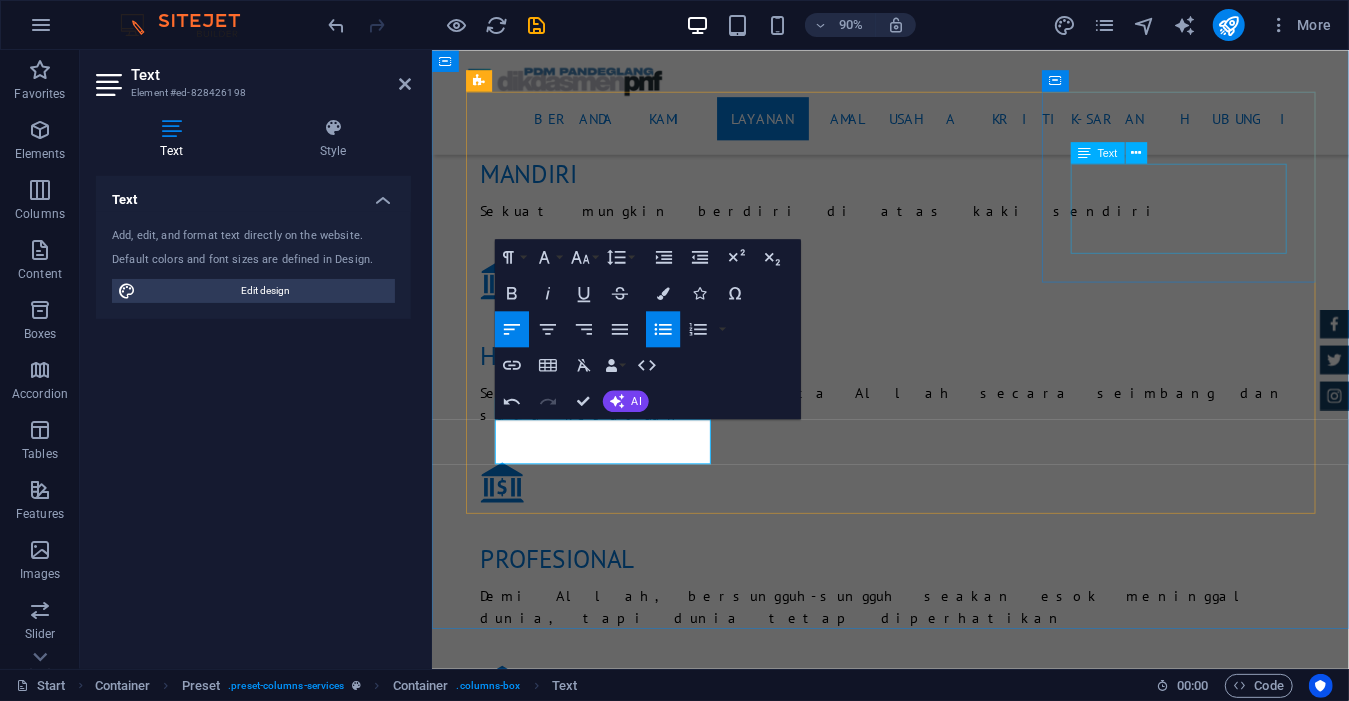 click on "Lorum ipsum At vero eos et  Stet clita kasd  Ut wisi enim" at bounding box center [941, 3799] 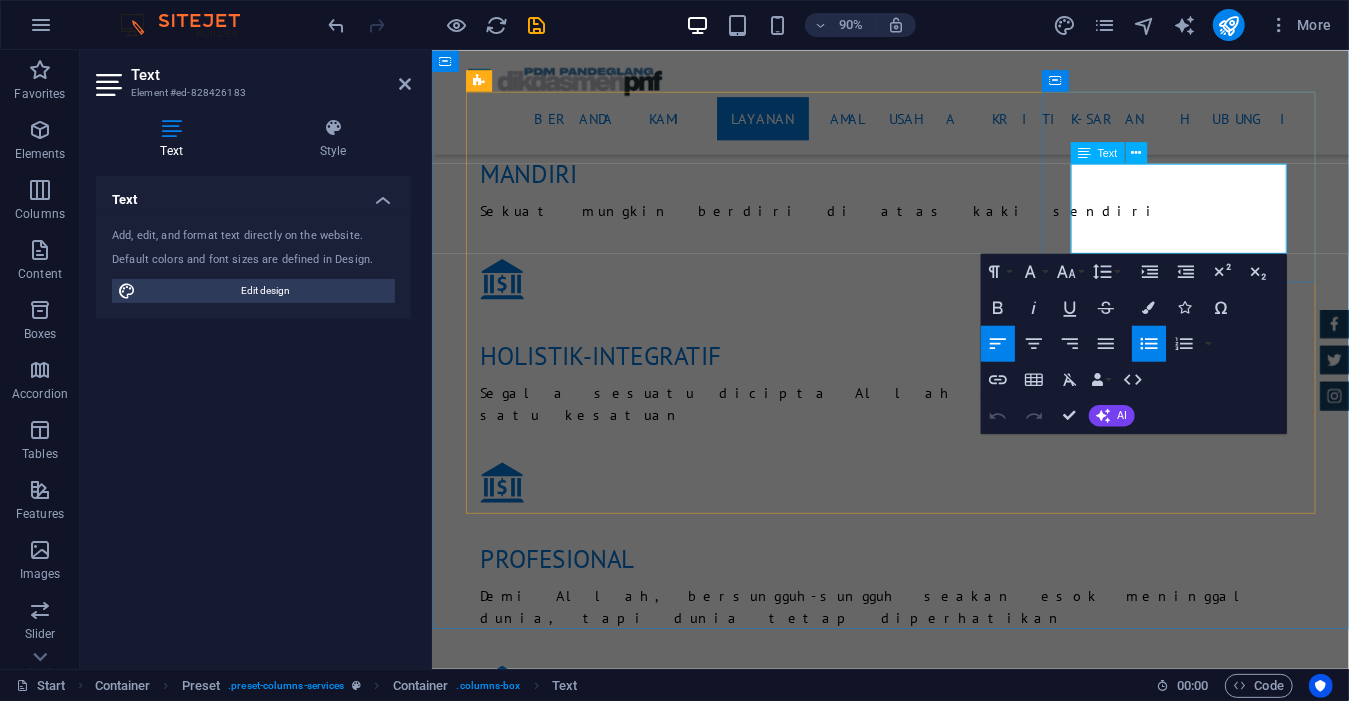 type 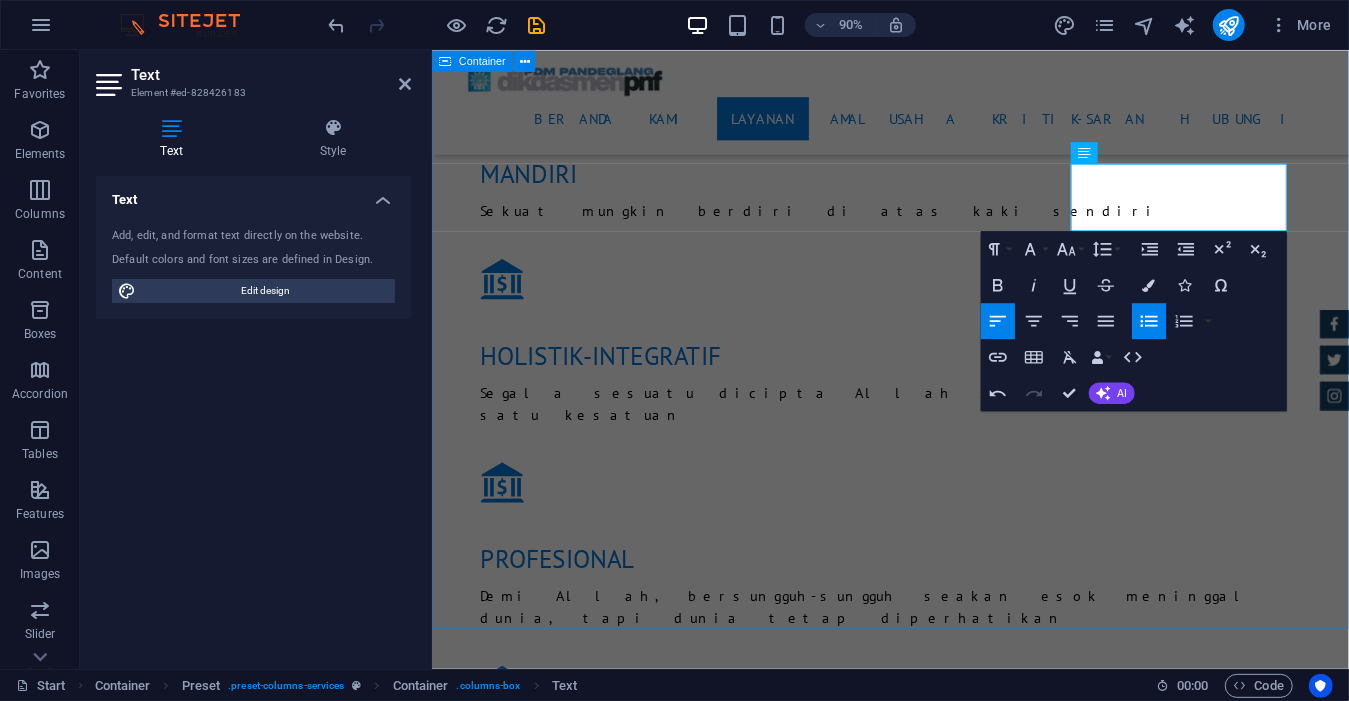 click on "LAYANAN Amanah kepada Majelis Dikdasmen PNF adalah mengembangkan potensi peserta didik agar menjadi manusia yang beriman dan bertakwa kepada Allah SWT, berkemajuan, berakhlak mulia, sehat, berilmu, cakap, kreatif, mandiri, menjadi warga negara yang demokratis, bertanggung jawab, serta komitmen untuk memajukan Persyarikatan, umat, dan bangsa PEMBINAAN Guru Tenaga kependidikan Kepala sekolah/madrasah Lembaga from $ 119 PELATIHAN Manajemen Keuangan Administrasi Perkantoran Tindakan Kelas/Sekolah Jaminan Mutu from $ 259 PENDAMPINGAN Akreditasi Jaminan Mutu Studi Tiru from $ 49 SILATURAHMI & KUNJUNGAN Jejaring Kerjasama from $ 99 ADMINISTRASI Surat Keputusan Pengantar Rekomendasi Keterangan from $ 19 PENELITIAN & PENGEMBANGAN Sejarah AUM Tokoh-tokoh Pendidikan Evaluasi Kebijakan  Perkembangan AUM from $ 39" at bounding box center (940, 3767) 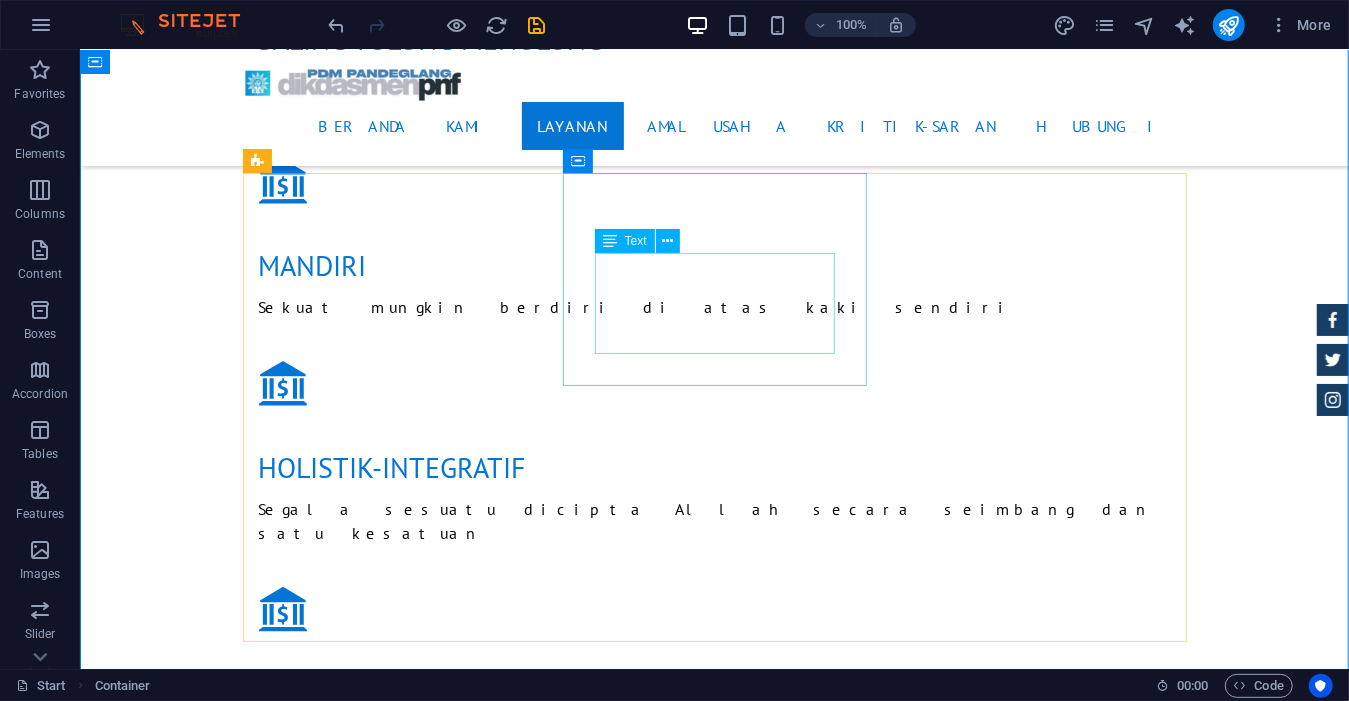 scroll, scrollTop: 3266, scrollLeft: 0, axis: vertical 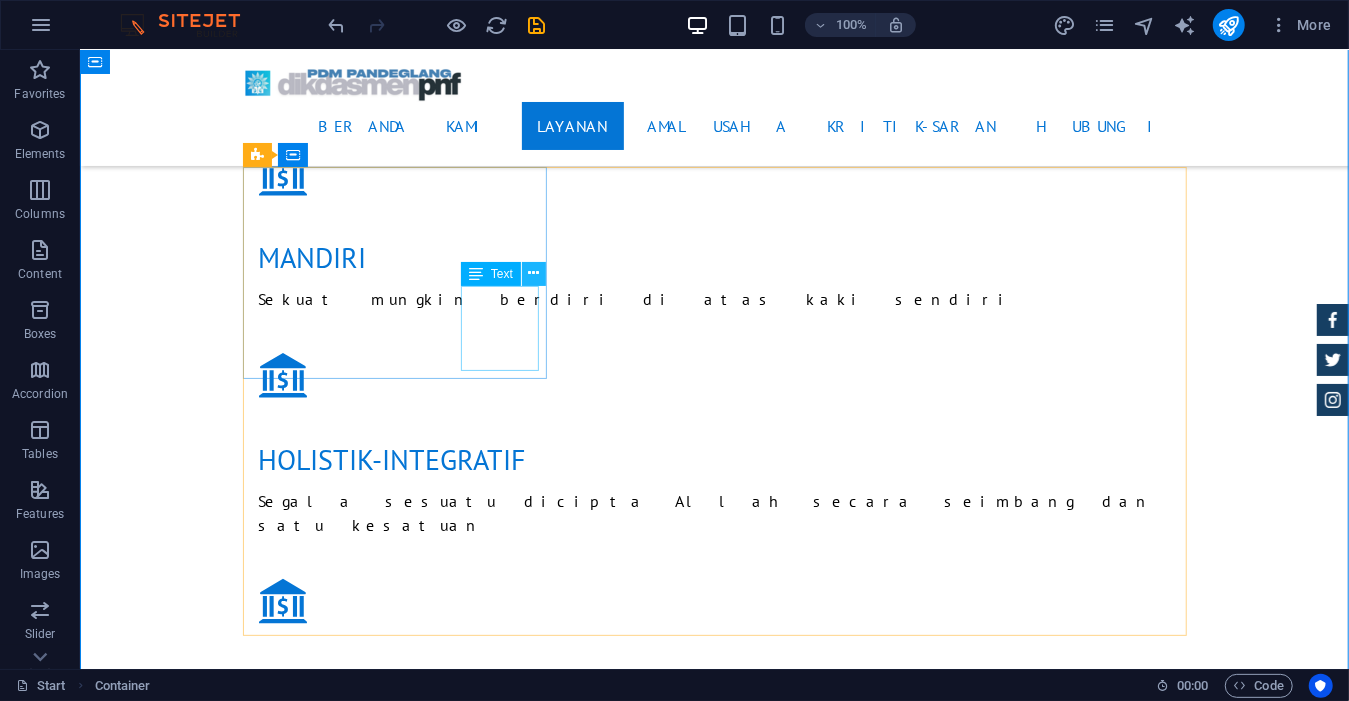 click at bounding box center (533, 273) 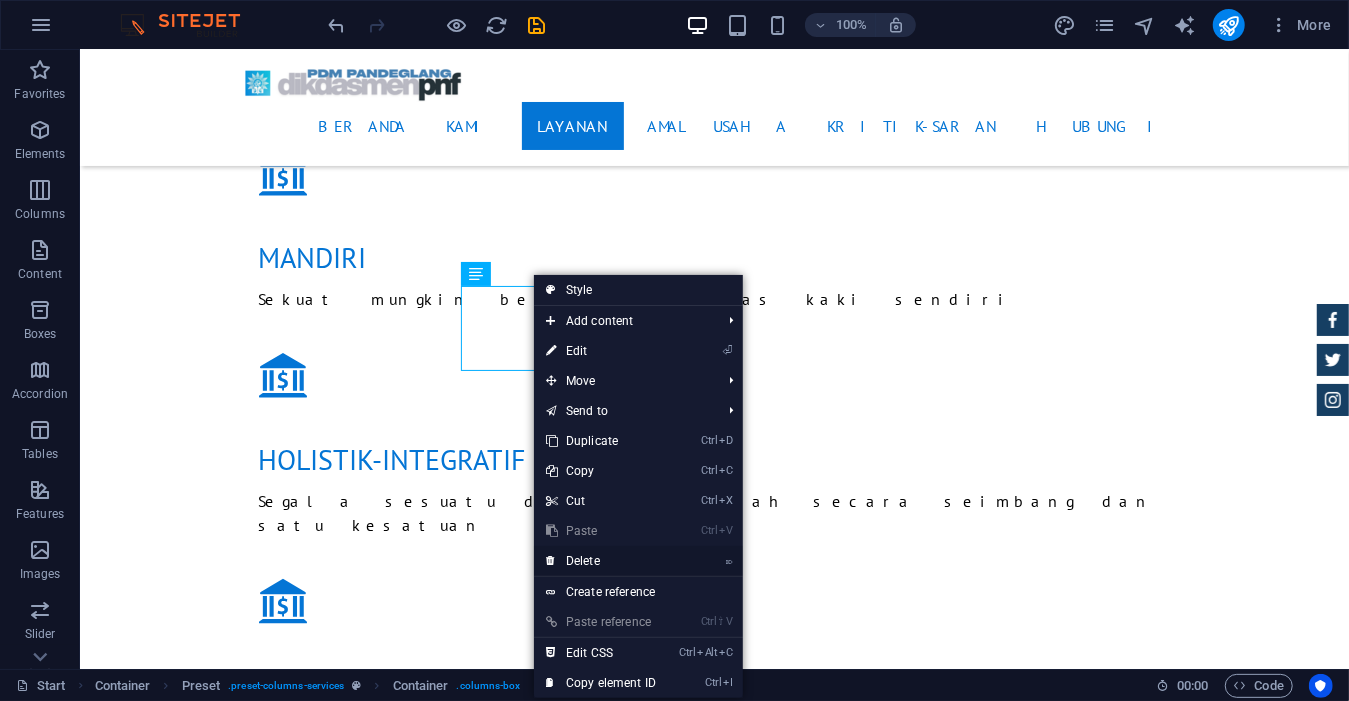 click on "⌦  Delete" at bounding box center [601, 561] 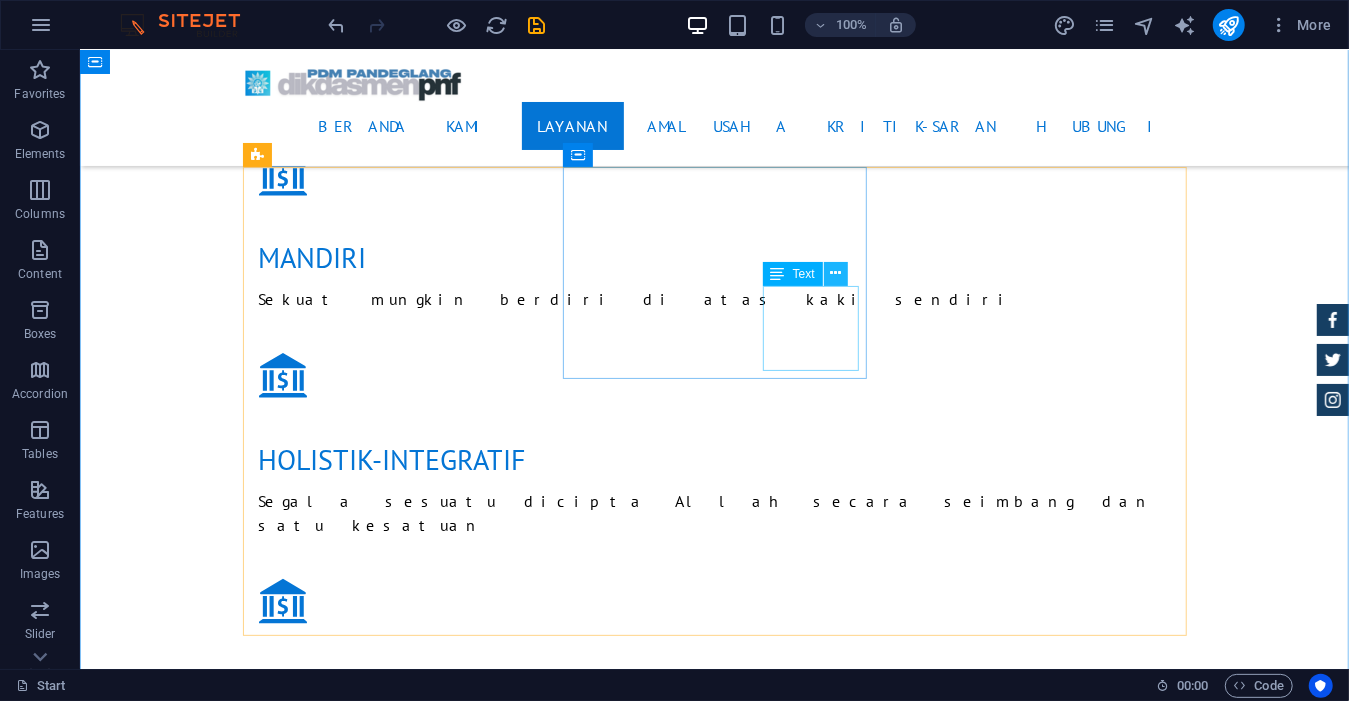 click at bounding box center [835, 273] 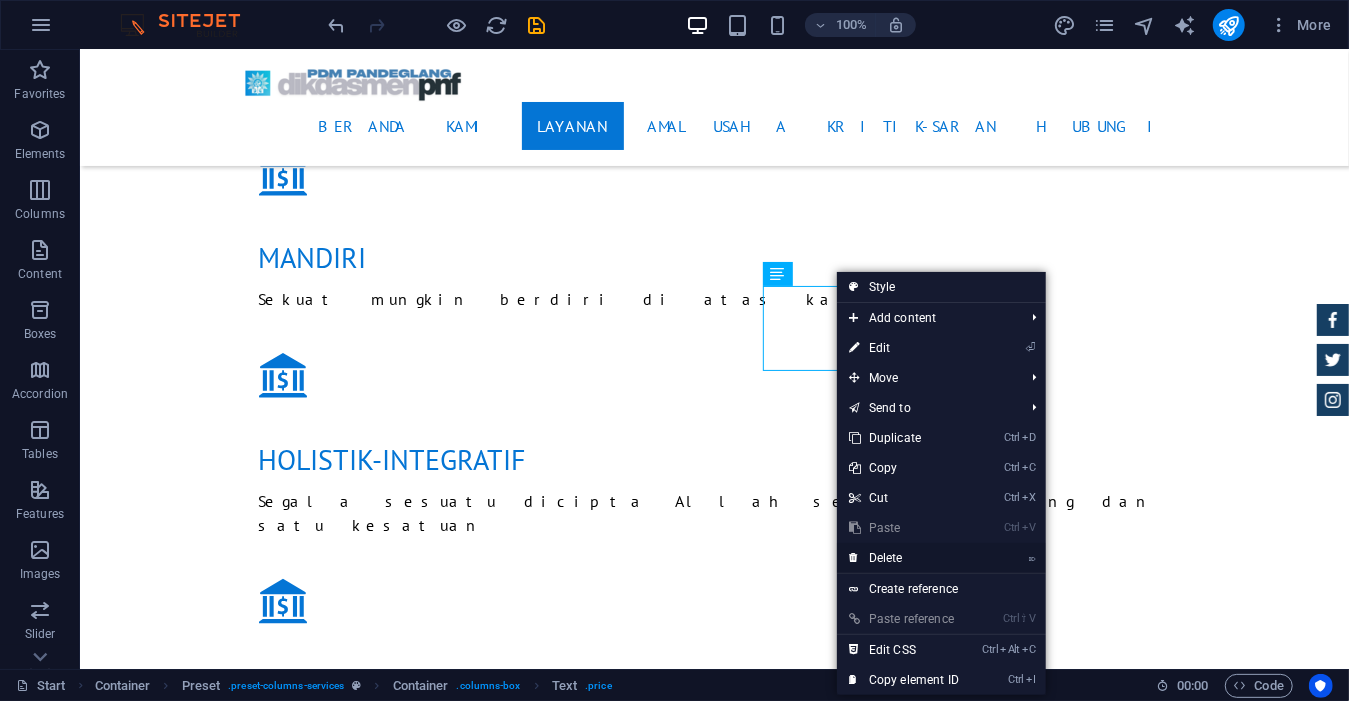 click on "⌦  Delete" at bounding box center [904, 558] 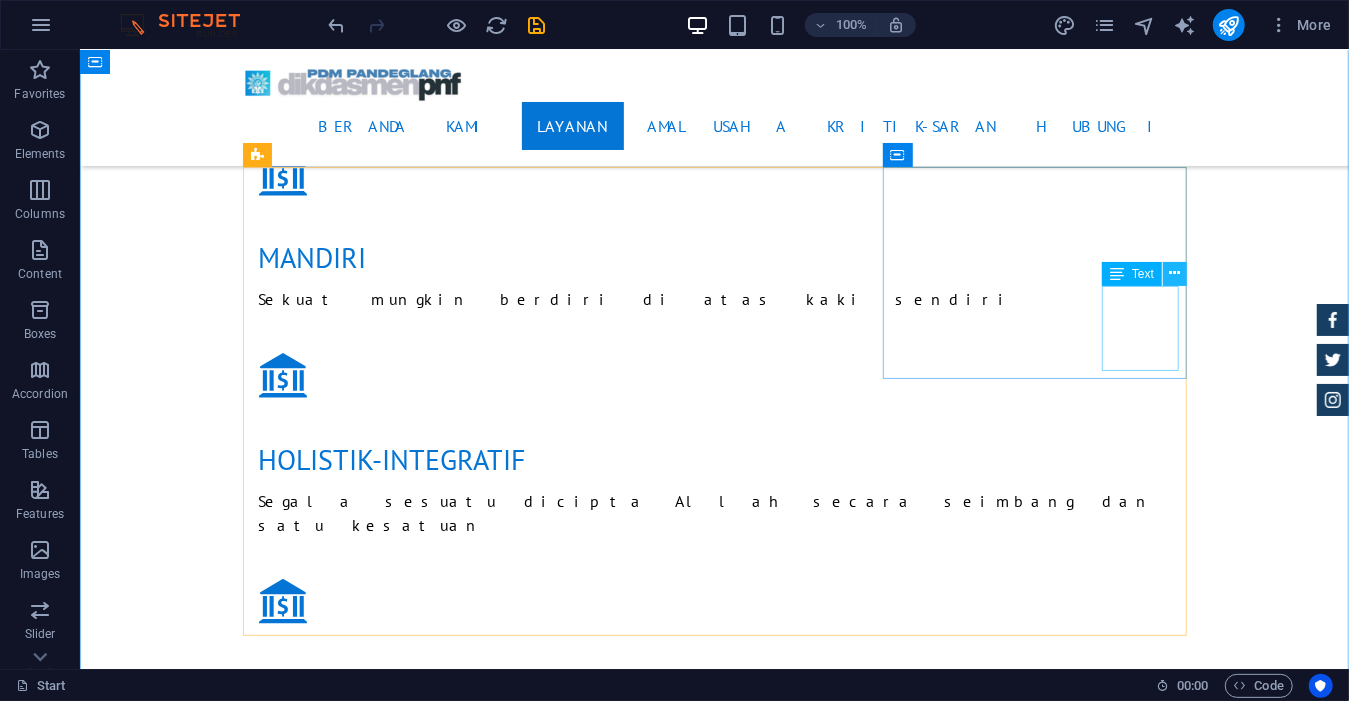 click at bounding box center [1174, 273] 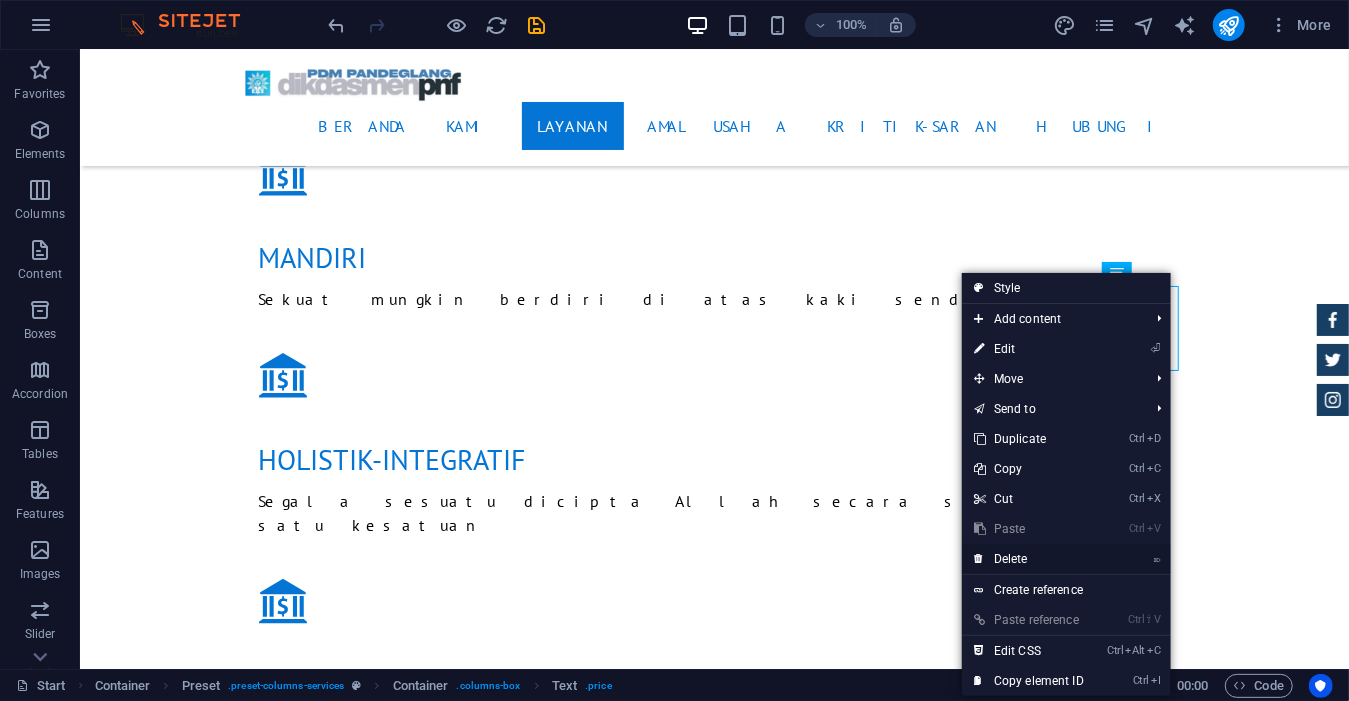 click on "⌦  Delete" at bounding box center (1029, 559) 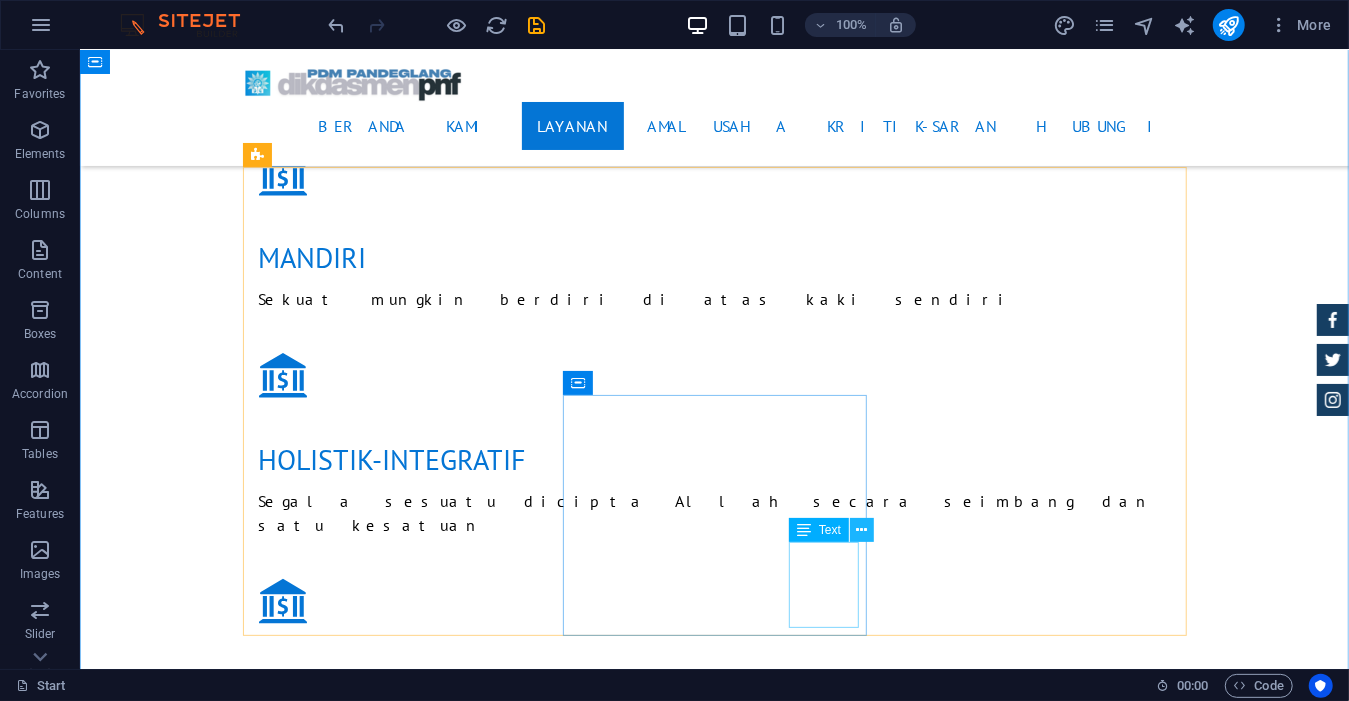 click at bounding box center (862, 530) 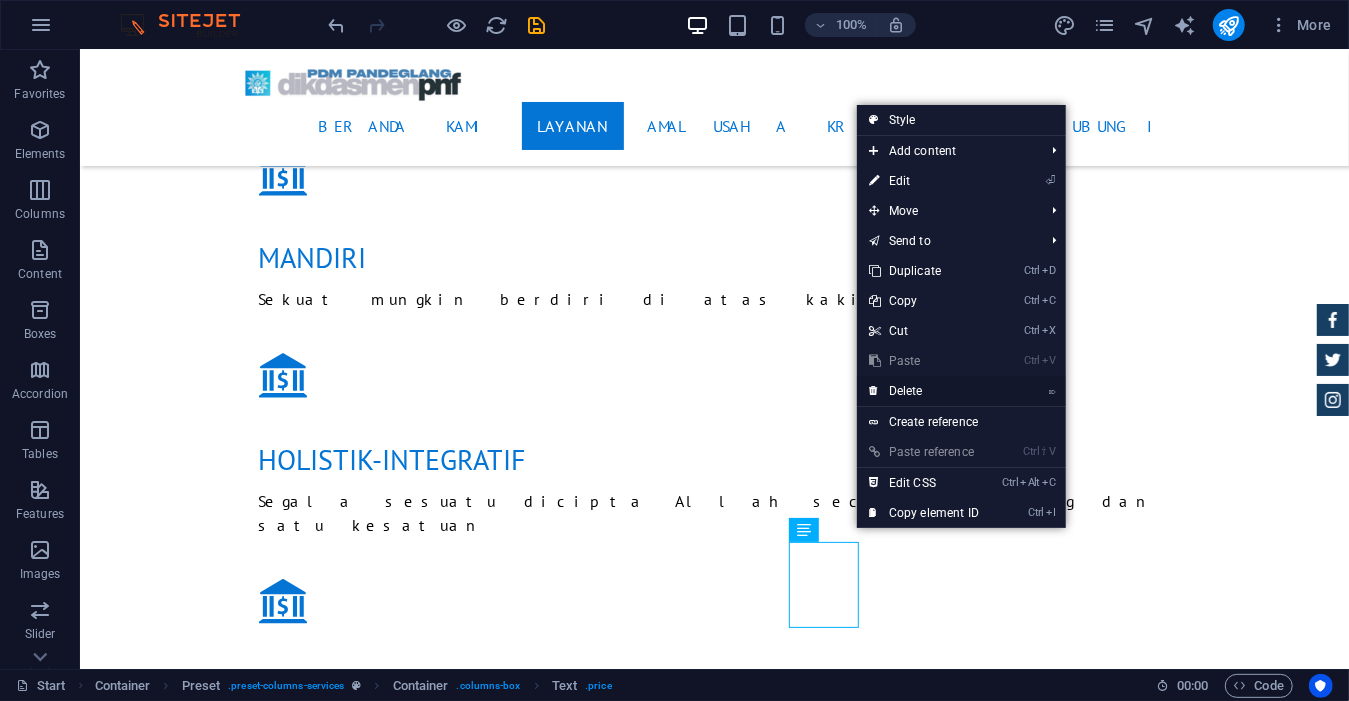 click on "⌦  Delete" at bounding box center [924, 391] 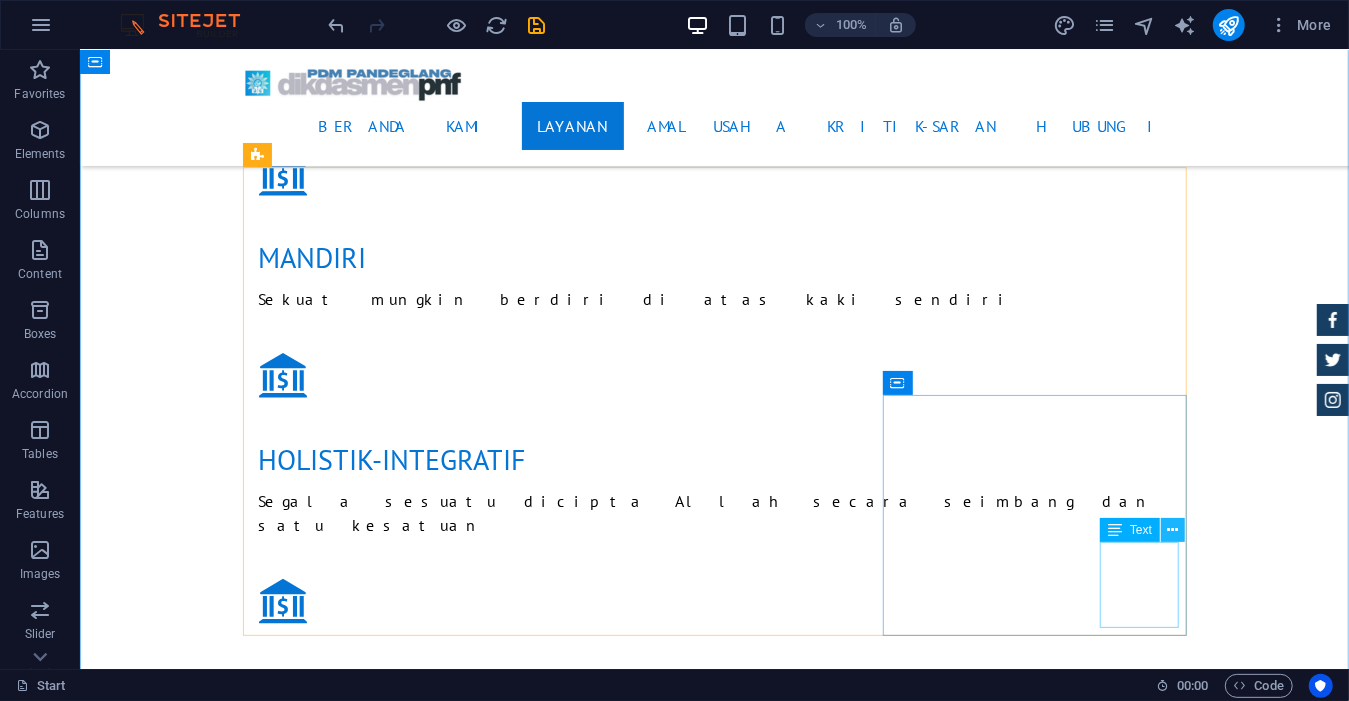 click at bounding box center [1172, 530] 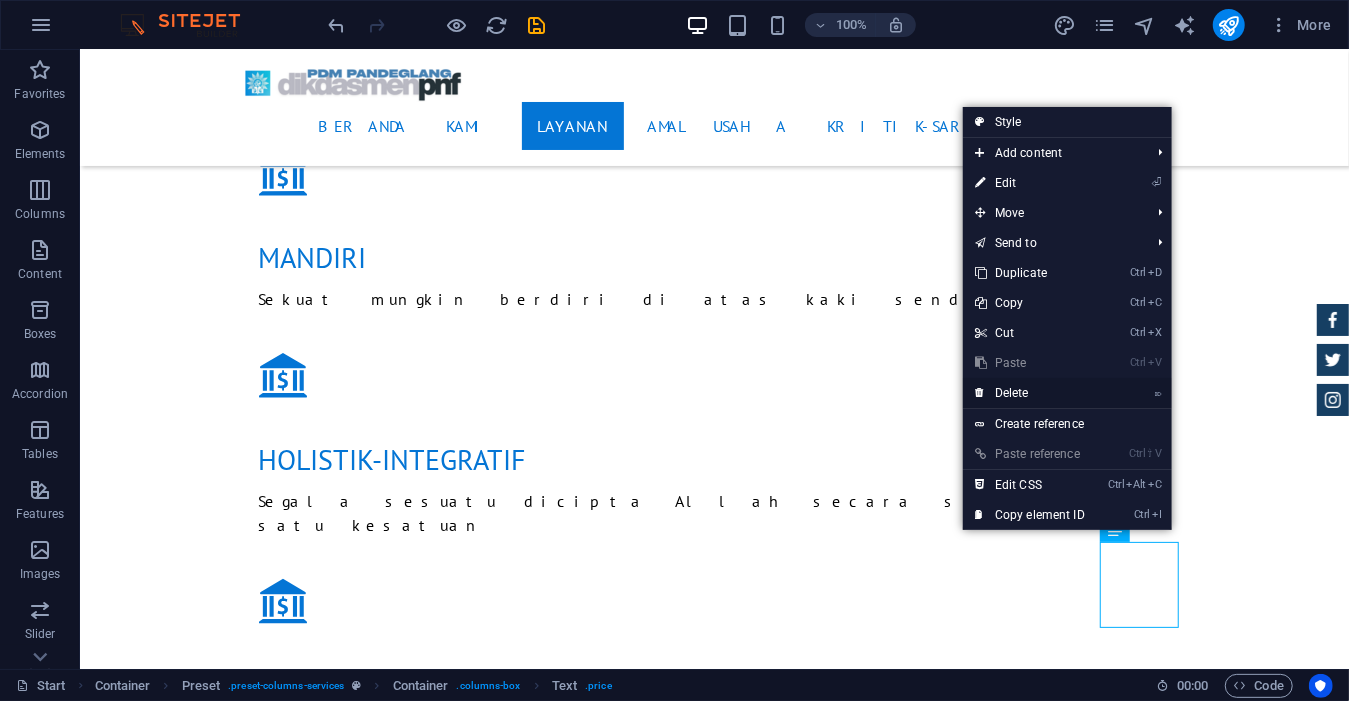 click on "⌦  Delete" at bounding box center [1030, 393] 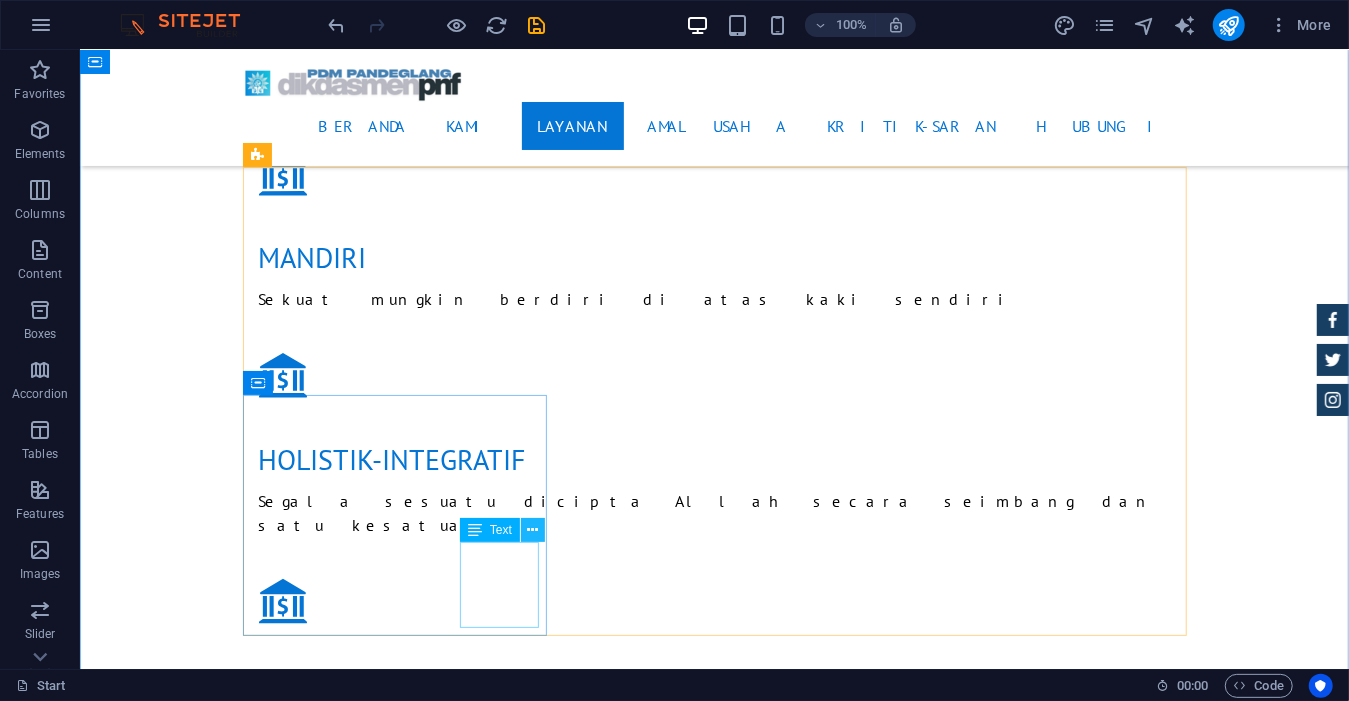 click at bounding box center [532, 530] 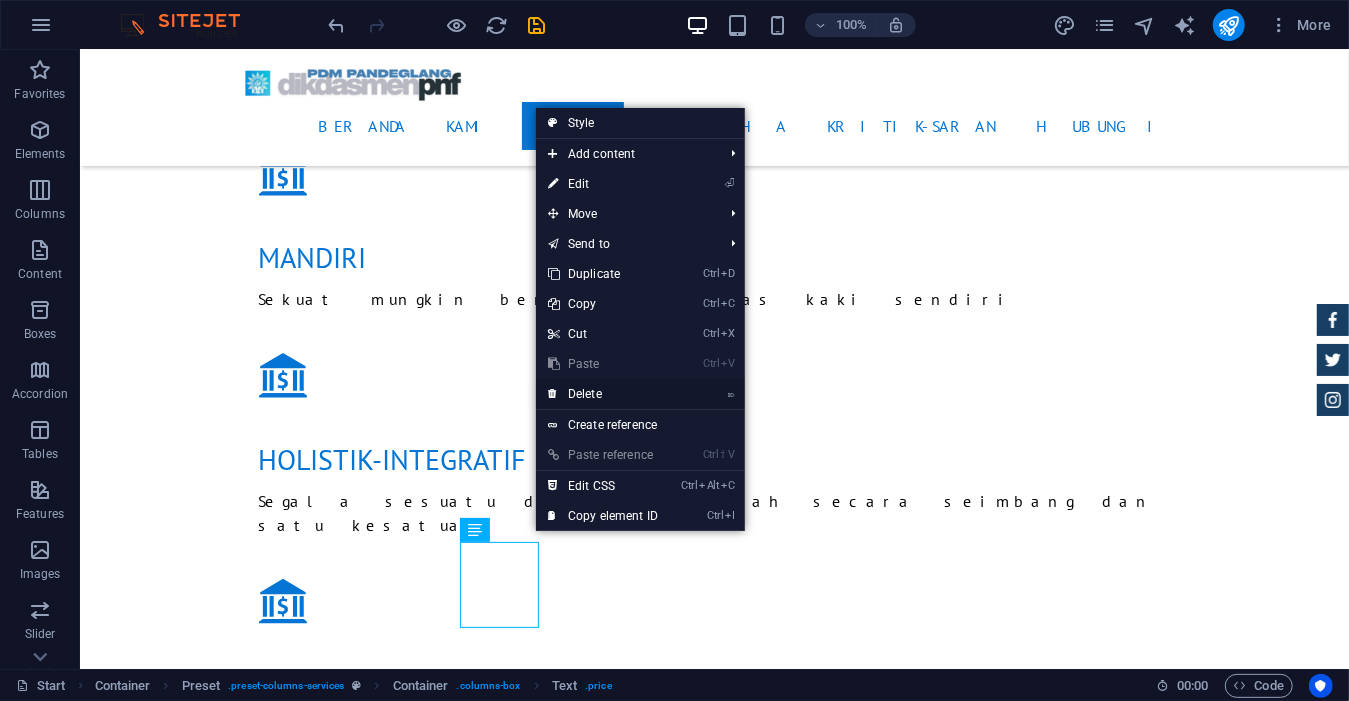 click on "⌦  Delete" at bounding box center (603, 394) 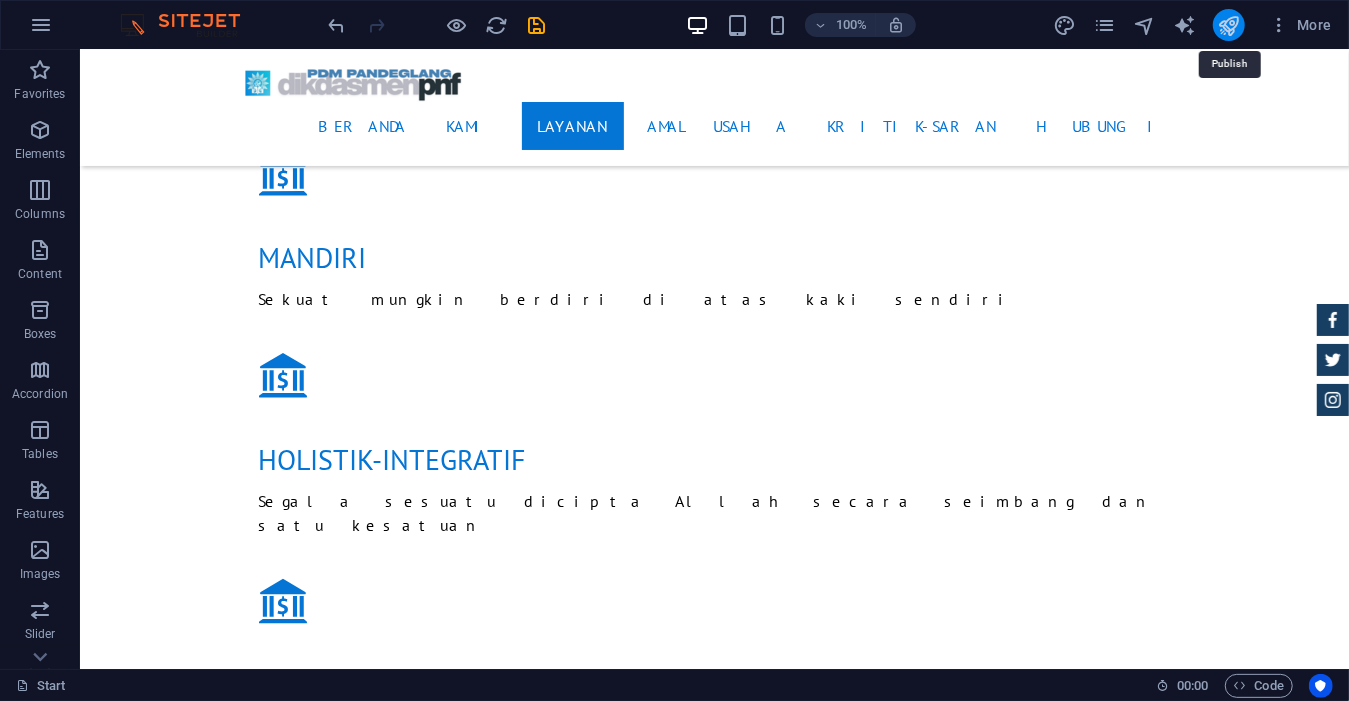 click at bounding box center (1228, 25) 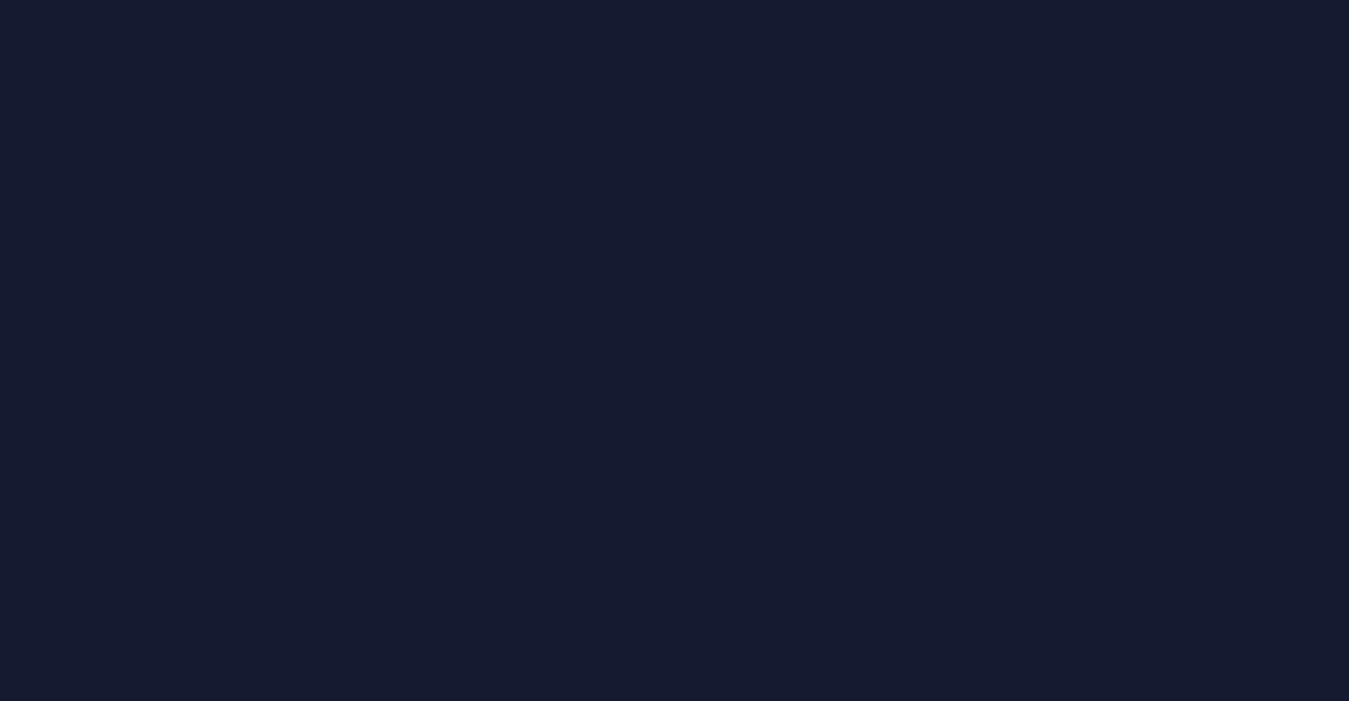 scroll, scrollTop: 0, scrollLeft: 0, axis: both 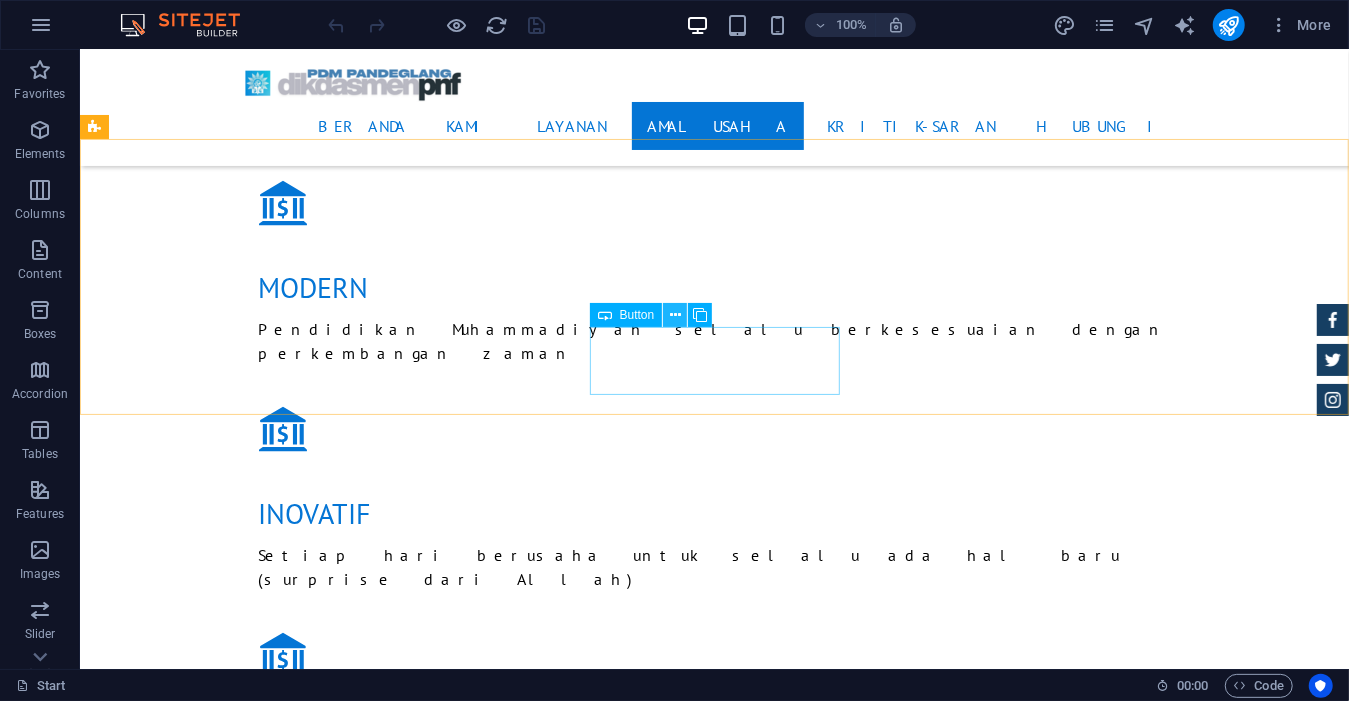 click at bounding box center [675, 315] 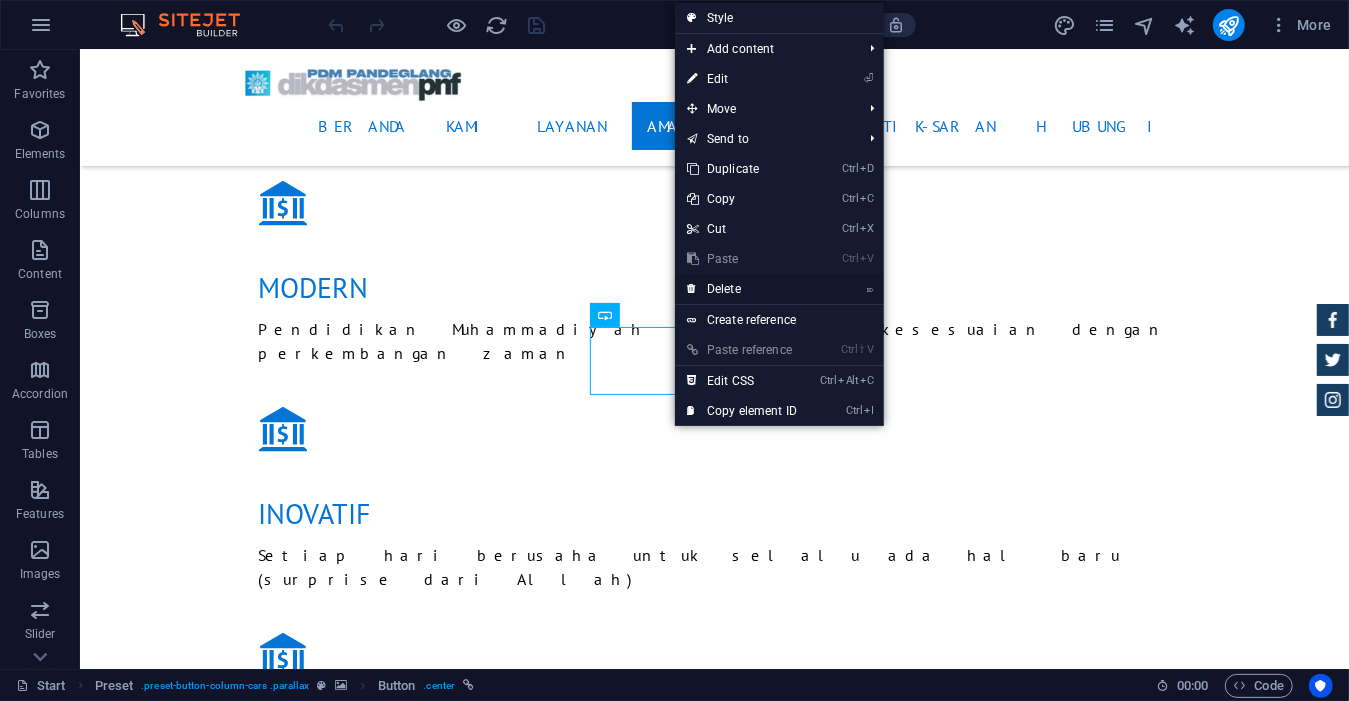 click on "⌦  Delete" at bounding box center [742, 289] 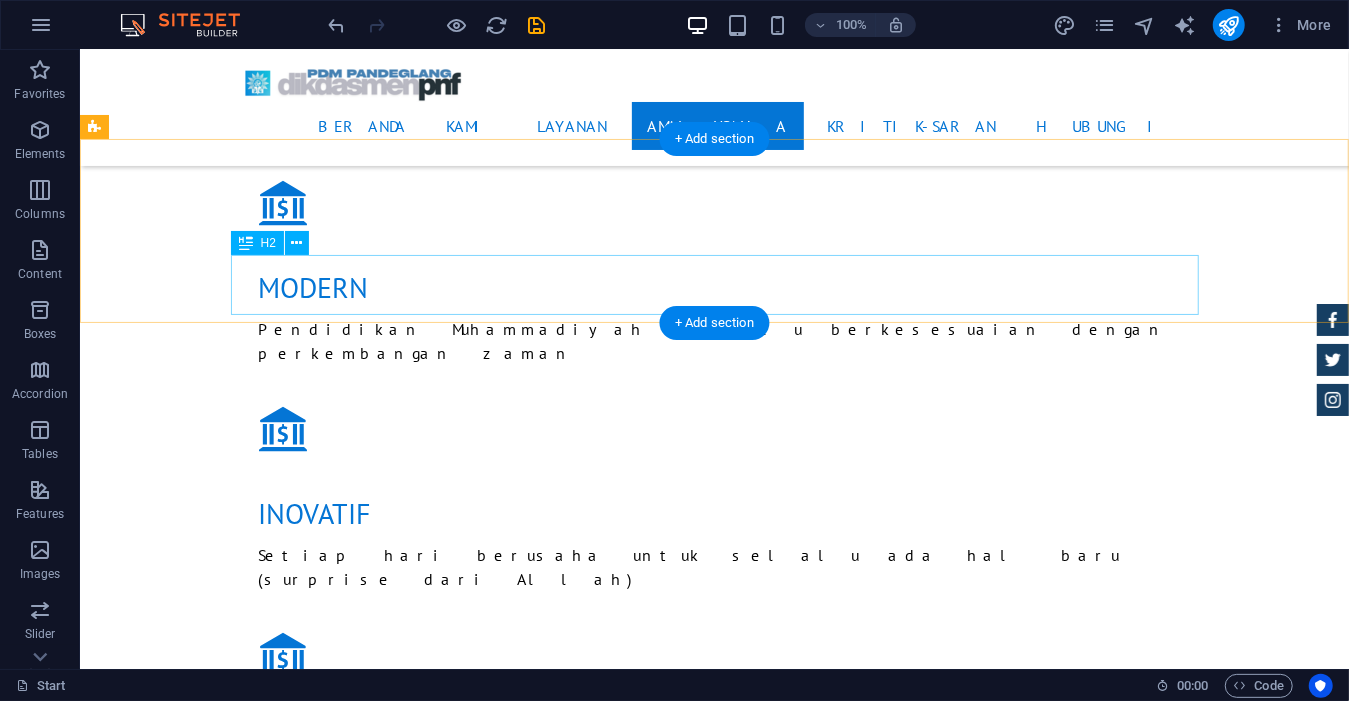 click on "Inventory" at bounding box center (567, 4675) 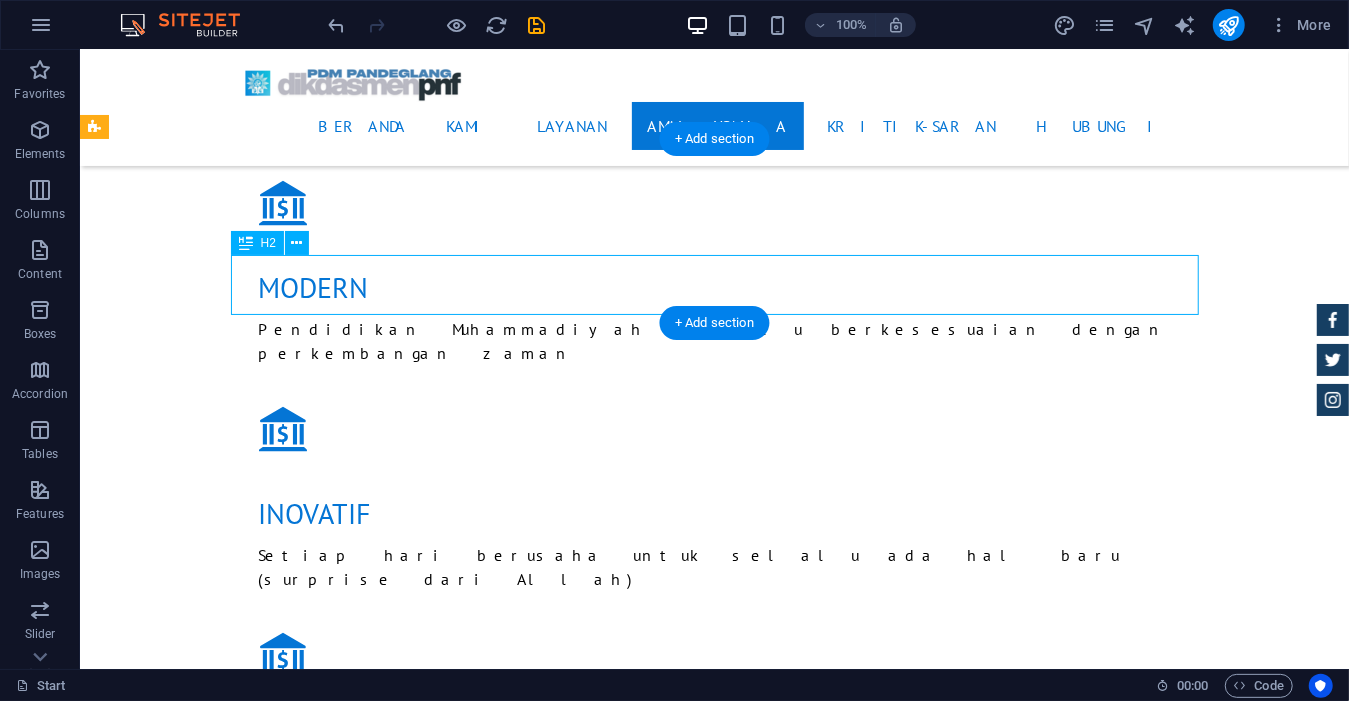 click on "Inventory" at bounding box center [567, 4675] 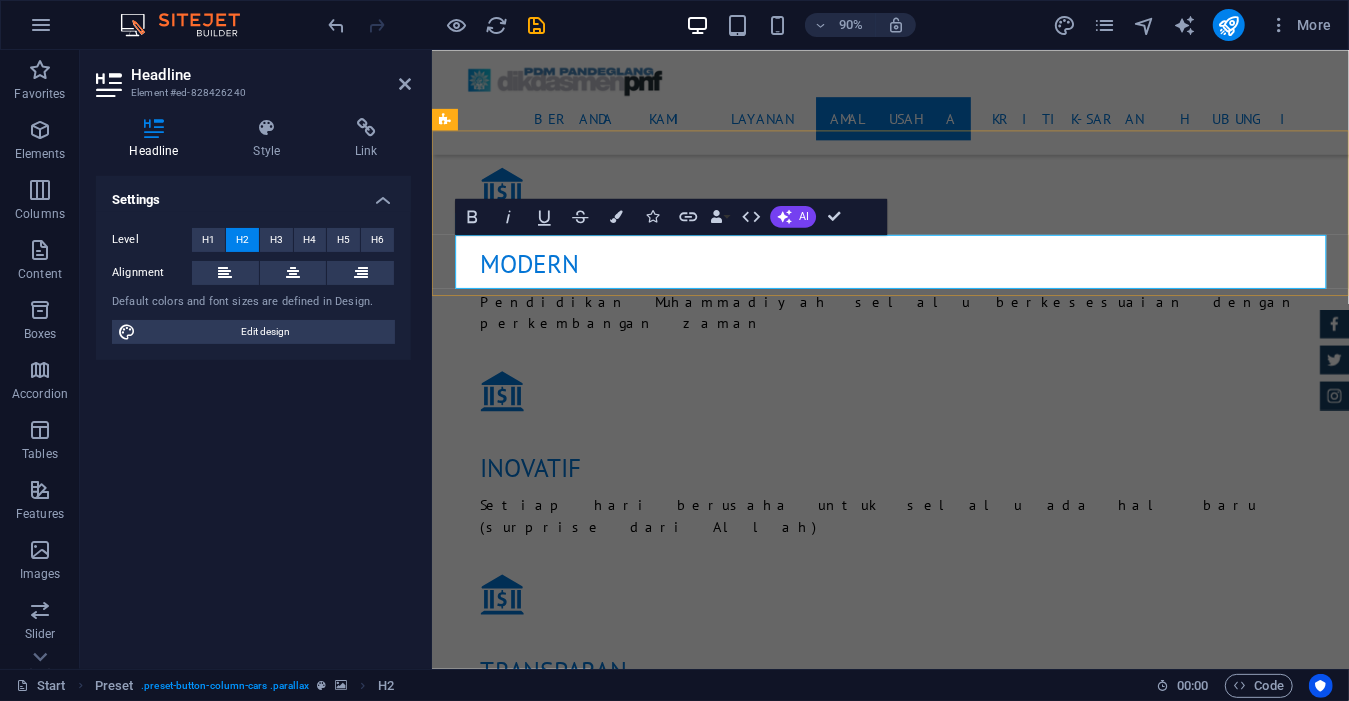 type 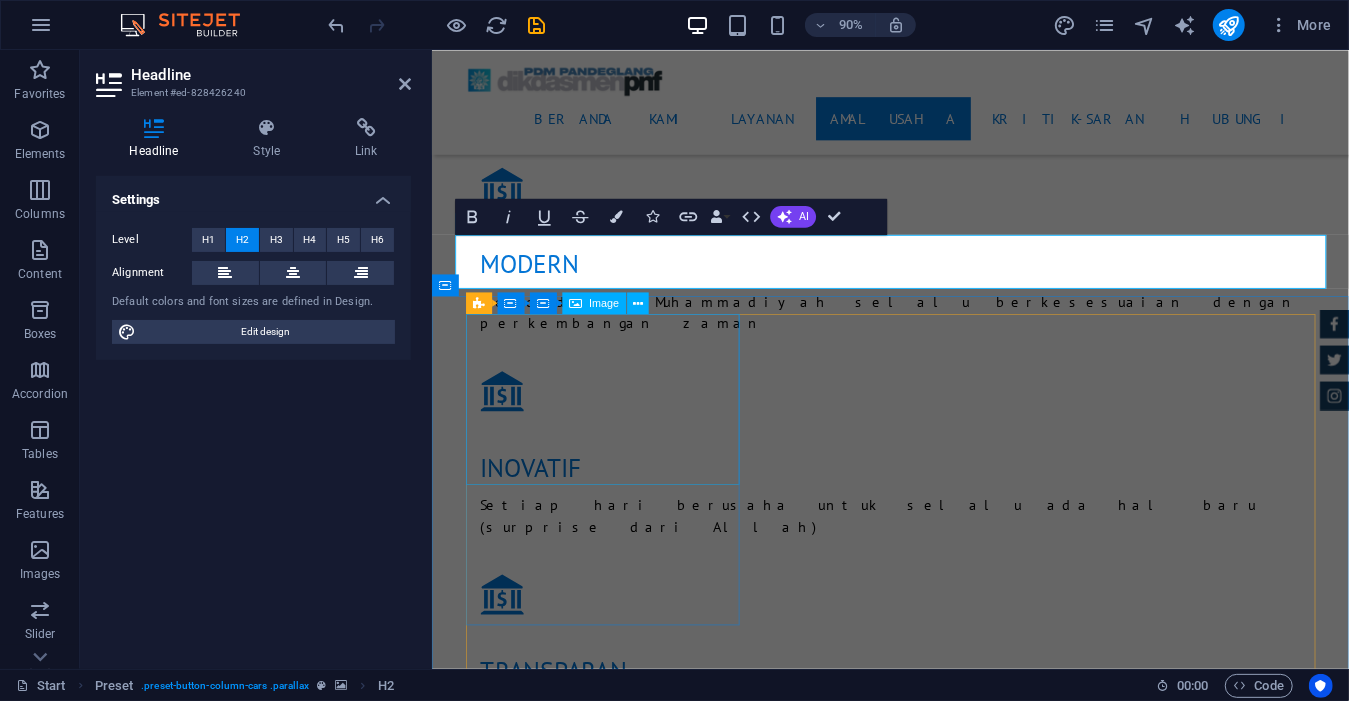 click at bounding box center [941, 5077] 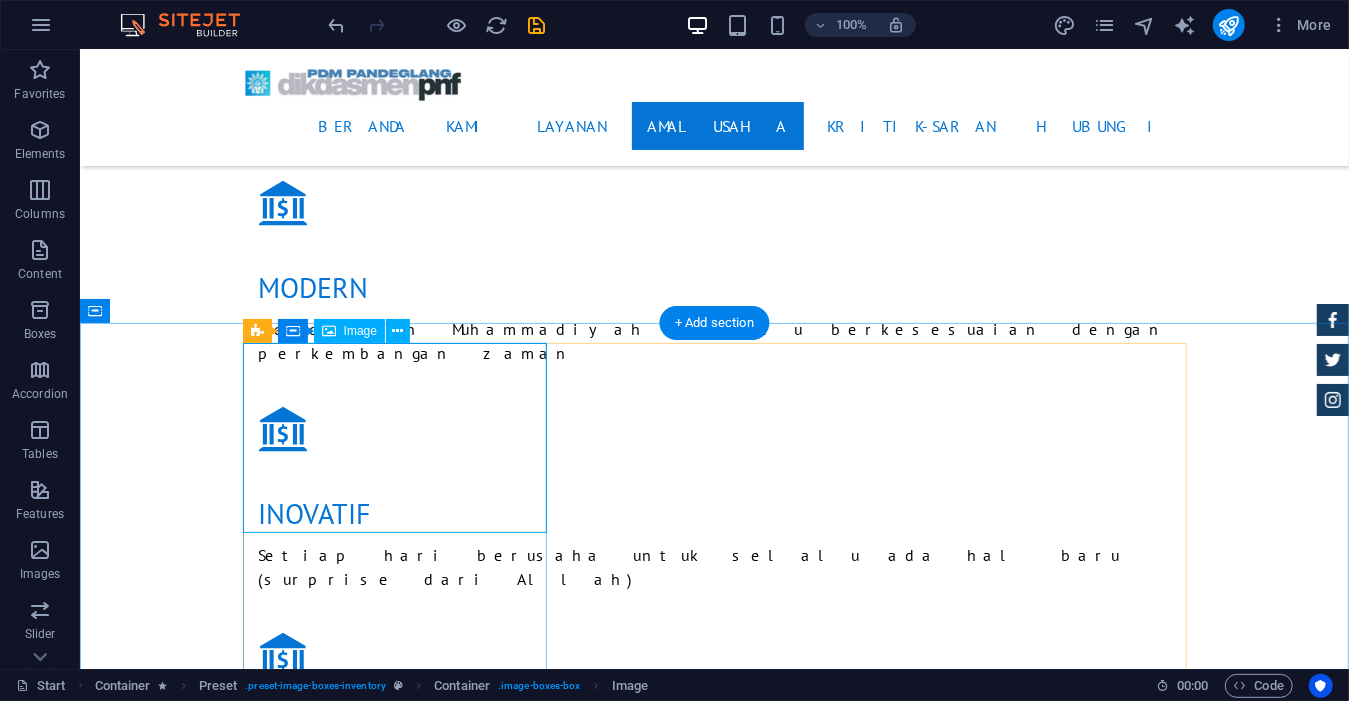 click at bounding box center [714, 5028] 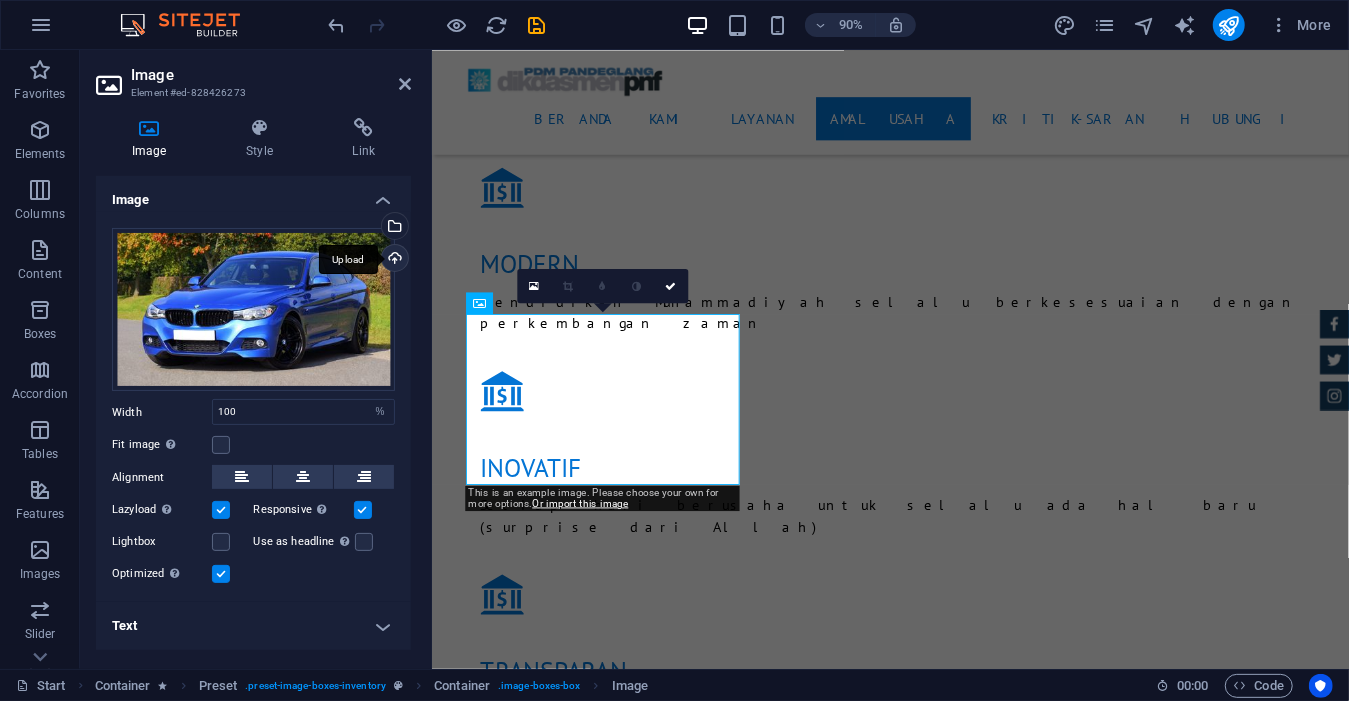 click on "Upload" at bounding box center (393, 260) 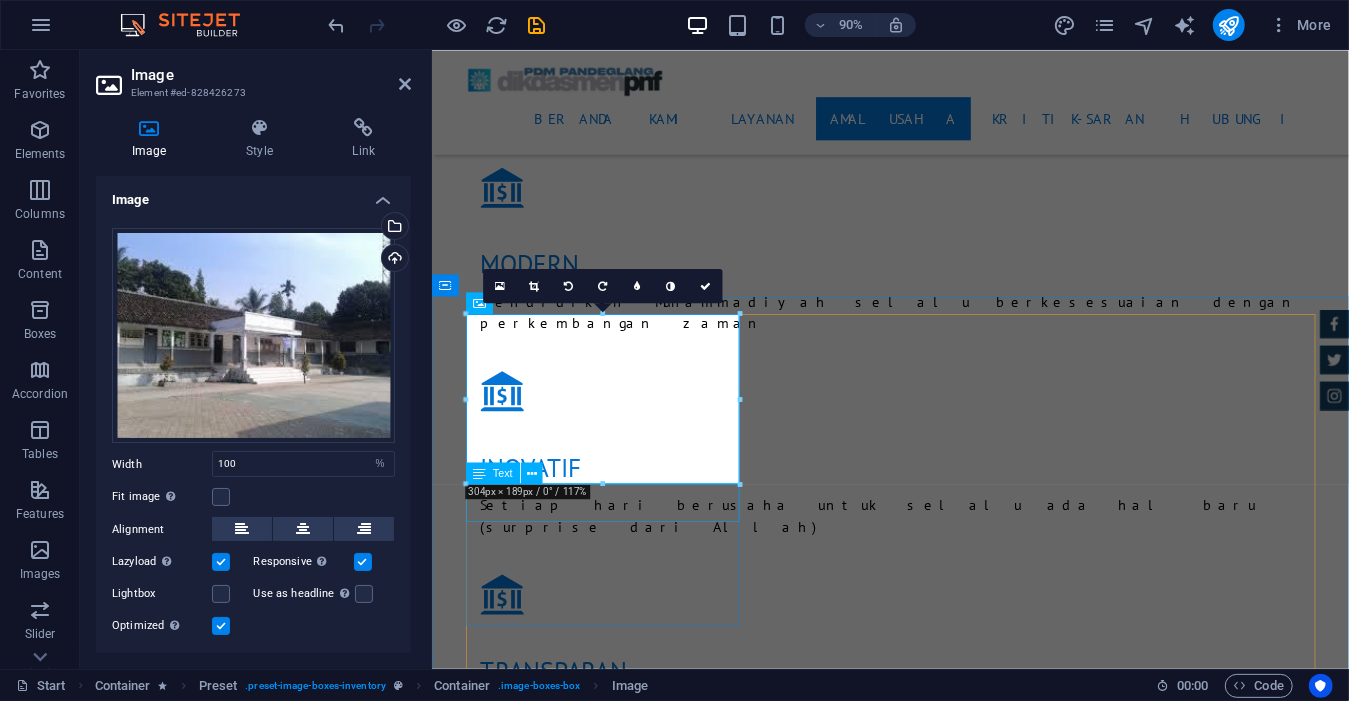 click on "BMW 535I Individual $ 49.999" at bounding box center [941, 5390] 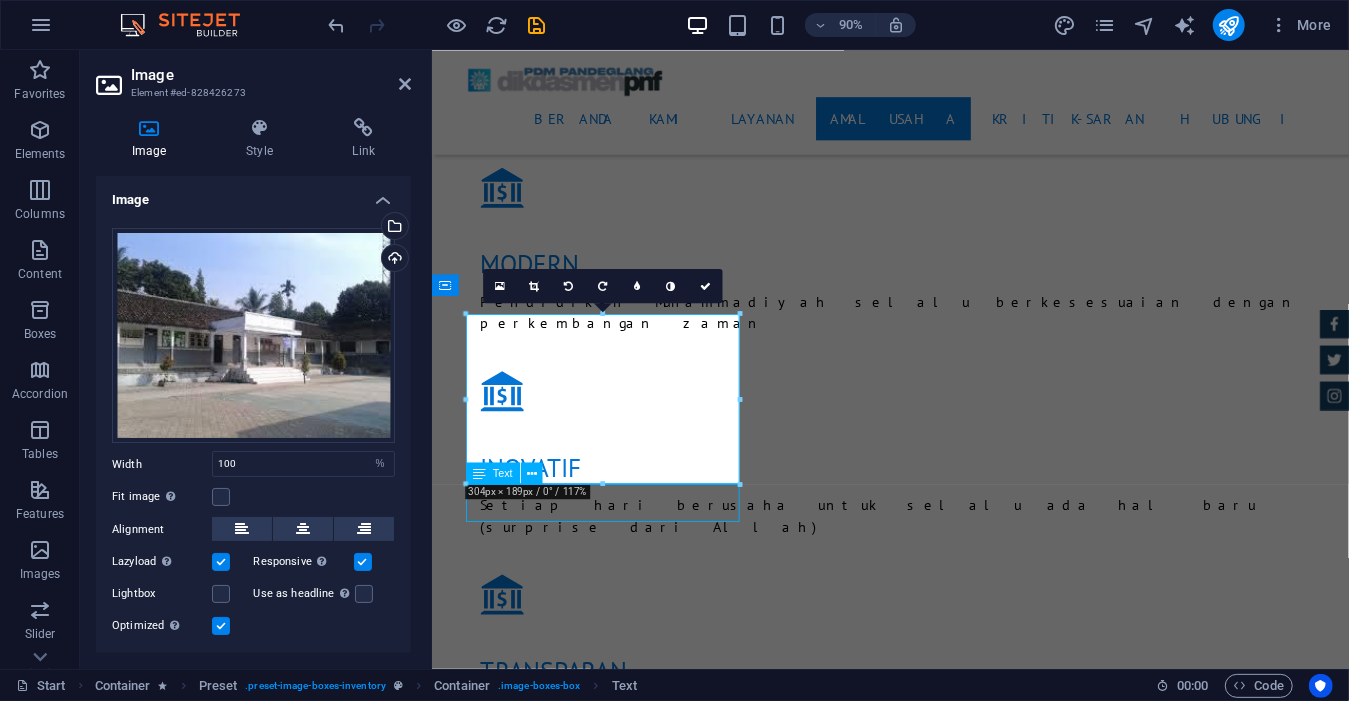 click on "BMW 535I Individual $ 49.999" at bounding box center (941, 5390) 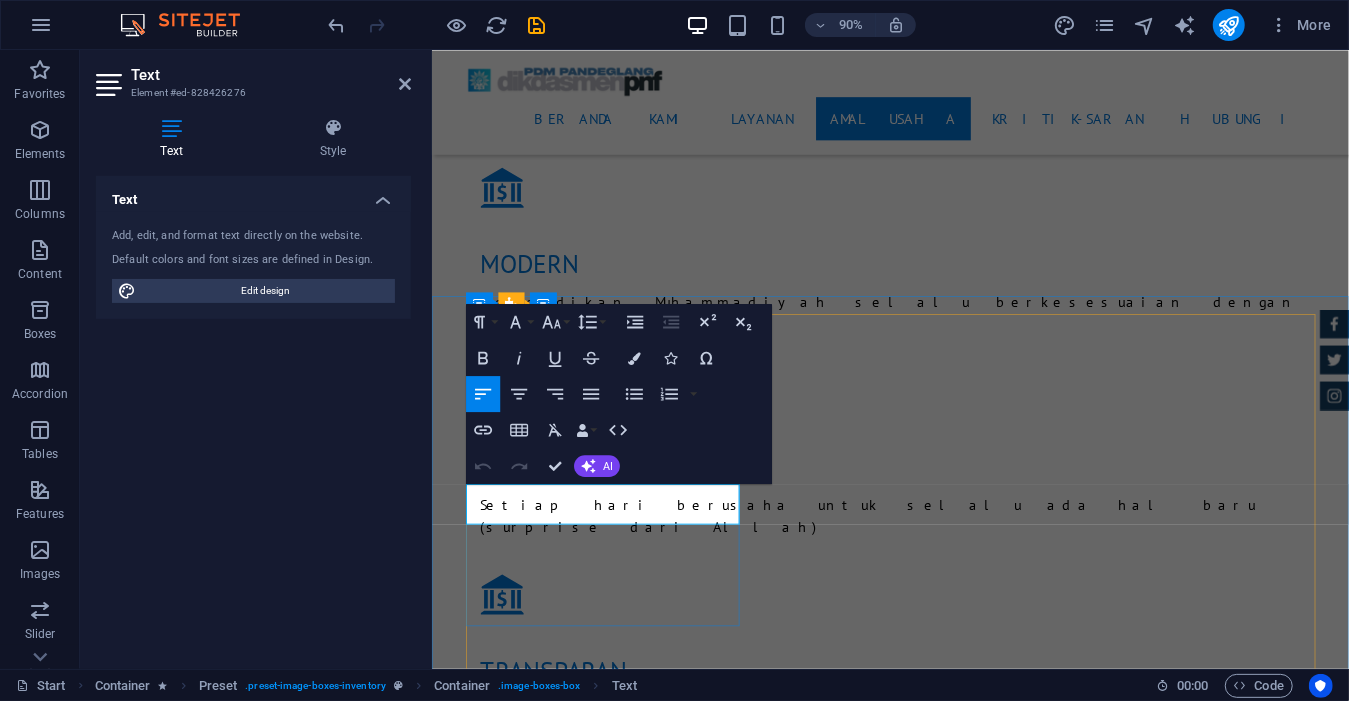 click on "BMW 535I Individual" at bounding box center (763, 5398) 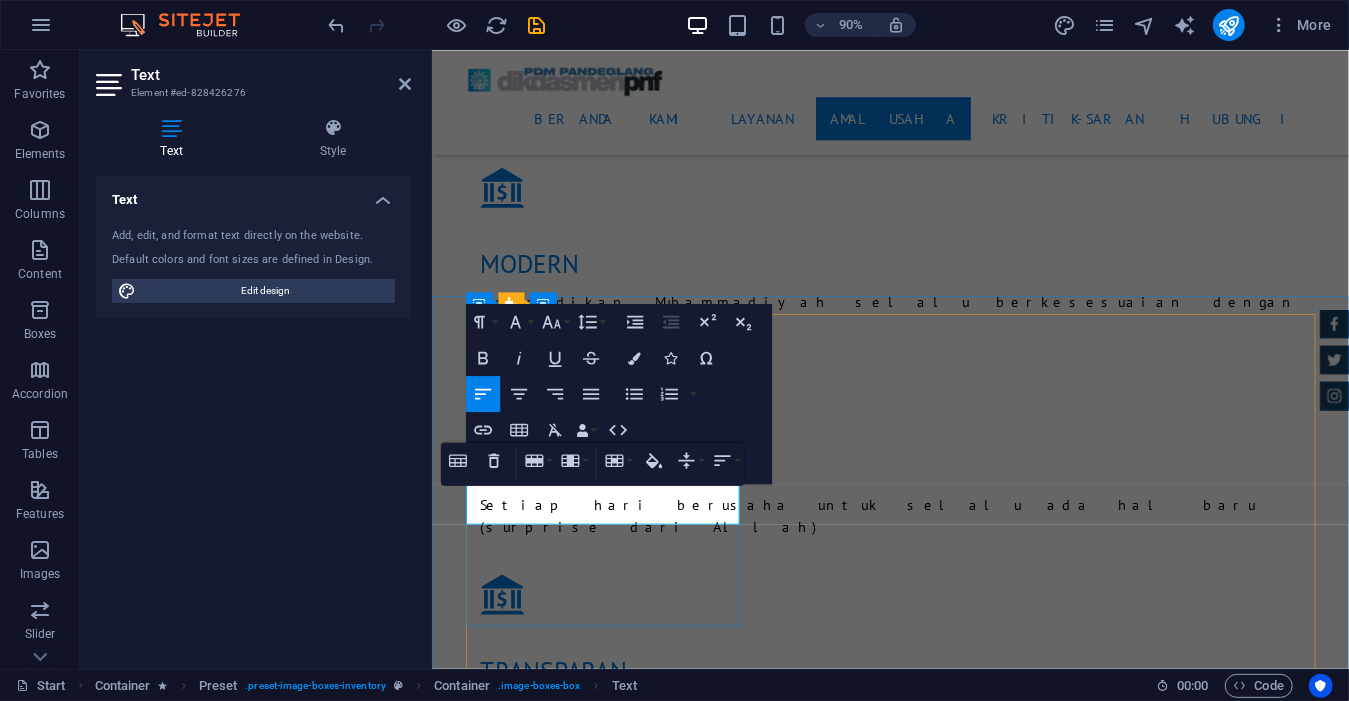 click on "BMW 535I Individual" at bounding box center (763, 5398) 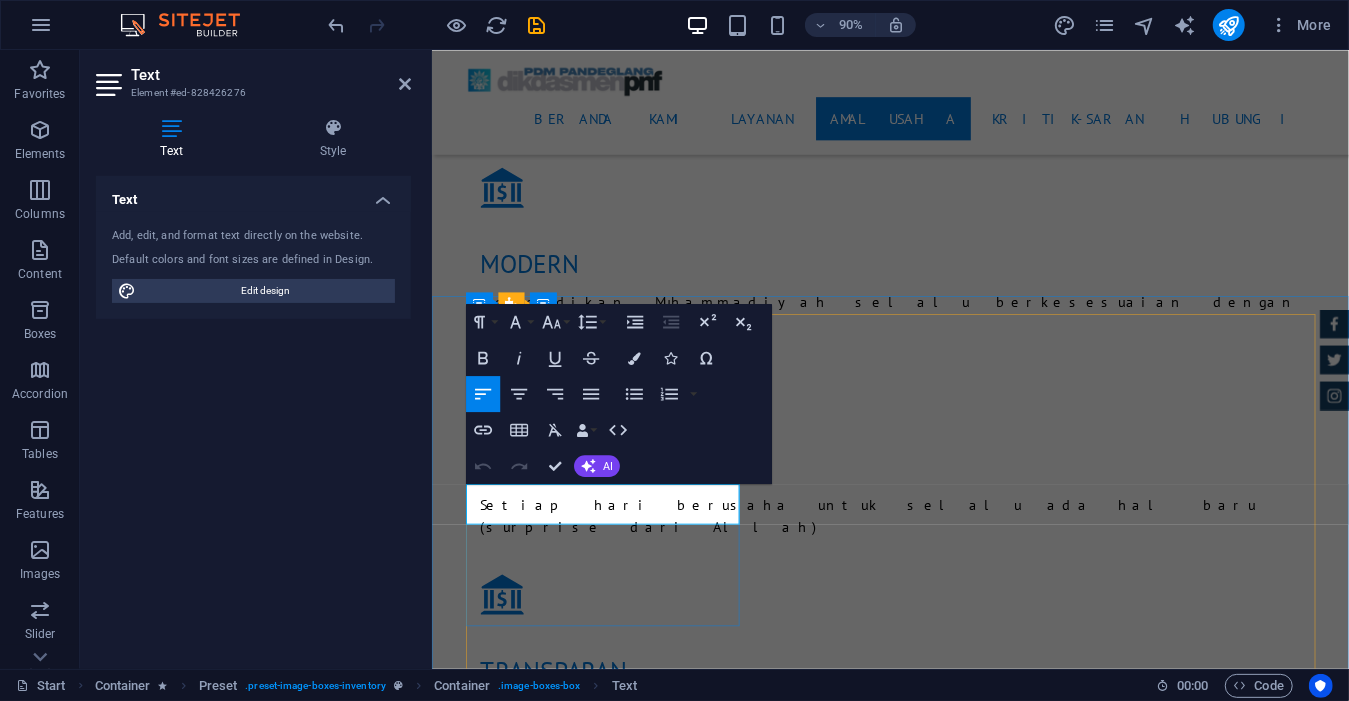 click on "BMW 535I Individual" at bounding box center (763, 5398) 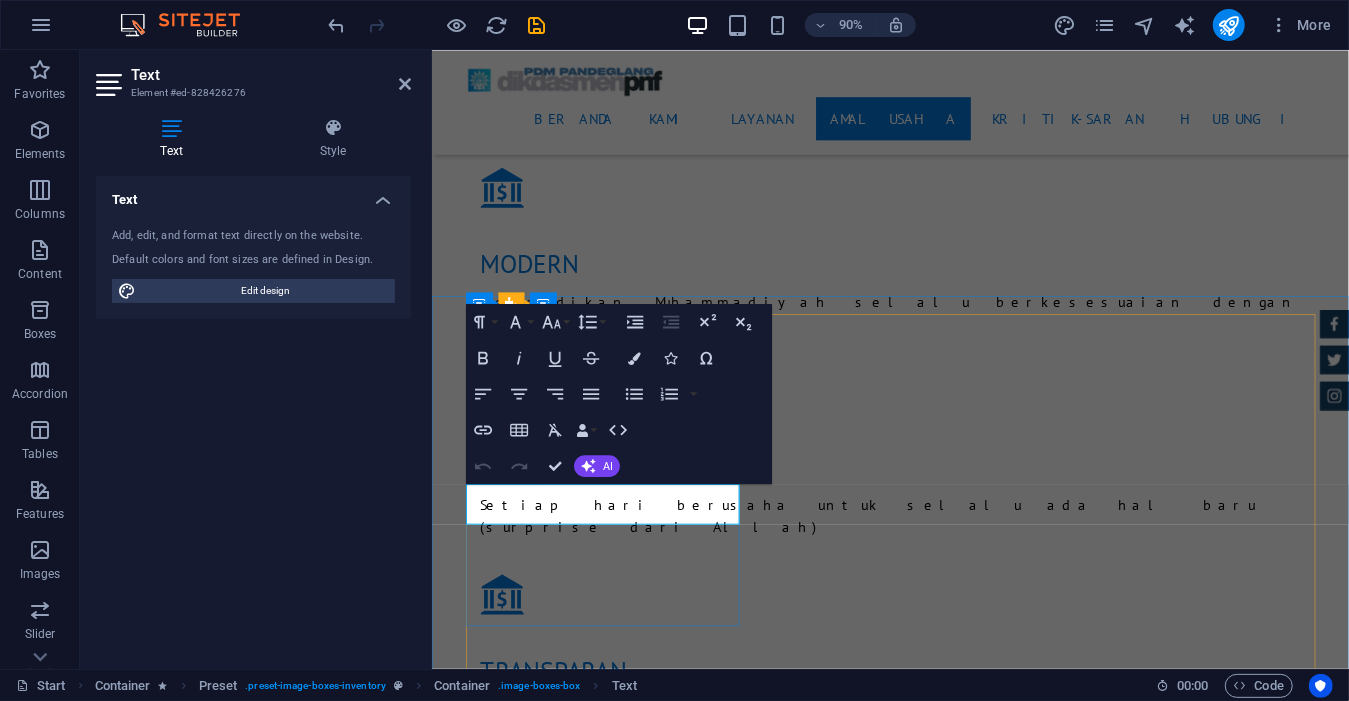 click on "BMW 535I Individual" at bounding box center (763, 5398) 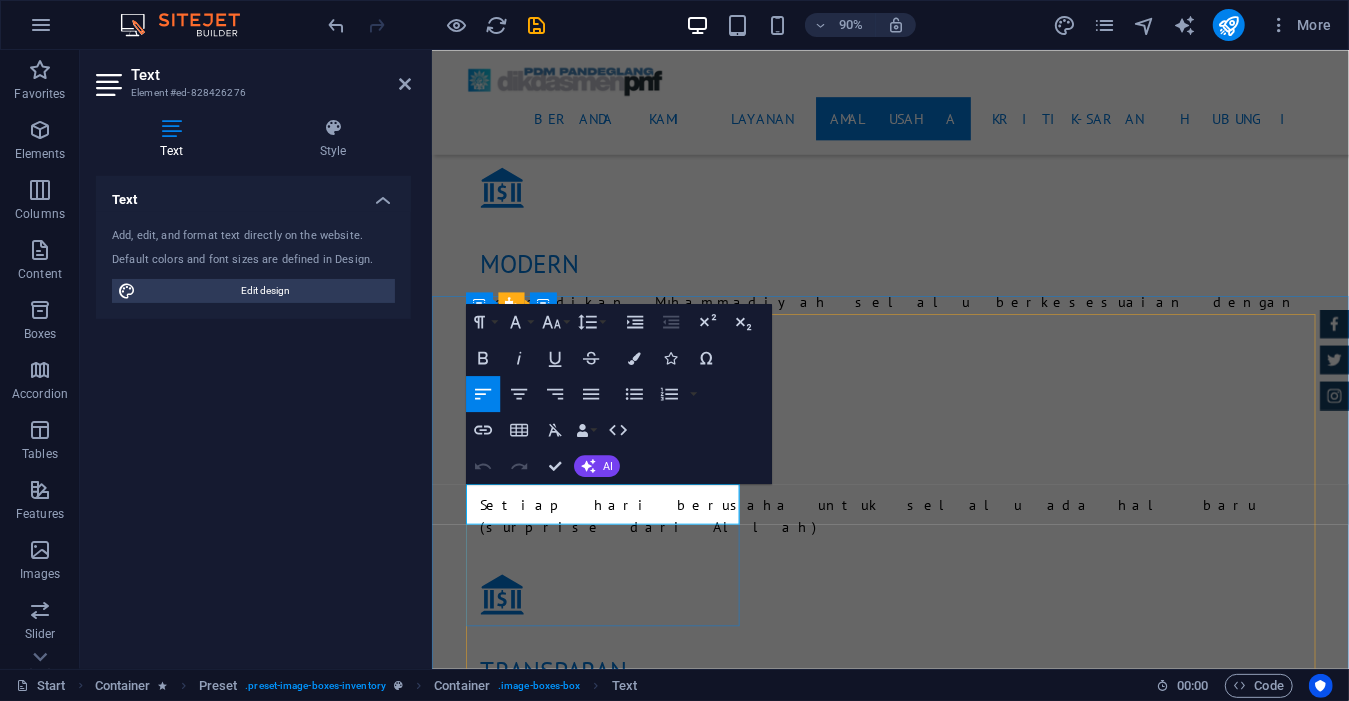 click on "BMW 535I Individual" at bounding box center (763, 5398) 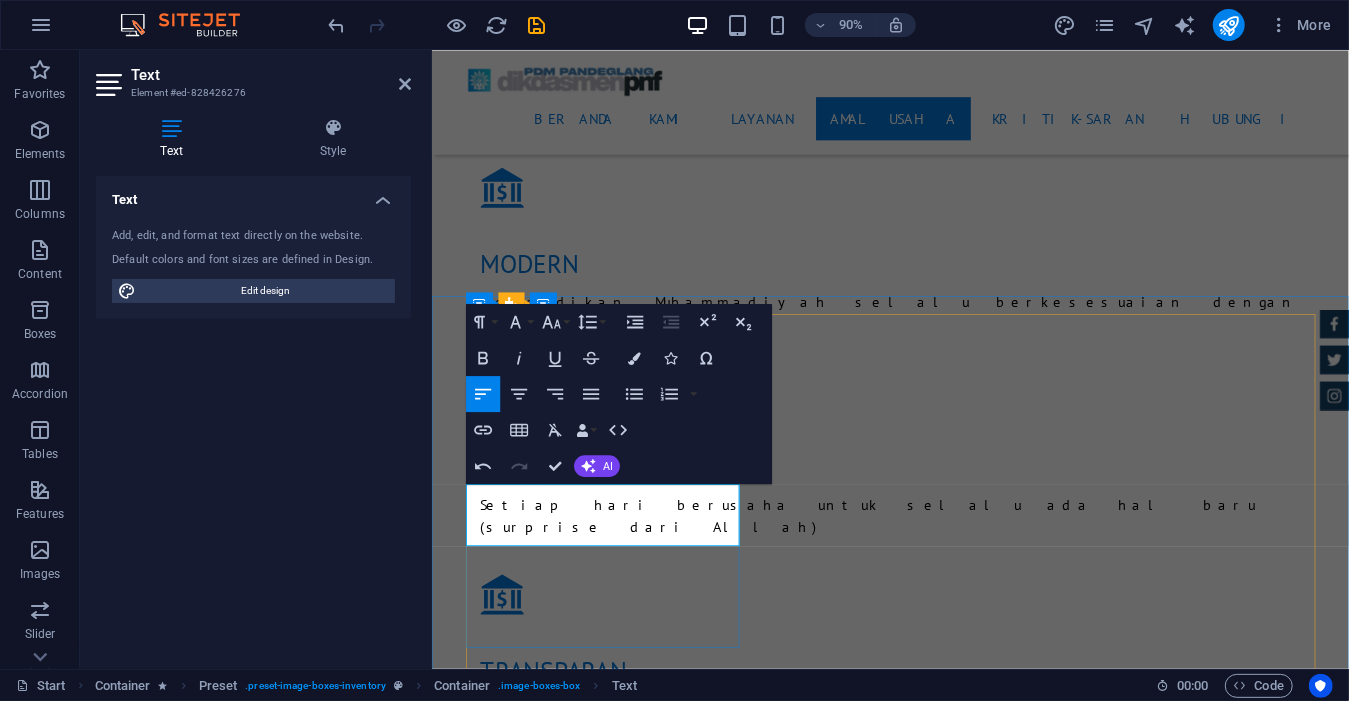 click on "$ 49.999" at bounding box center (1351, 5399) 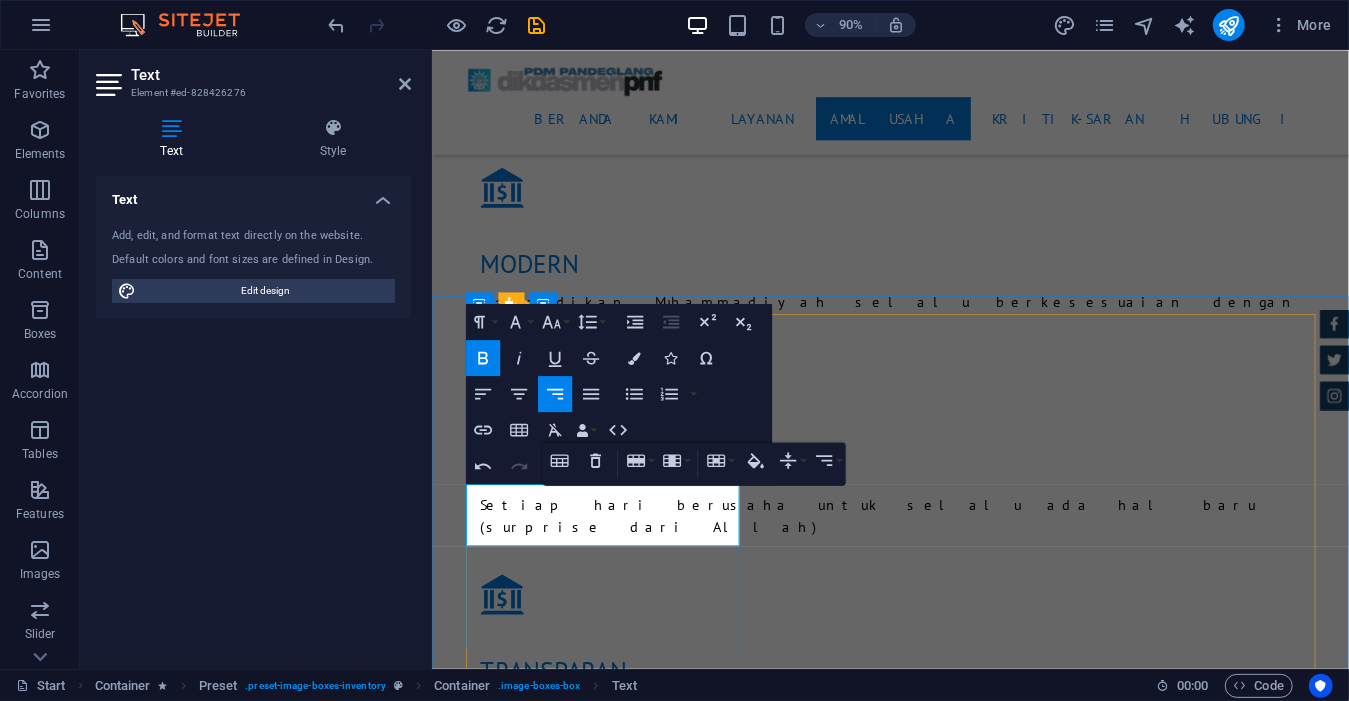 click on "$ 49.999" at bounding box center [1351, 5399] 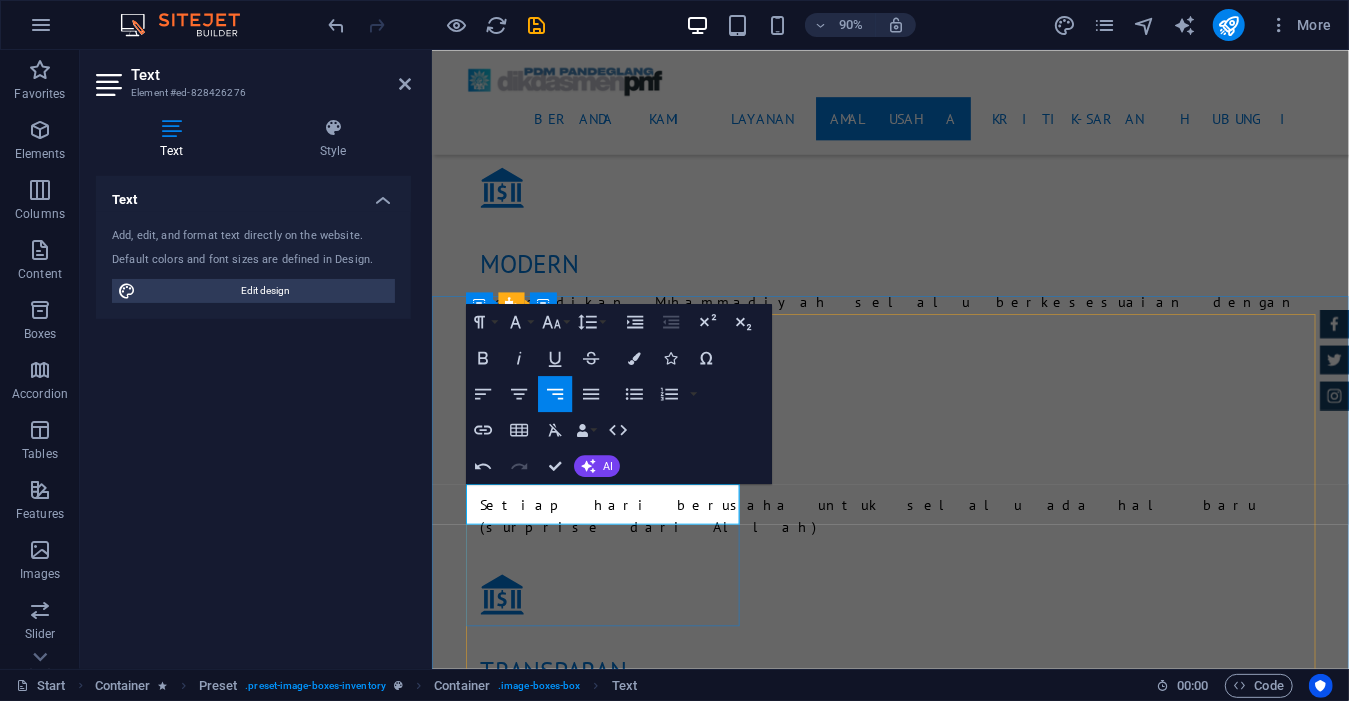 click at bounding box center [1379, 5399] 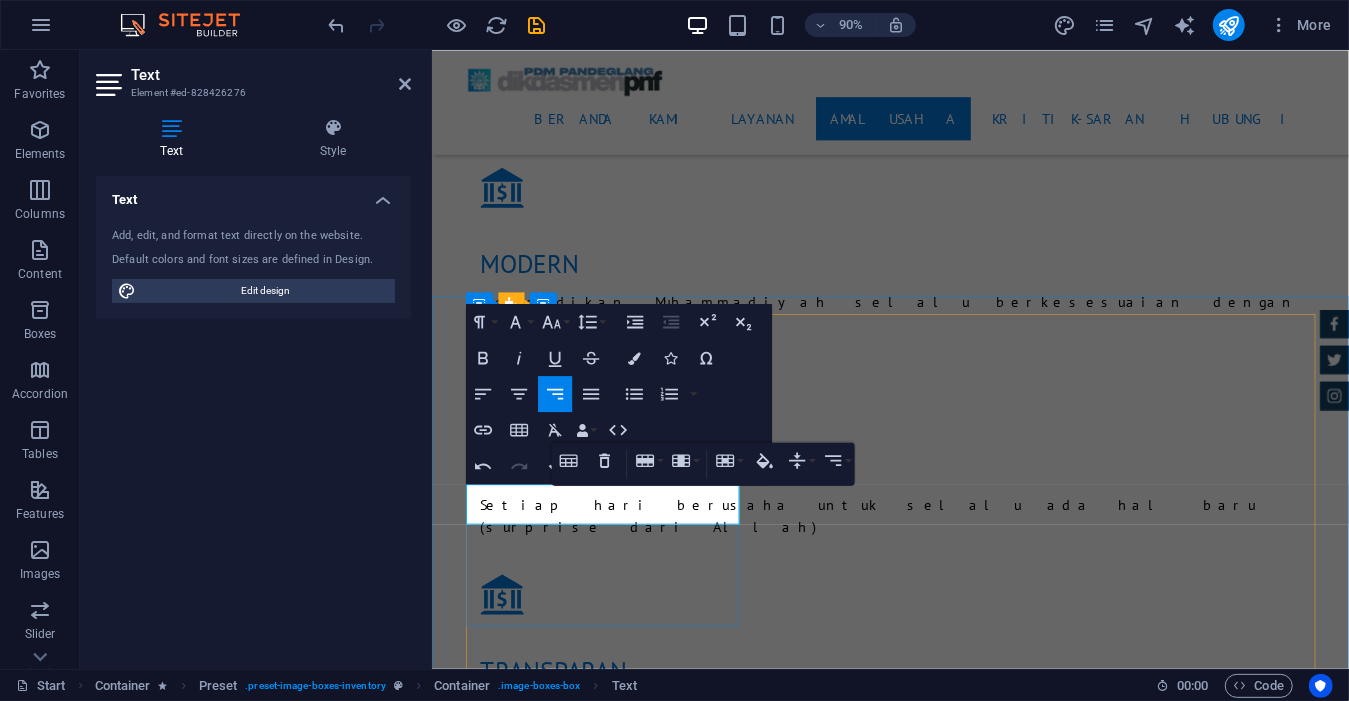 click at bounding box center (1379, 5399) 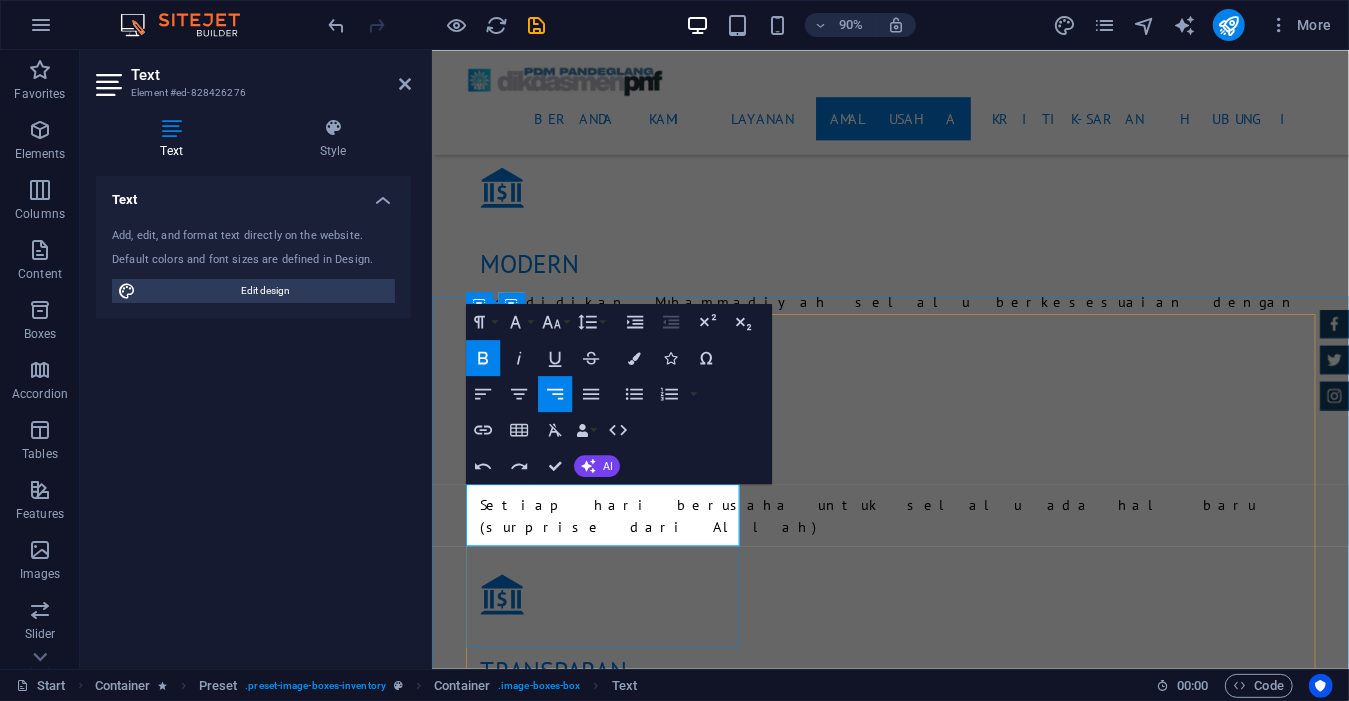 click on "$ 49.999" at bounding box center (1351, 5399) 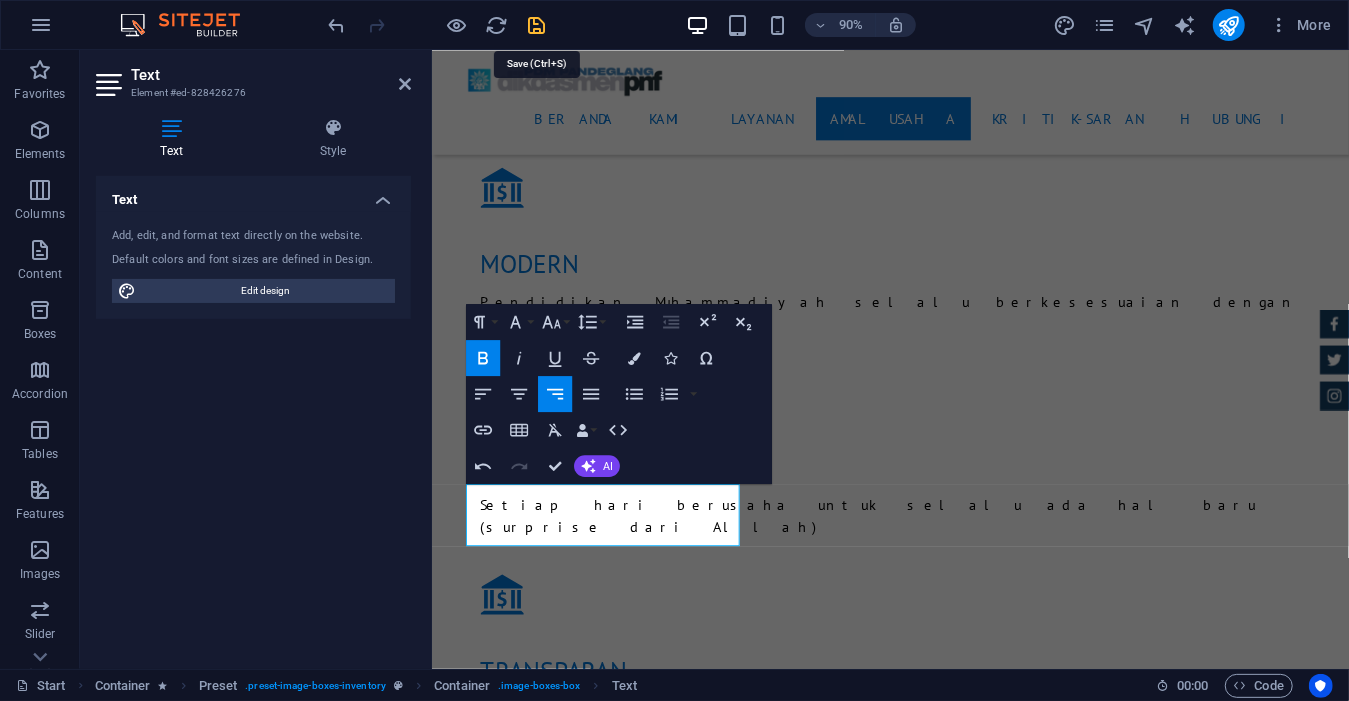 click at bounding box center (537, 25) 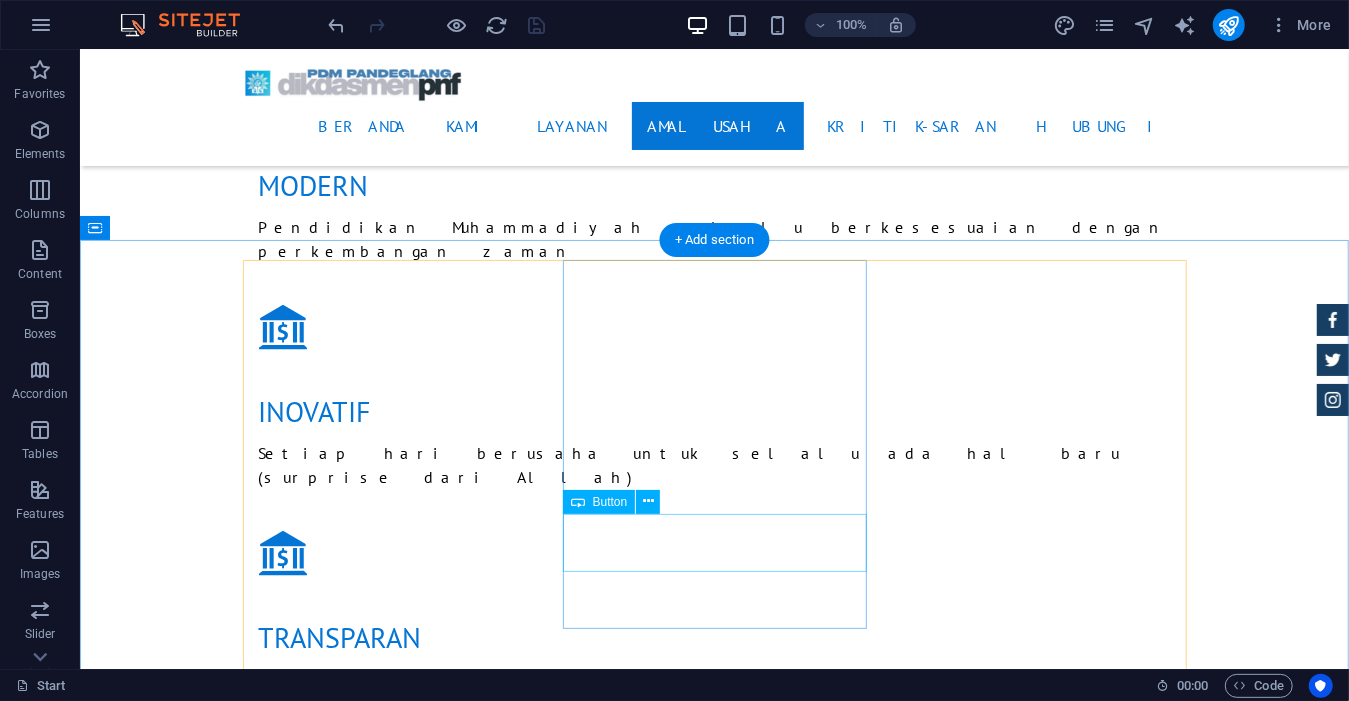 scroll, scrollTop: 4002, scrollLeft: 0, axis: vertical 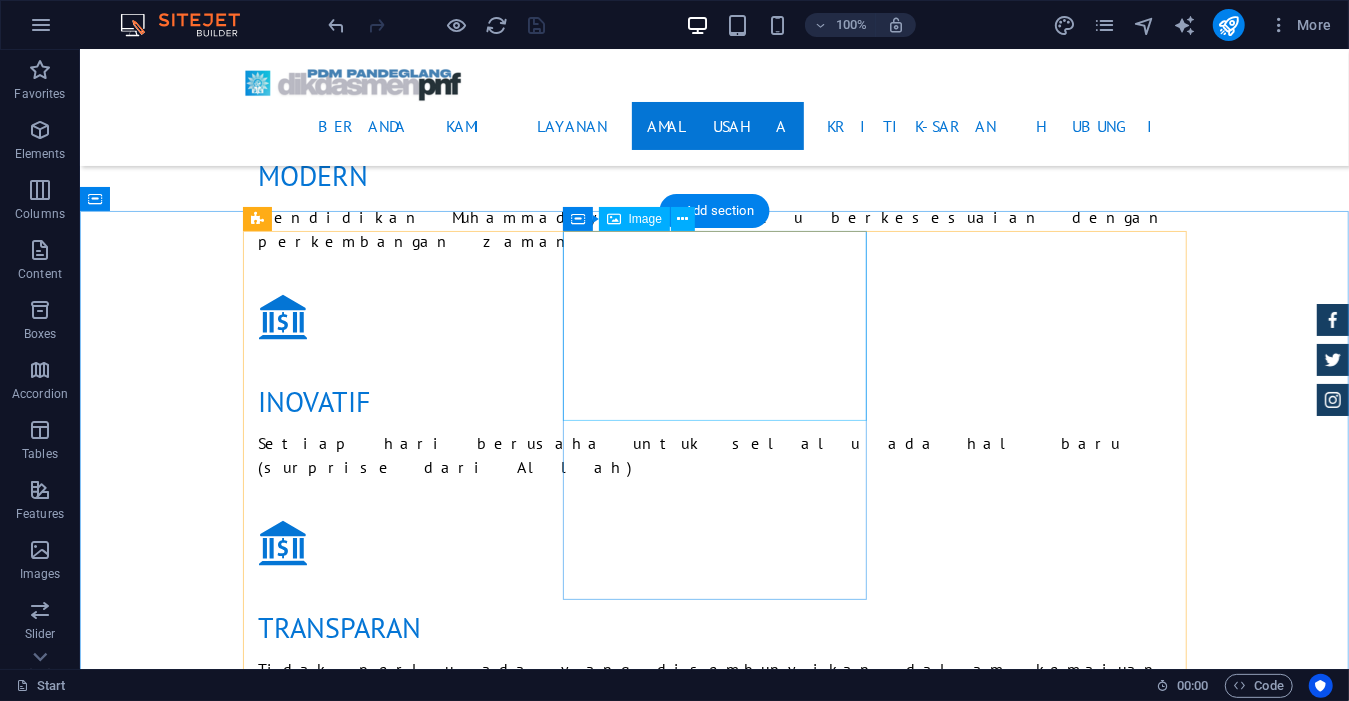 click at bounding box center (714, 5666) 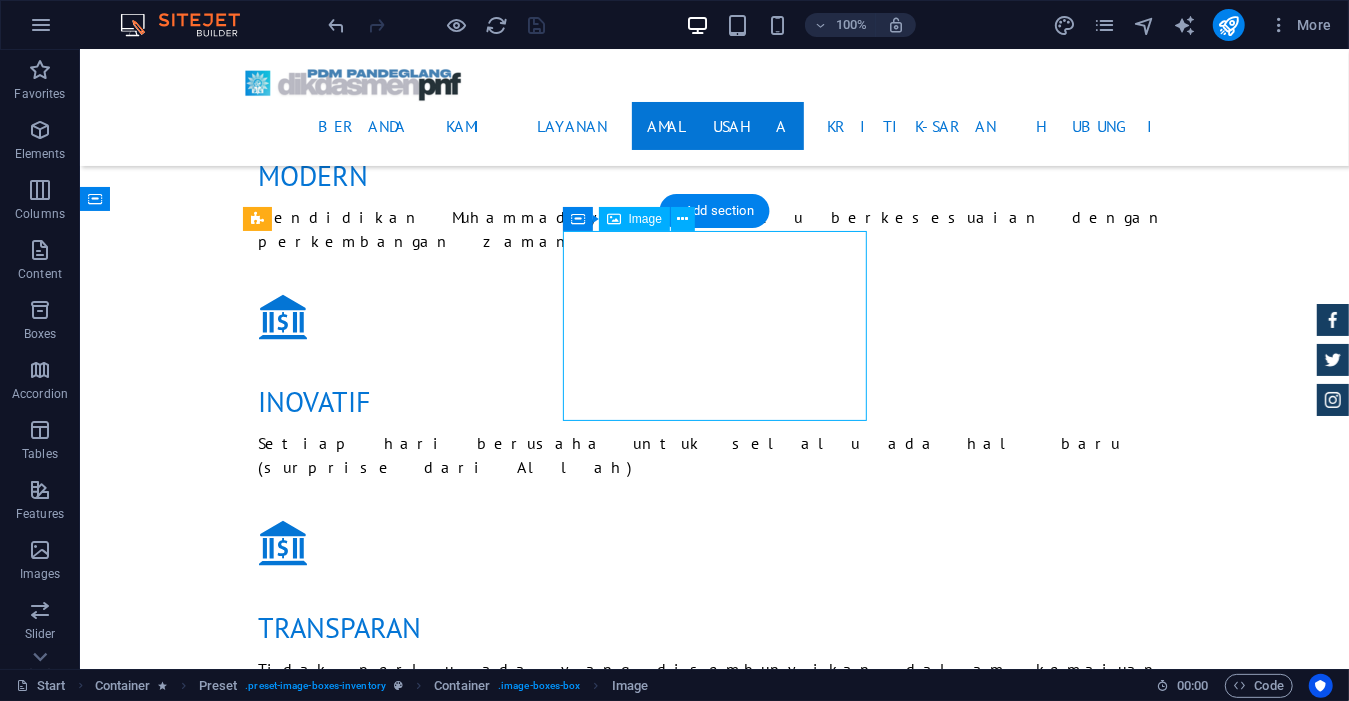 click at bounding box center (714, 5666) 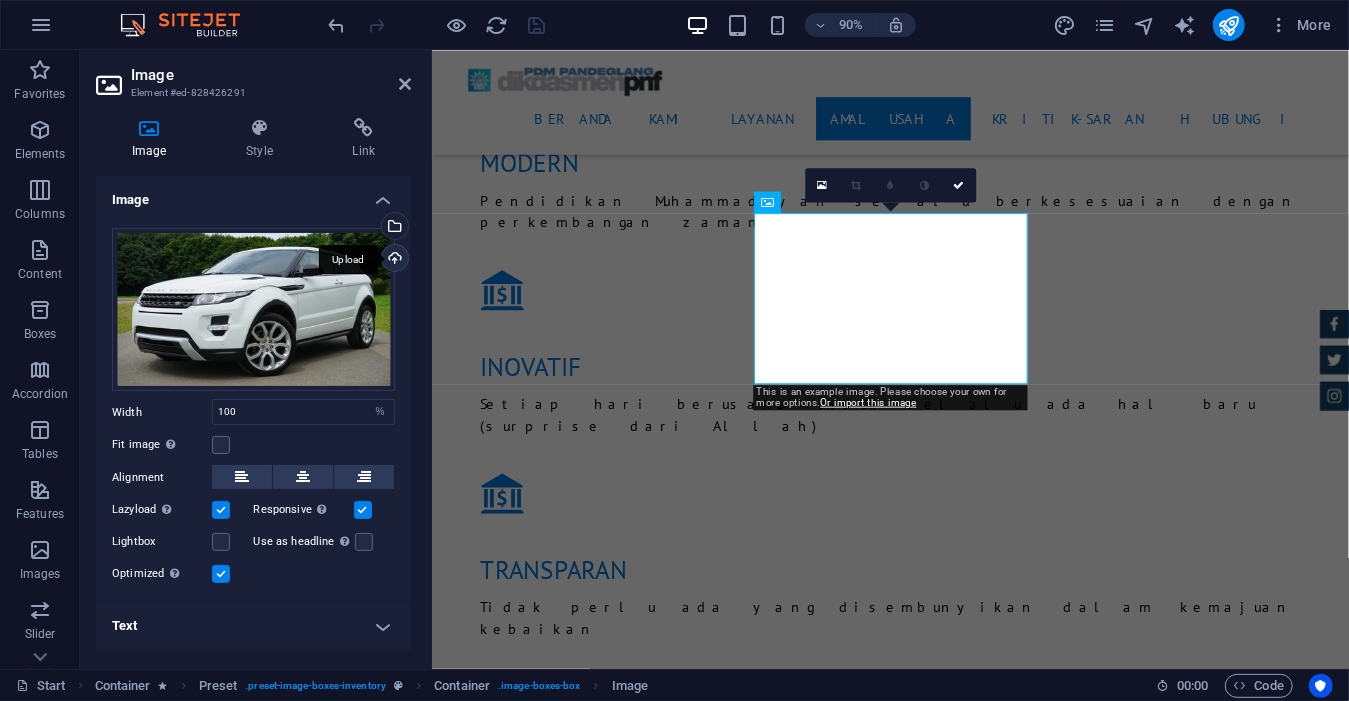 click on "Upload" at bounding box center [393, 260] 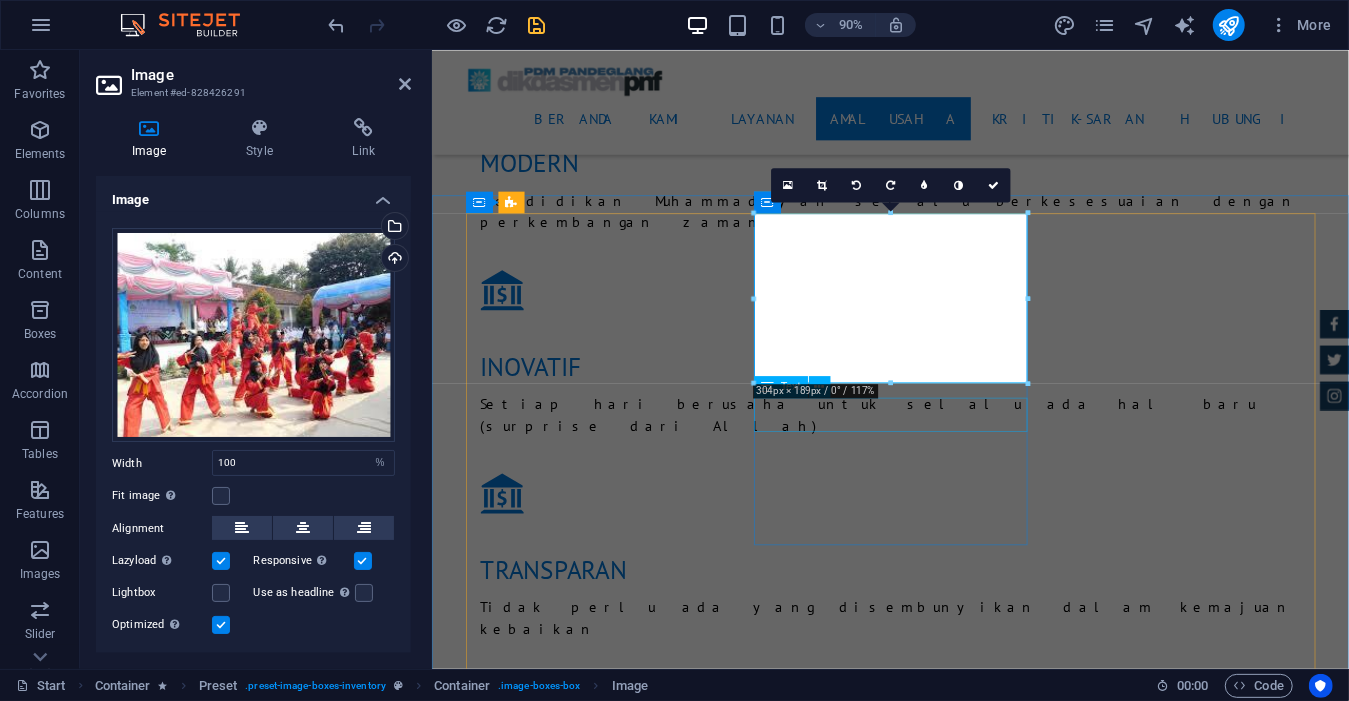 click on "Automatic  Transmission  | Pearl white" at bounding box center (941, 6041) 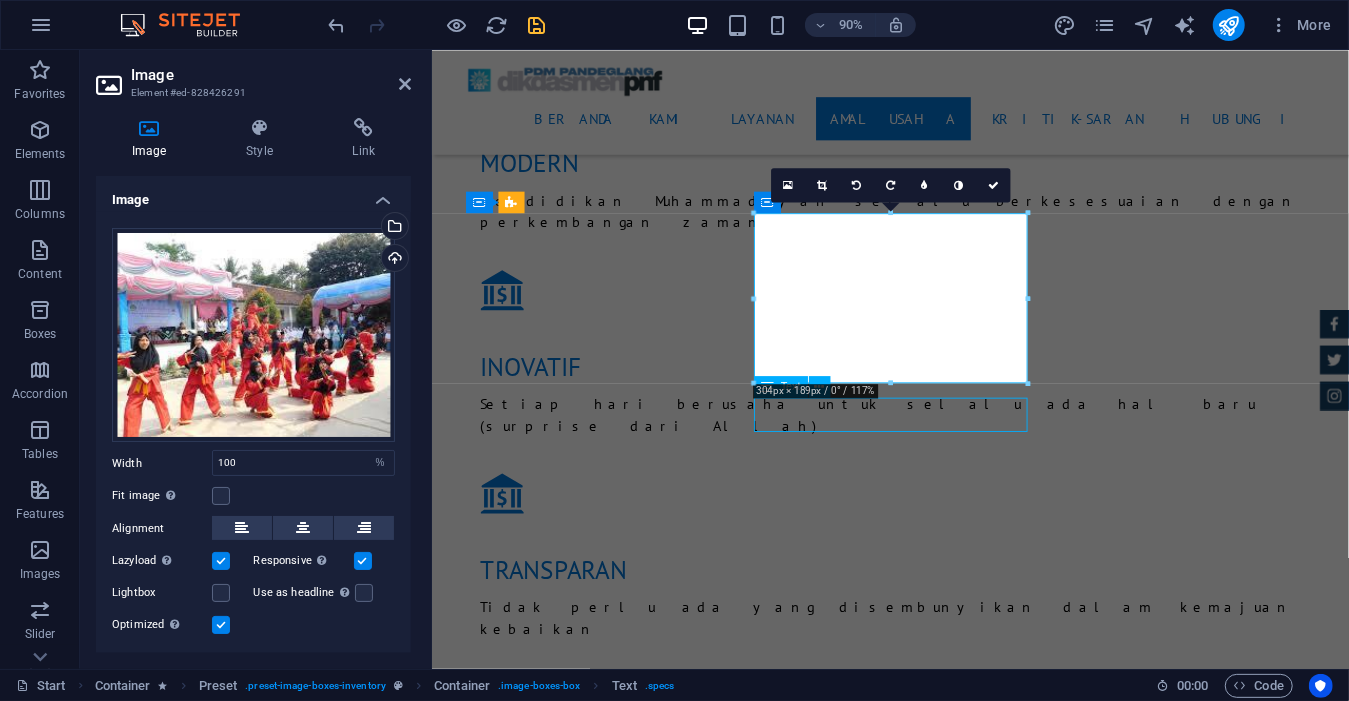 click on "Automatic  Transmission  | Pearl white" at bounding box center (941, 6041) 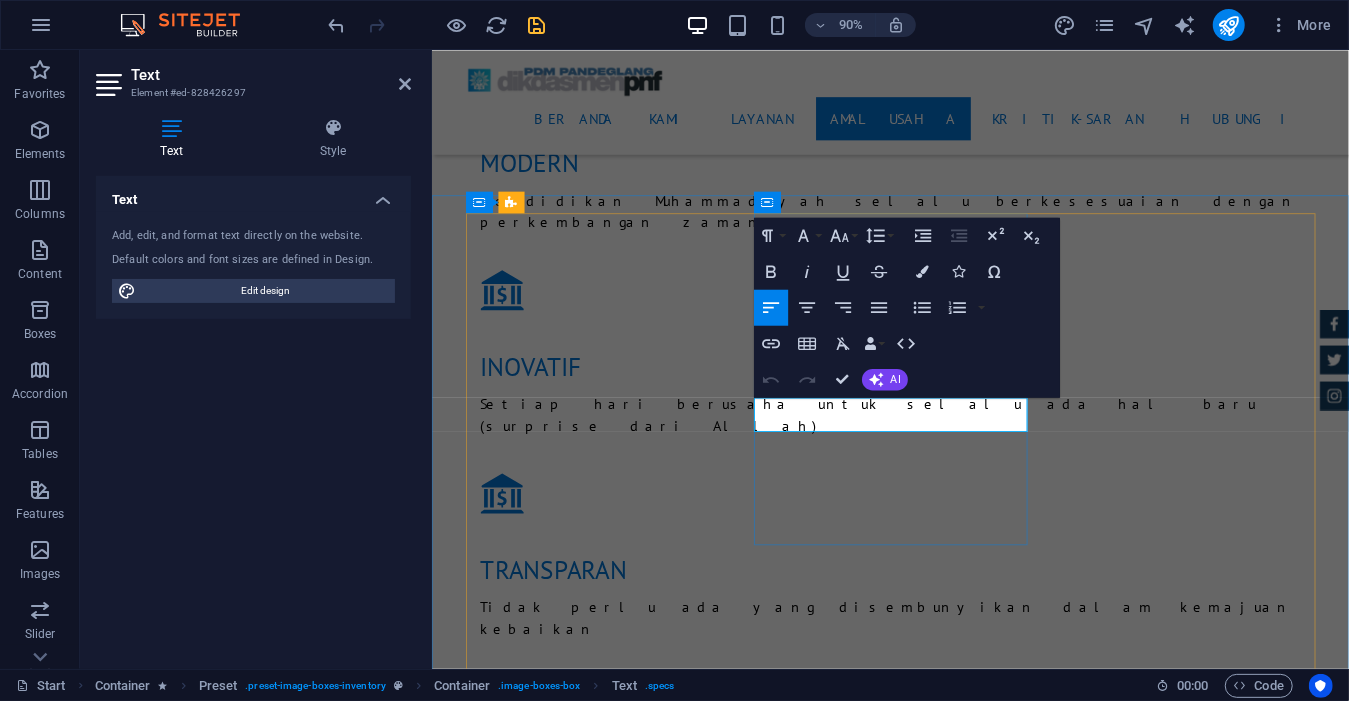 click on "Automatic" at bounding box center [499, 6050] 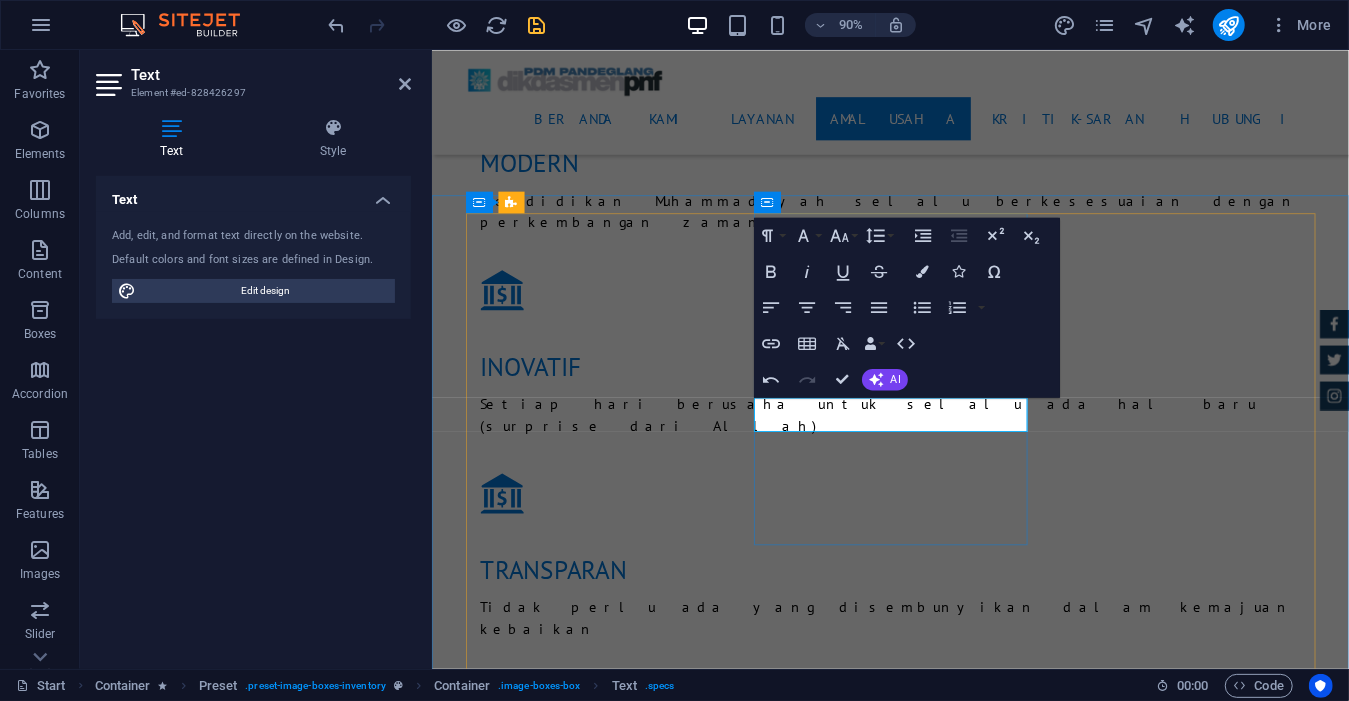 click on "​" at bounding box center (941, 6041) 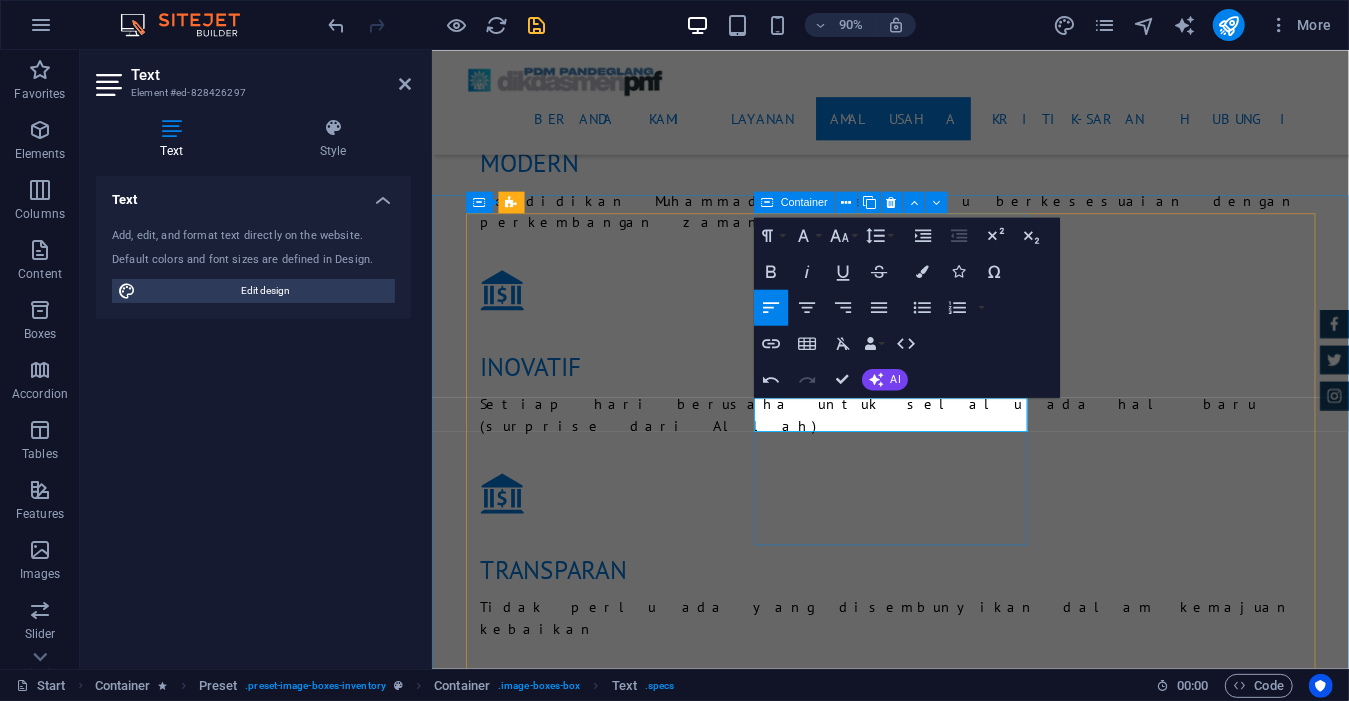 click on "​TSANAWIYAH KUBANGKONDANG More Details" at bounding box center (941, 5774) 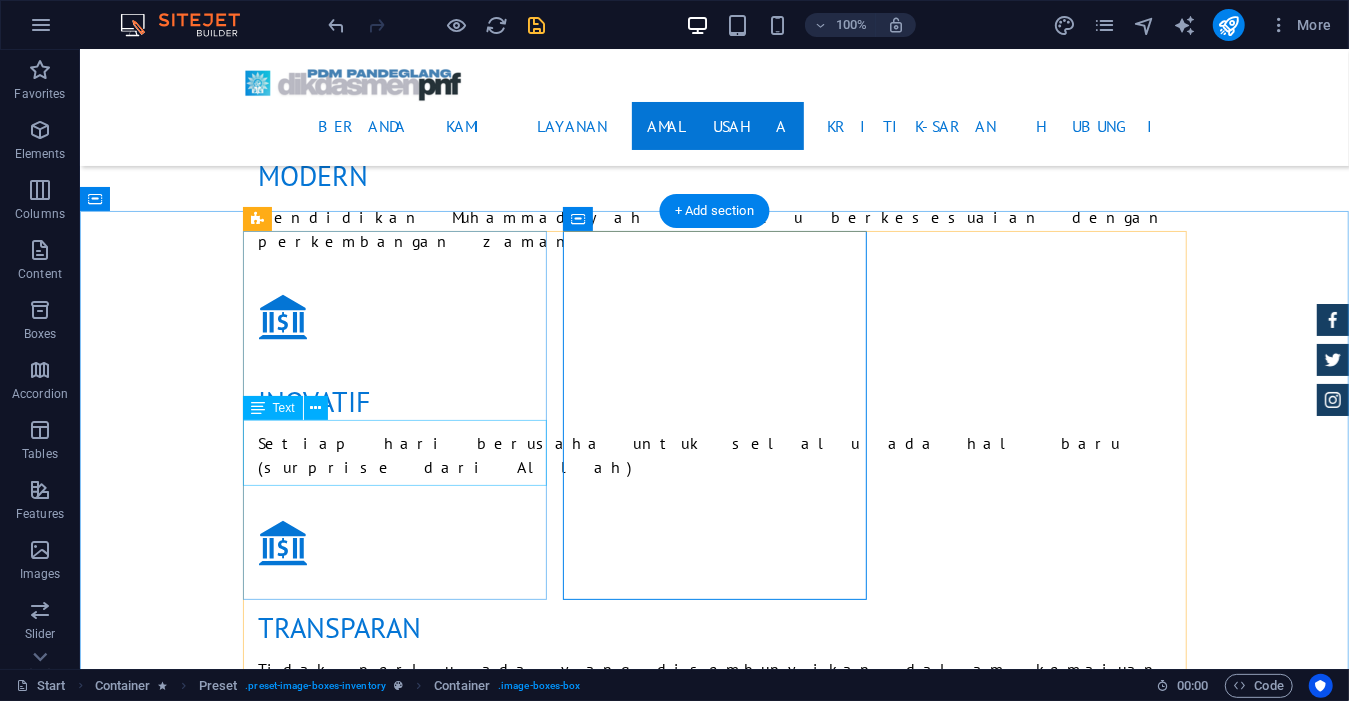click on "aliyah kubangkondang 1956" at bounding box center (714, 5229) 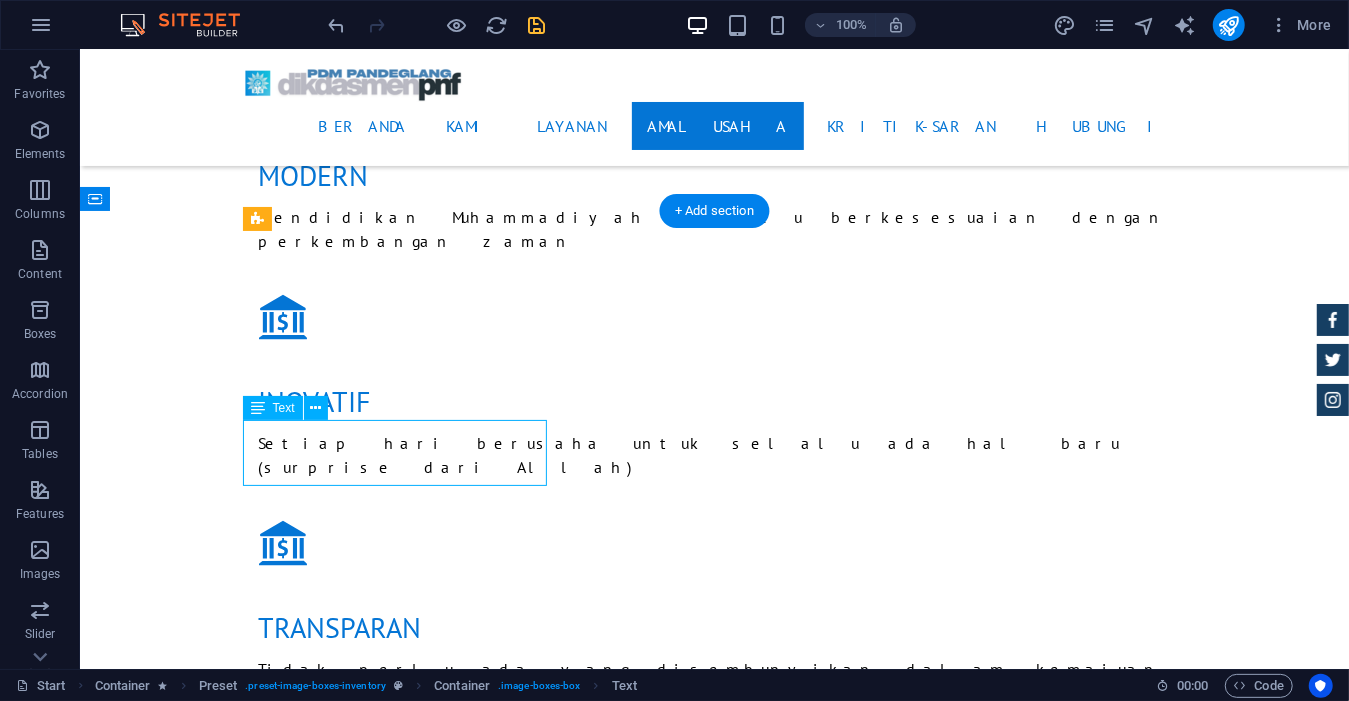 click on "aliyah kubangkondang 1956" at bounding box center [714, 5229] 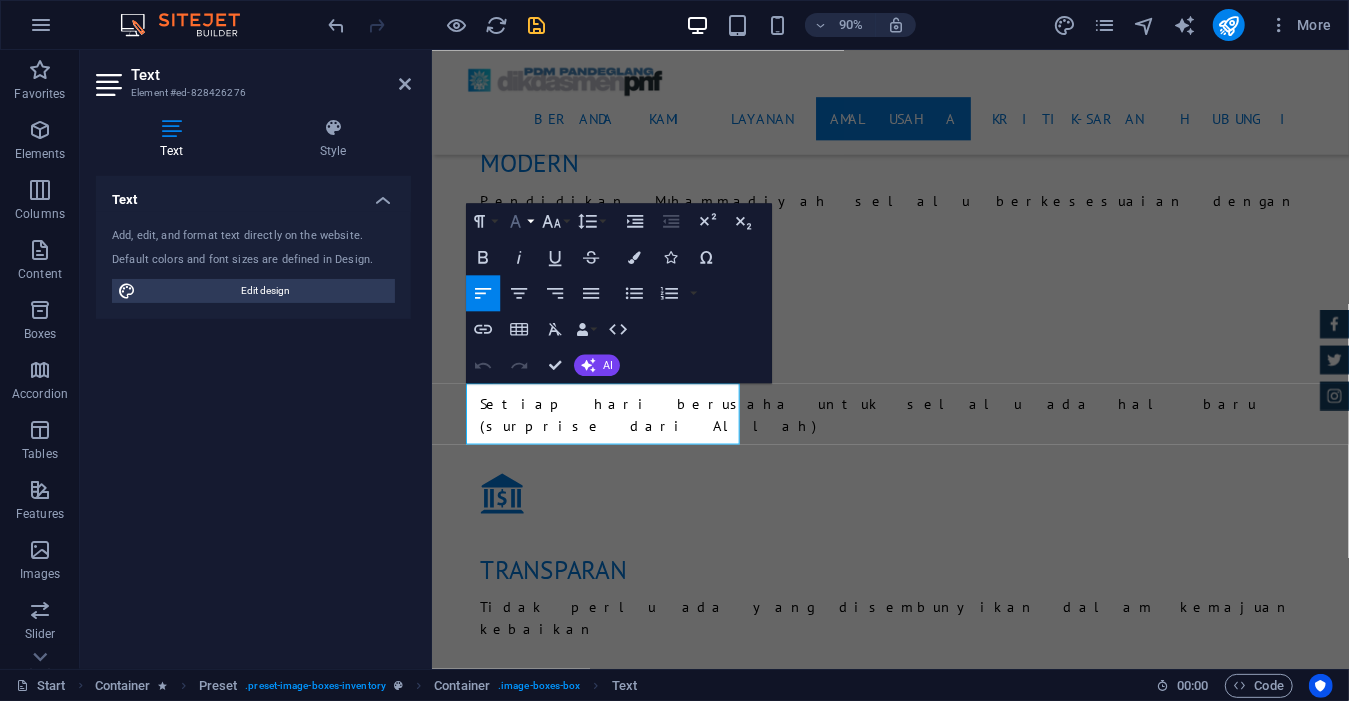 click 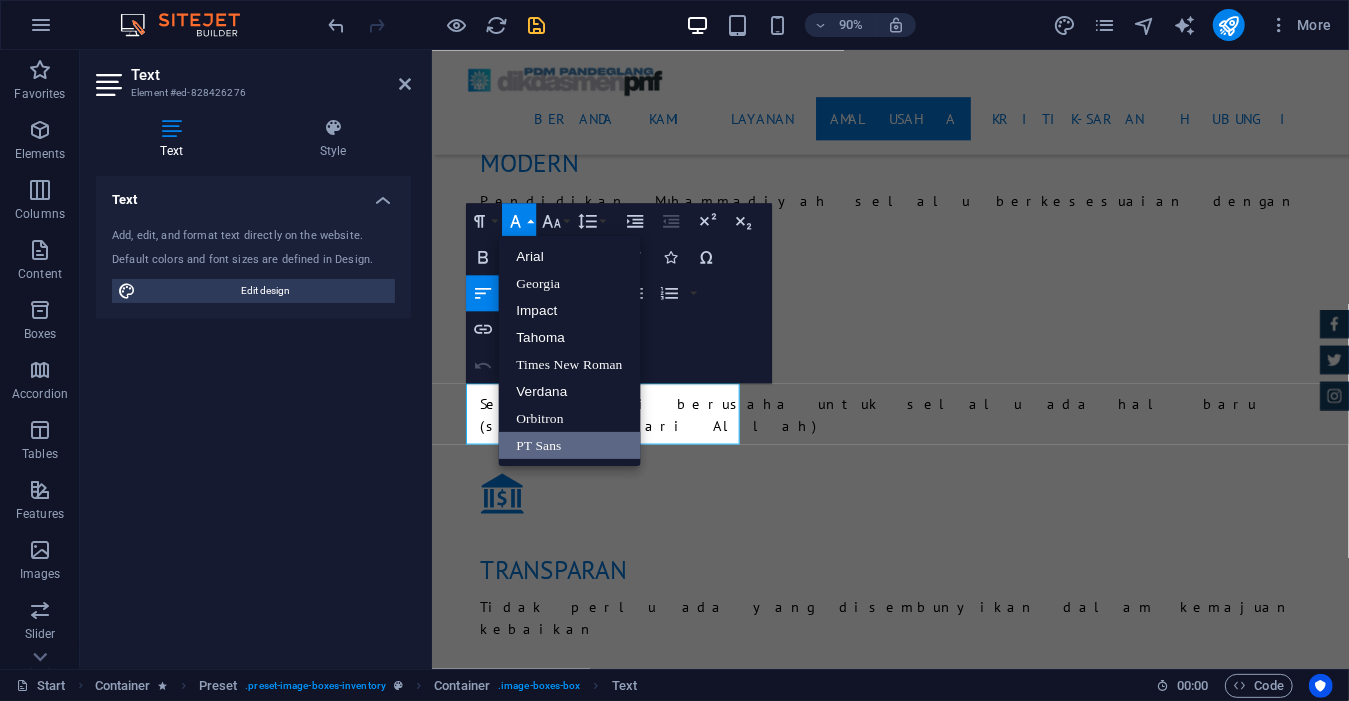 scroll, scrollTop: 0, scrollLeft: 0, axis: both 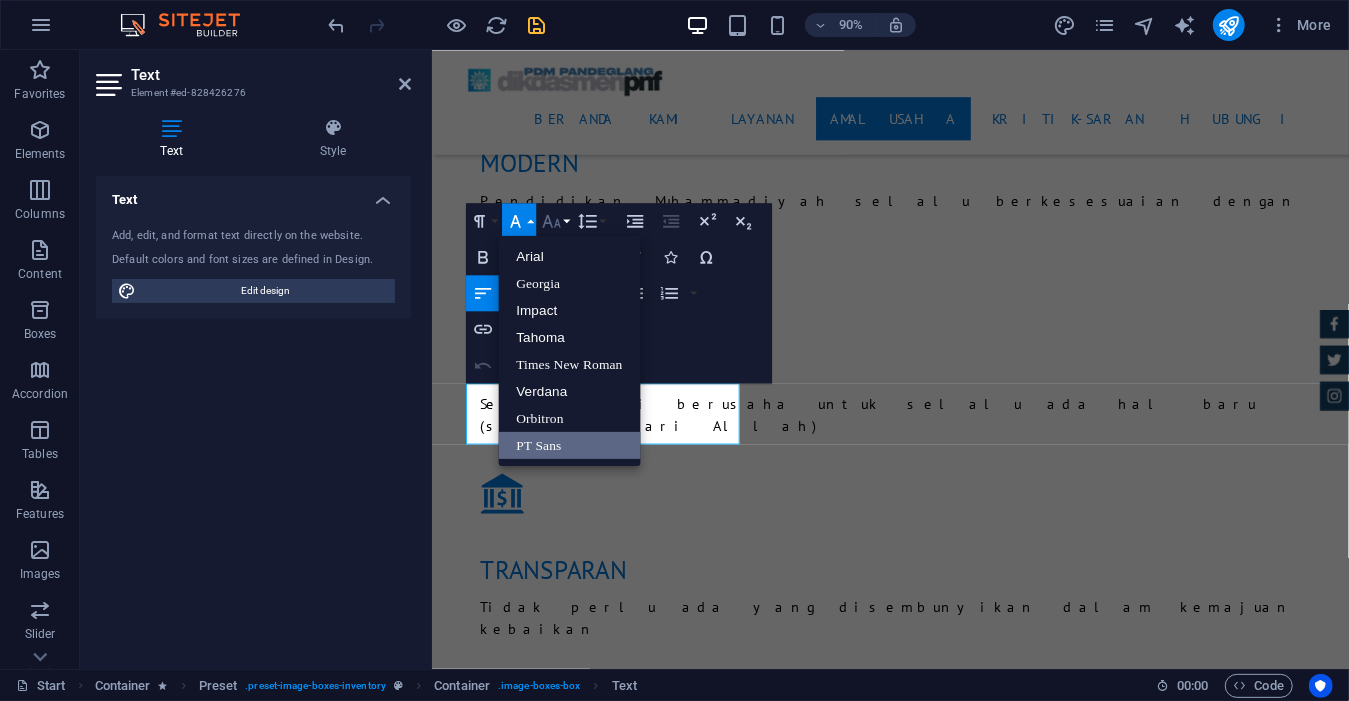 click 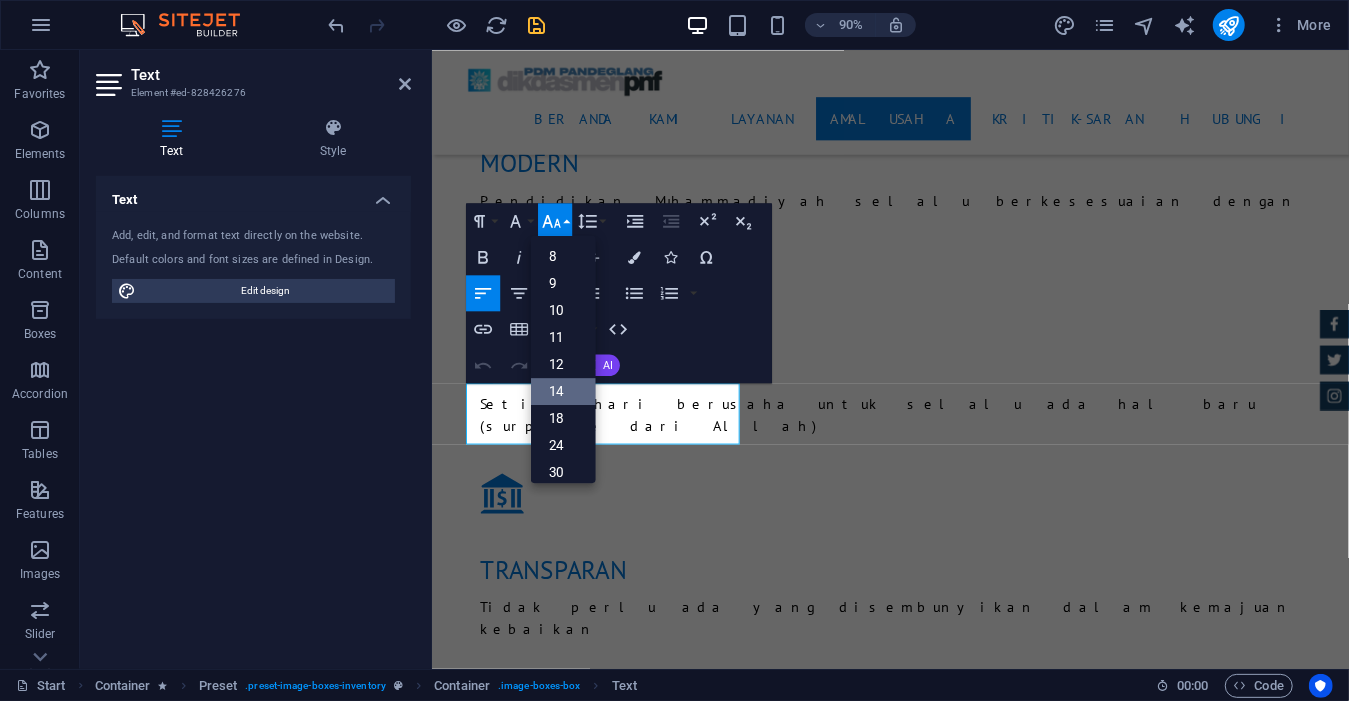 click on "14" at bounding box center [563, 391] 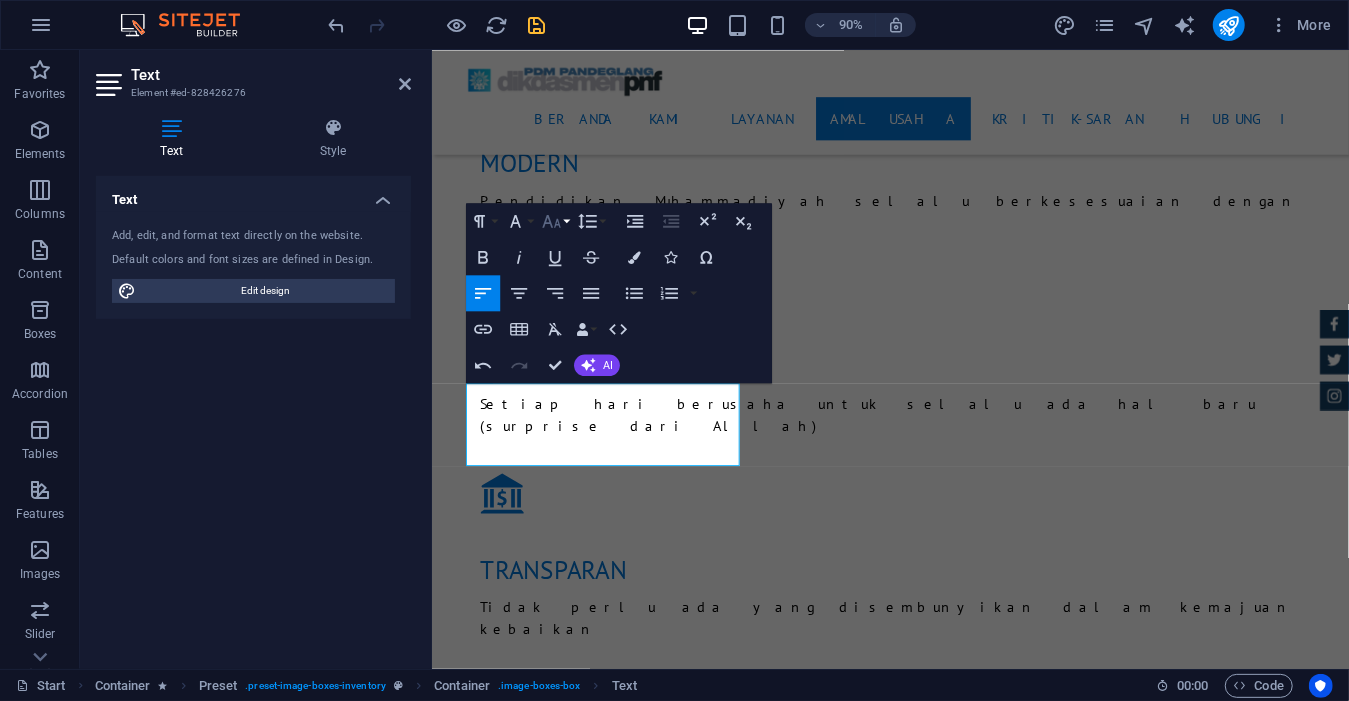 click 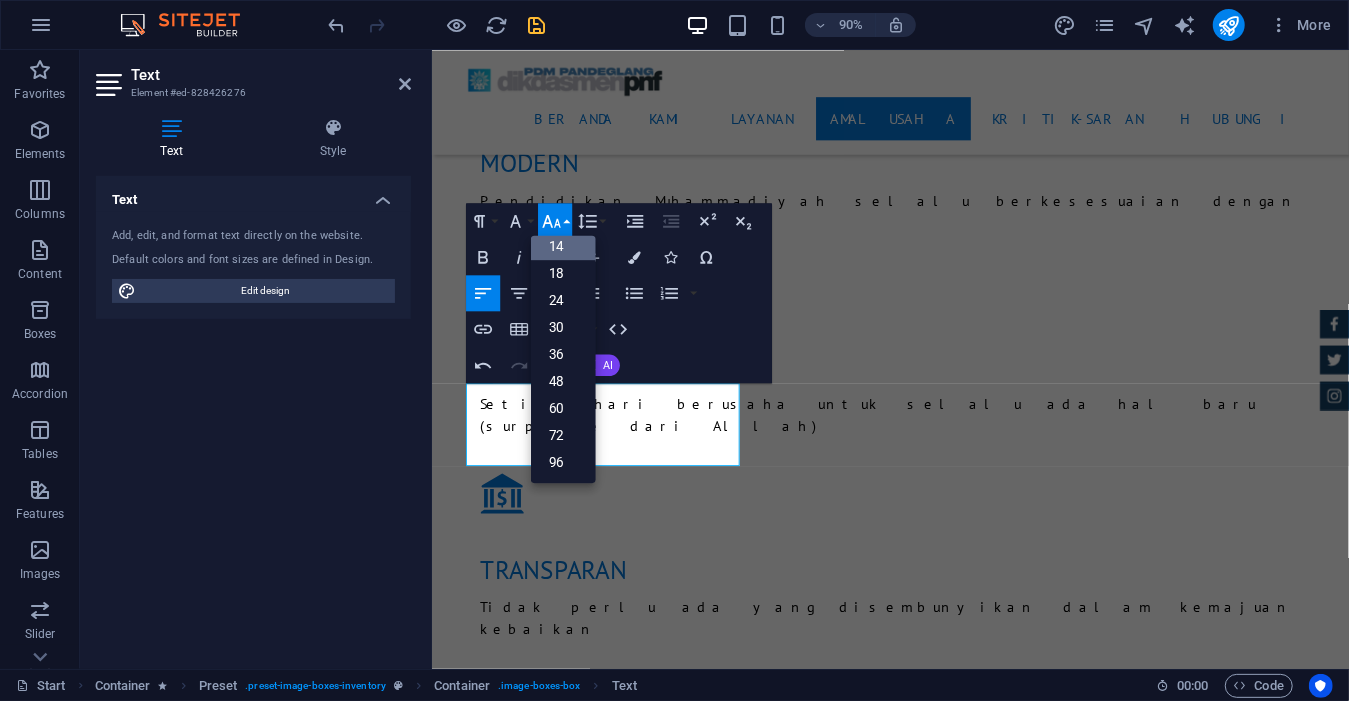 scroll, scrollTop: 161, scrollLeft: 0, axis: vertical 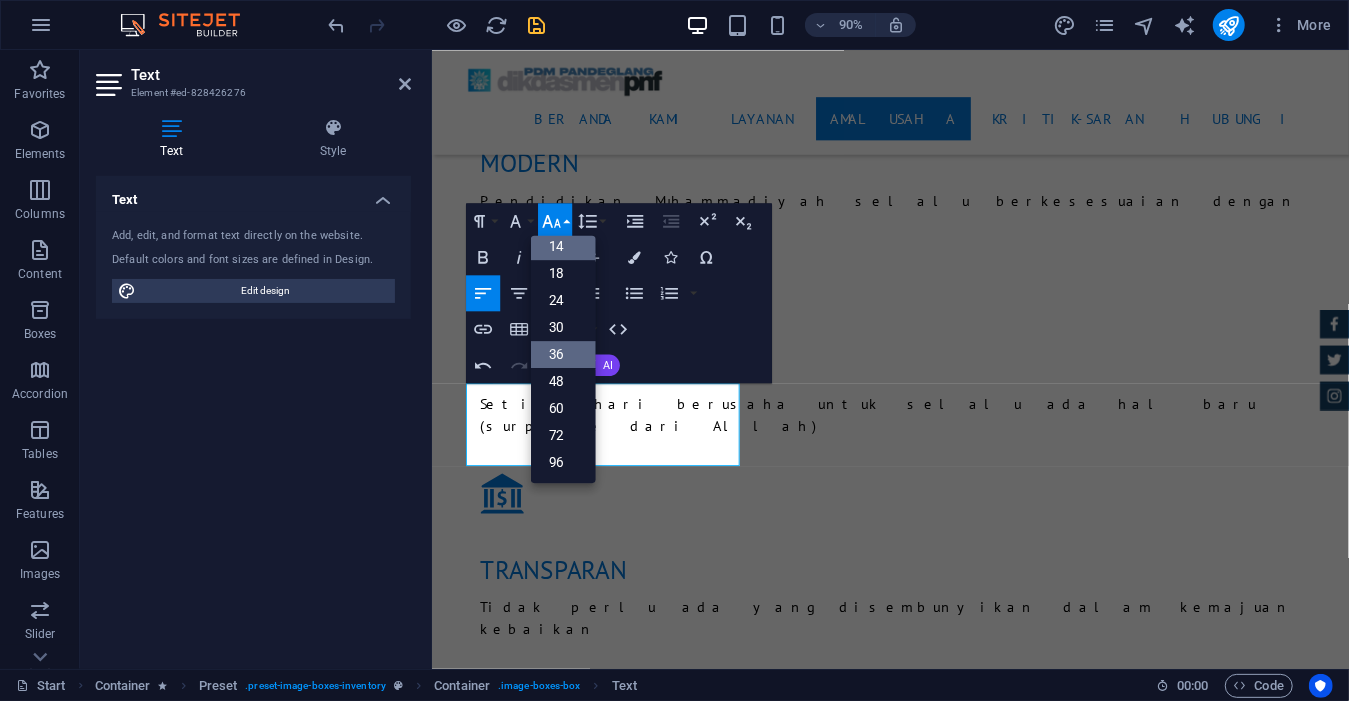 click on "36" at bounding box center [563, 354] 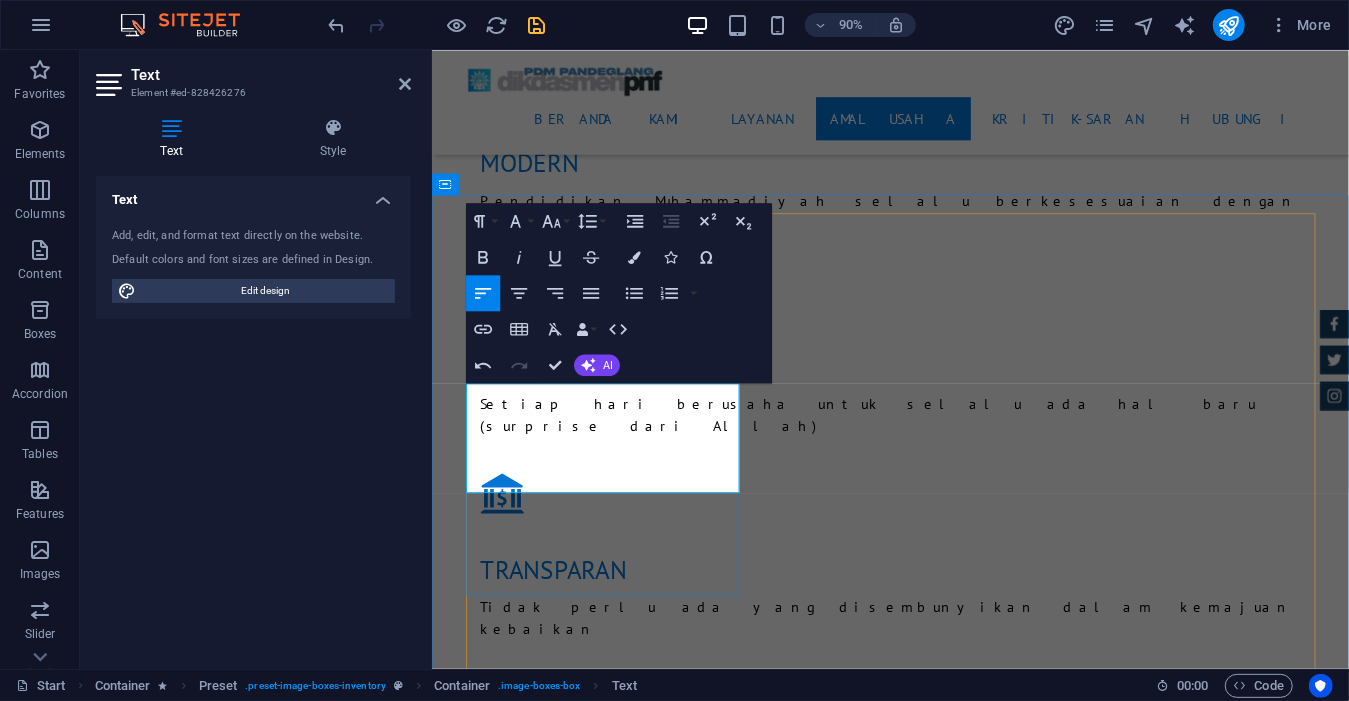 click on "​ aliyah kubangkondang 1956" at bounding box center (941, 5314) 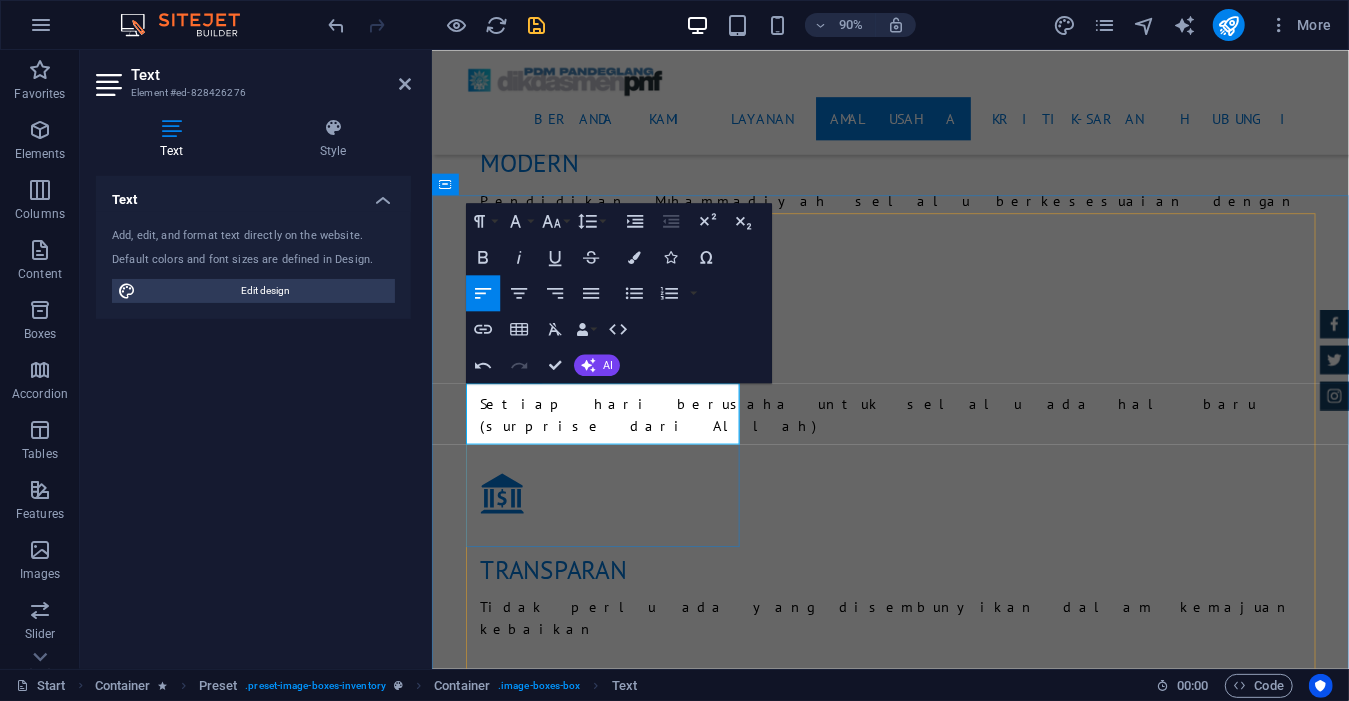 click on "aliyah kubangkondang" at bounding box center (763, 5286) 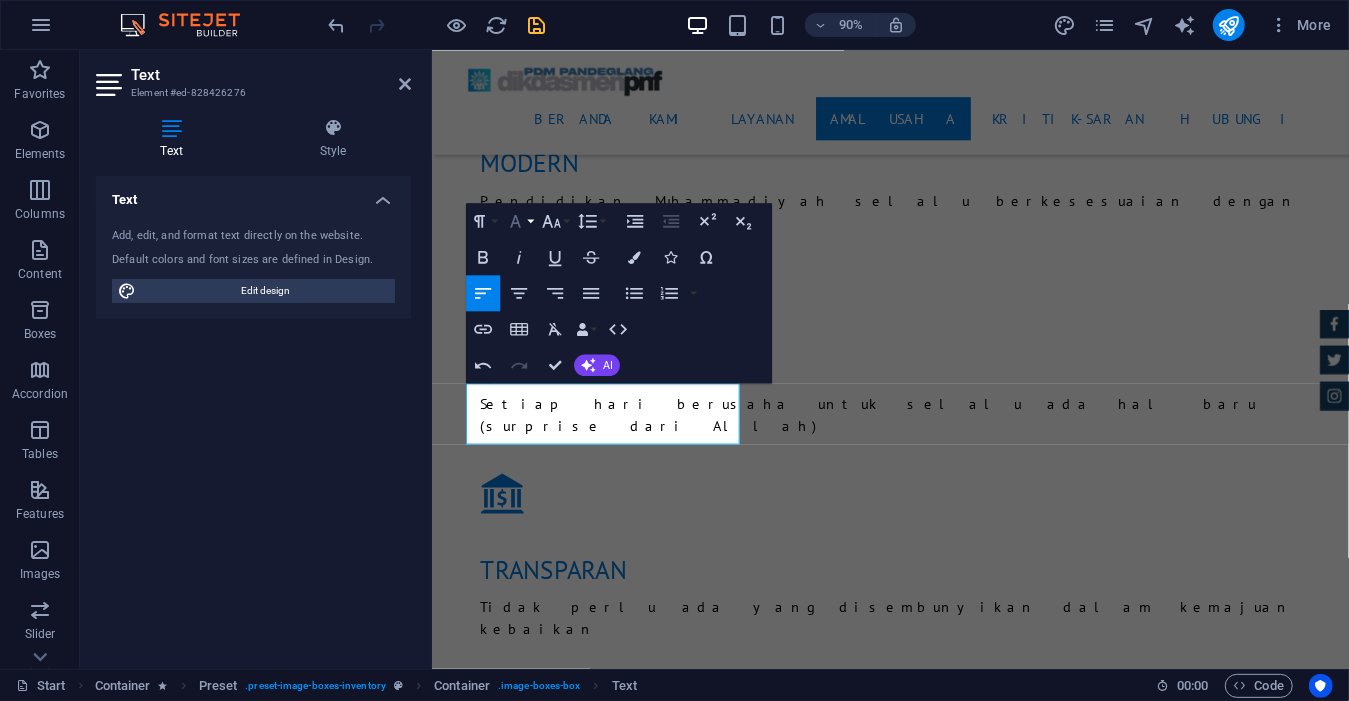 click 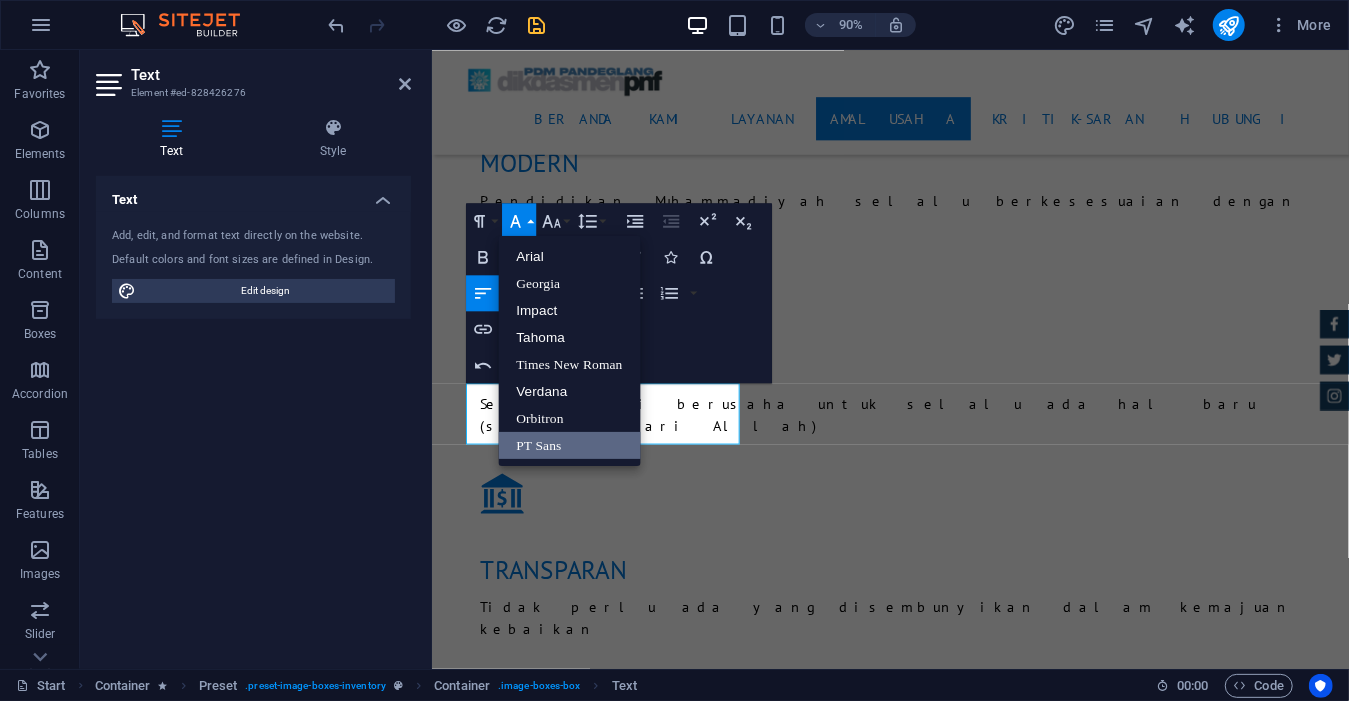 scroll, scrollTop: 0, scrollLeft: 0, axis: both 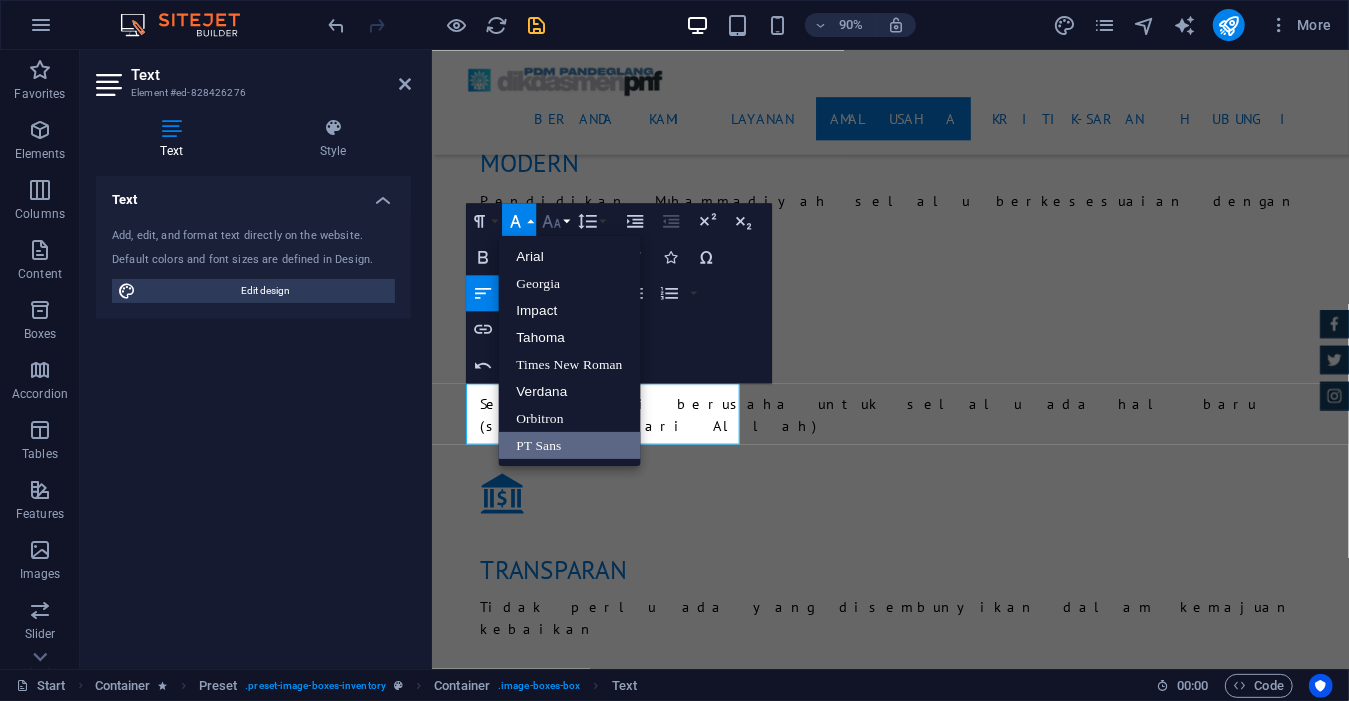 click 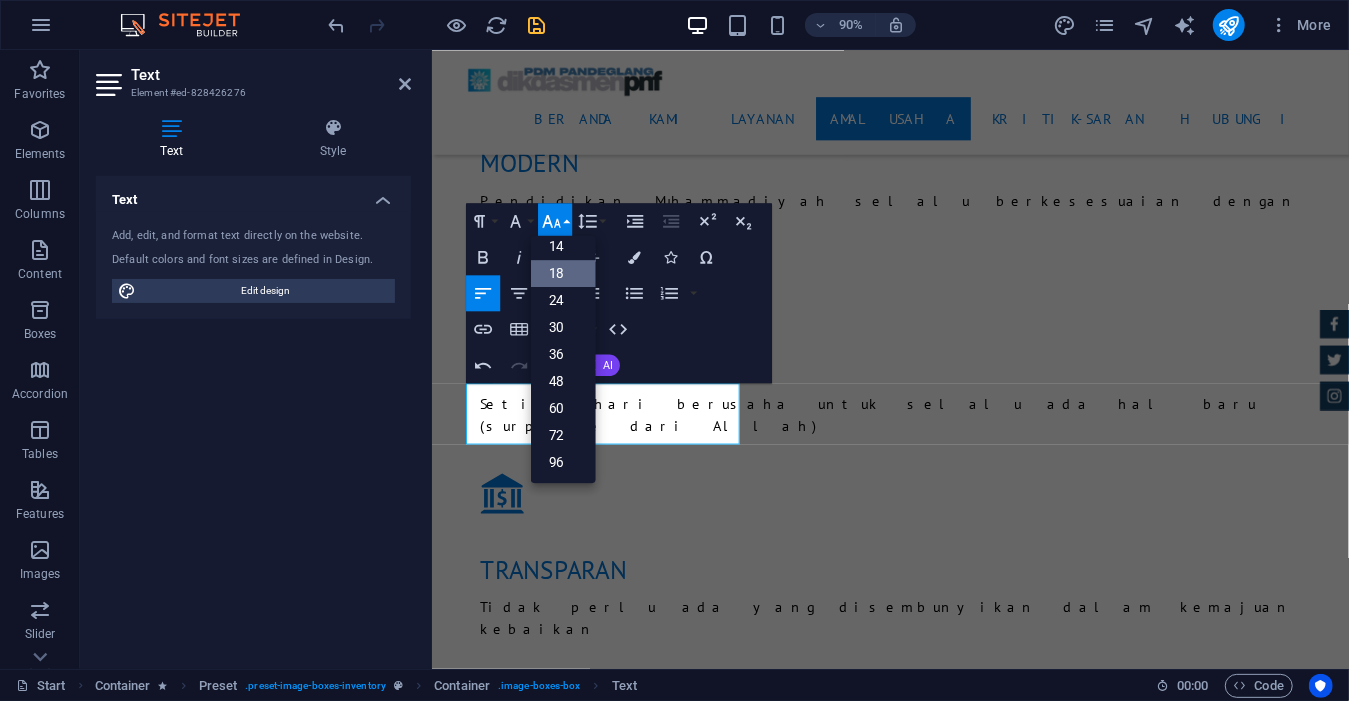 click on "18" at bounding box center (563, 273) 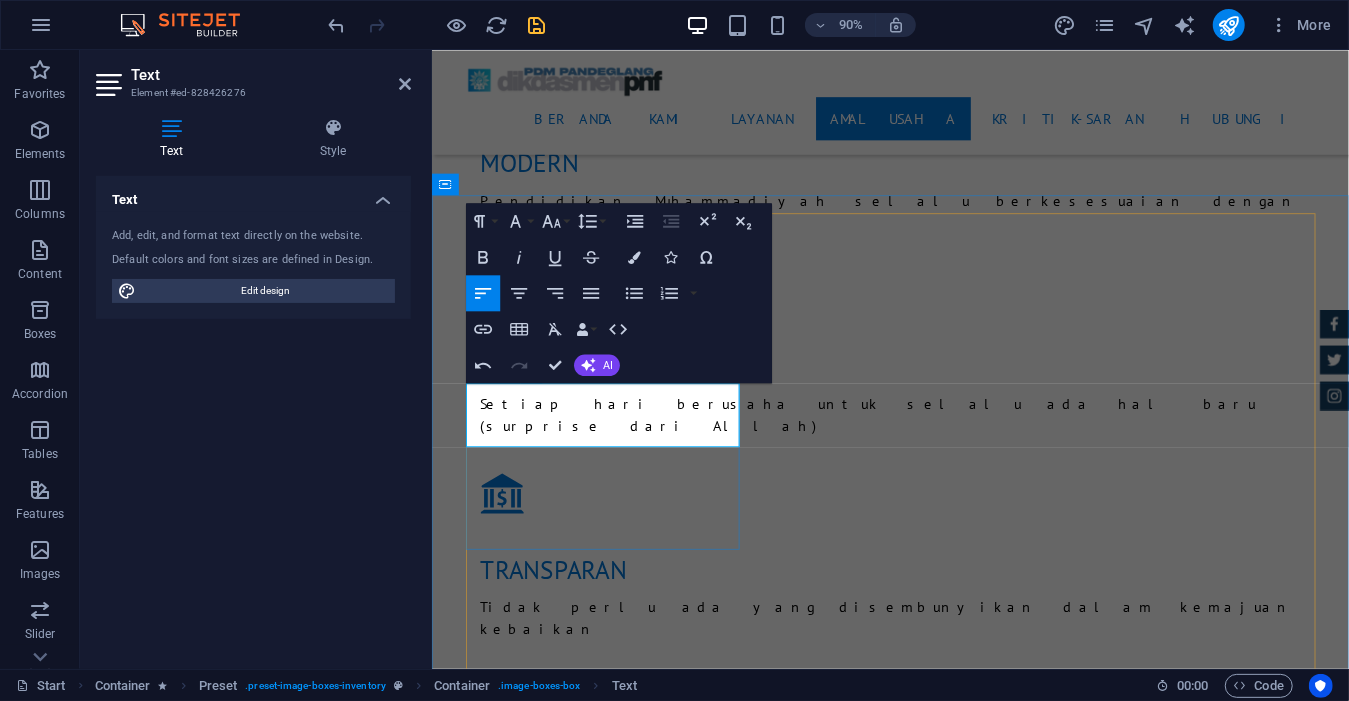 click on "aliyah  kubangkondang" at bounding box center (763, 5288) 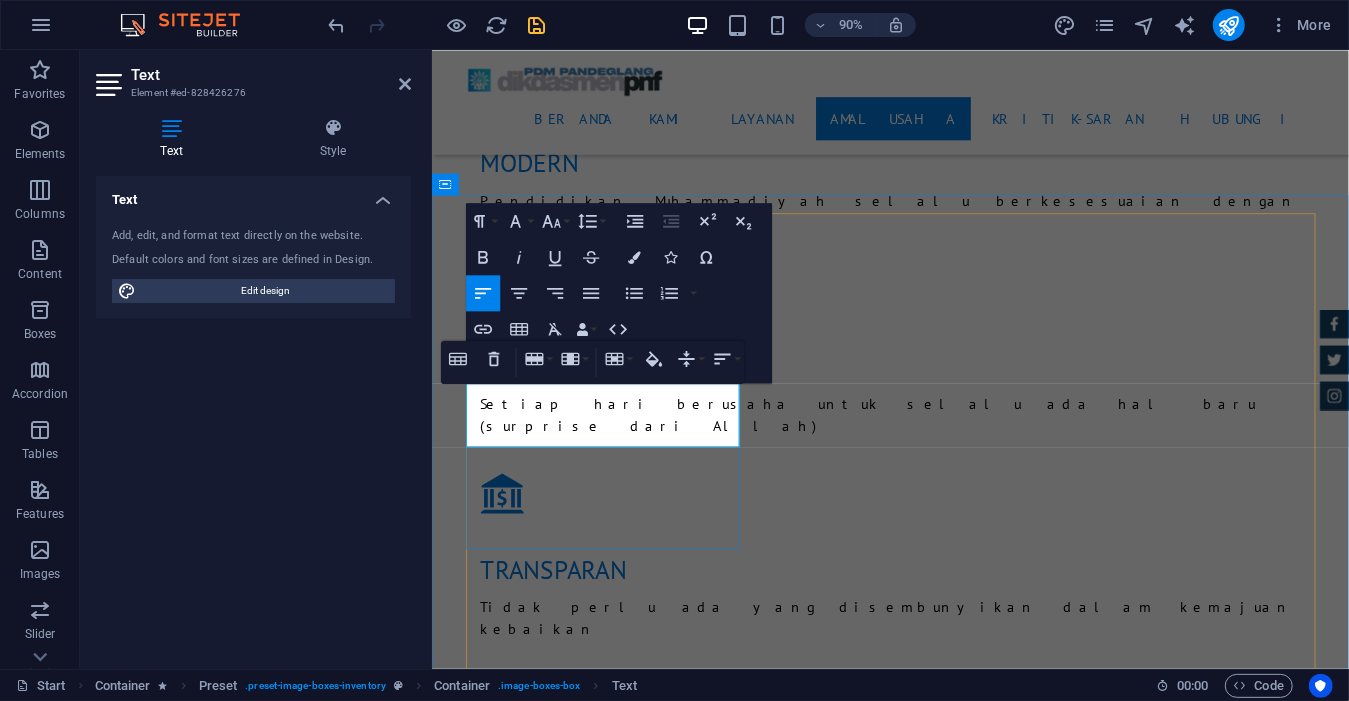 click on "aliyah  kubangkondang" at bounding box center [763, 5288] 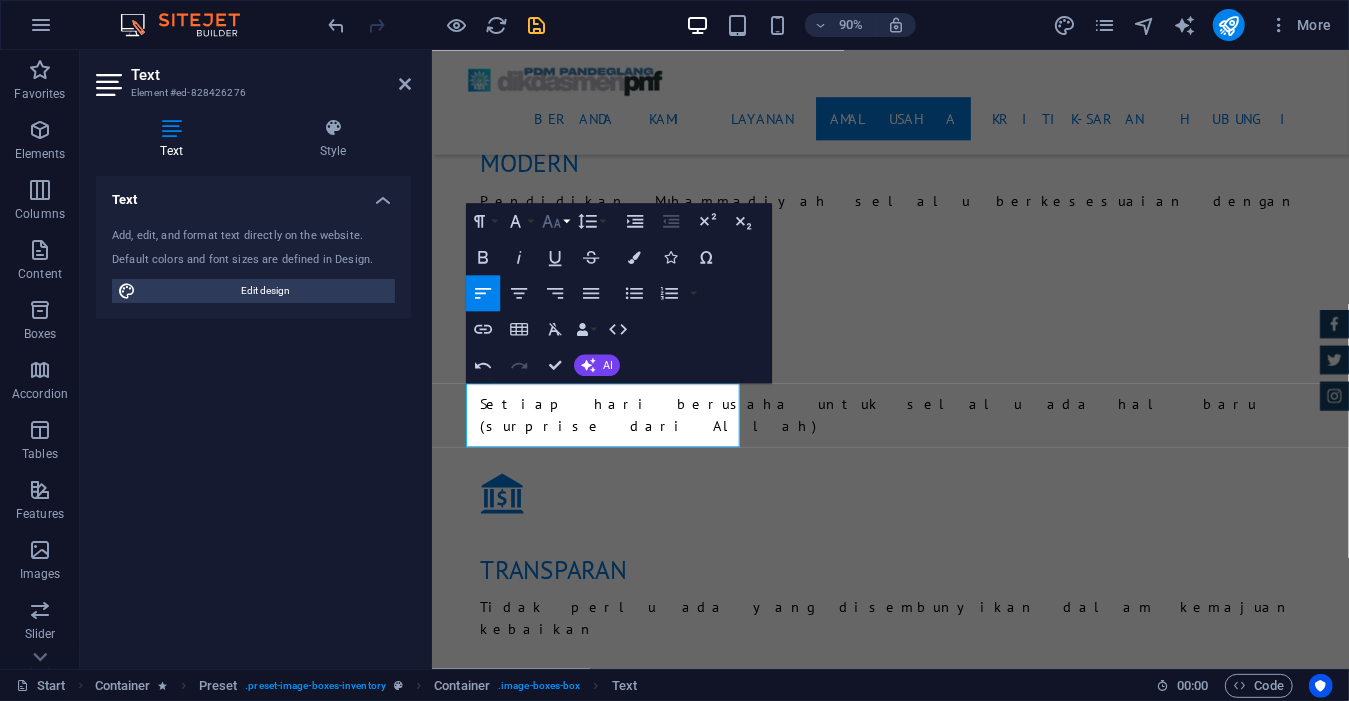 click 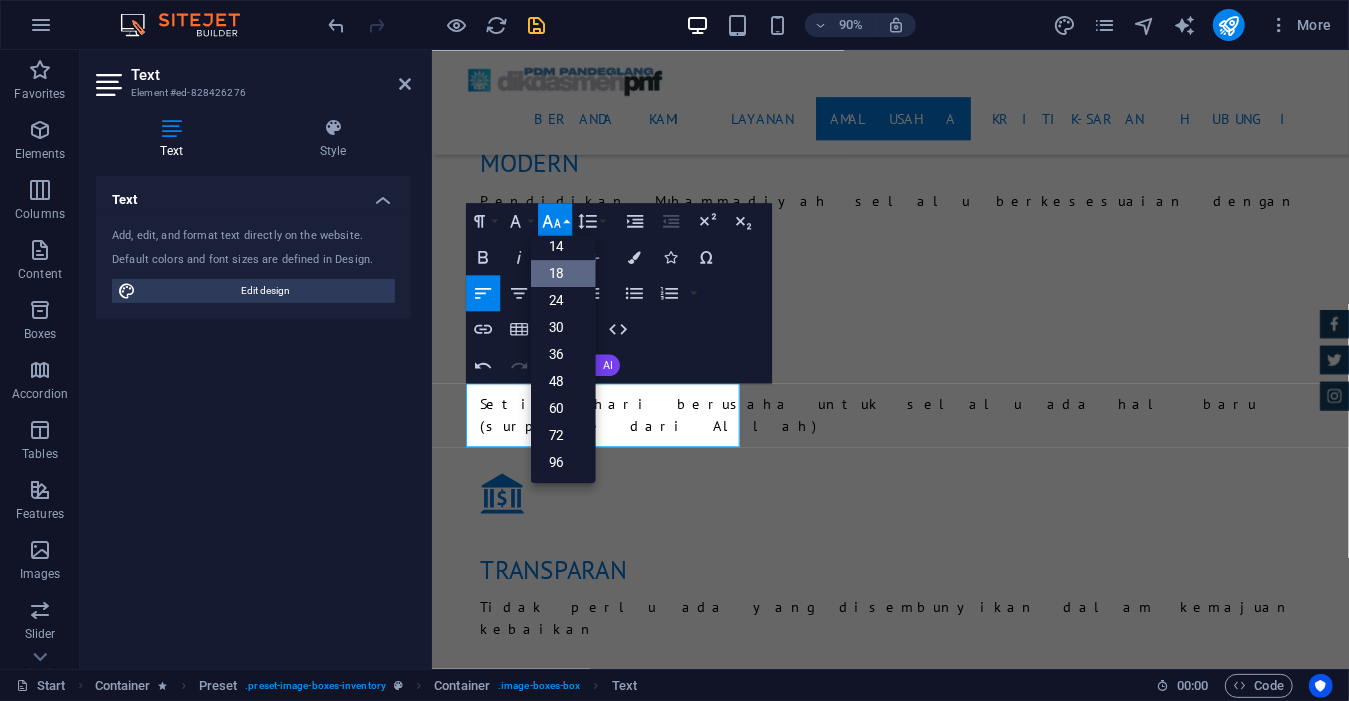 click on "18" at bounding box center [563, 273] 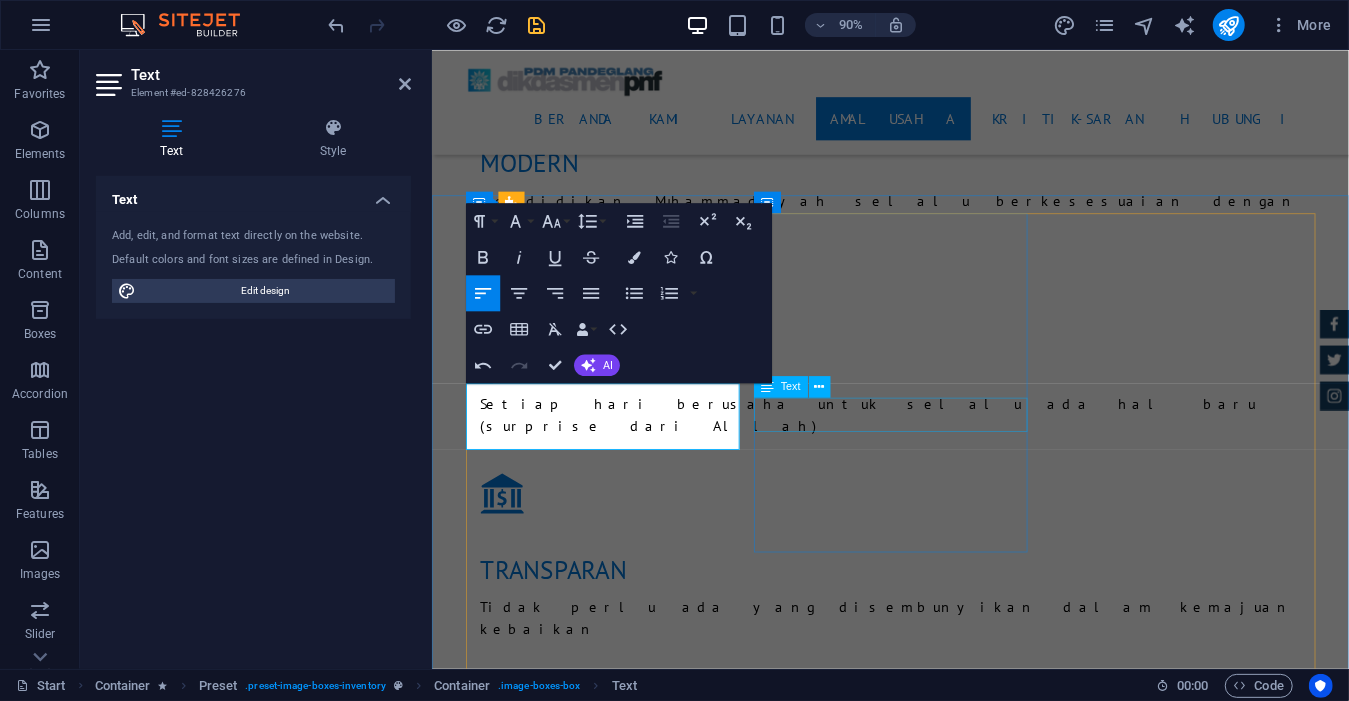 click on "TSANAWIYAH KUBANGKONDANG" at bounding box center (941, 6046) 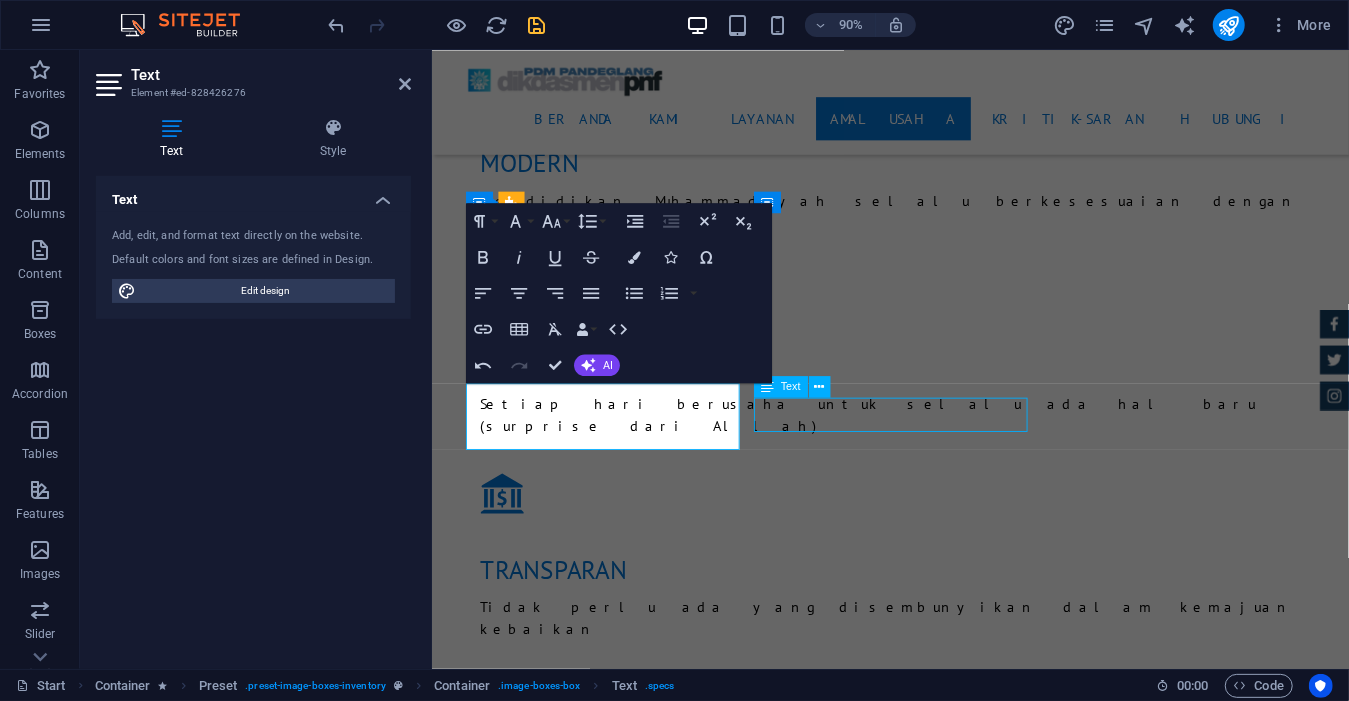 click on "TSANAWIYAH KUBANGKONDANG" at bounding box center (941, 6046) 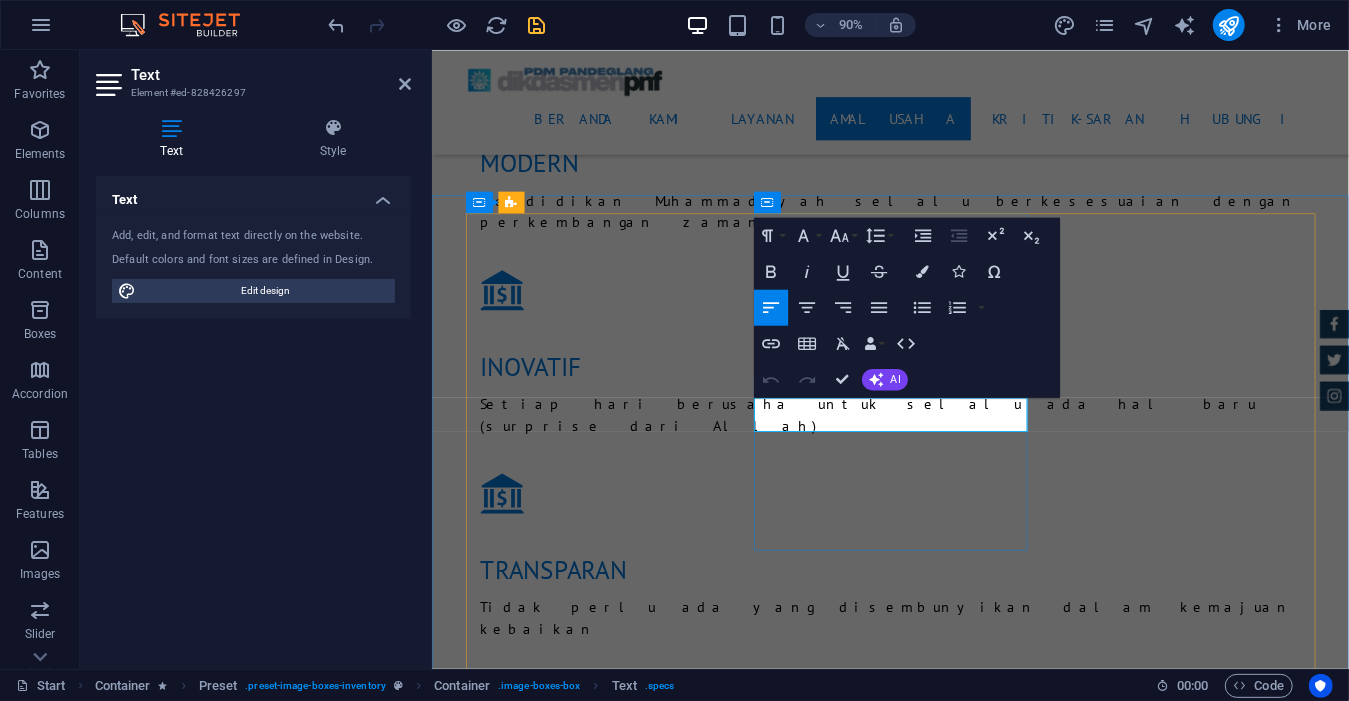 click on "TSANAWIYAH KUBANGKONDANG" at bounding box center (941, 6005) 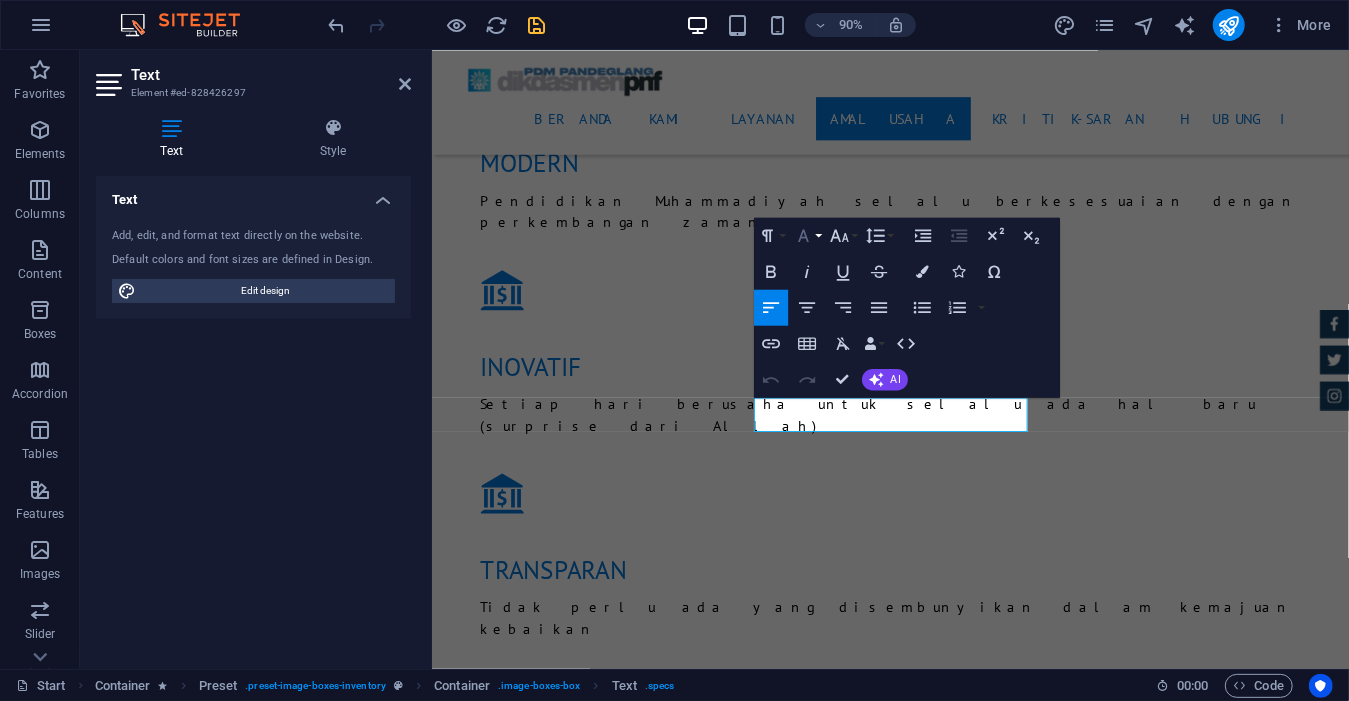 click 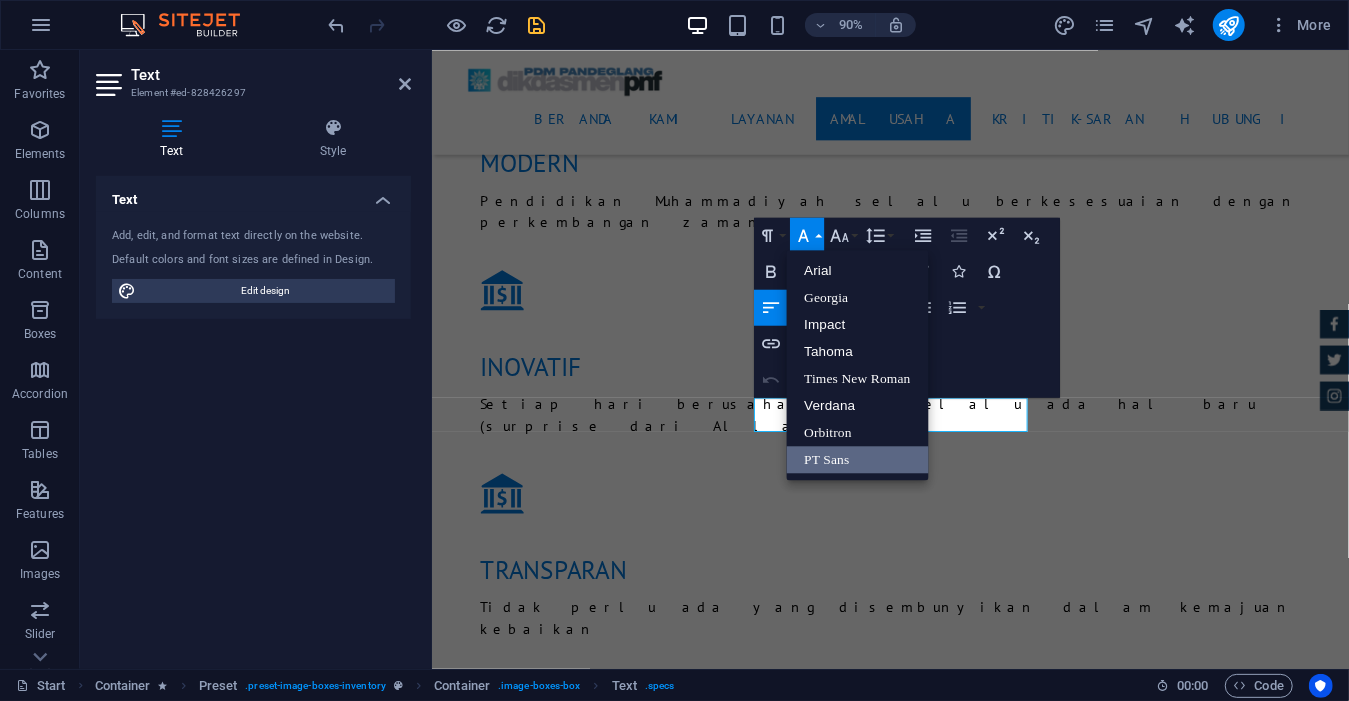 scroll, scrollTop: 0, scrollLeft: 0, axis: both 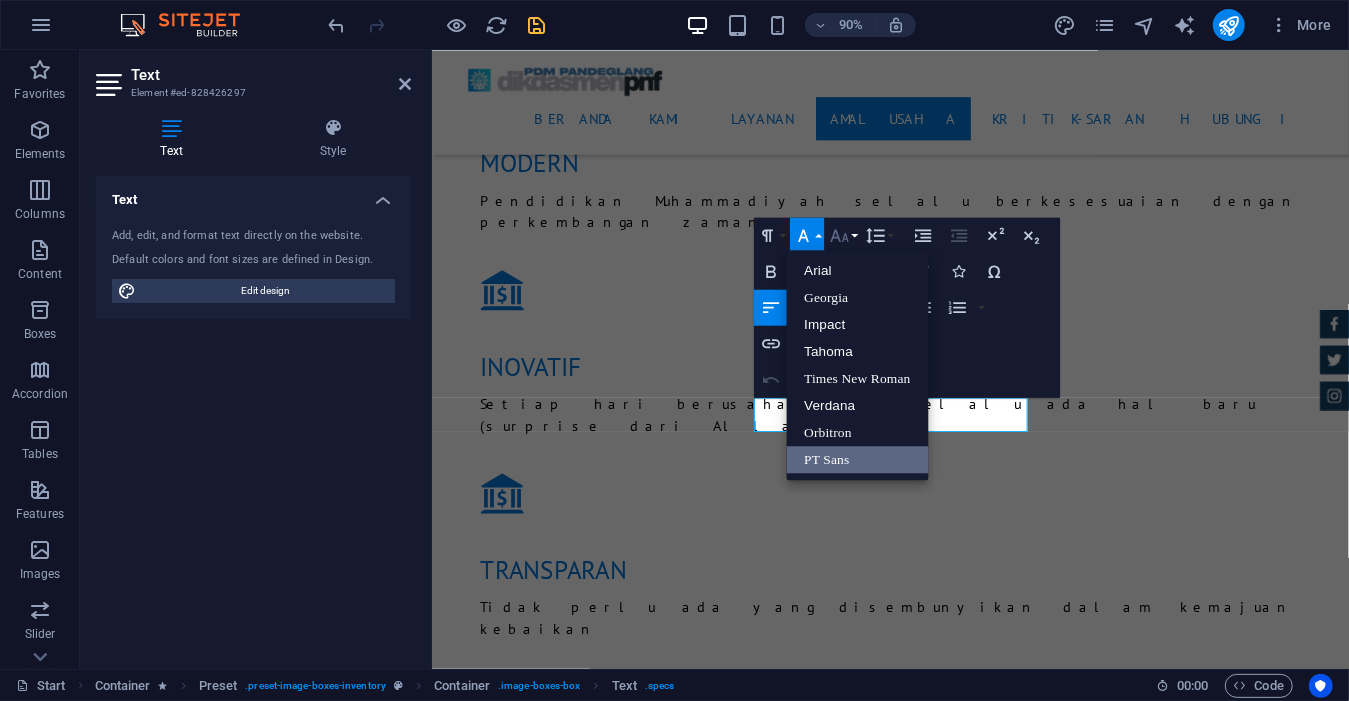 click 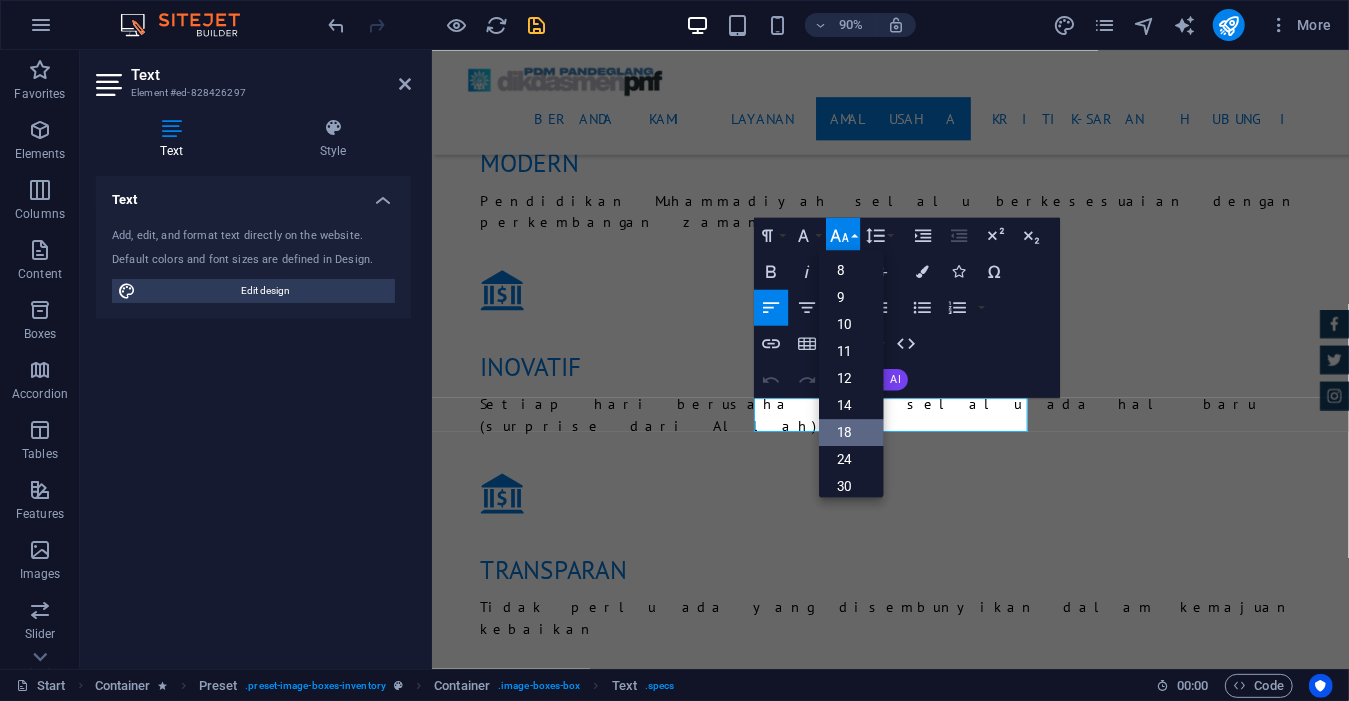 click on "18" at bounding box center (851, 432) 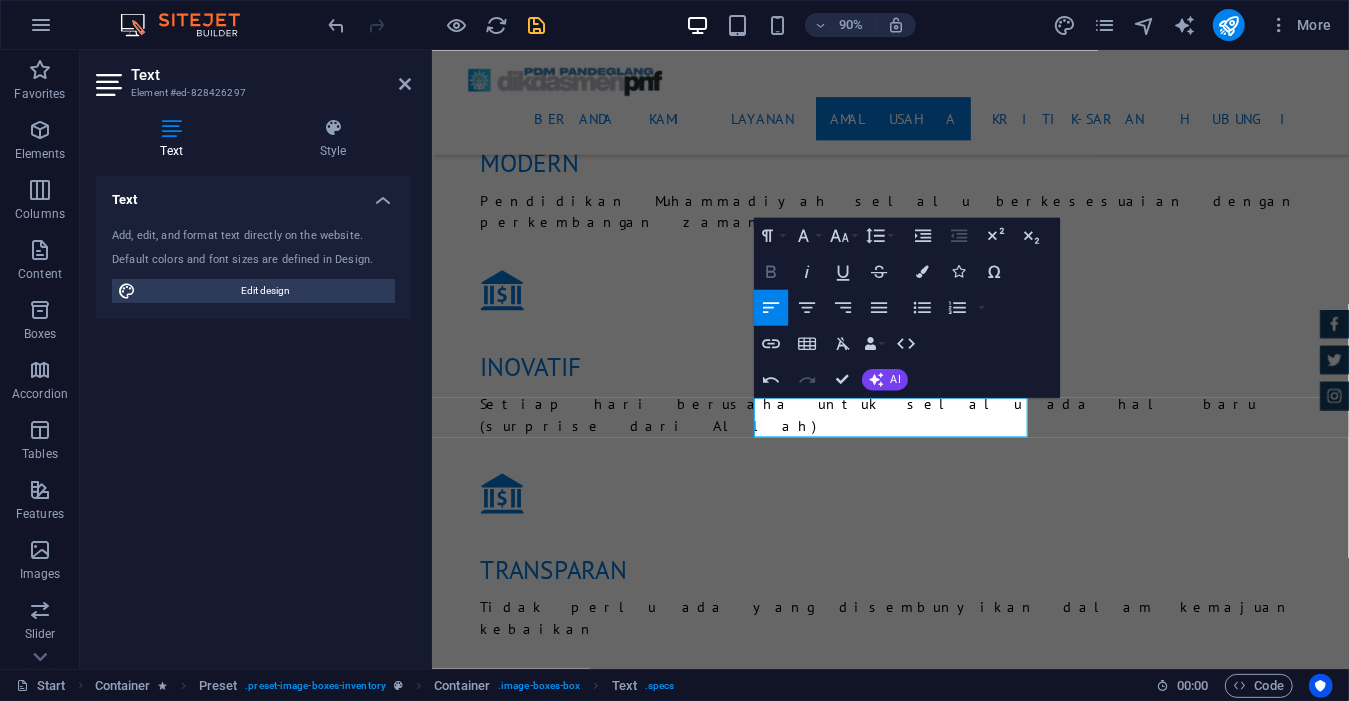 click 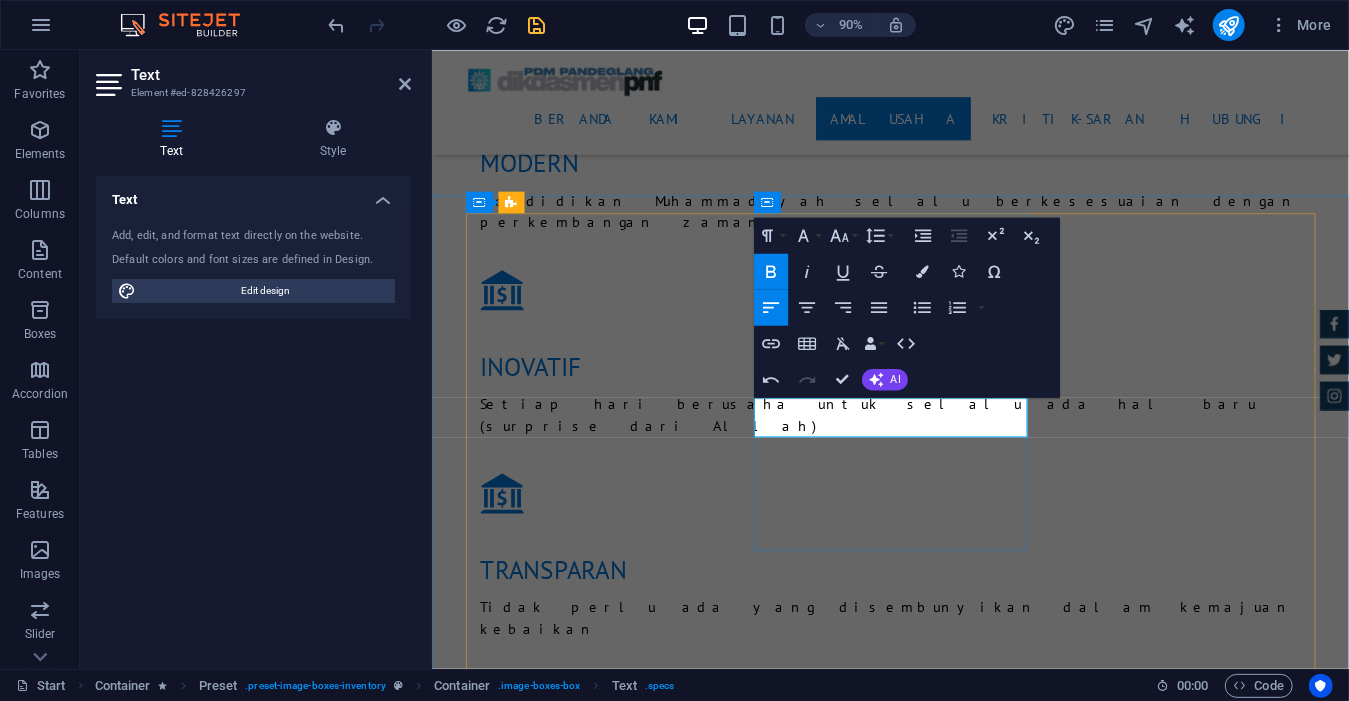 click on "TSANAWIYAH KUBANGKONDANG" at bounding box center [523, 6056] 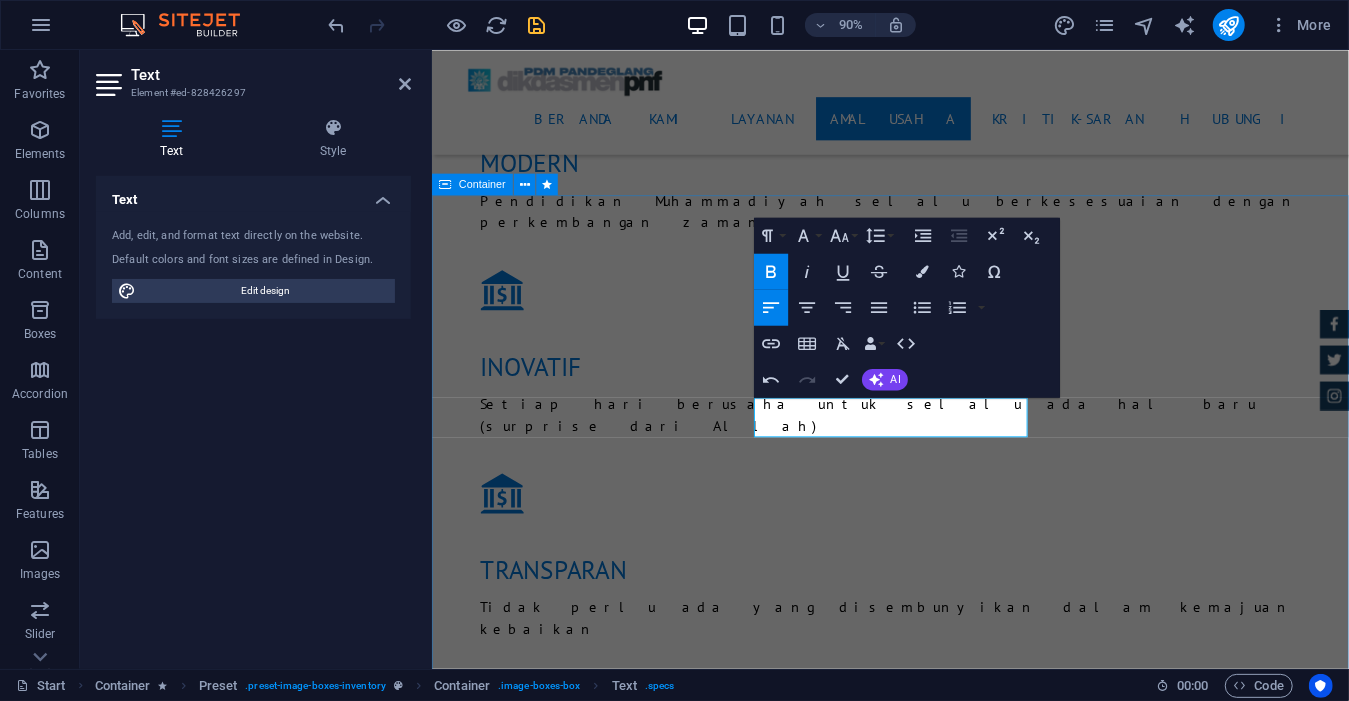click on "aliyah   kubangkondang 1956 Automatic  Transmission  | Vivid Blue More Details TSANAWIYAH KUBANGKONDANG More Details Aston martin  DB9 $ 49.999 Automatic  Transmission  | Coupe More Details Mercedes AMG $ 49.999 Automatic  Transmission  | Coupe More Details Audi RS7 $ 49.999 Automatic  Transmission  | Coupe More Details Jeep Compass $ 49.999 Automatic  Transmission  | Coupe More Details" at bounding box center [940, 6964] 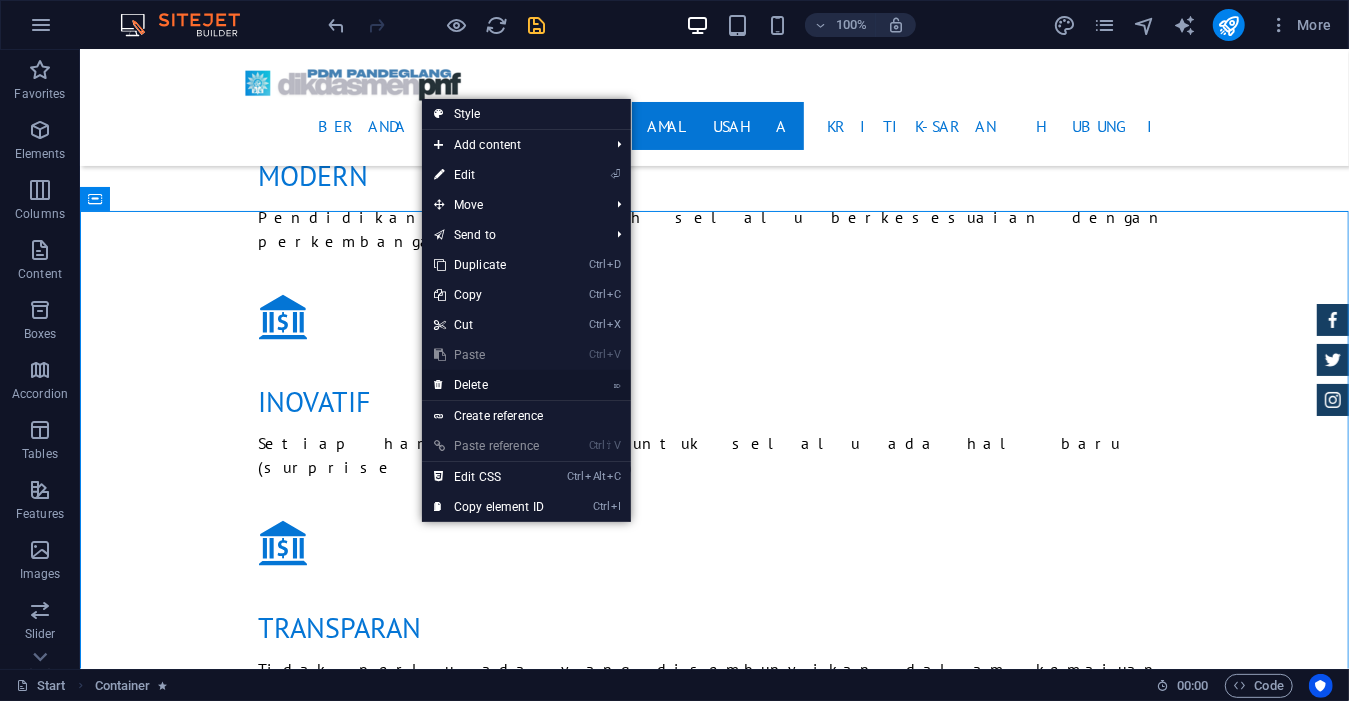 click on "⌦  Delete" at bounding box center (489, 385) 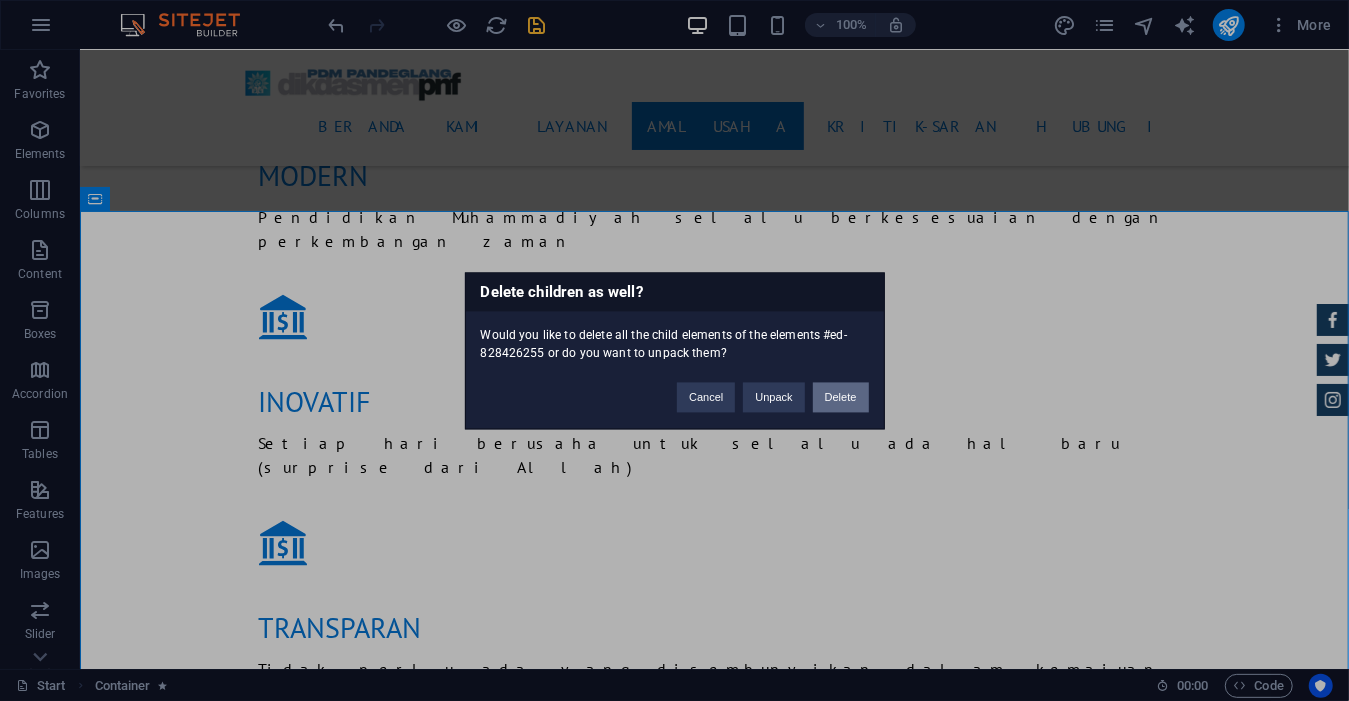 click on "Delete" at bounding box center (841, 397) 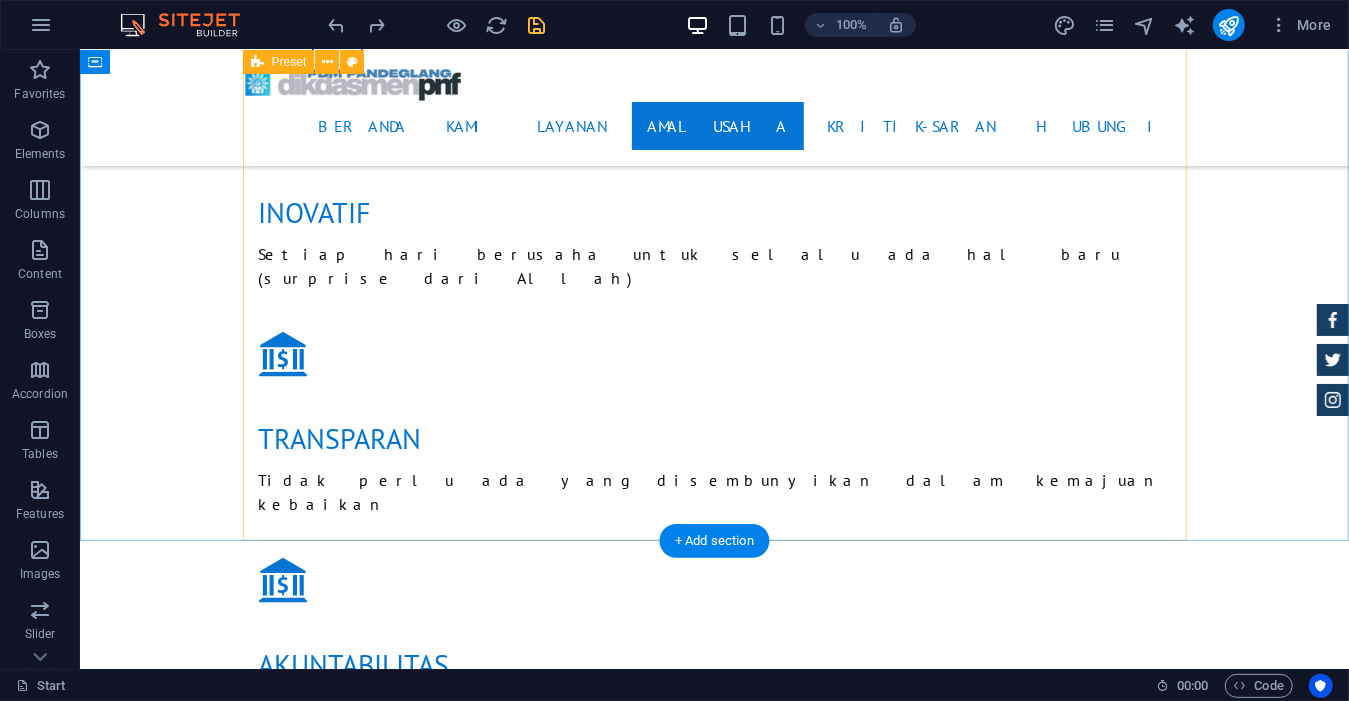 scroll, scrollTop: 4295, scrollLeft: 0, axis: vertical 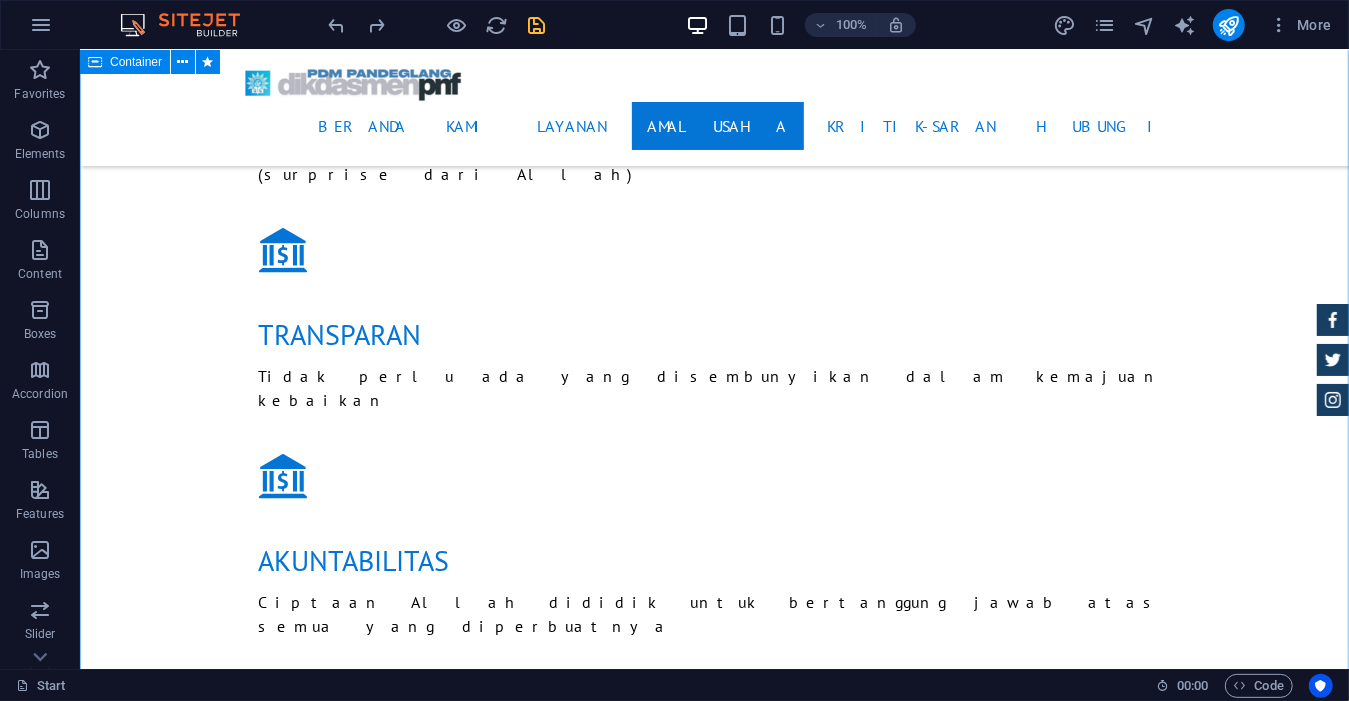 click on "aliyah   kubangkondang 1956 Automatic  Transmission  | Vivid Blue More Details TSANAWIYAH KUBANGKONDANG More Details Aston martin  DB9 $ 49.999 Automatic  Transmission  | Coupe More Details Mercedes AMG $ 49.999 Automatic  Transmission  | Coupe More Details Audi RS7 $ 49.999 Automatic  Transmission  | Coupe More Details Jeep Compass $ 49.999 Automatic  Transmission  | Coupe More Details" at bounding box center [713, 6622] 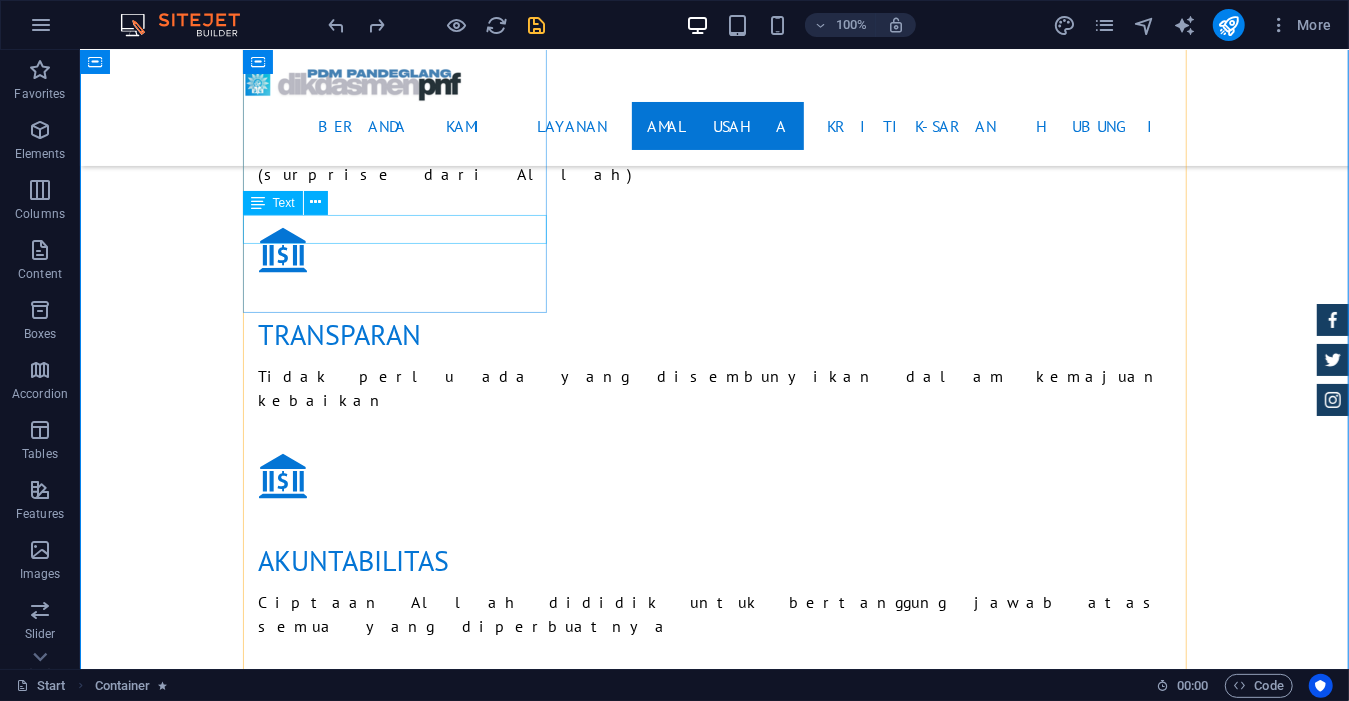 click on "Automatic  Transmission  | Vivid Blue" at bounding box center (714, 4990) 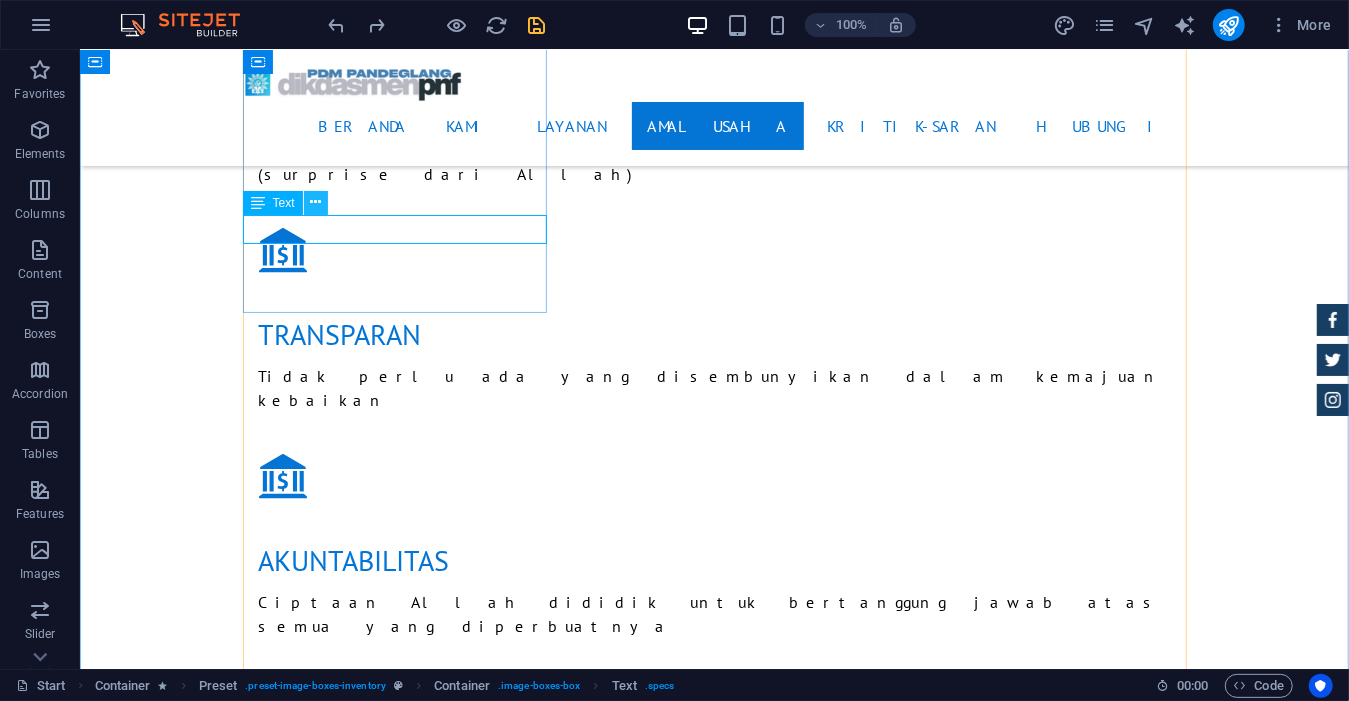 click at bounding box center (315, 202) 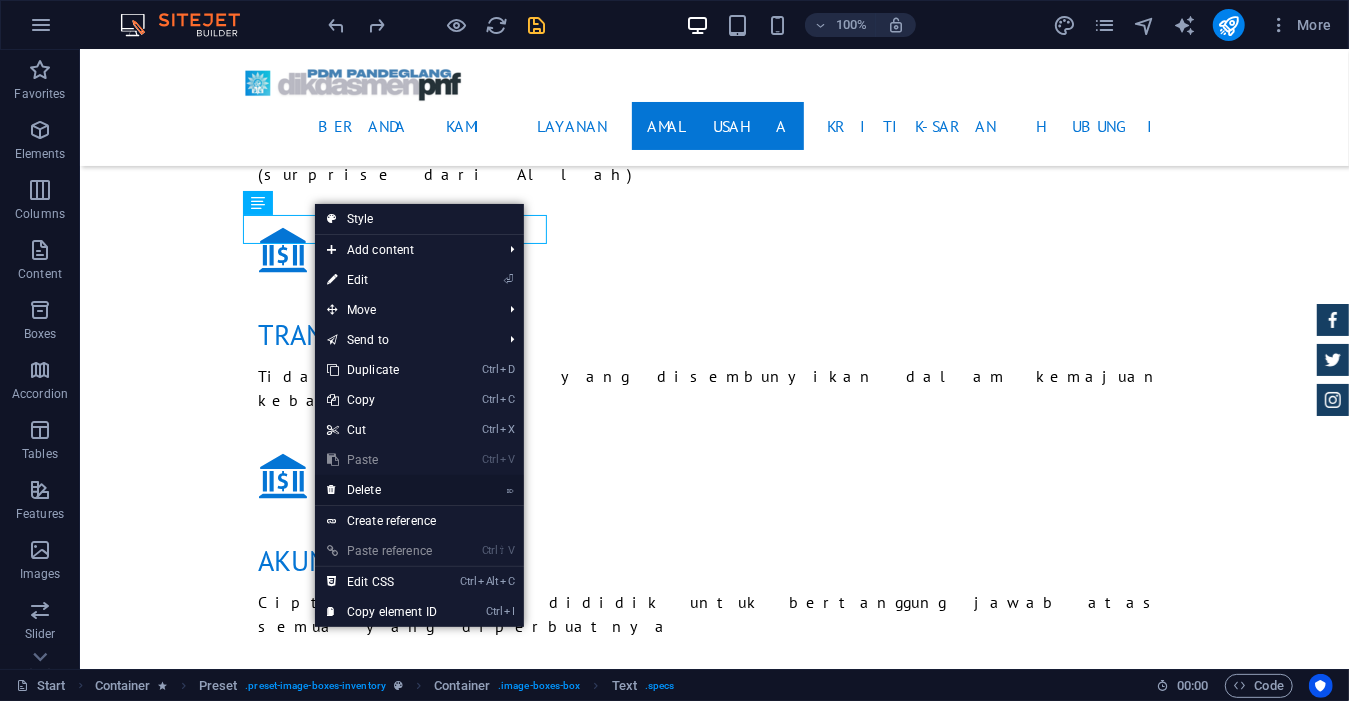 click on "⌦  Delete" at bounding box center (382, 490) 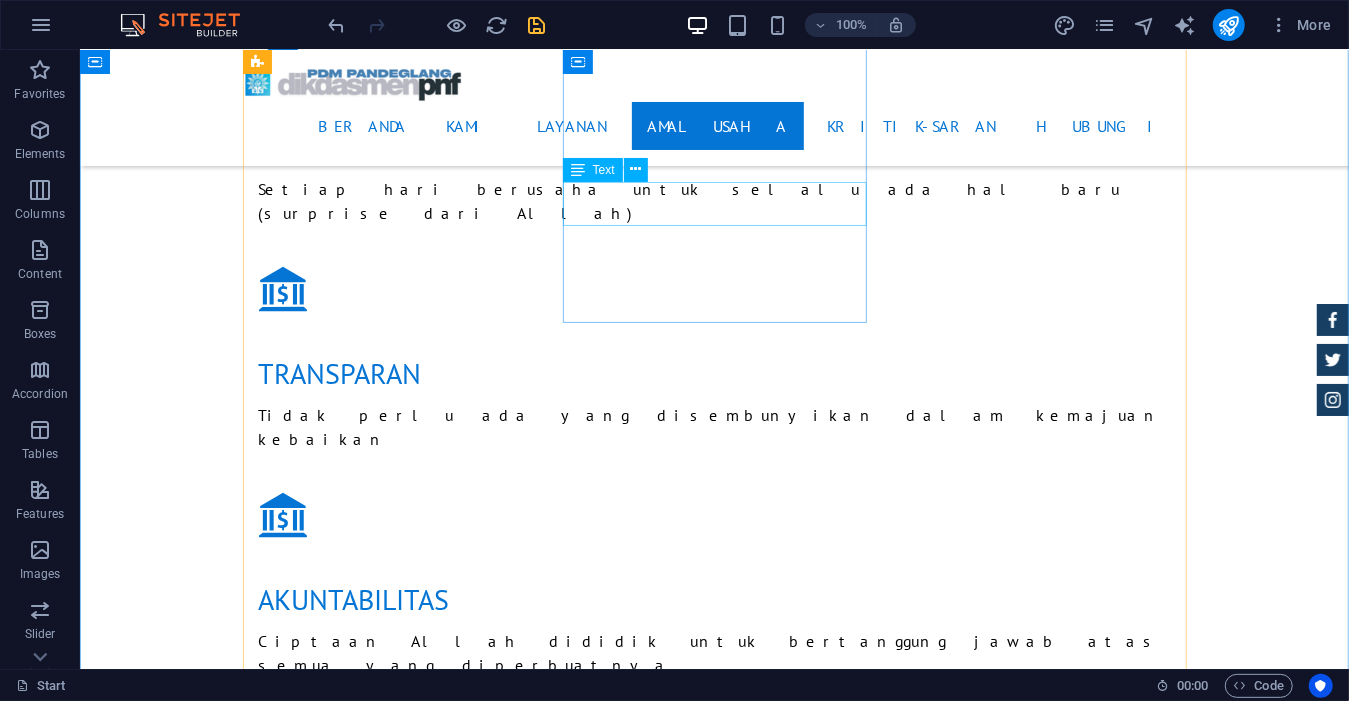 click on "TSANAWIYAH KUBANGKONDANG" at bounding box center [714, 5700] 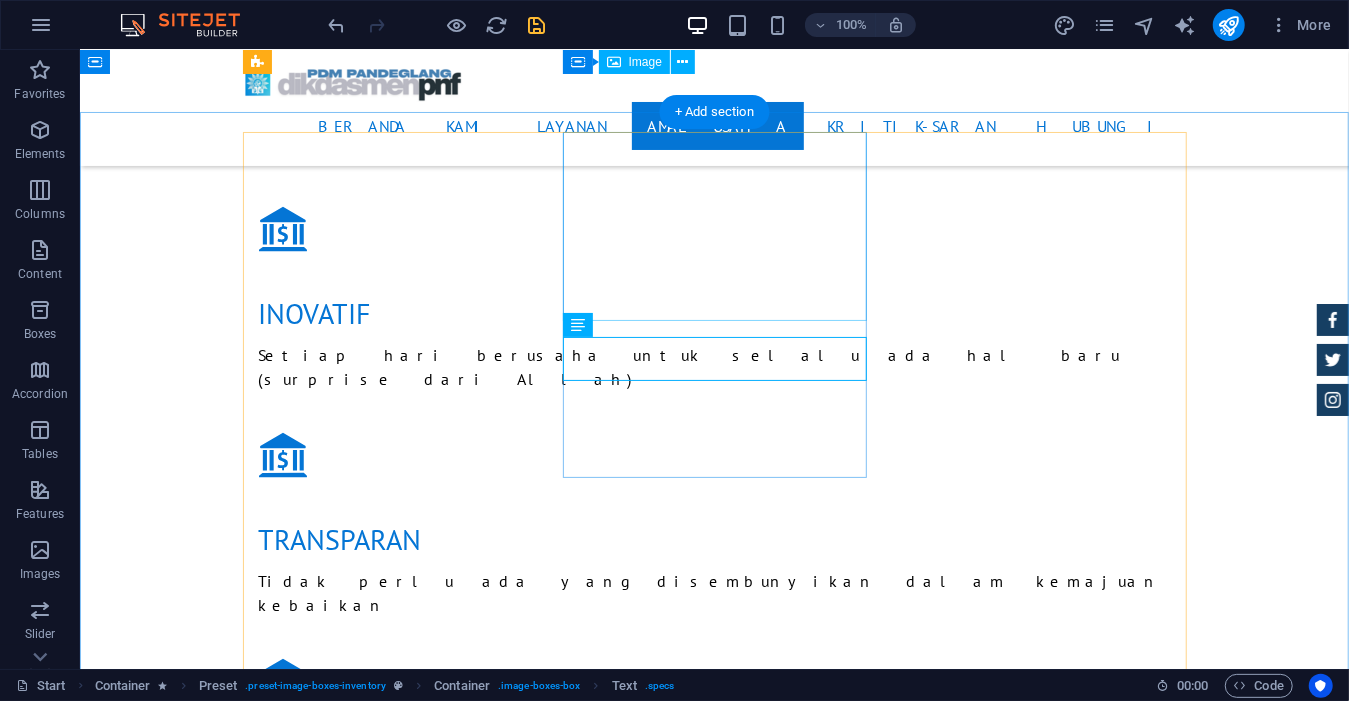 scroll, scrollTop: 4082, scrollLeft: 0, axis: vertical 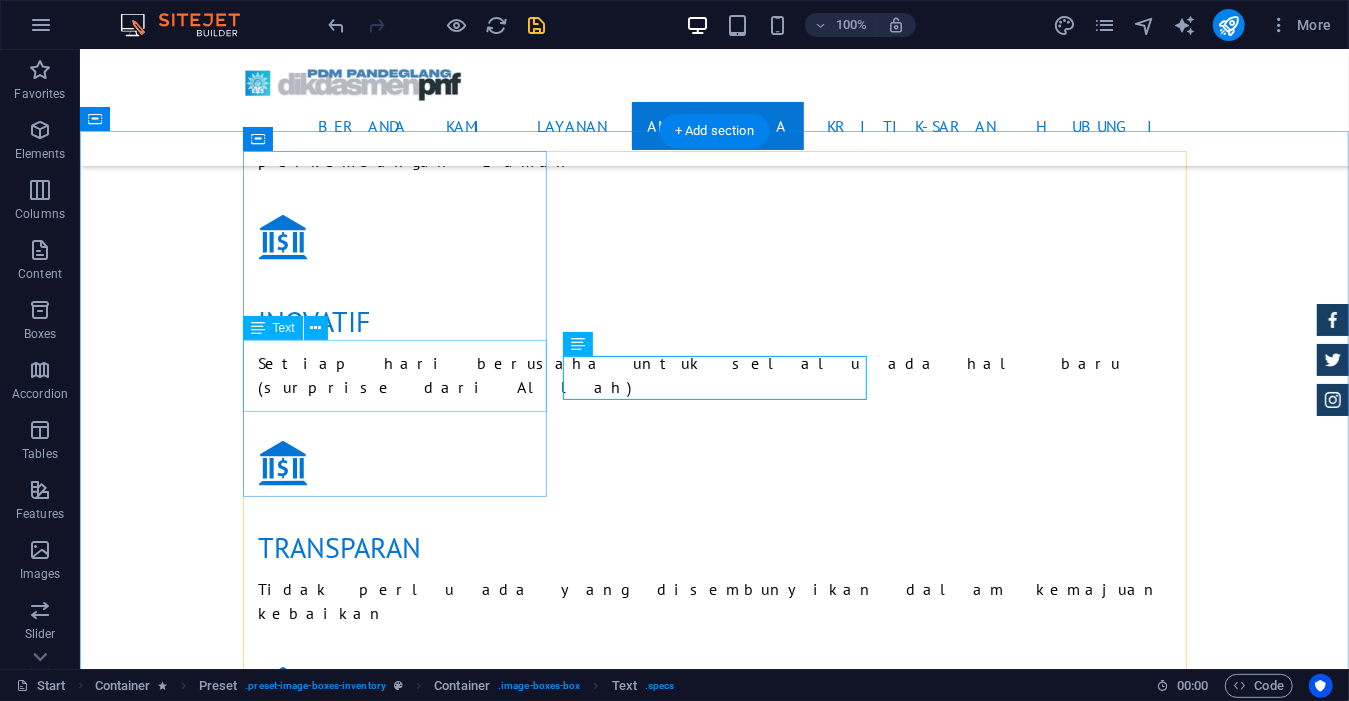 click on "aliyah   kubangkondang 1956" at bounding box center [714, 5150] 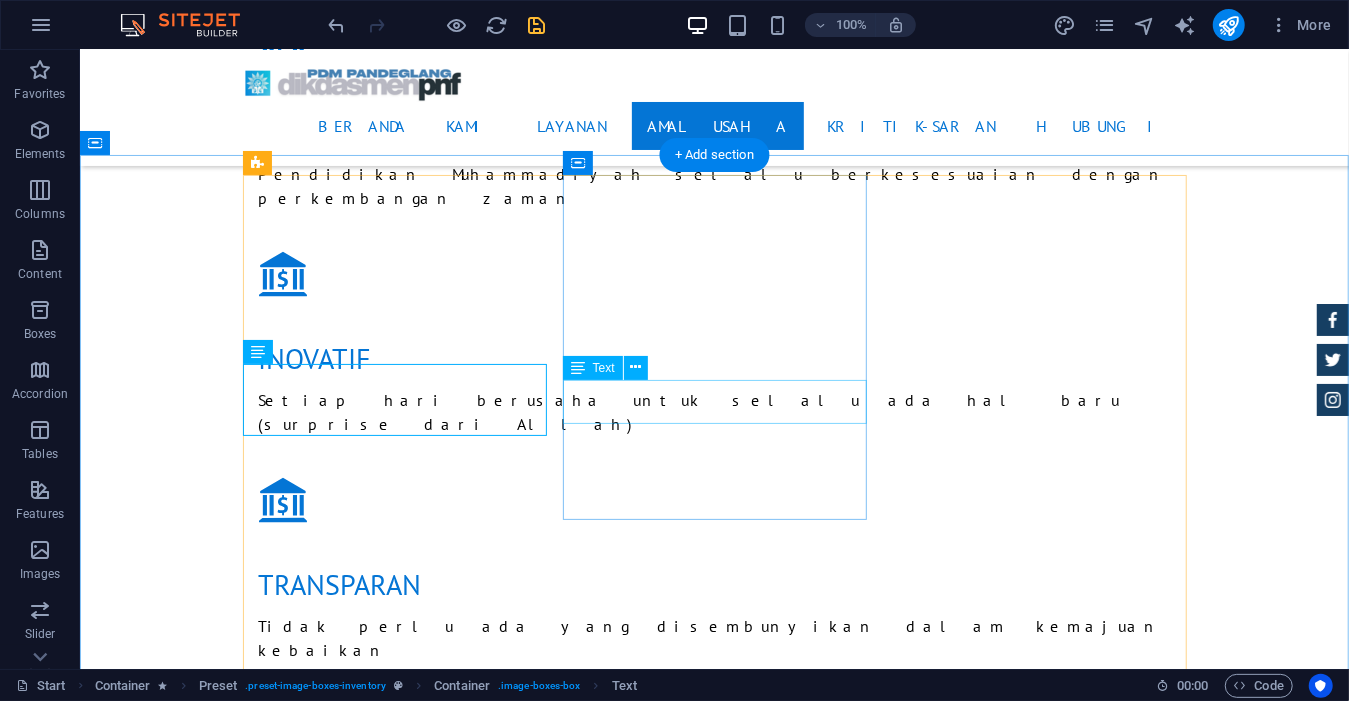 scroll, scrollTop: 4001, scrollLeft: 0, axis: vertical 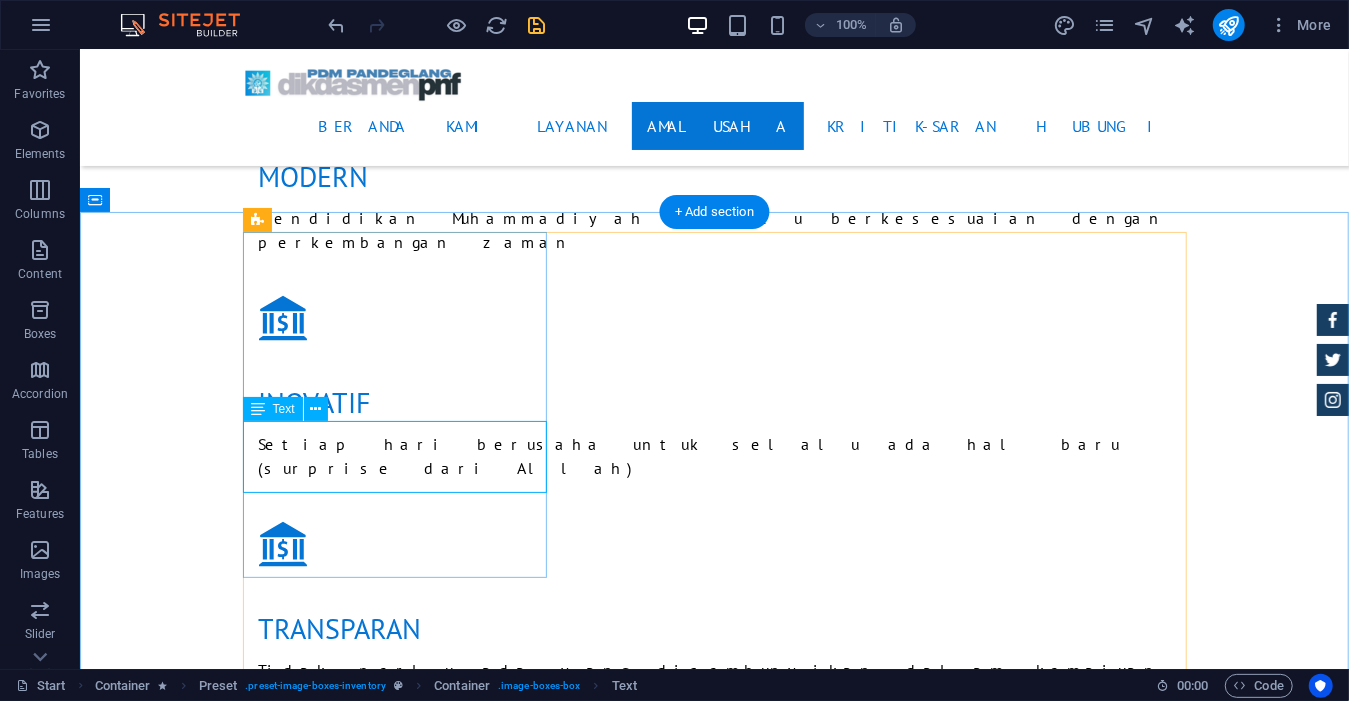 click on "aliyah   kubangkondang 1956" at bounding box center [714, 5231] 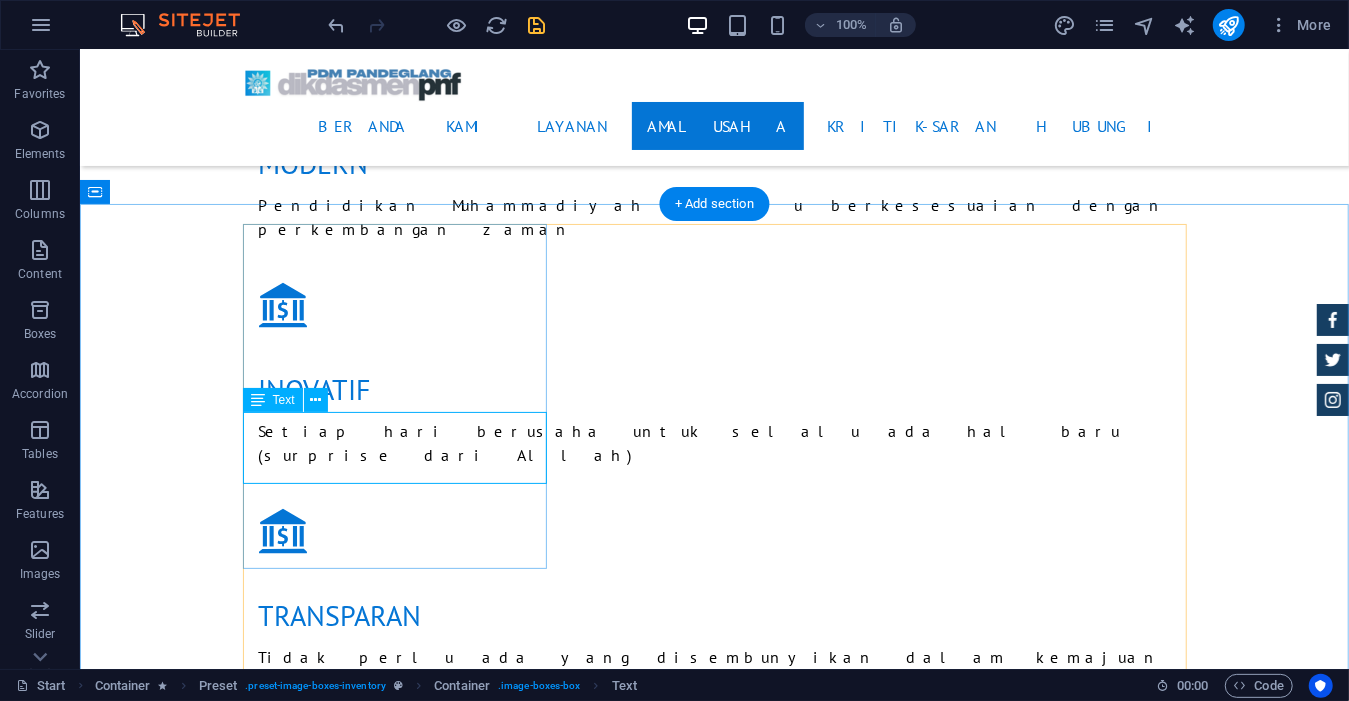 scroll, scrollTop: 4030, scrollLeft: 0, axis: vertical 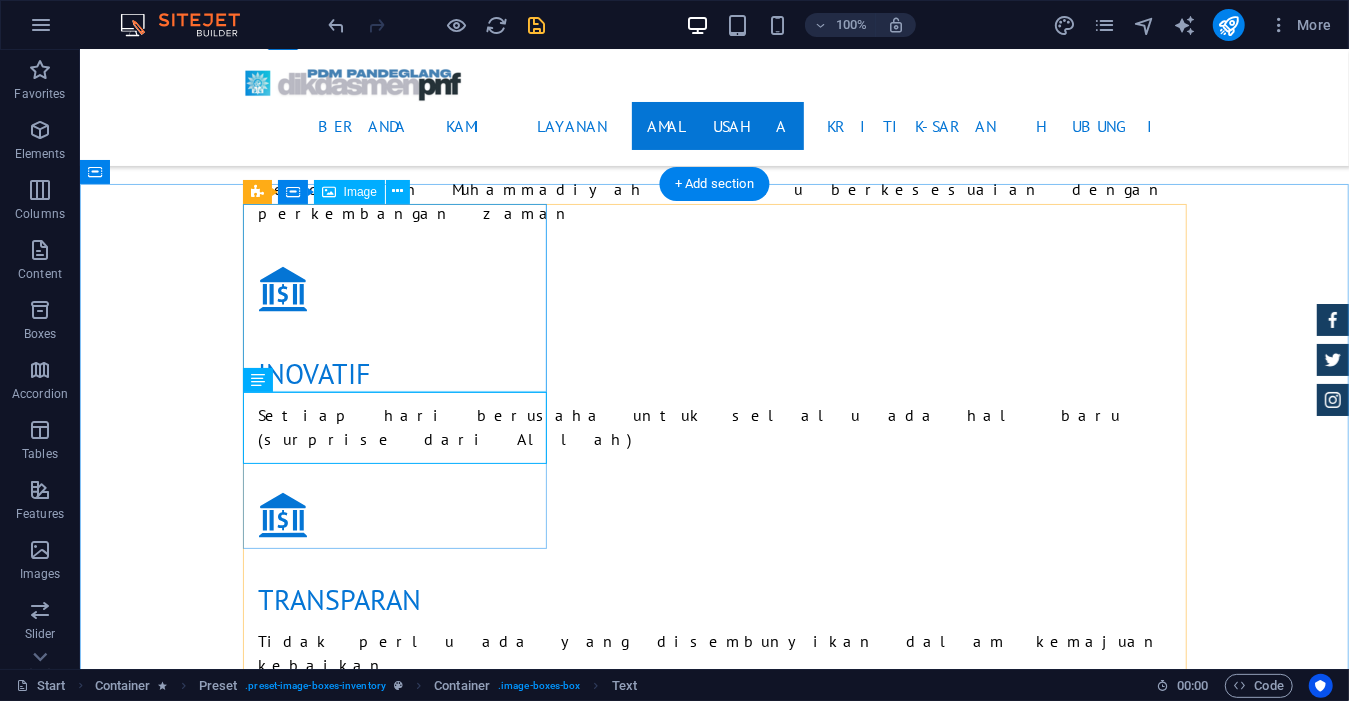 click at bounding box center [714, 4886] 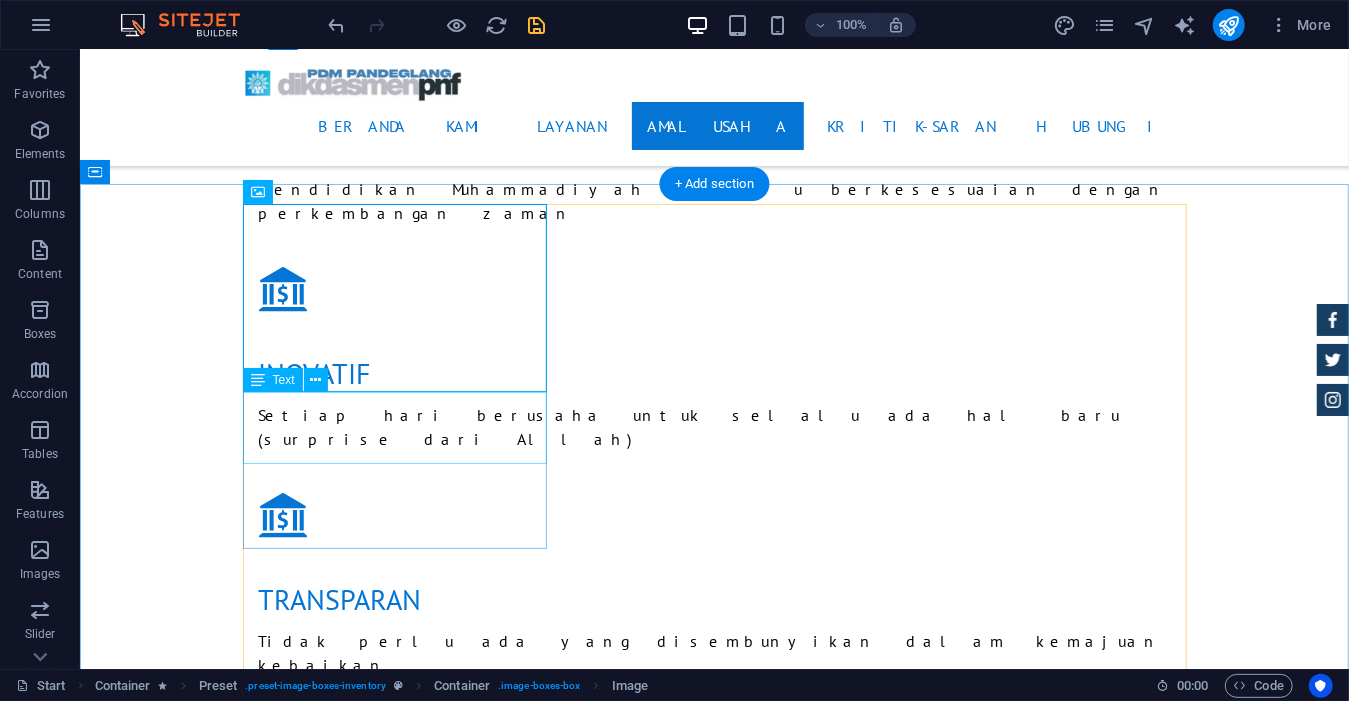 click on "aliyah   kubangkondang 1956" at bounding box center (714, 5202) 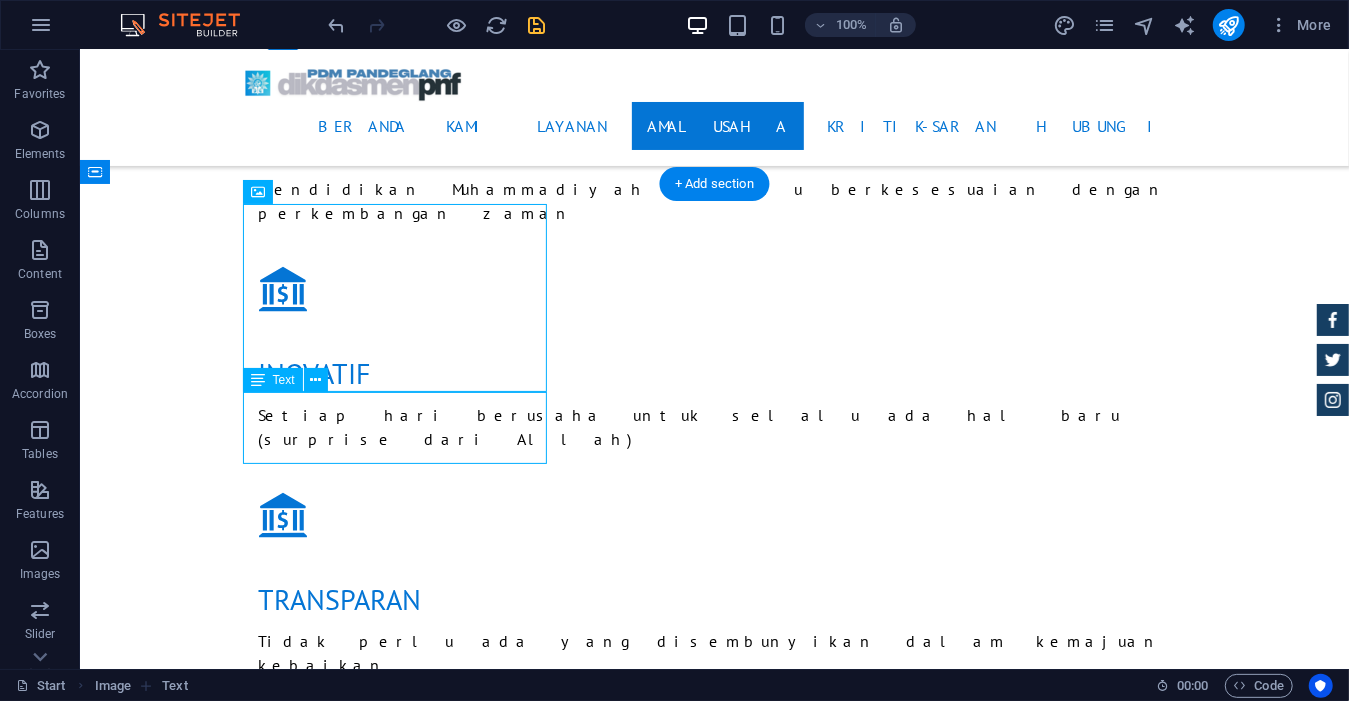 click on "aliyah   kubangkondang 1956" at bounding box center [714, 5202] 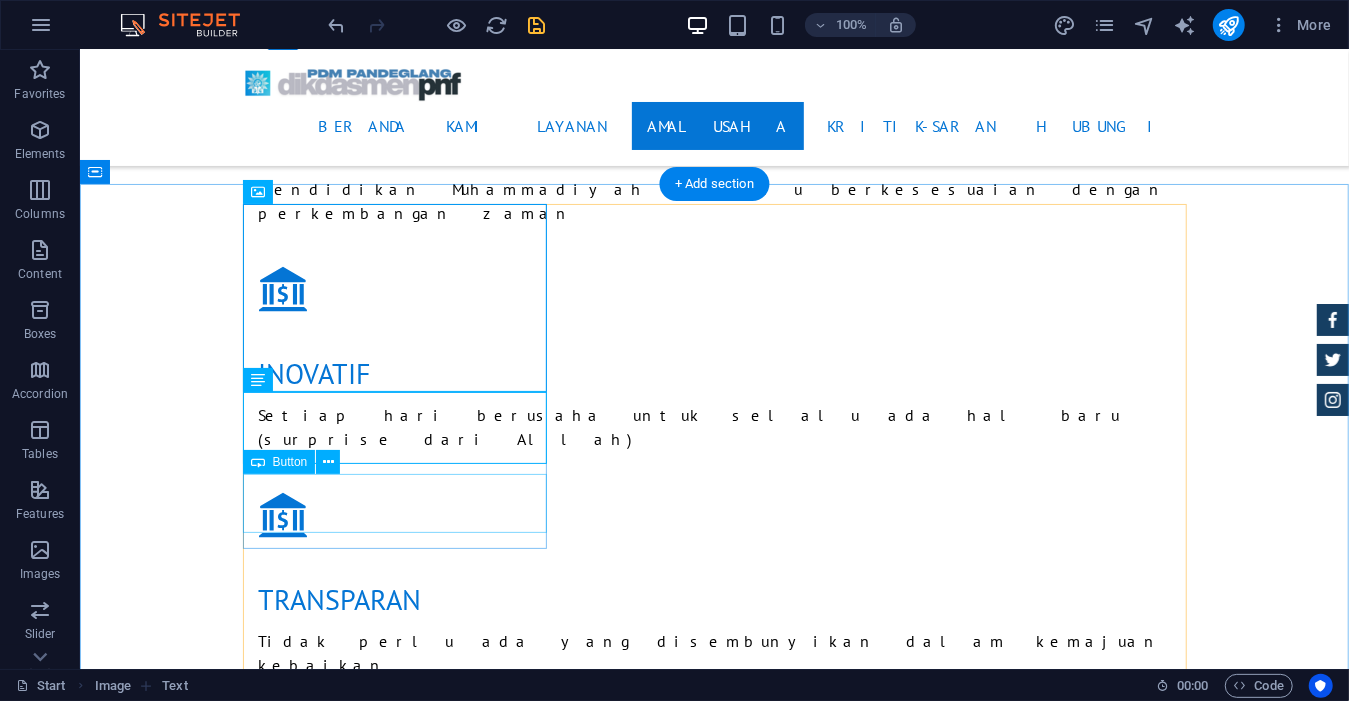 click on "More Details" at bounding box center [714, 5264] 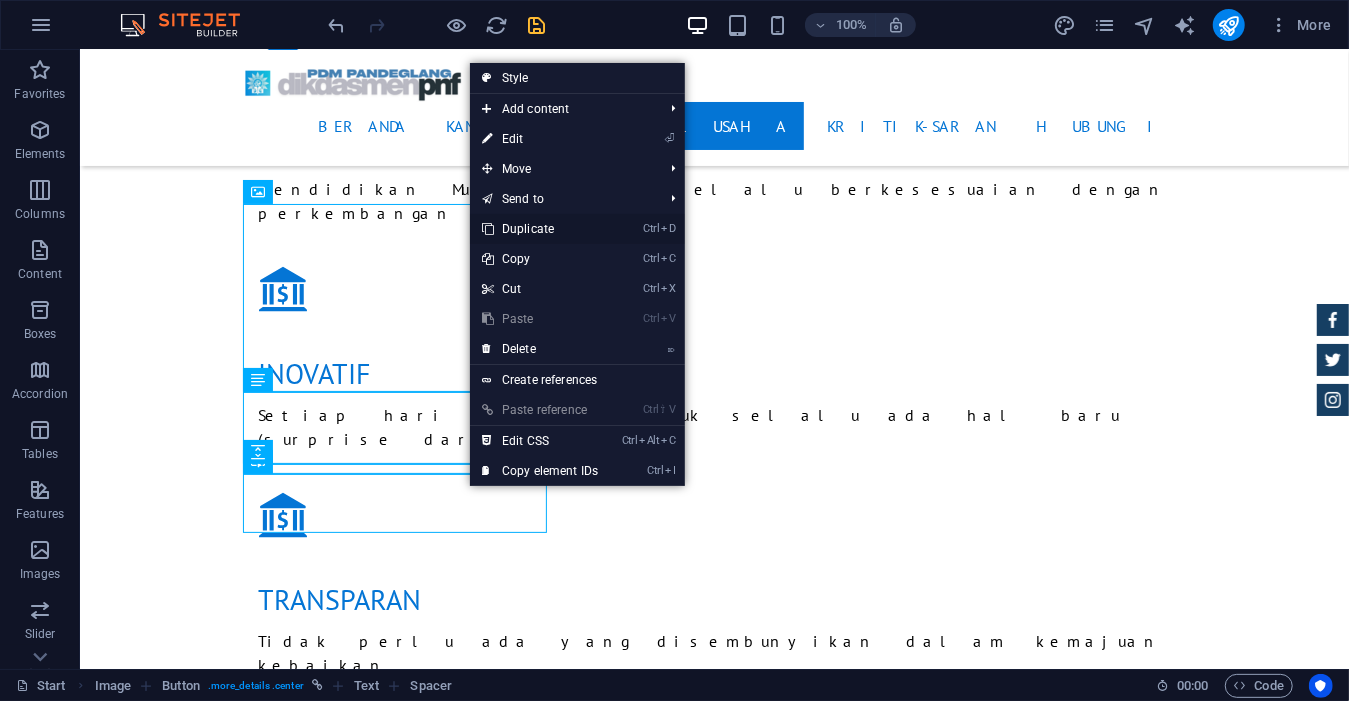click on "Ctrl D  Duplicate" at bounding box center (540, 229) 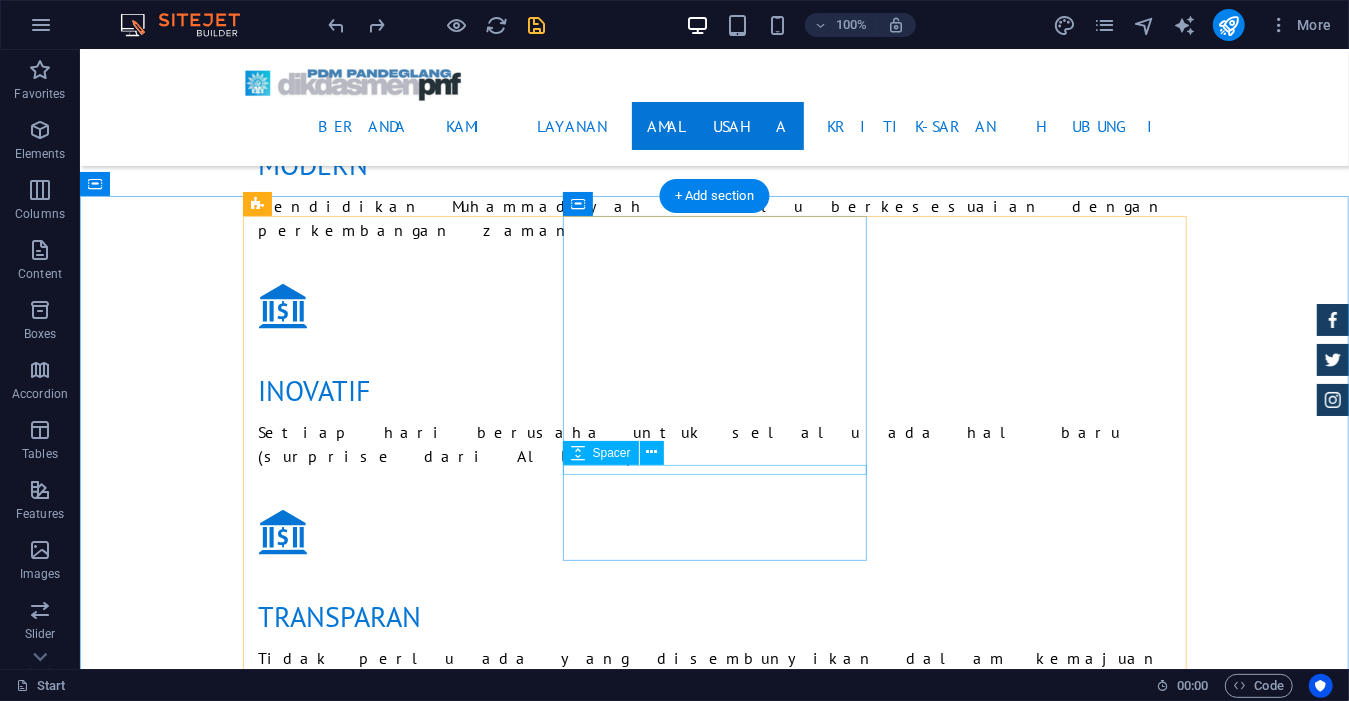 scroll, scrollTop: 4020, scrollLeft: 0, axis: vertical 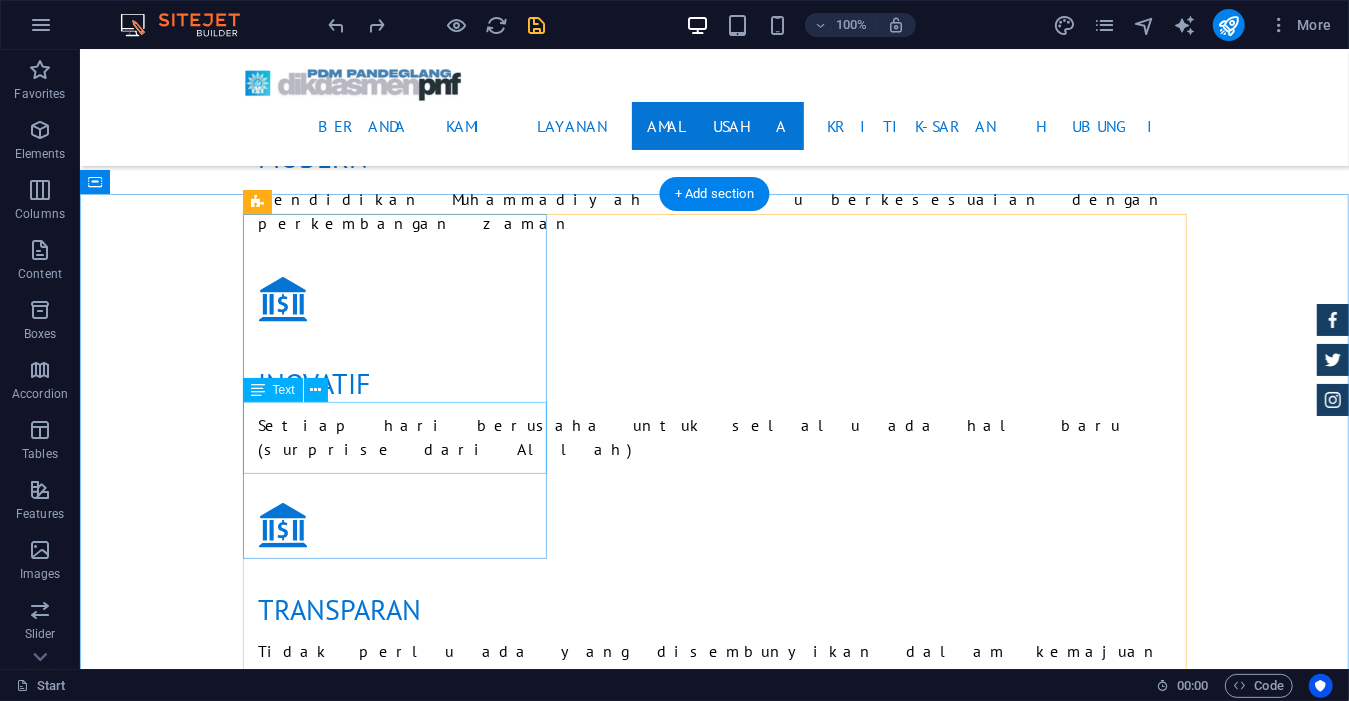click on "aliyah   kubangkondang 1956" at bounding box center (714, 5212) 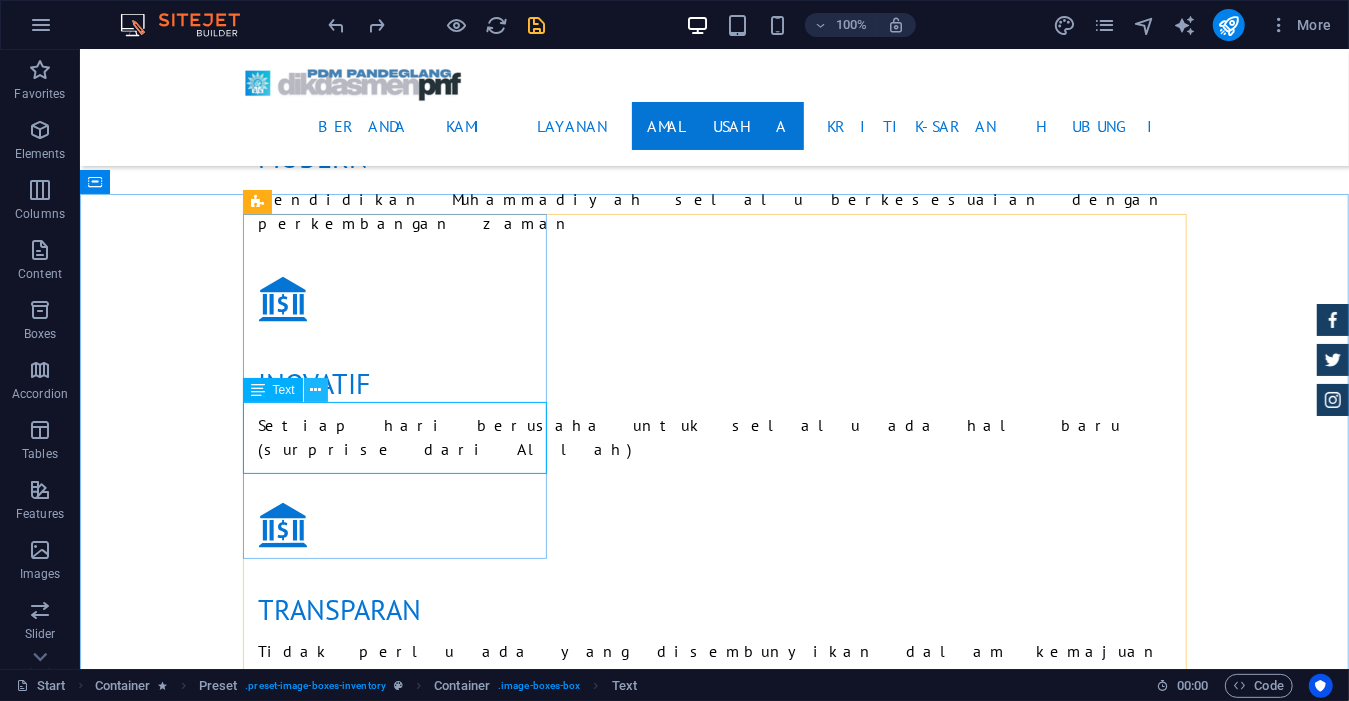click at bounding box center [315, 390] 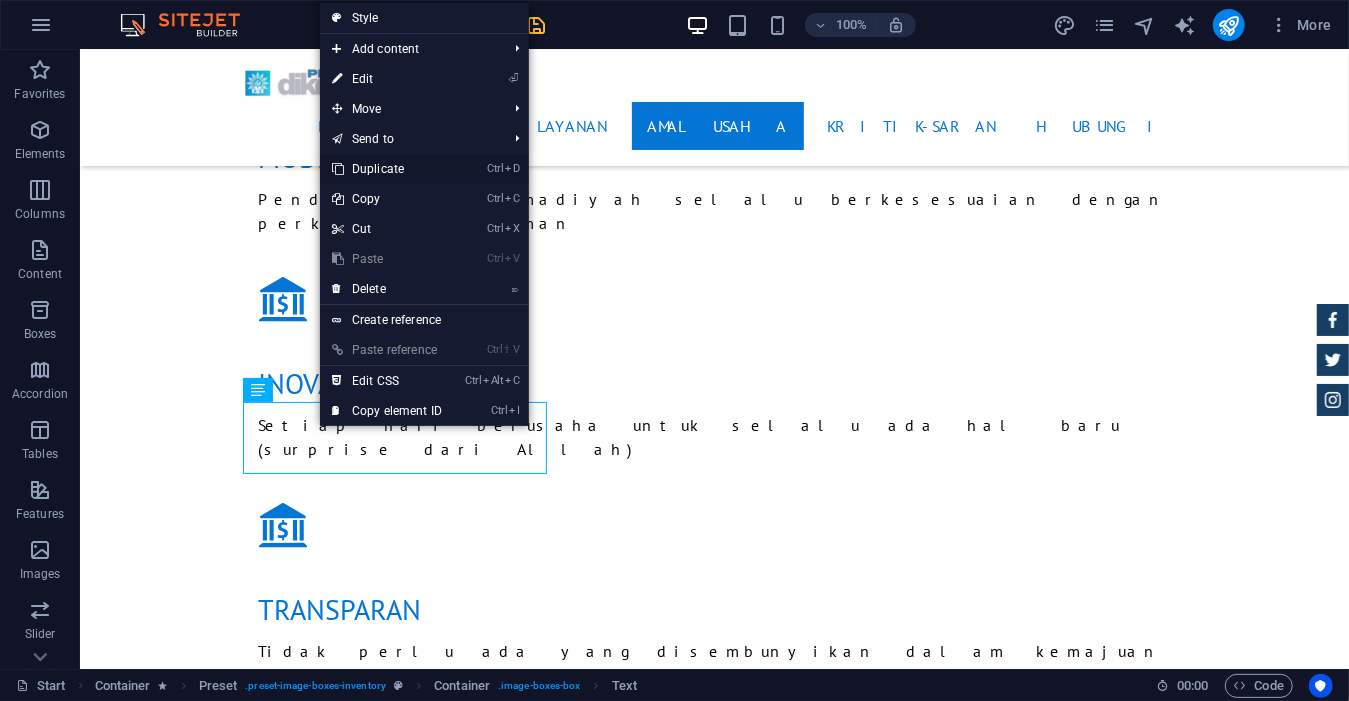click on "Ctrl D  Duplicate" at bounding box center (387, 169) 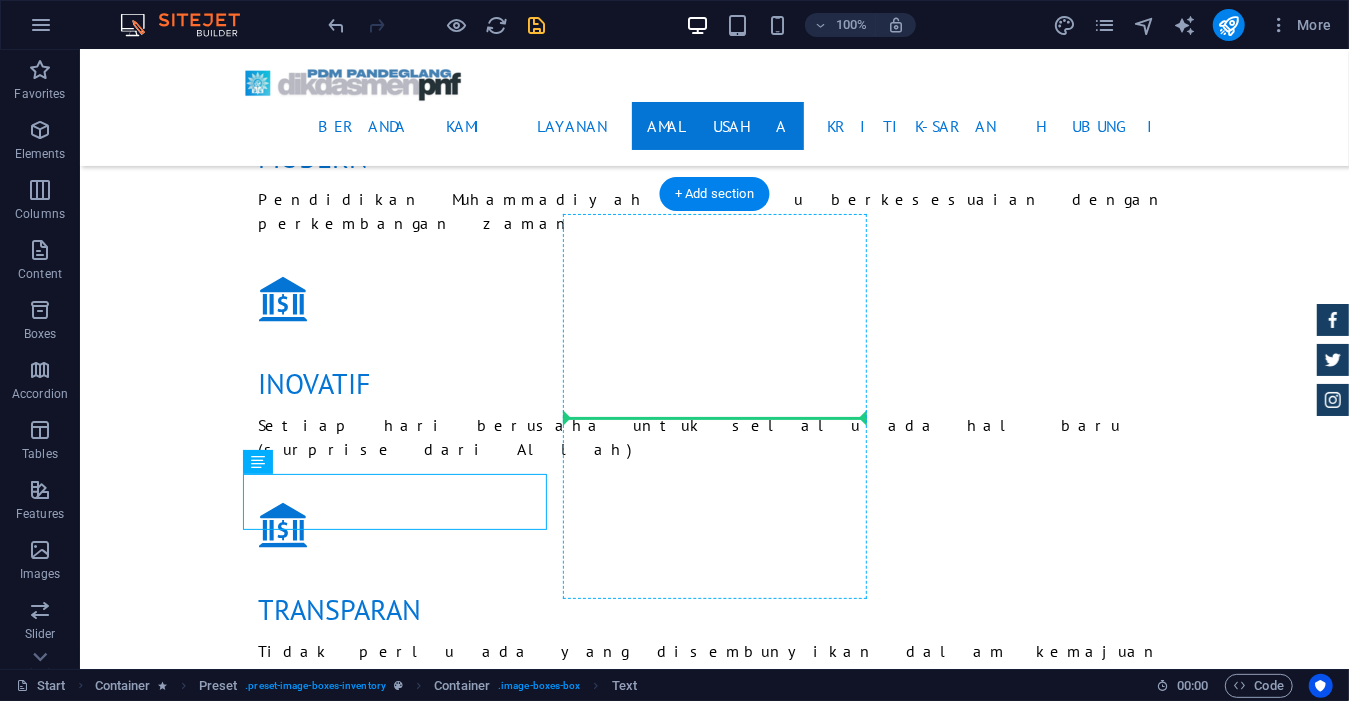 drag, startPoint x: 354, startPoint y: 500, endPoint x: 626, endPoint y: 431, distance: 280.6154 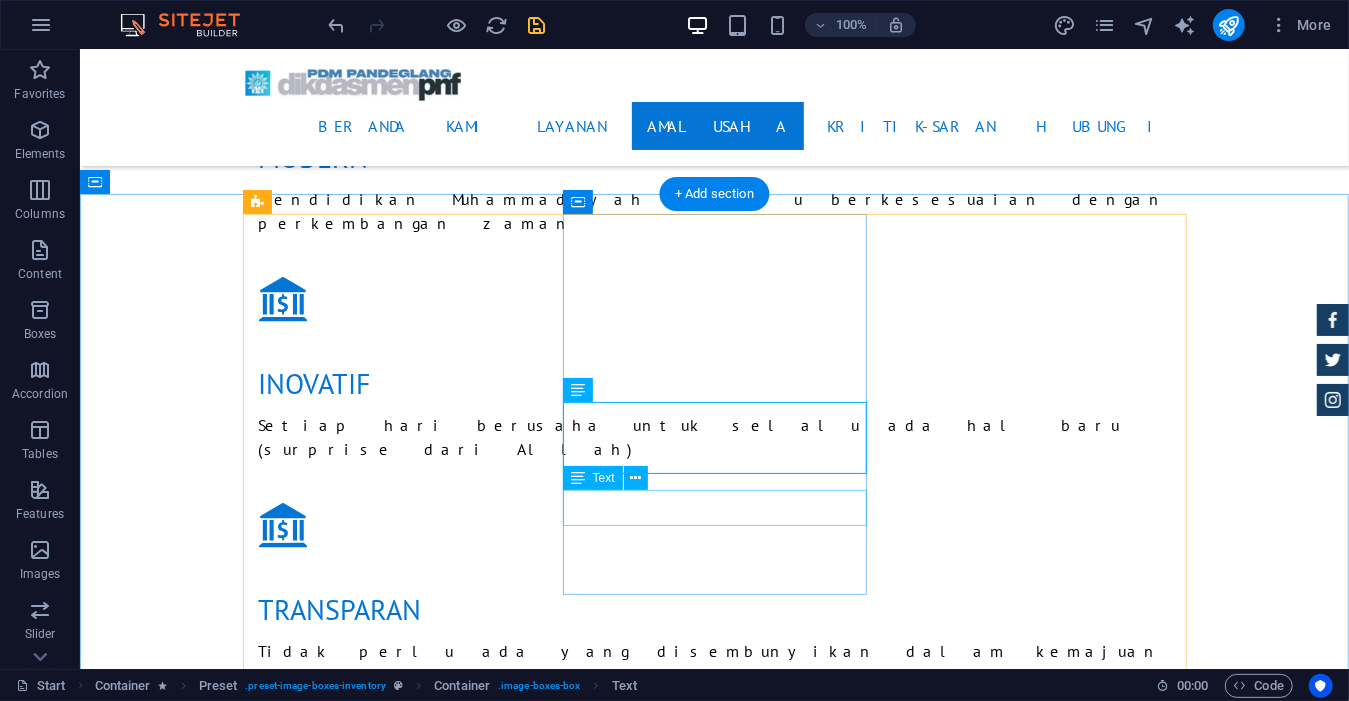 click on "TSANAWIYAH KUBANGKONDANG" at bounding box center [714, 5977] 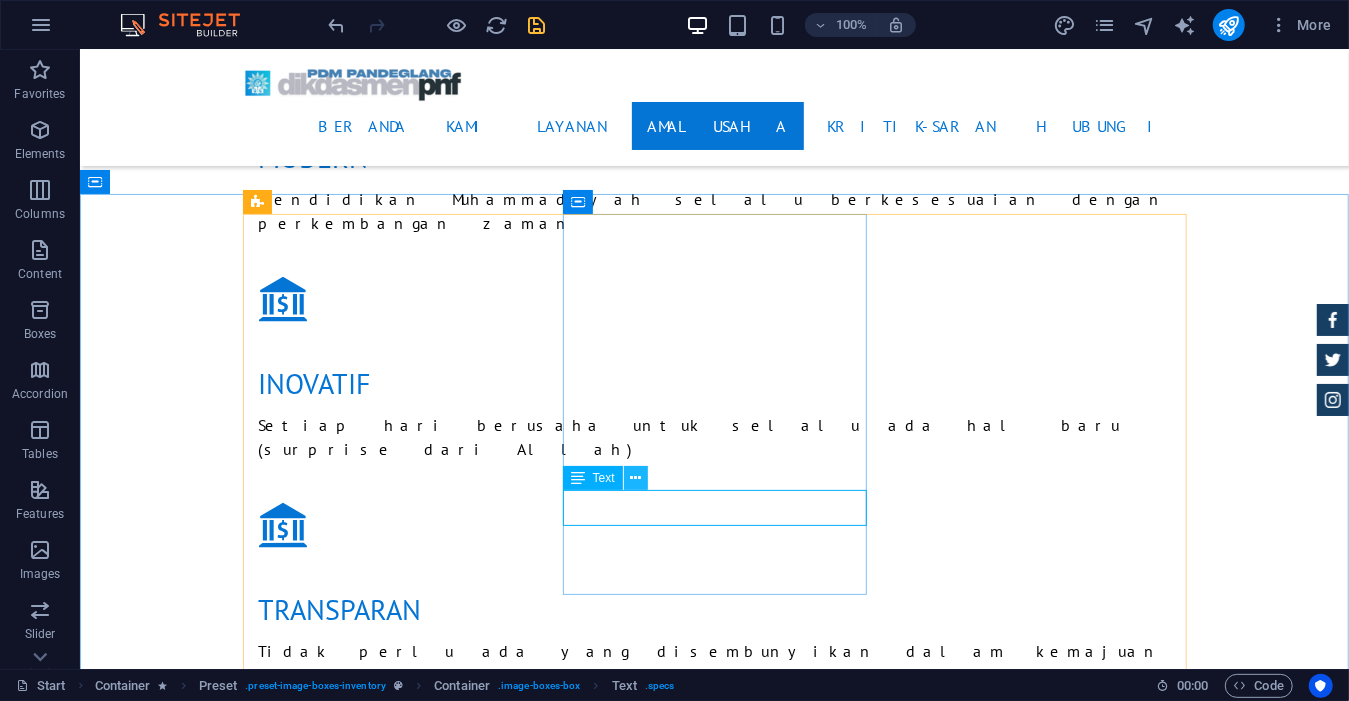 click at bounding box center (635, 478) 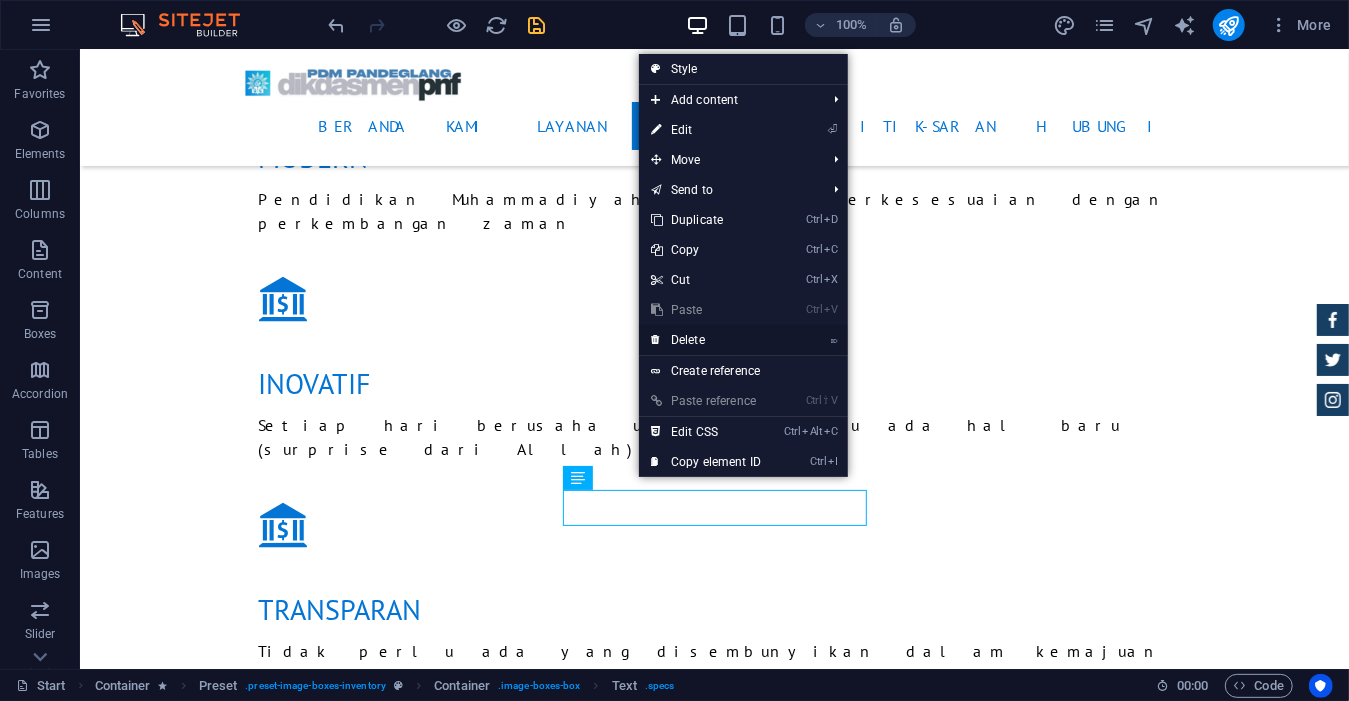 click on "⌦  Delete" at bounding box center (706, 340) 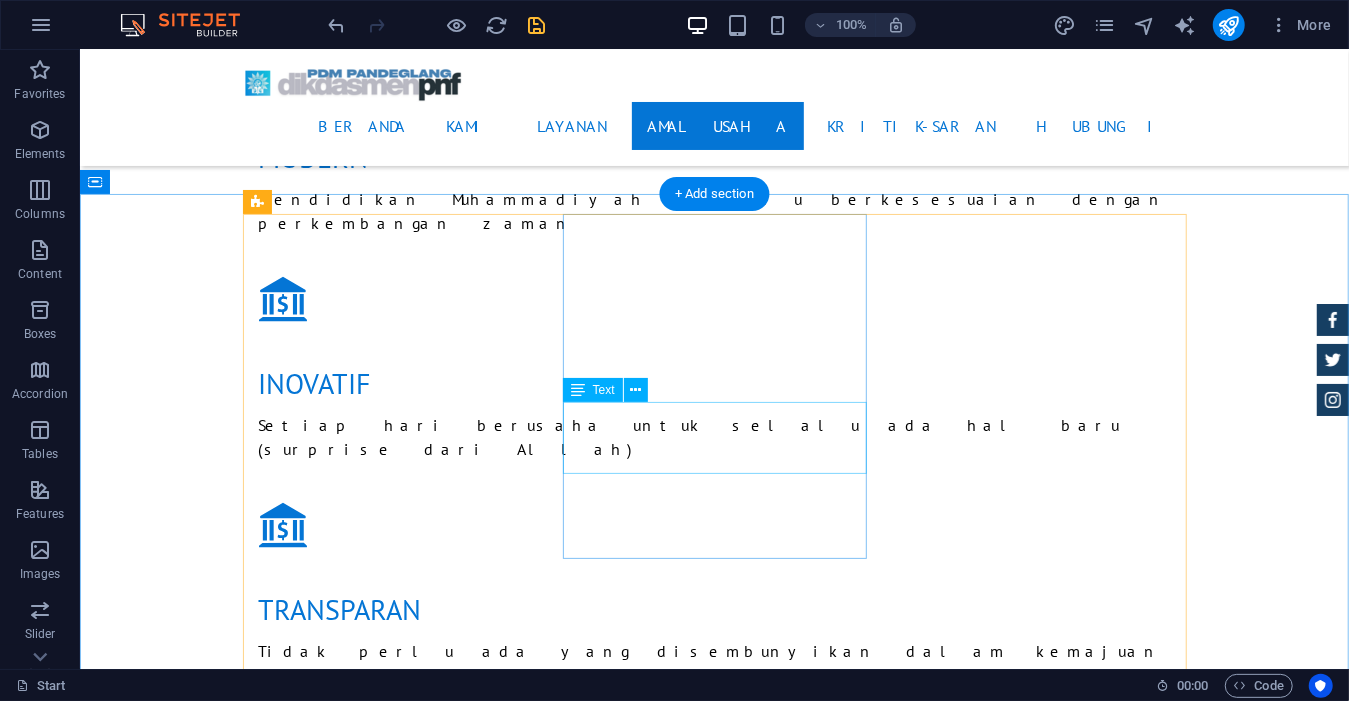 click on "aliyah   kubangkondang 1956" at bounding box center [714, 5920] 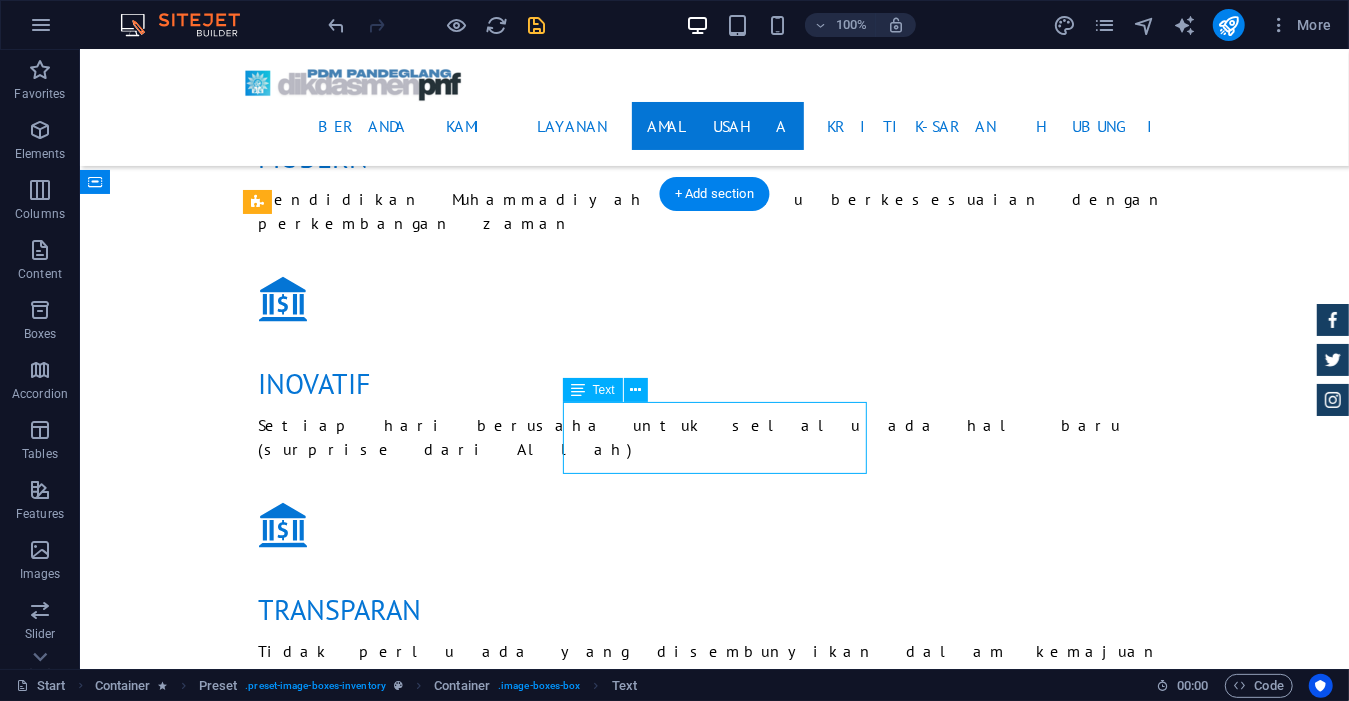 click on "aliyah   kubangkondang 1956" at bounding box center [714, 5920] 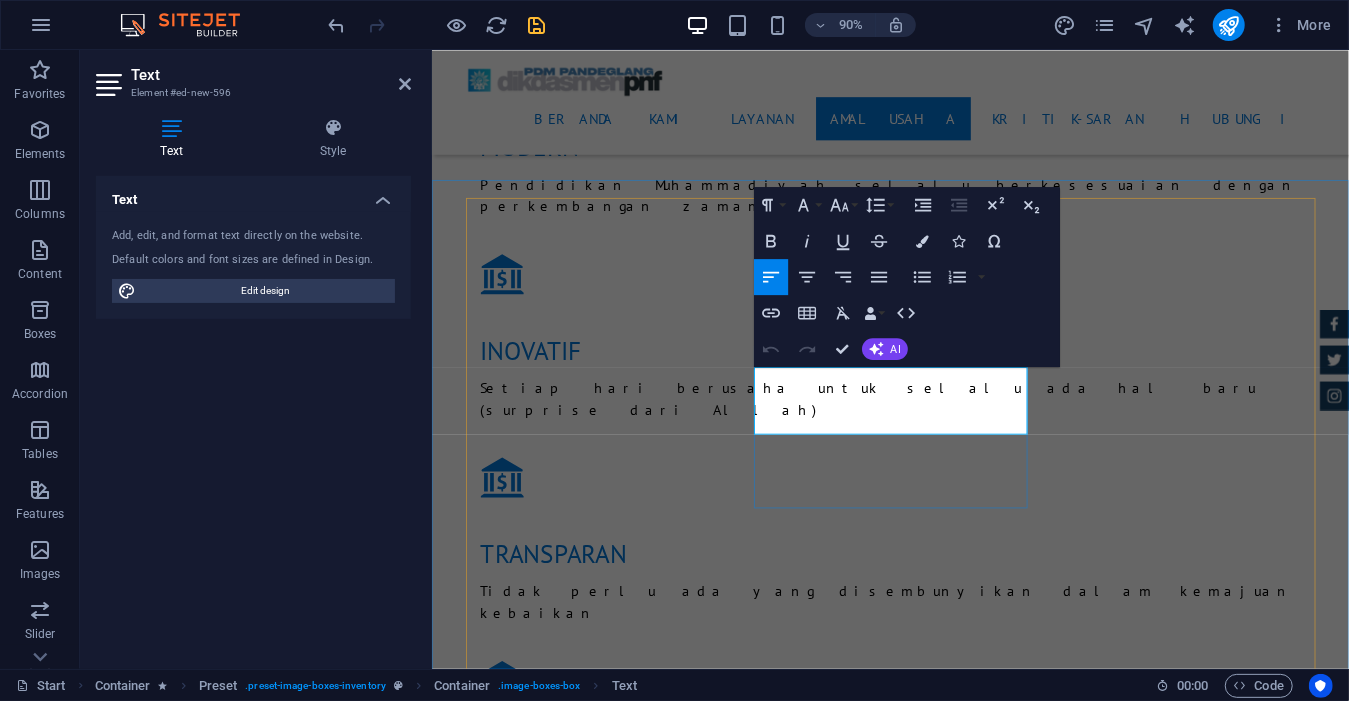 click on "aliyah" at bounding box center [499, 5930] 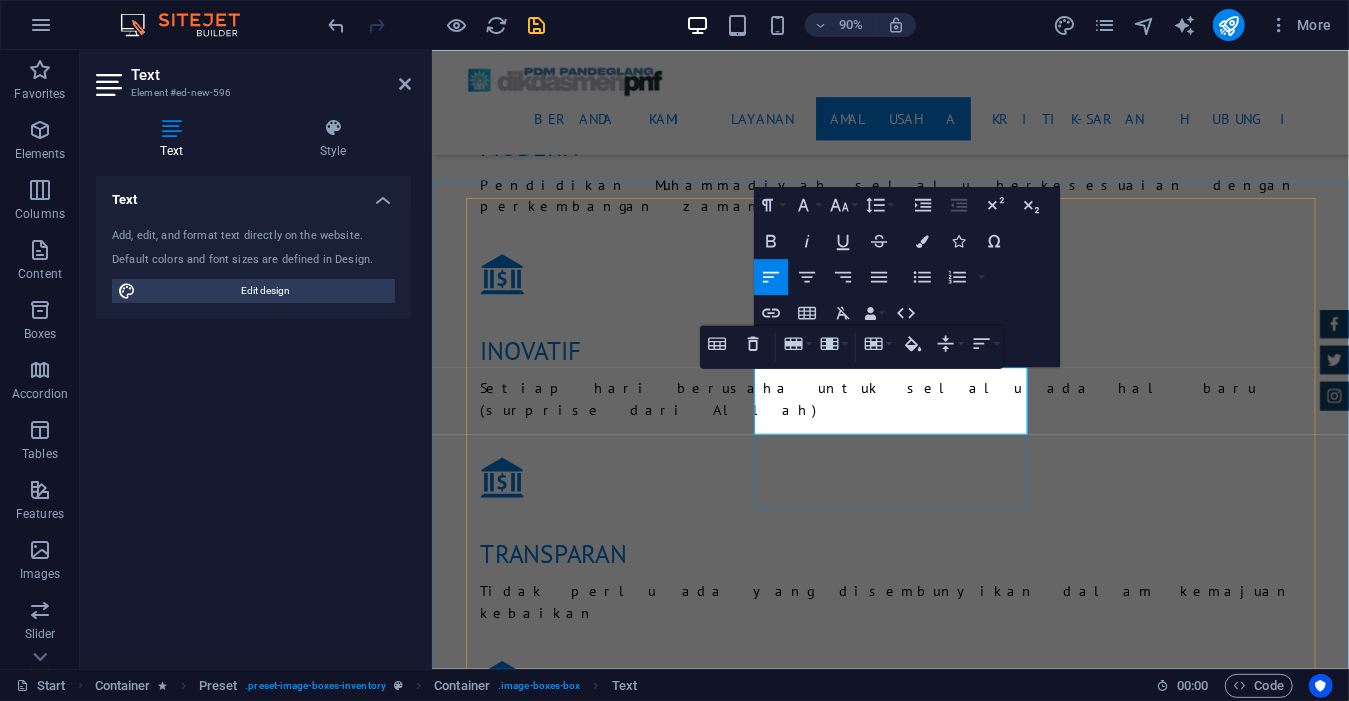 click on "aliyah" at bounding box center (499, 5930) 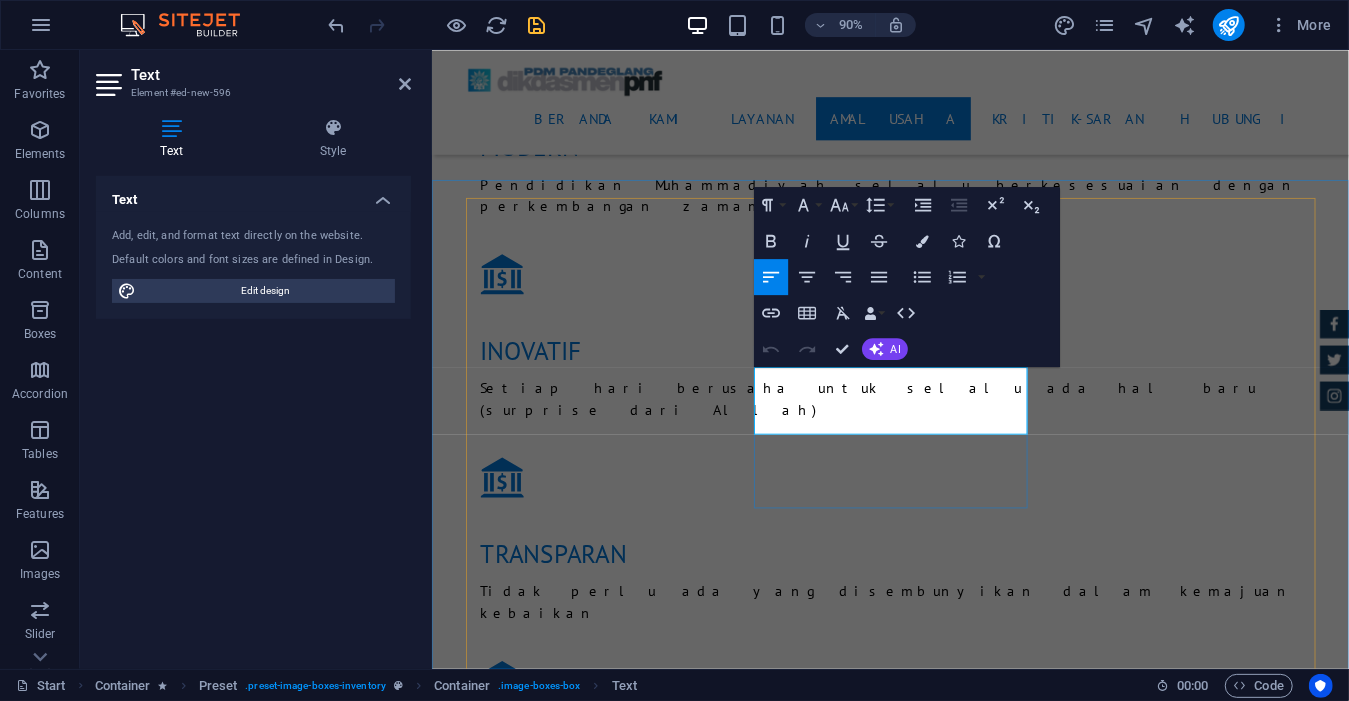 type 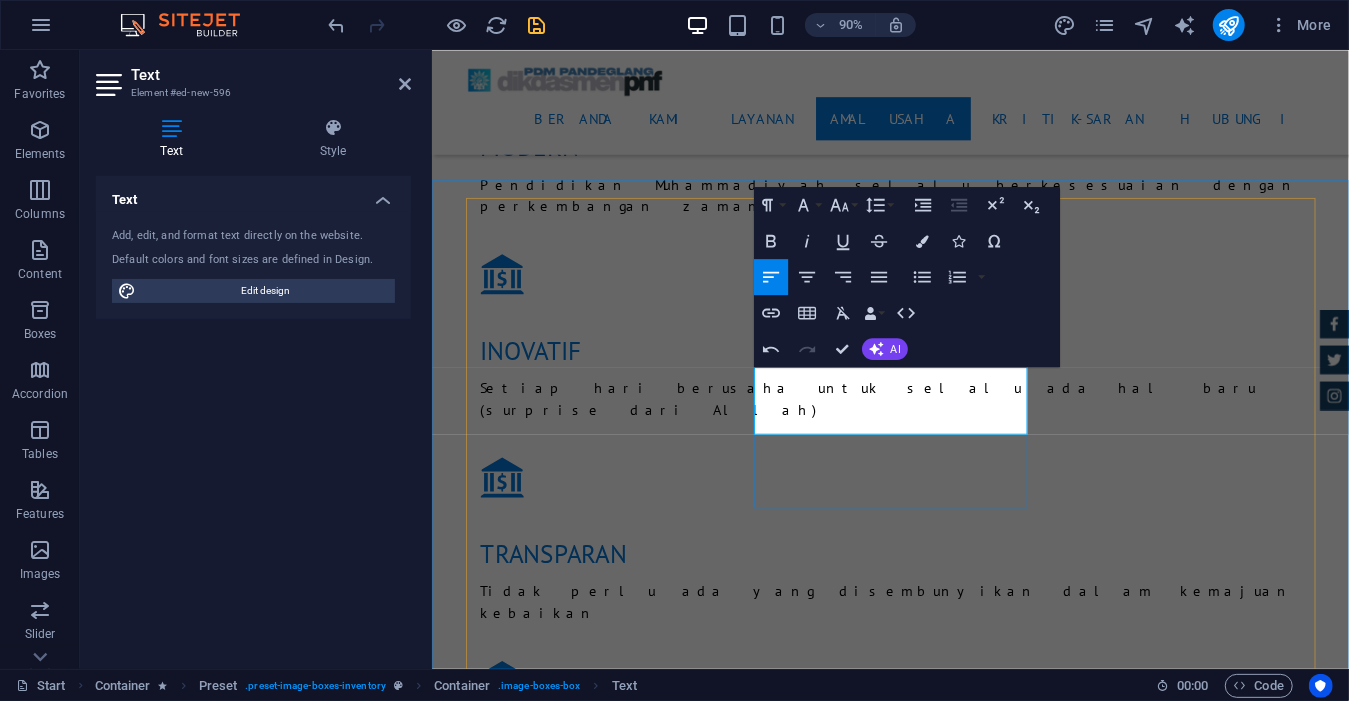 click on "1956" at bounding box center (1361, 5978) 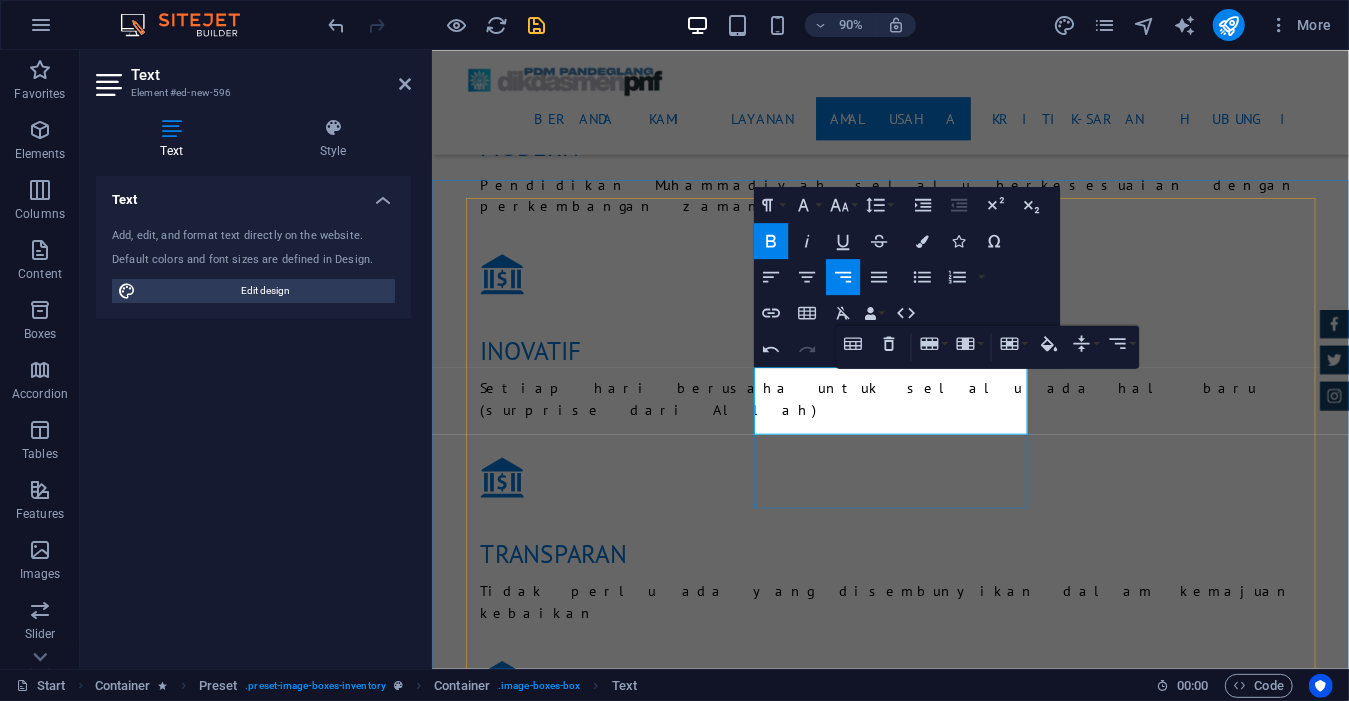 click on "1956" at bounding box center [1361, 5978] 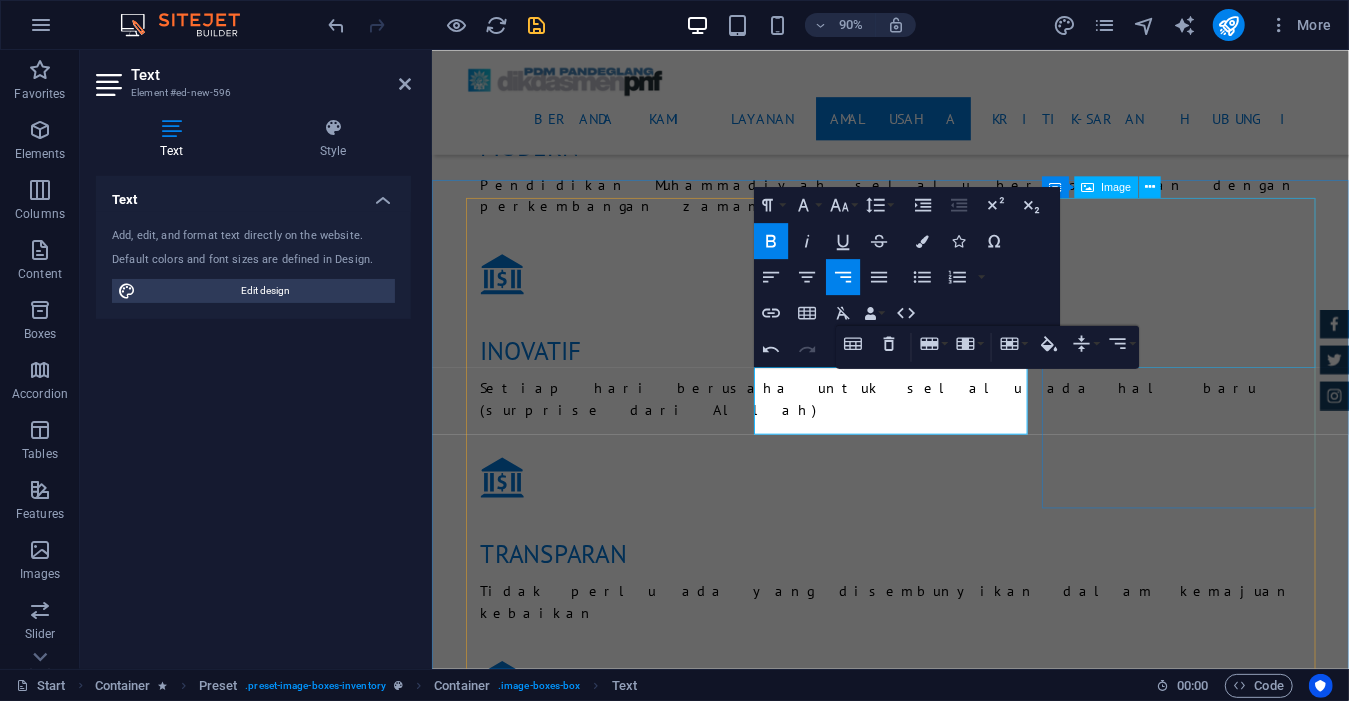 click at bounding box center [941, 6365] 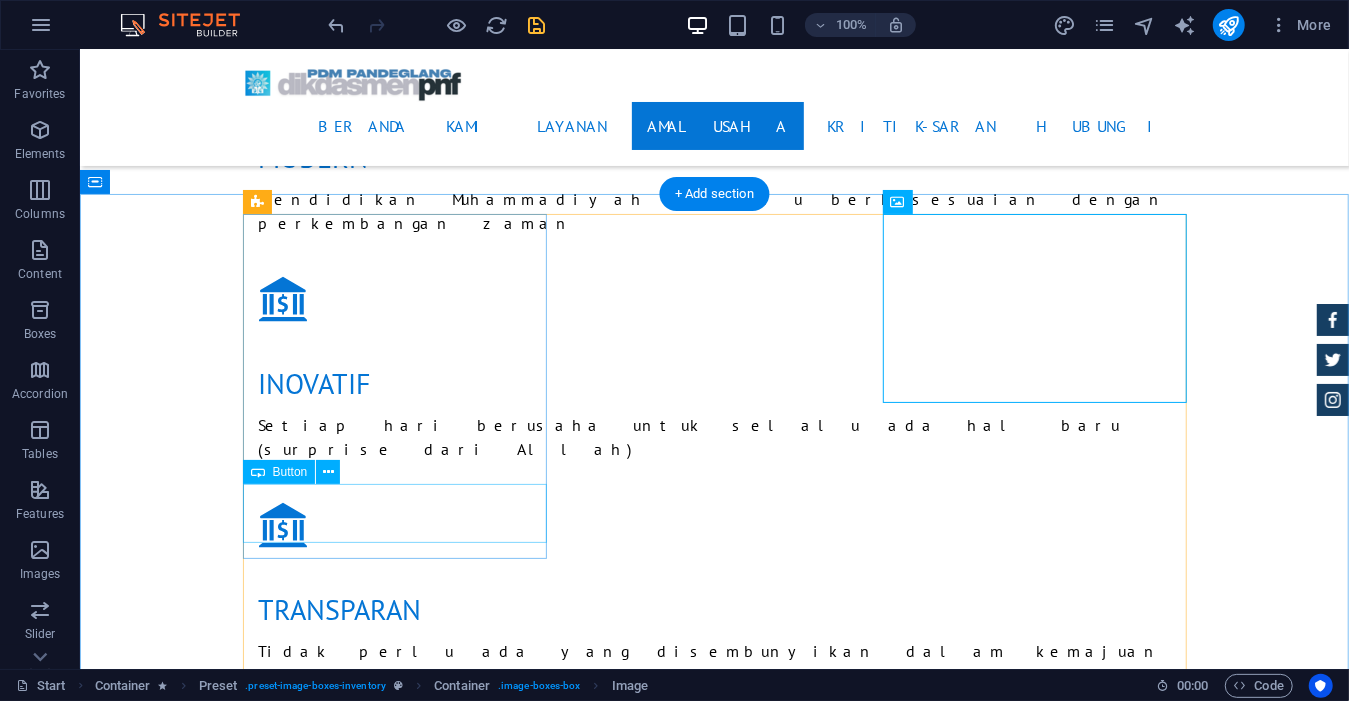 click on "More Details" at bounding box center [714, 5274] 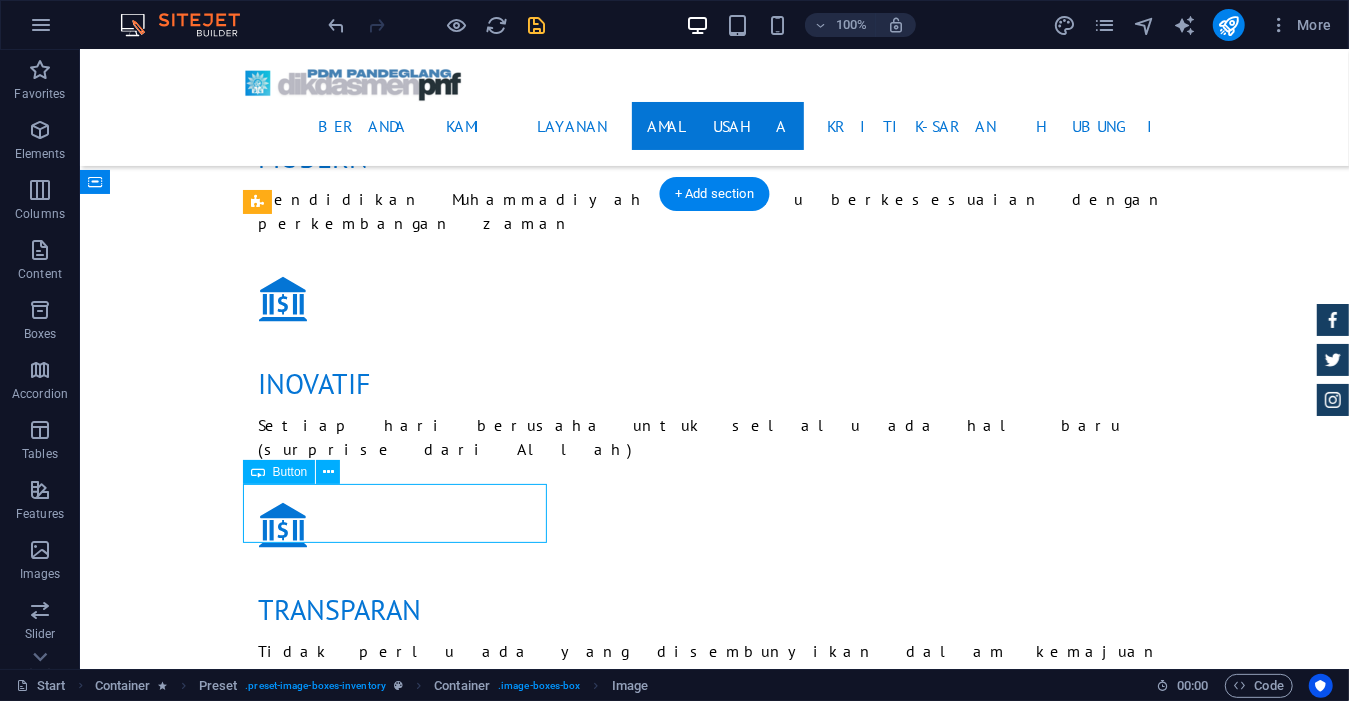 click on "More Details" at bounding box center (714, 5274) 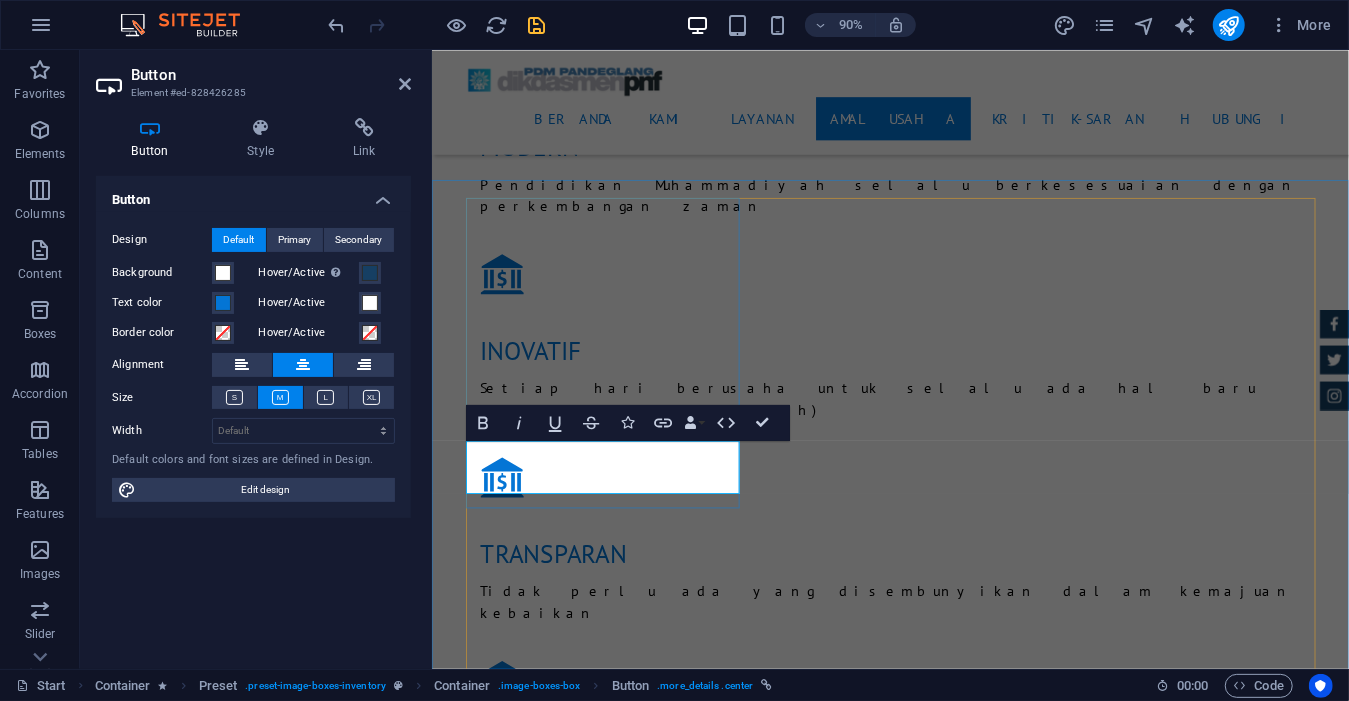 type 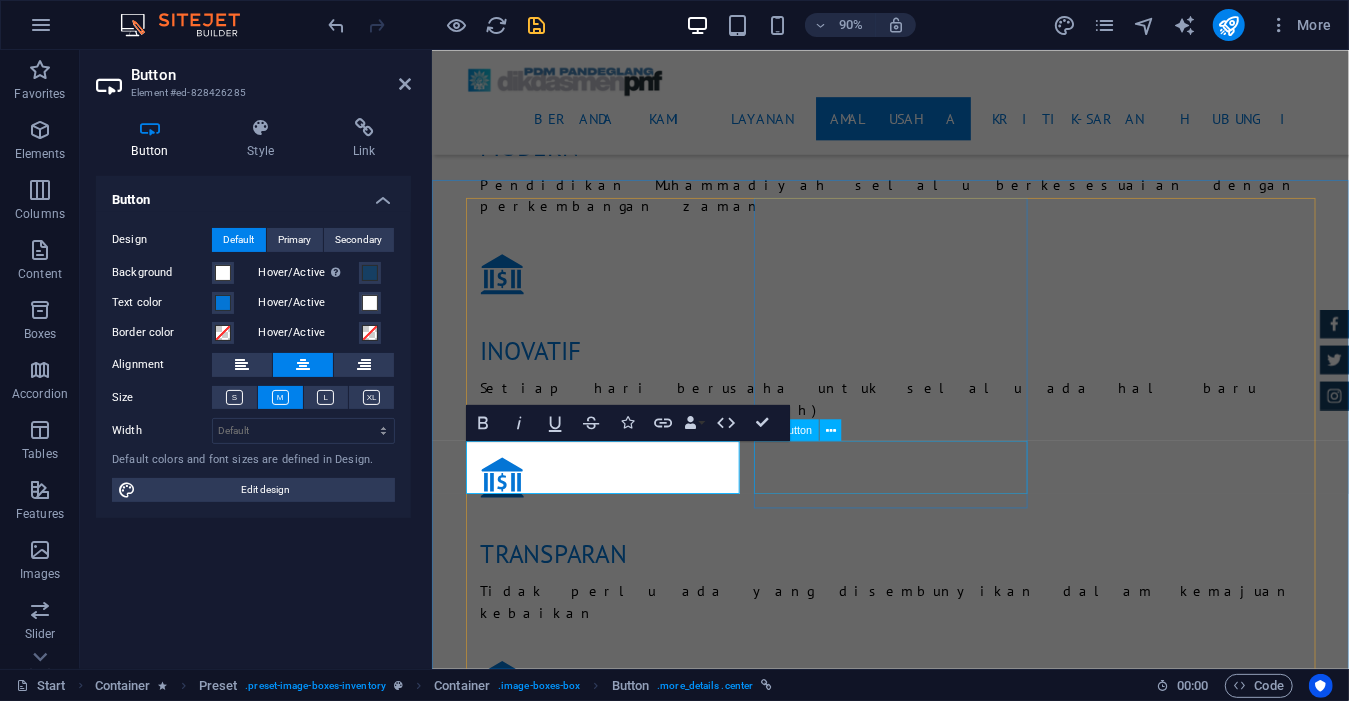click on "More Details" at bounding box center (941, 6031) 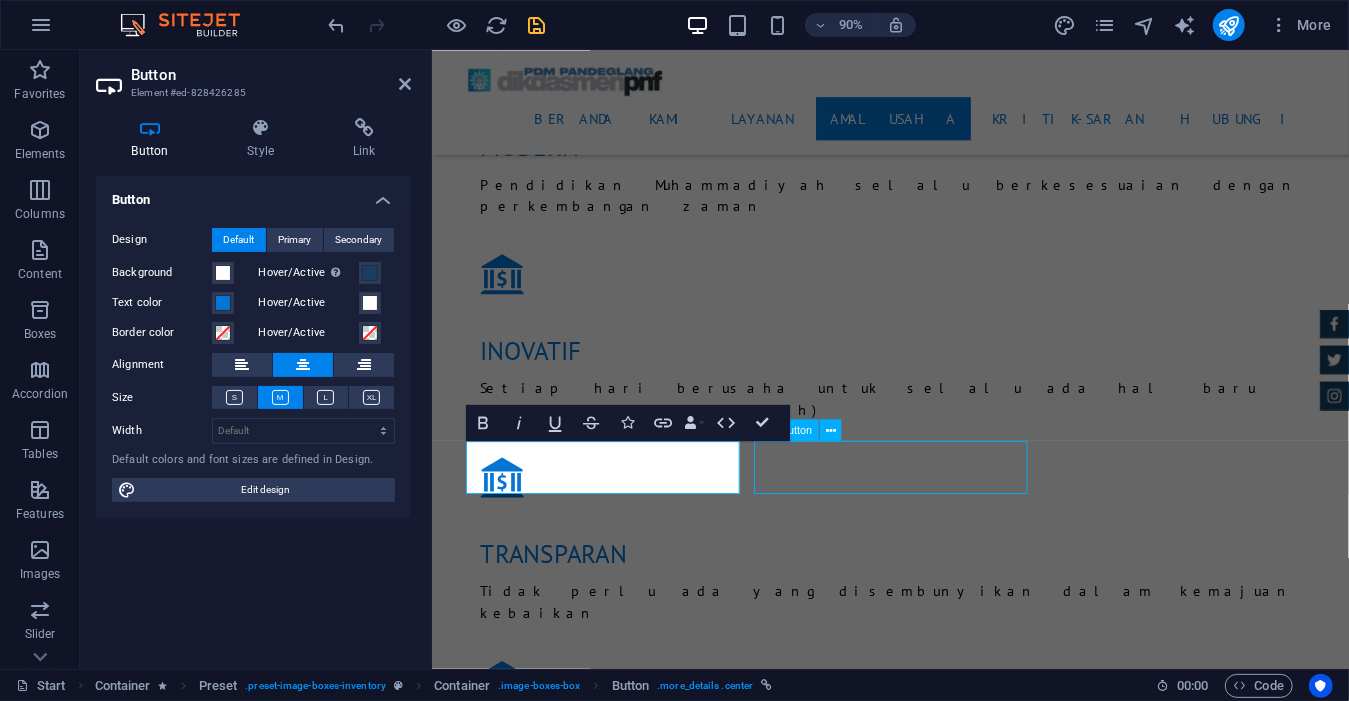 click on "More Details" at bounding box center [941, 6031] 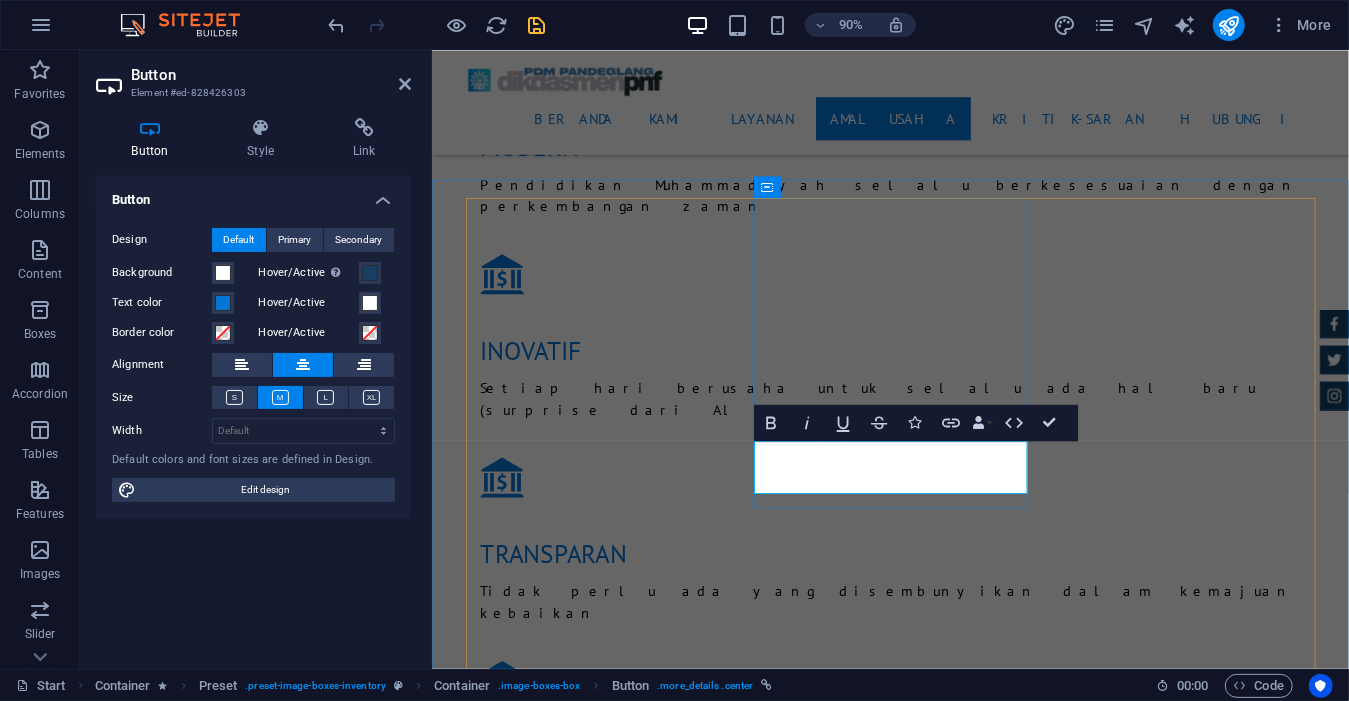type 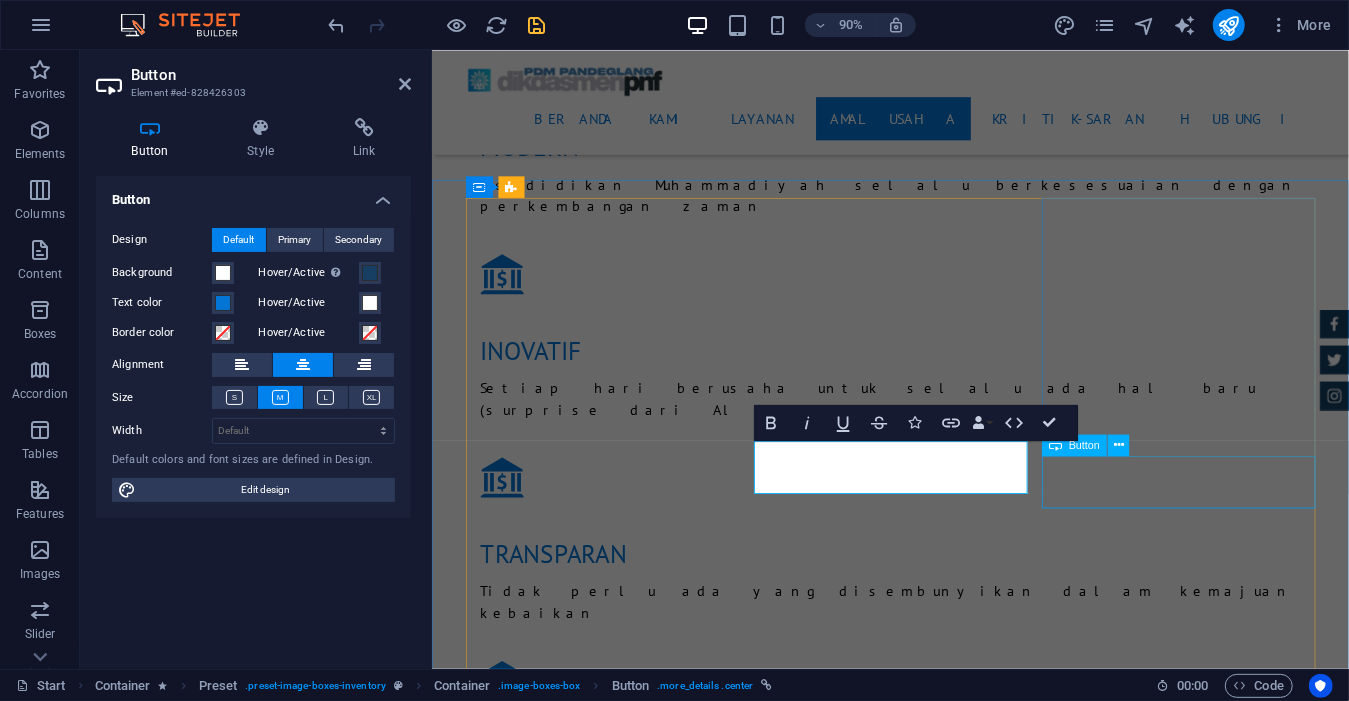 click on "More Details" at bounding box center (941, 6784) 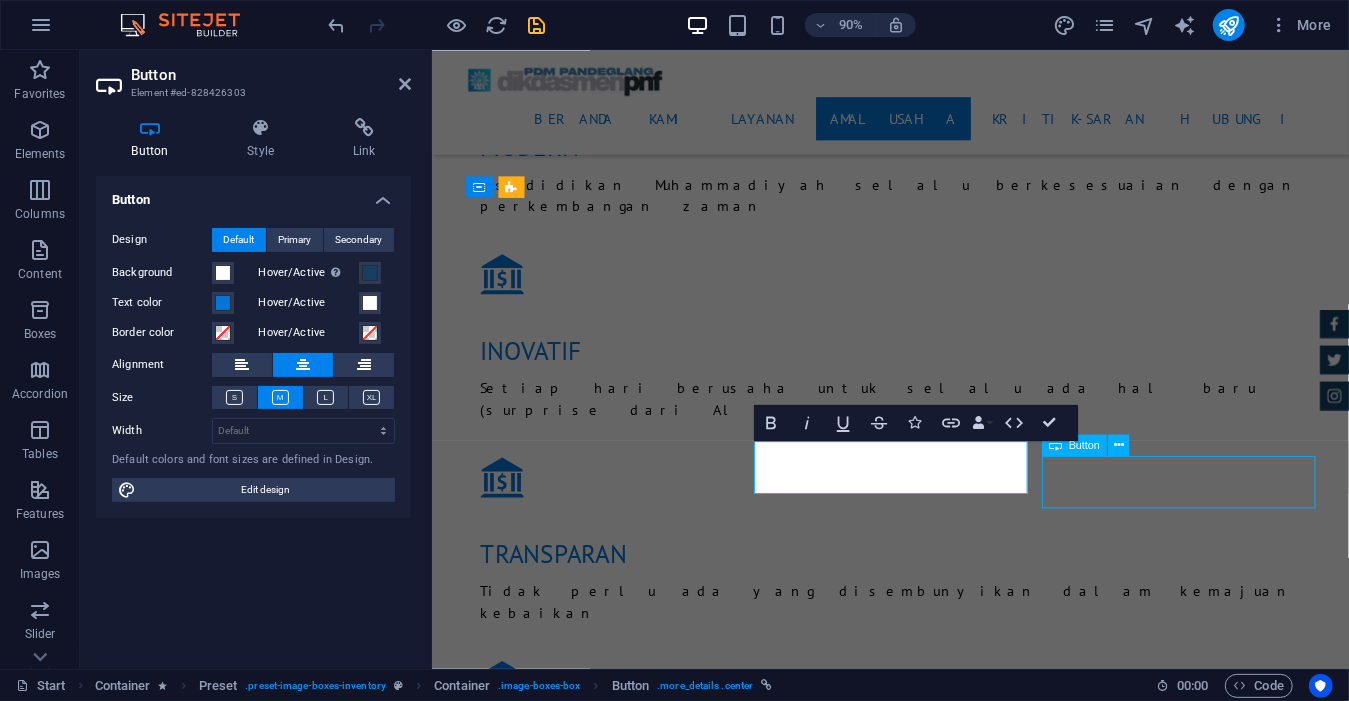 click on "More Details" at bounding box center (941, 6784) 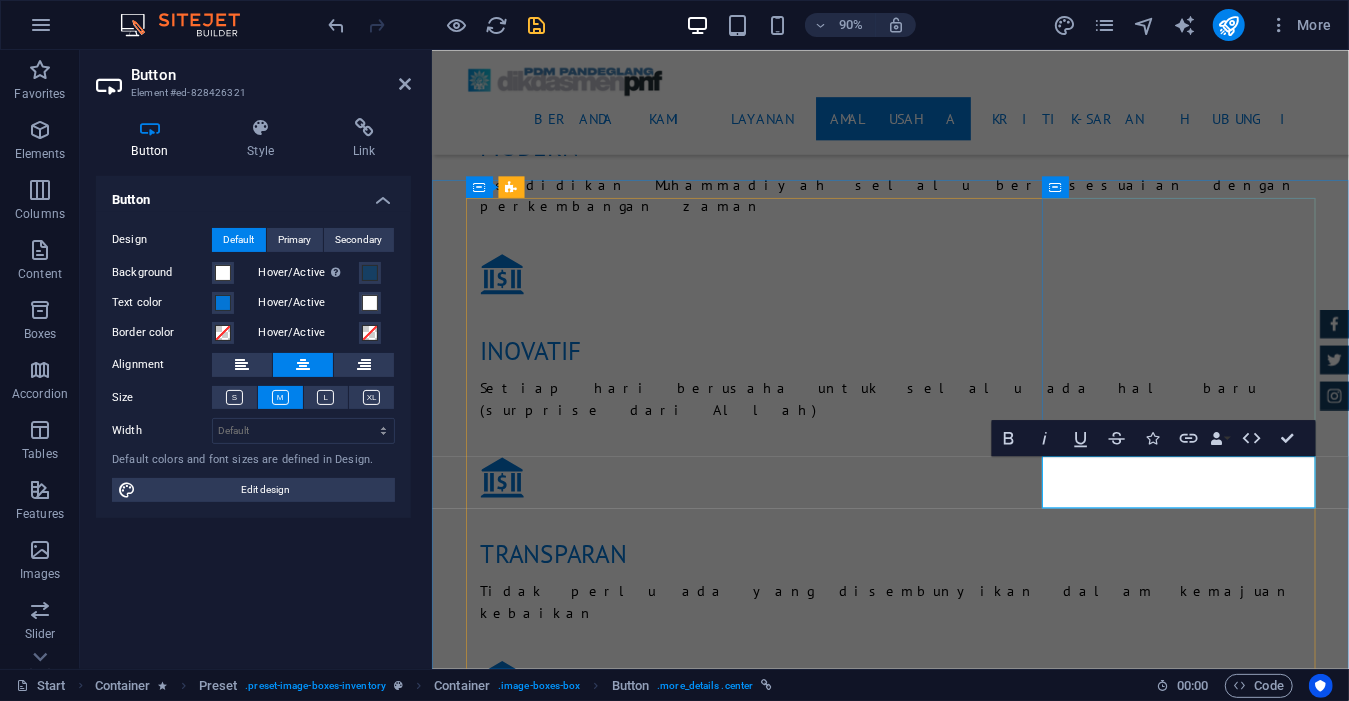 type 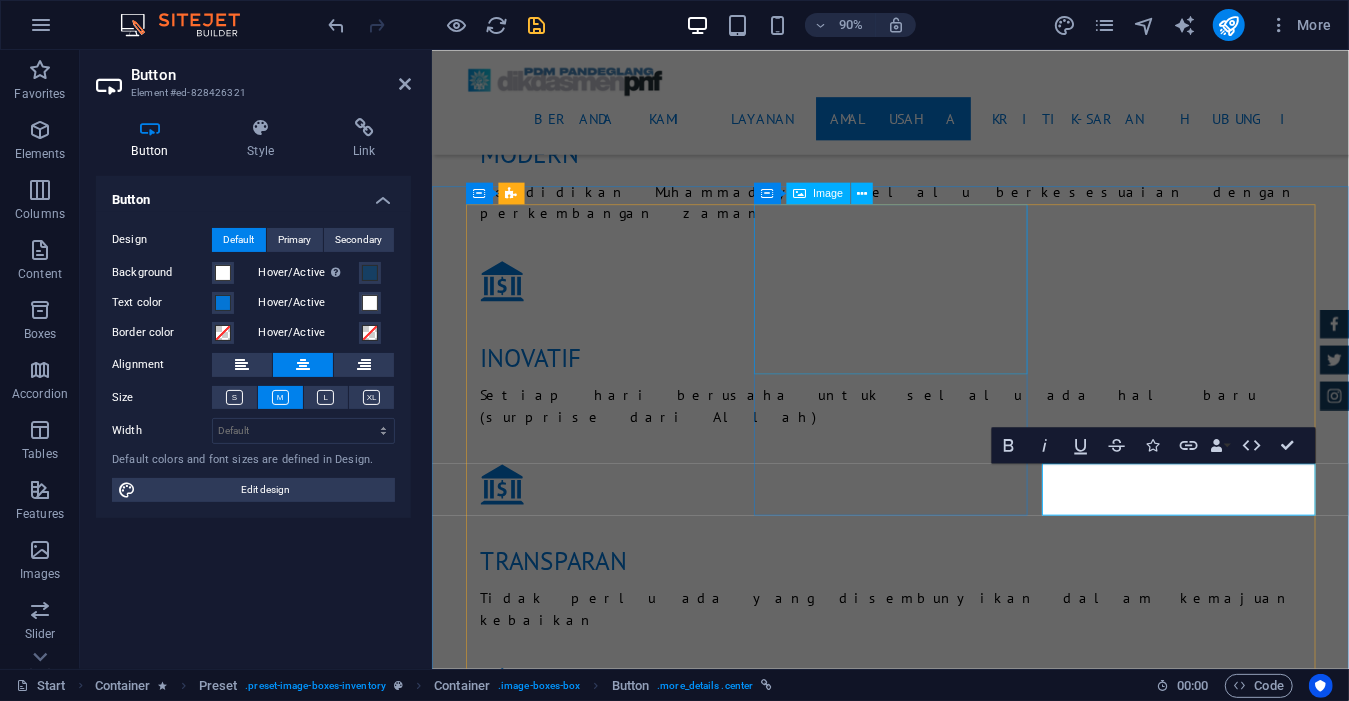 scroll, scrollTop: 3986, scrollLeft: 0, axis: vertical 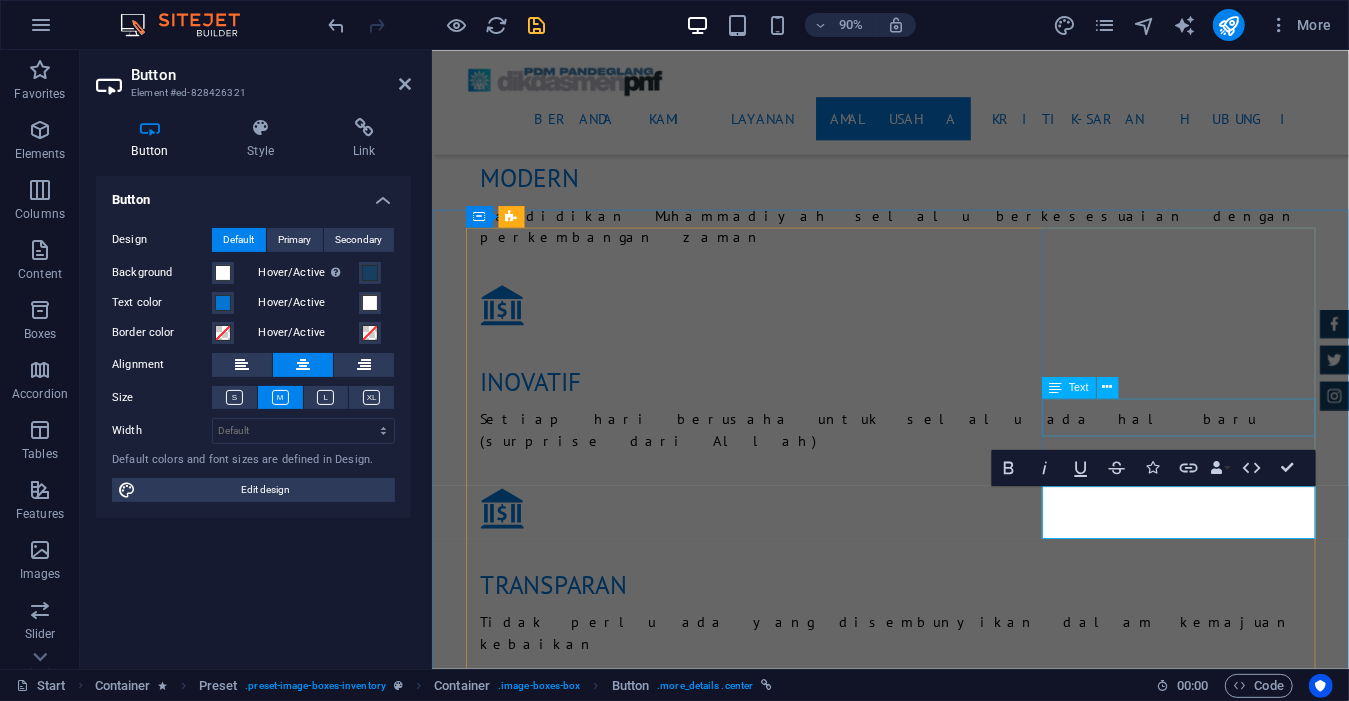 click on "Aston martin  DB9 $ 49.999" at bounding box center (941, 6713) 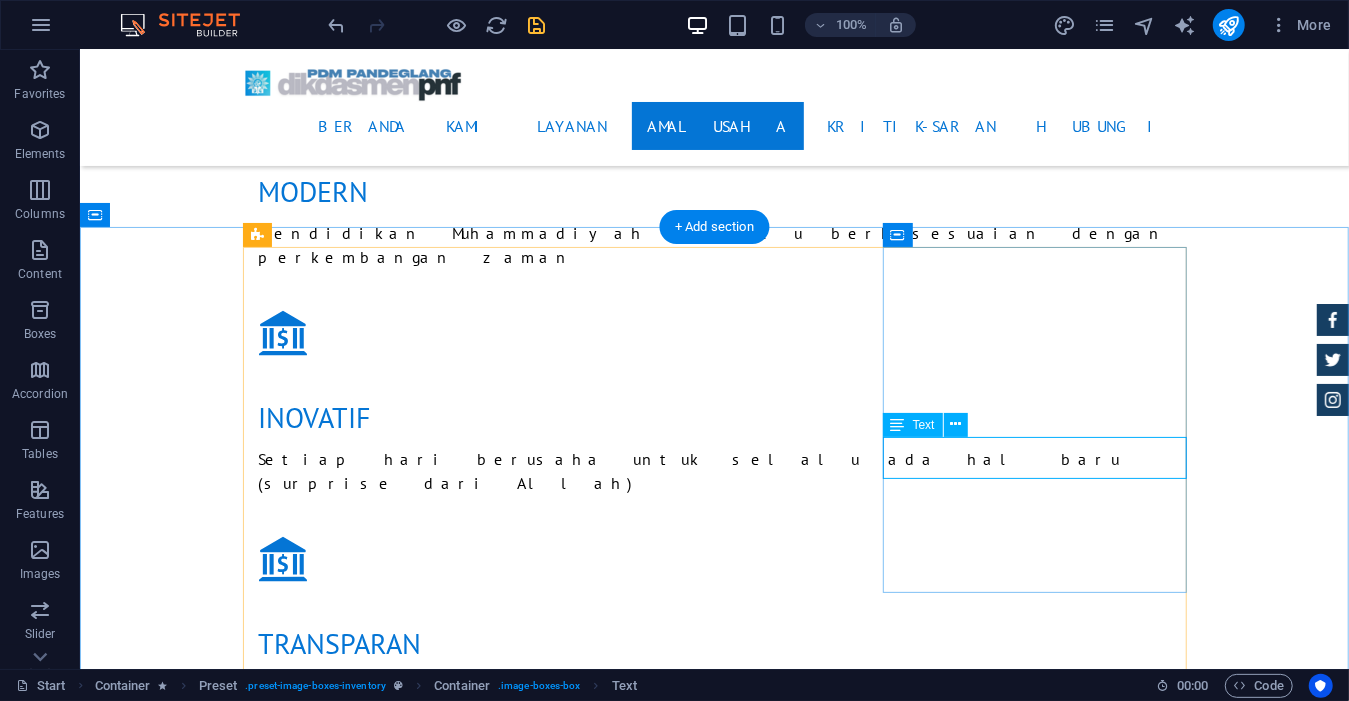 click on "Aston martin  DB9 $ 49.999" at bounding box center [714, 6664] 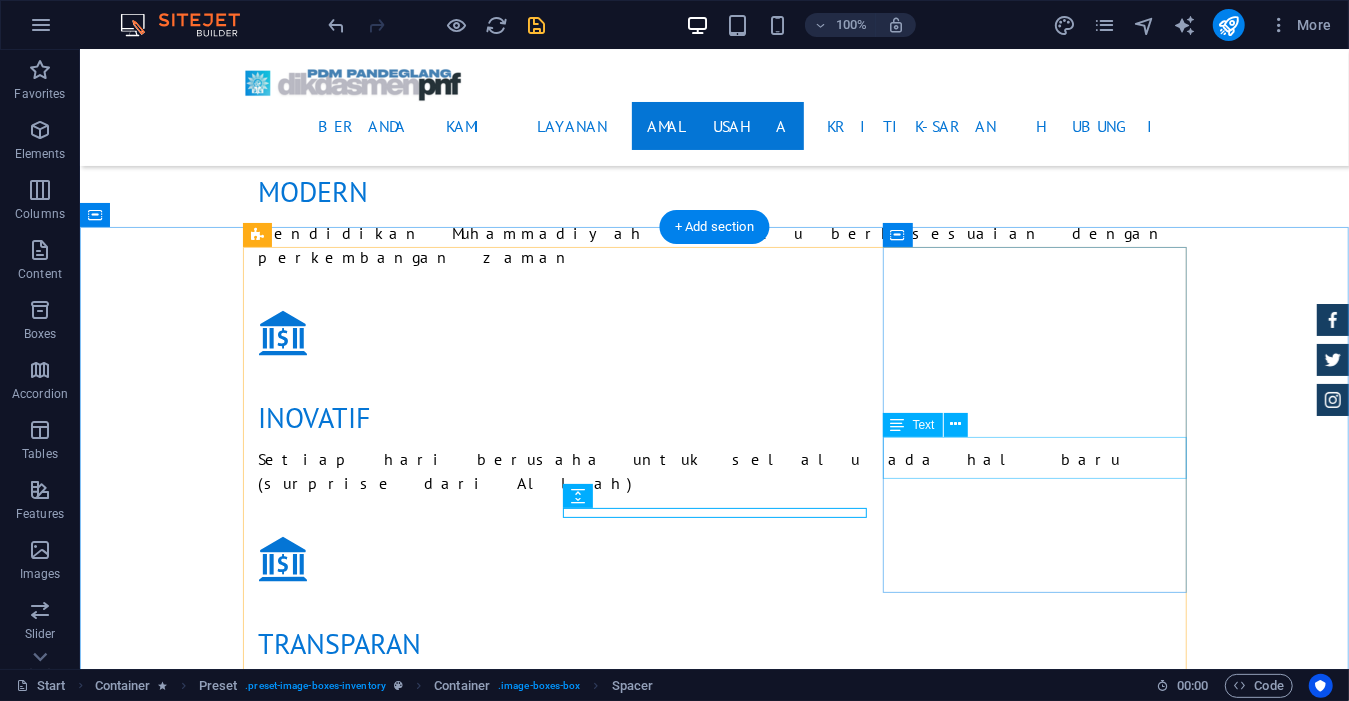 click on "Aston martin  DB9 $ 49.999" at bounding box center (714, 6664) 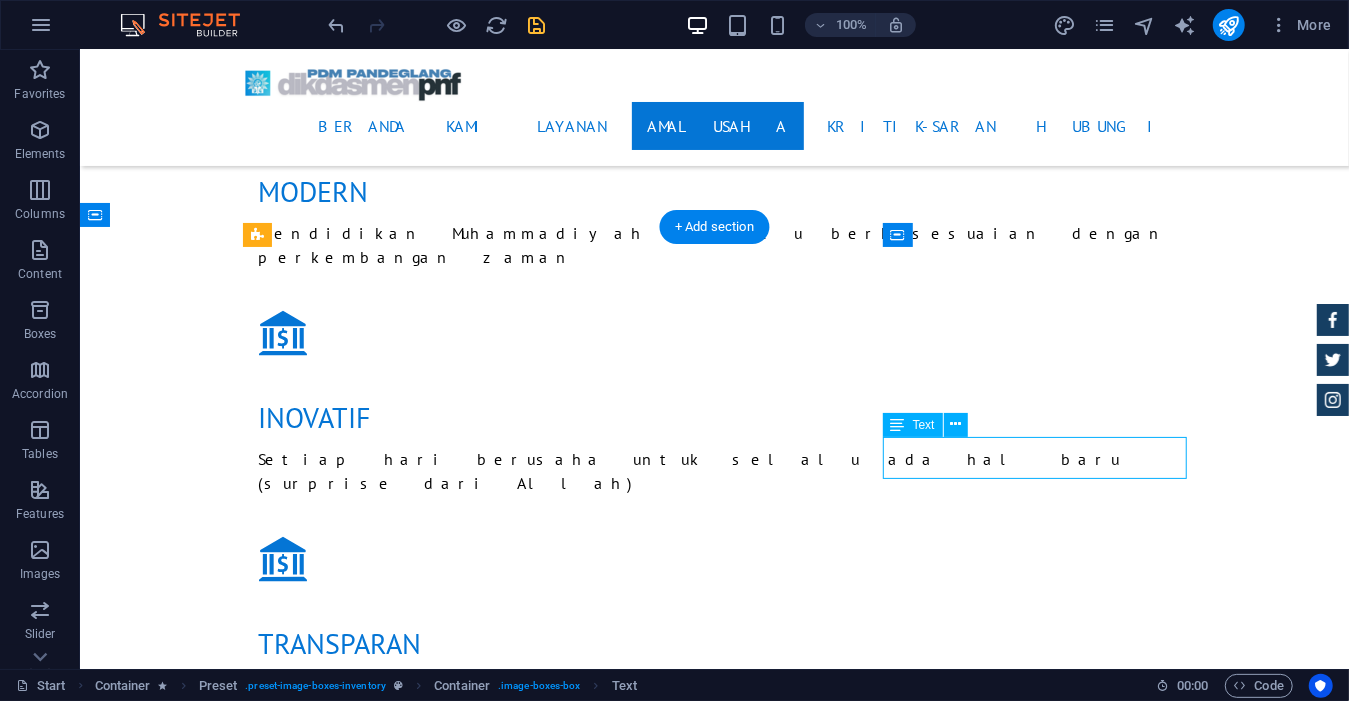 click on "Aston martin  DB9 $ 49.999" at bounding box center (714, 6664) 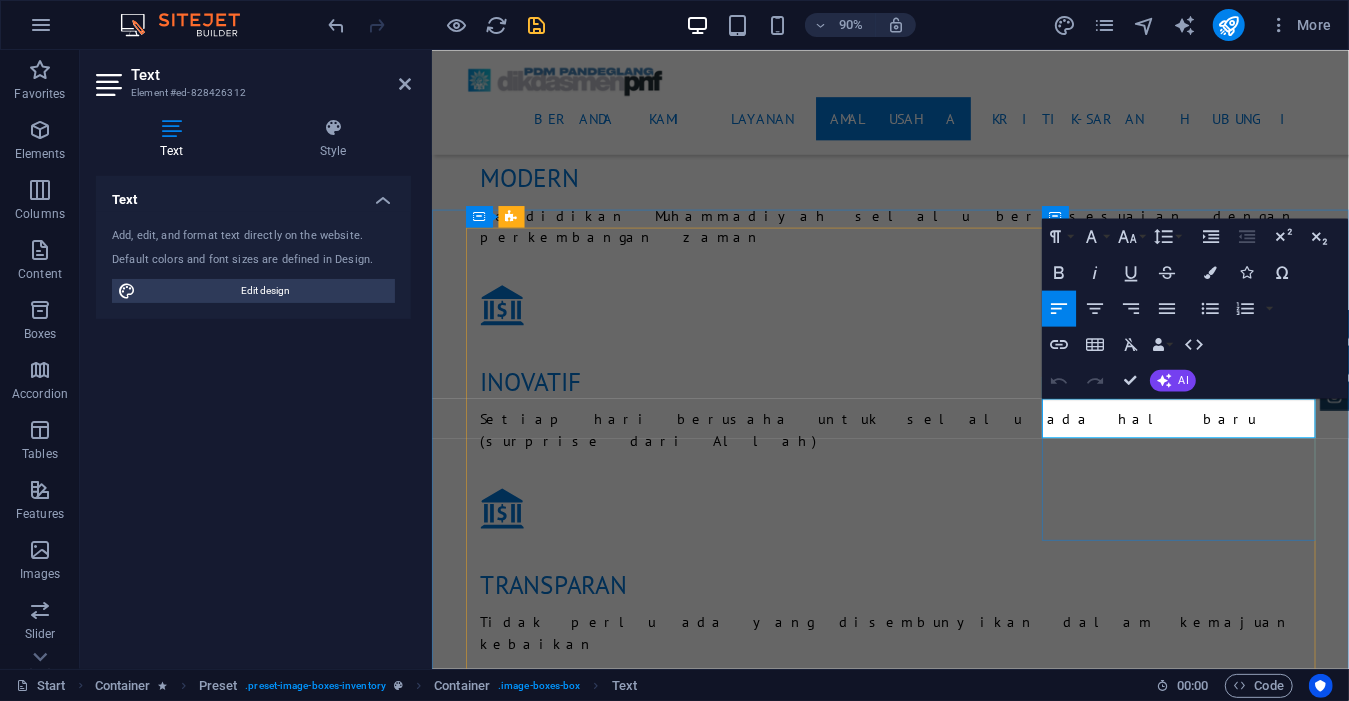 click on "Aston martin  DB9" at bounding box center (763, 6673) 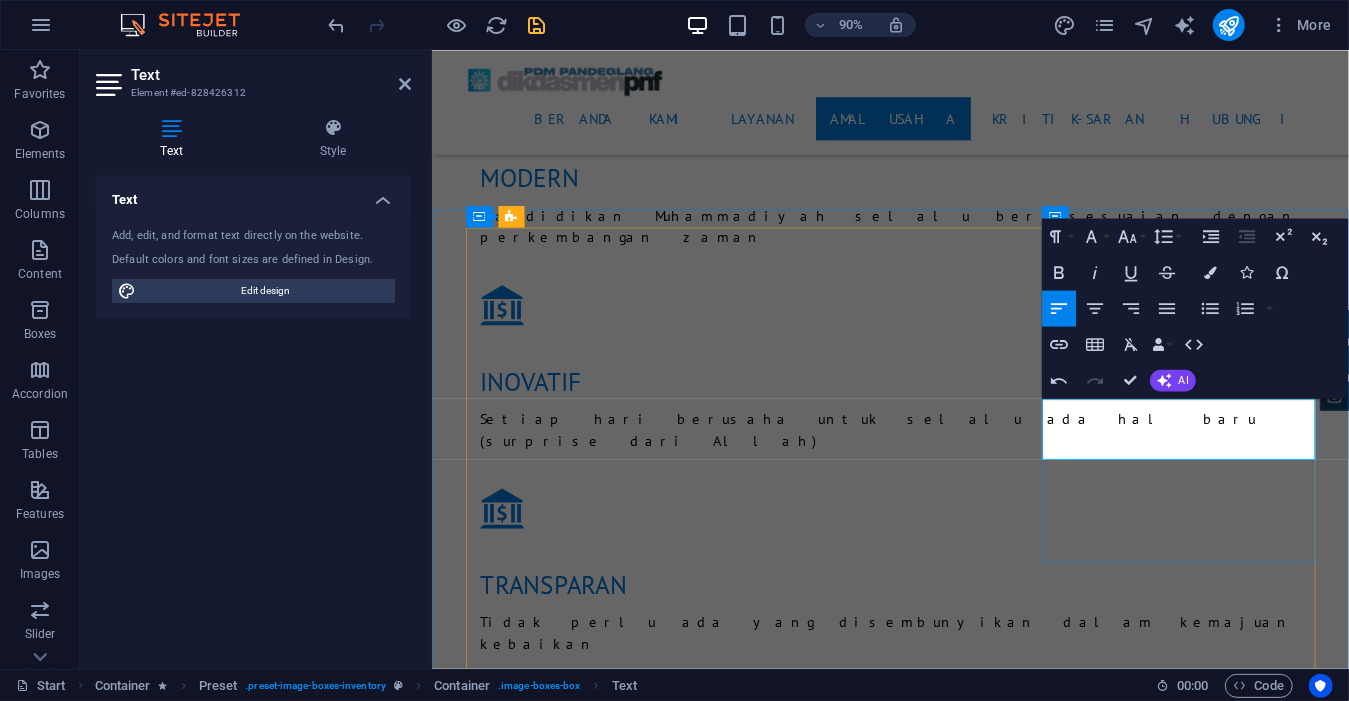 click on "$ 49.999" at bounding box center [1351, 6722] 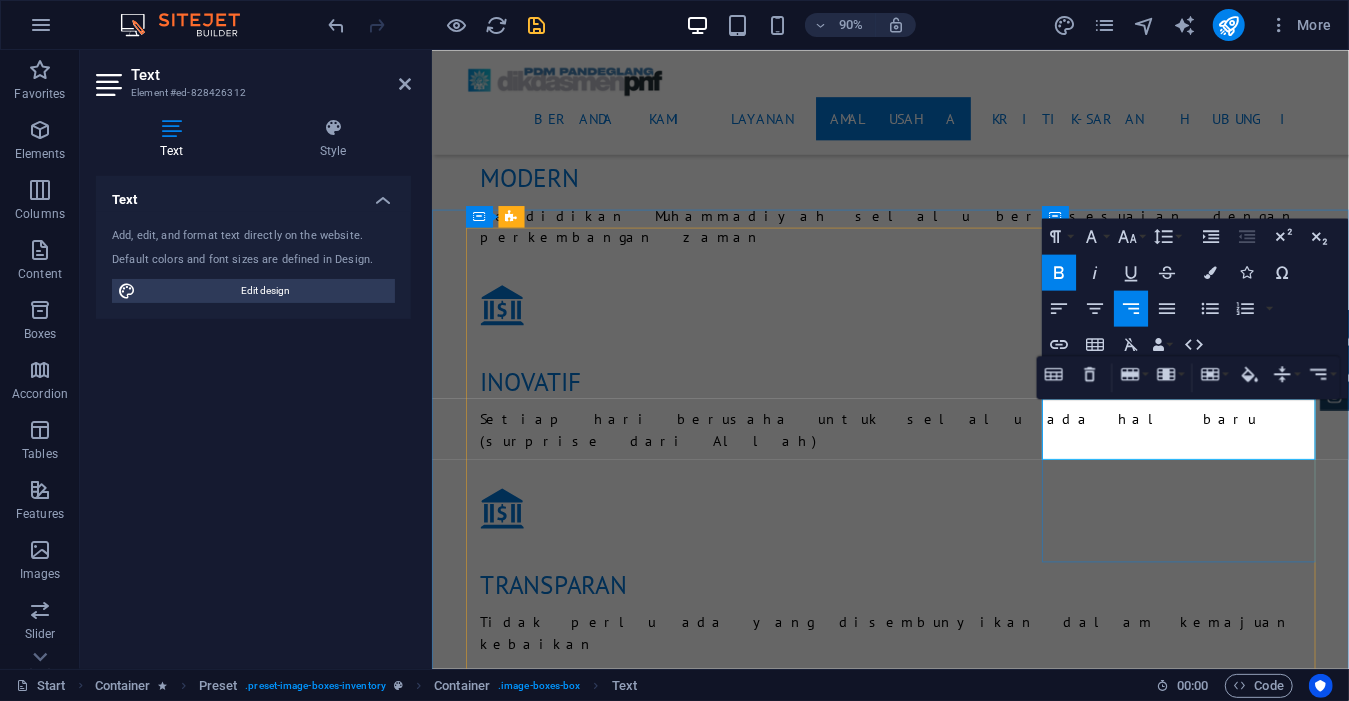 click on "$ 49.999" at bounding box center [1351, 6722] 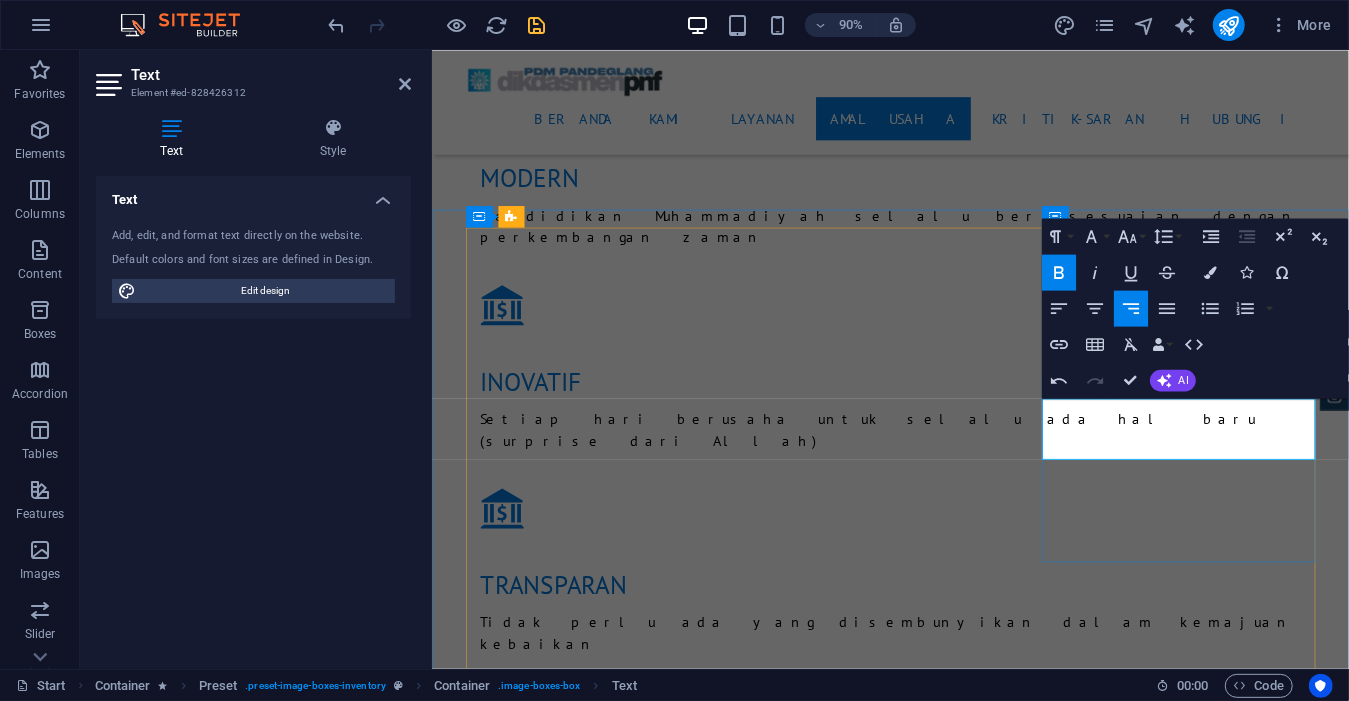click on "$ 49.999" at bounding box center [1351, 6722] 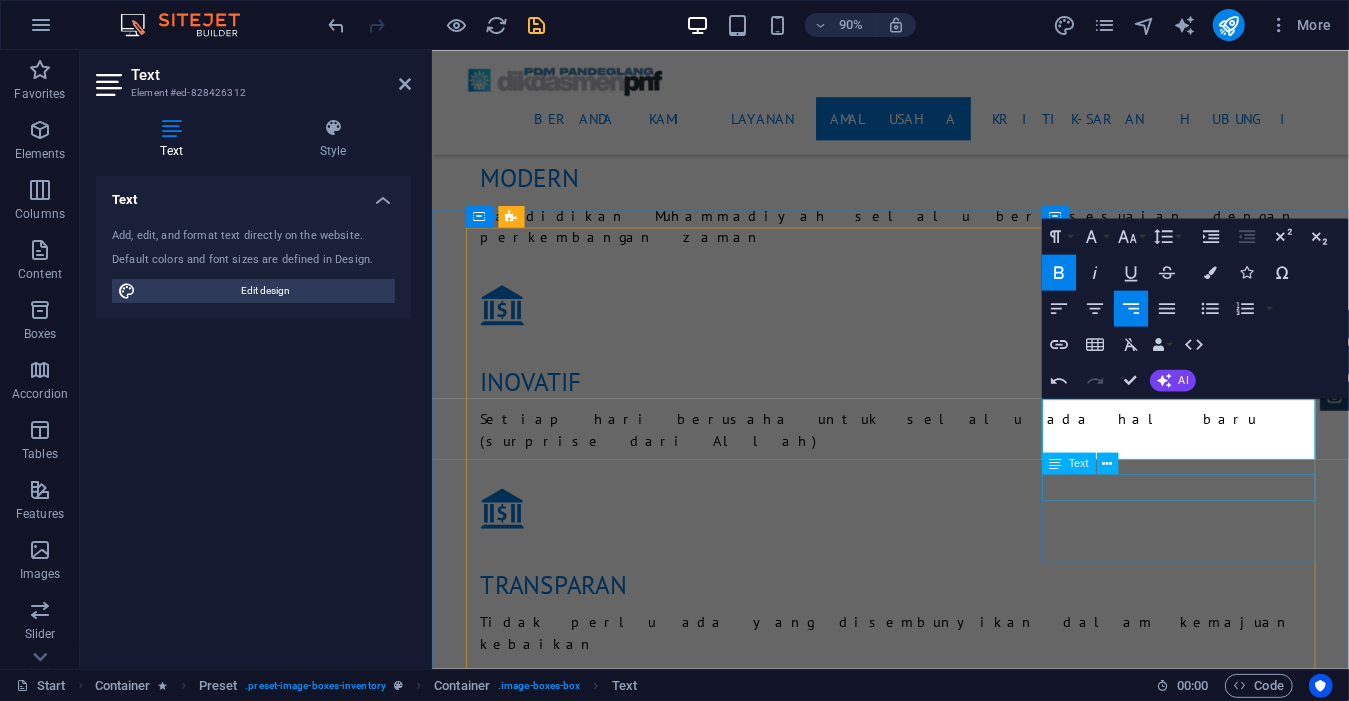 click on "Automatic  Transmission  | Coupe" at bounding box center (941, 6766) 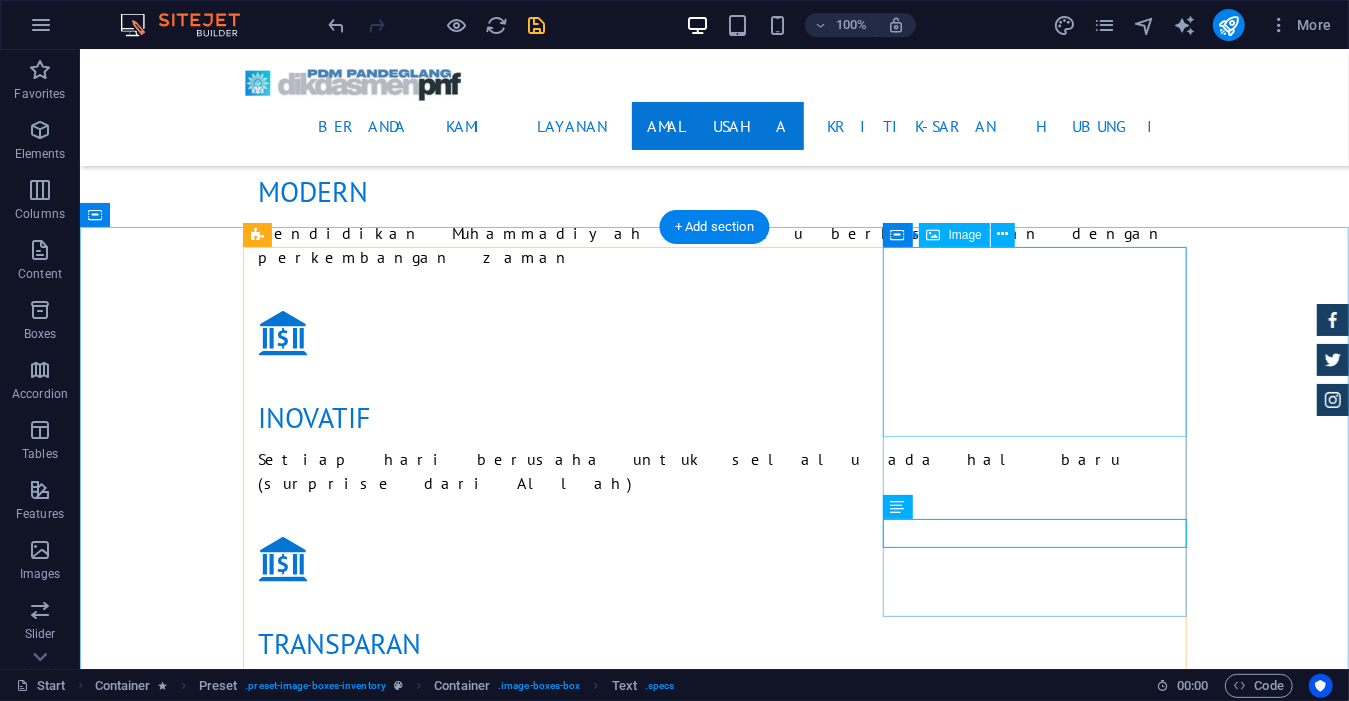 click at bounding box center [714, 6348] 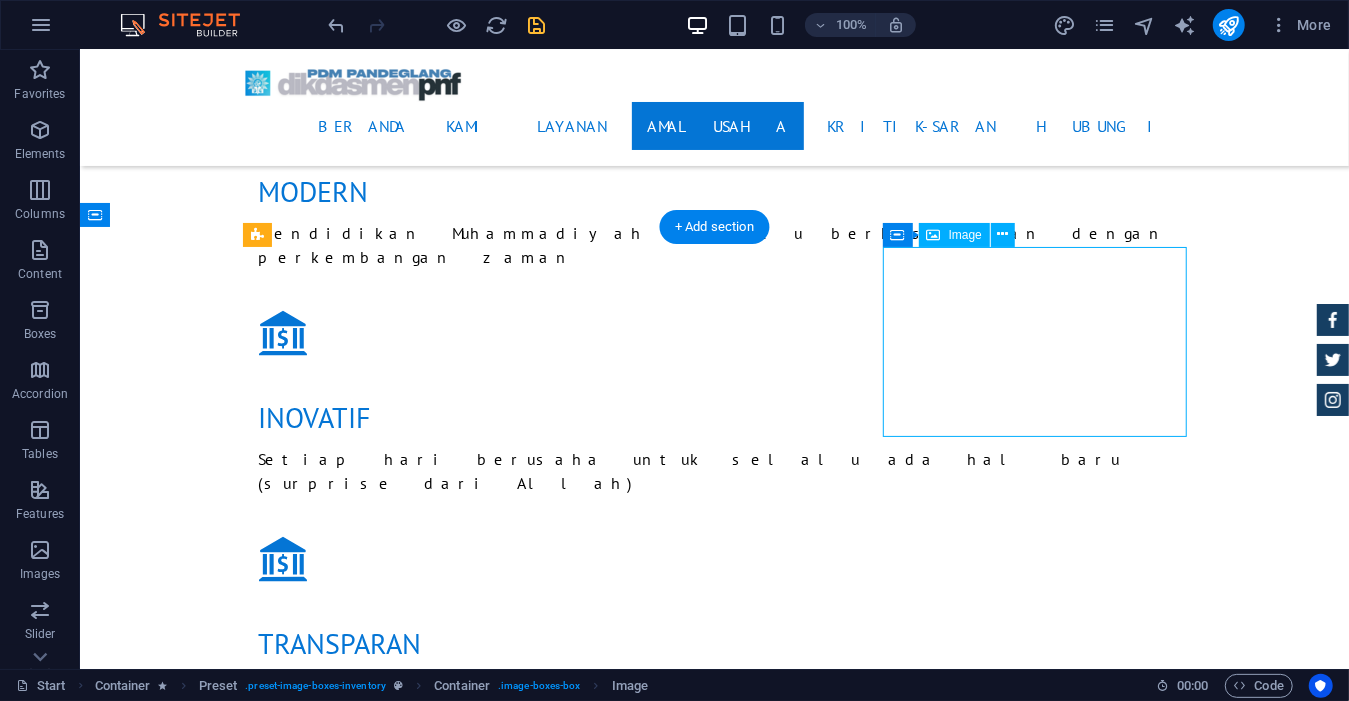 click at bounding box center [714, 6348] 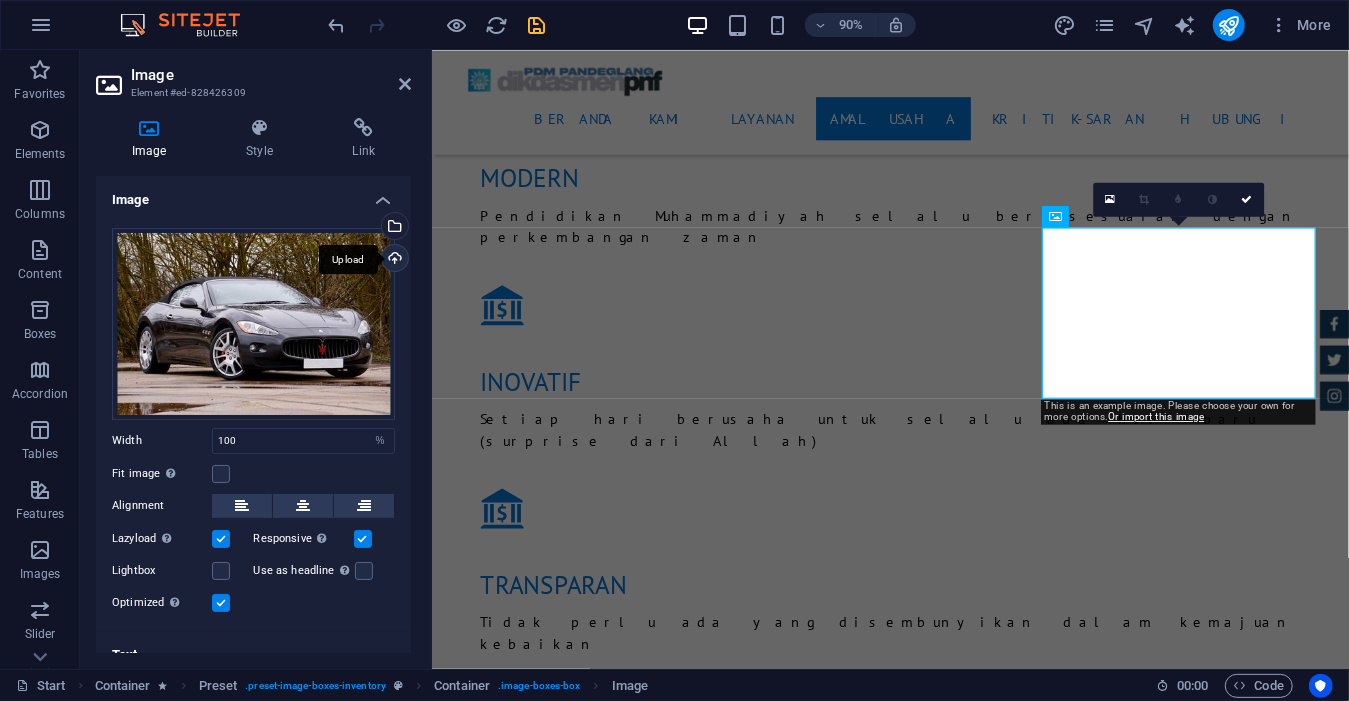click on "Upload" at bounding box center (393, 260) 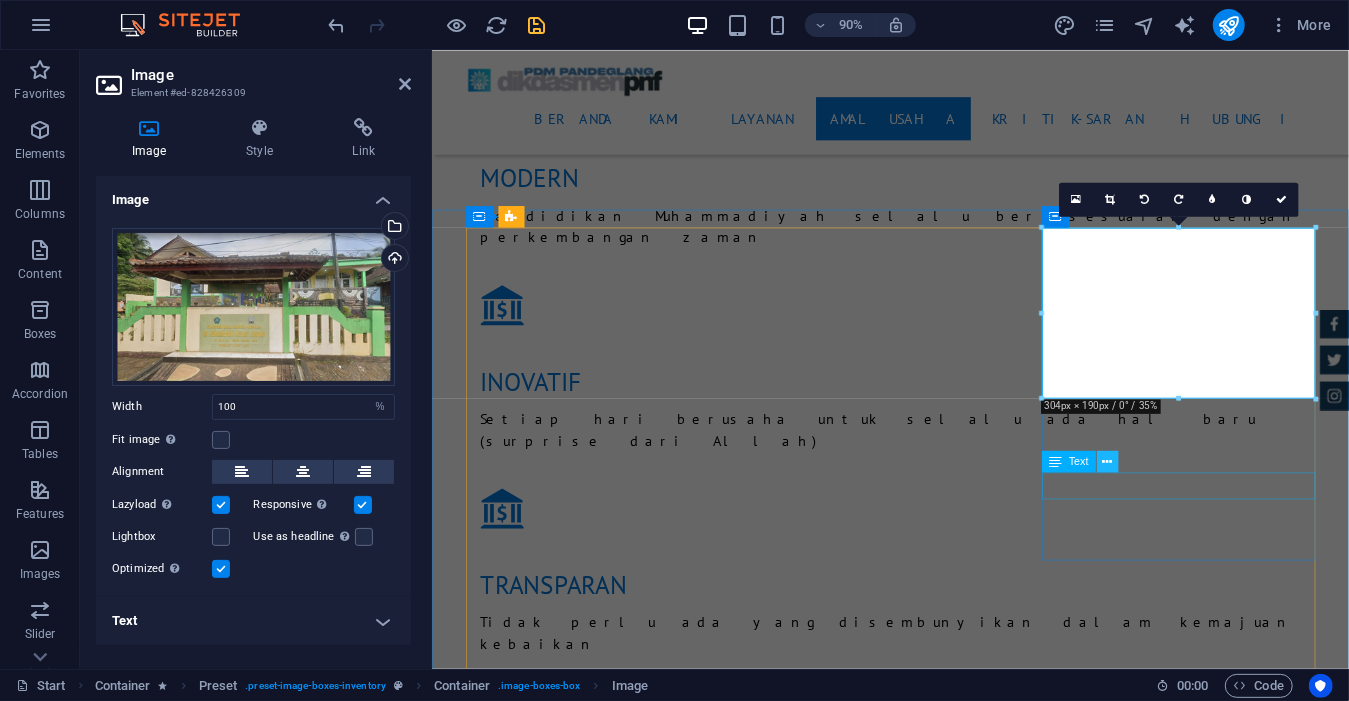 click at bounding box center (1108, 461) 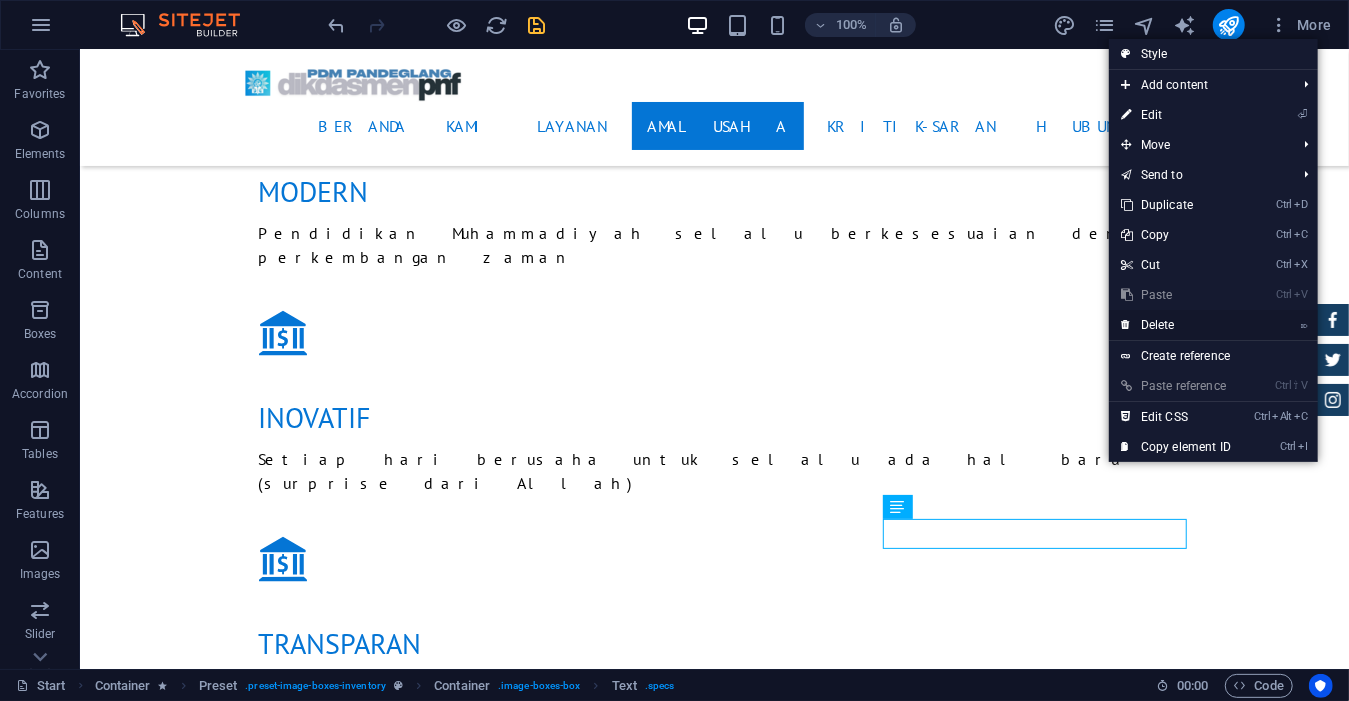 click on "⌦  Delete" at bounding box center [1176, 325] 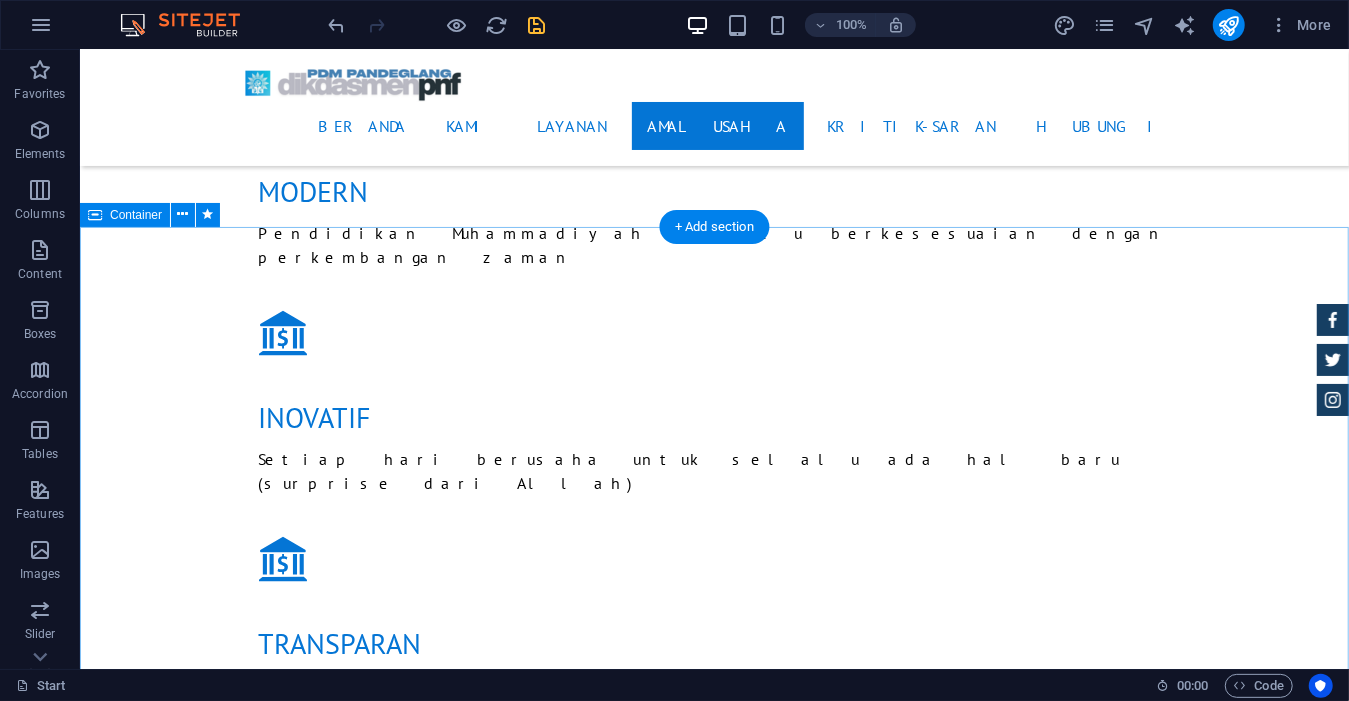 click on "aliyah   kubangkondang 1956 selengkapnya   TSANAWIYAH kubangkondang 1956 selengkapnya IBTIDAIYAH KUBANGKONDANG 1979 selengkapnya Mercedes AMG $ 49.999 Automatic  Transmission  | Coupe More Details Audi RS7 $ 49.999 Automatic  Transmission  | Coupe More Details Jeep Compass $ 49.999 Automatic  Transmission  | Coupe More Details" at bounding box center (713, 6879) 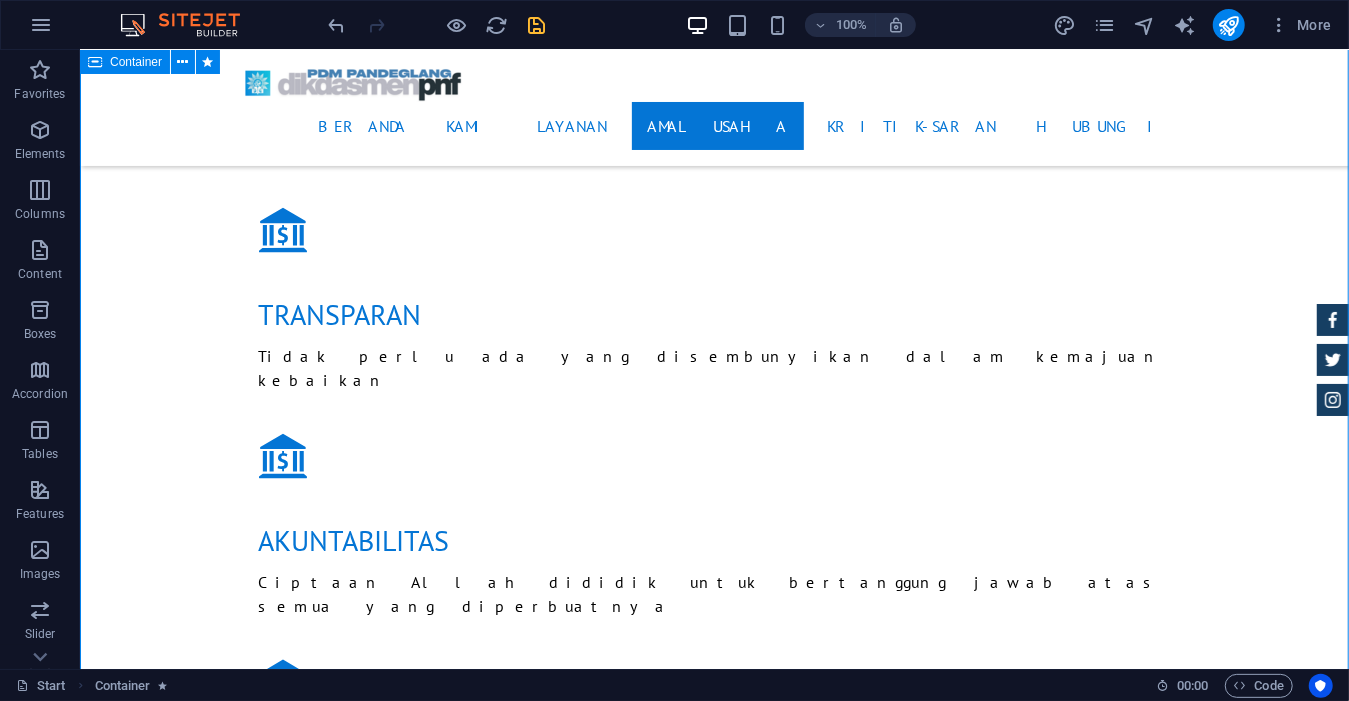 scroll, scrollTop: 4311, scrollLeft: 0, axis: vertical 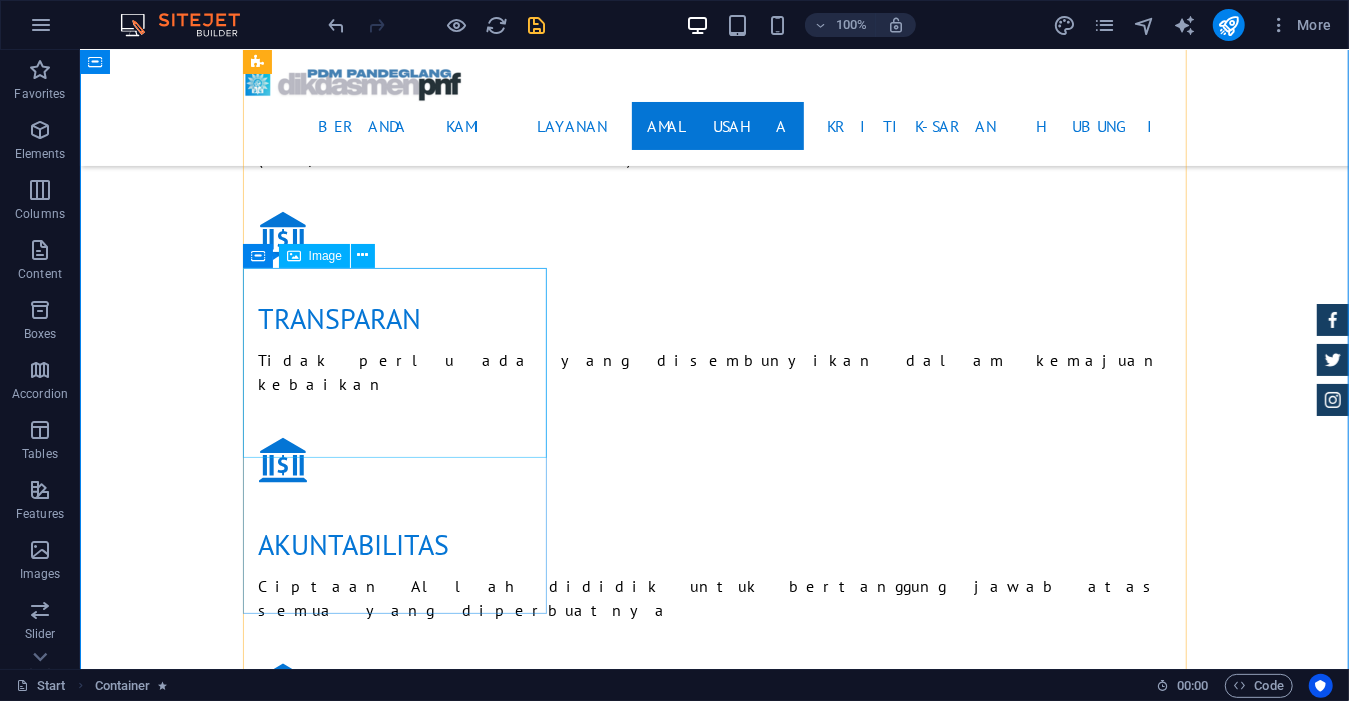 click at bounding box center (714, 6732) 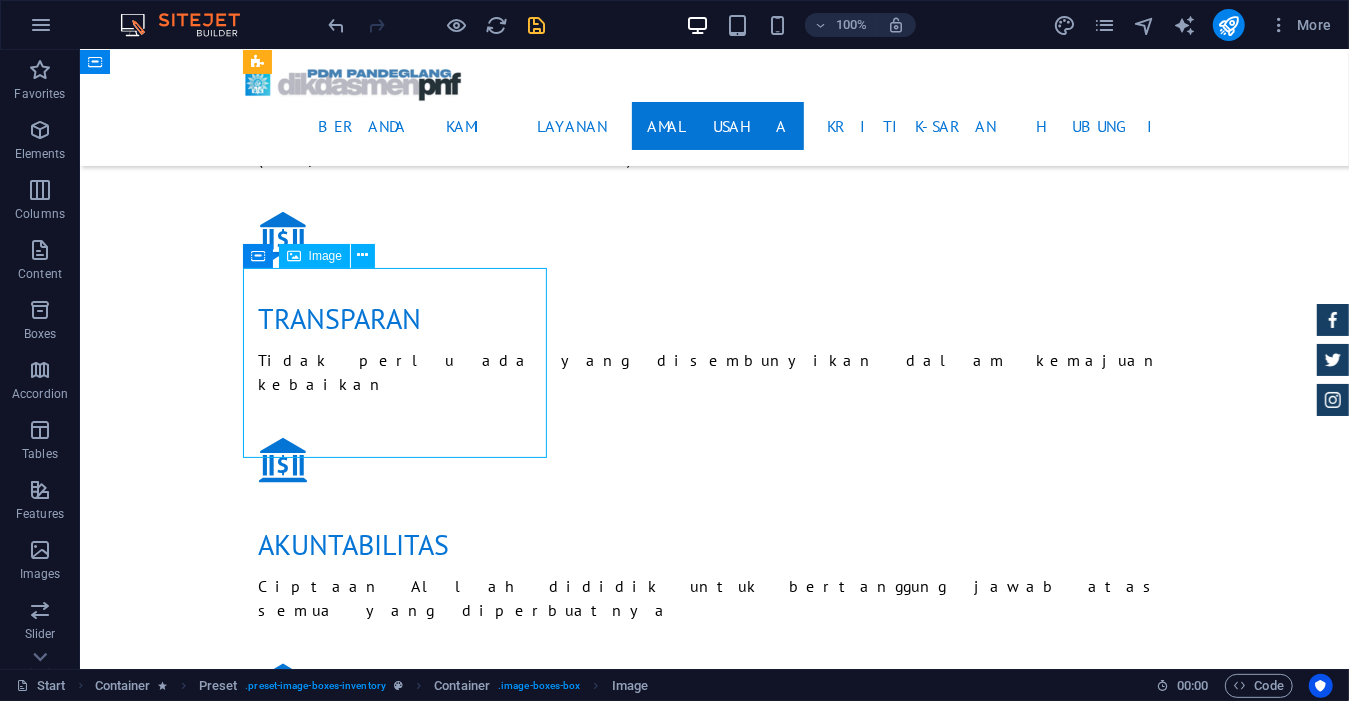 click at bounding box center (714, 6732) 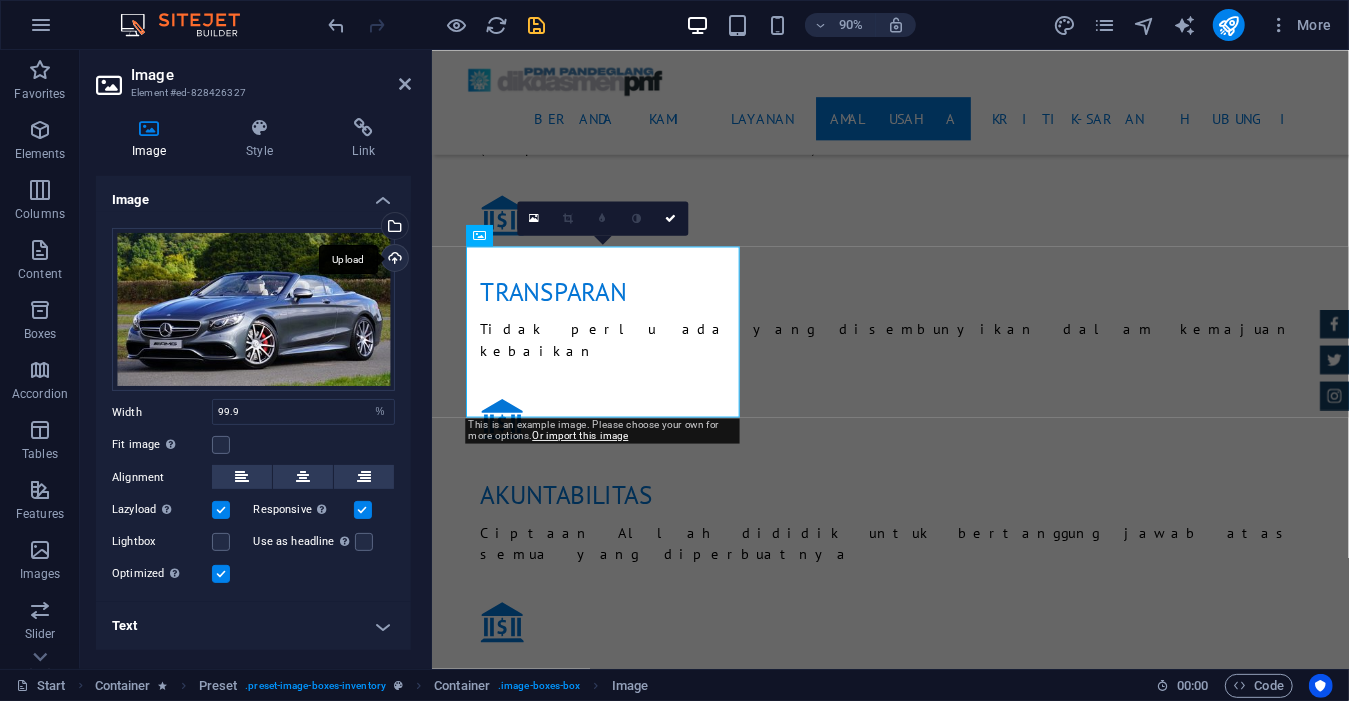 click on "Upload" at bounding box center [393, 260] 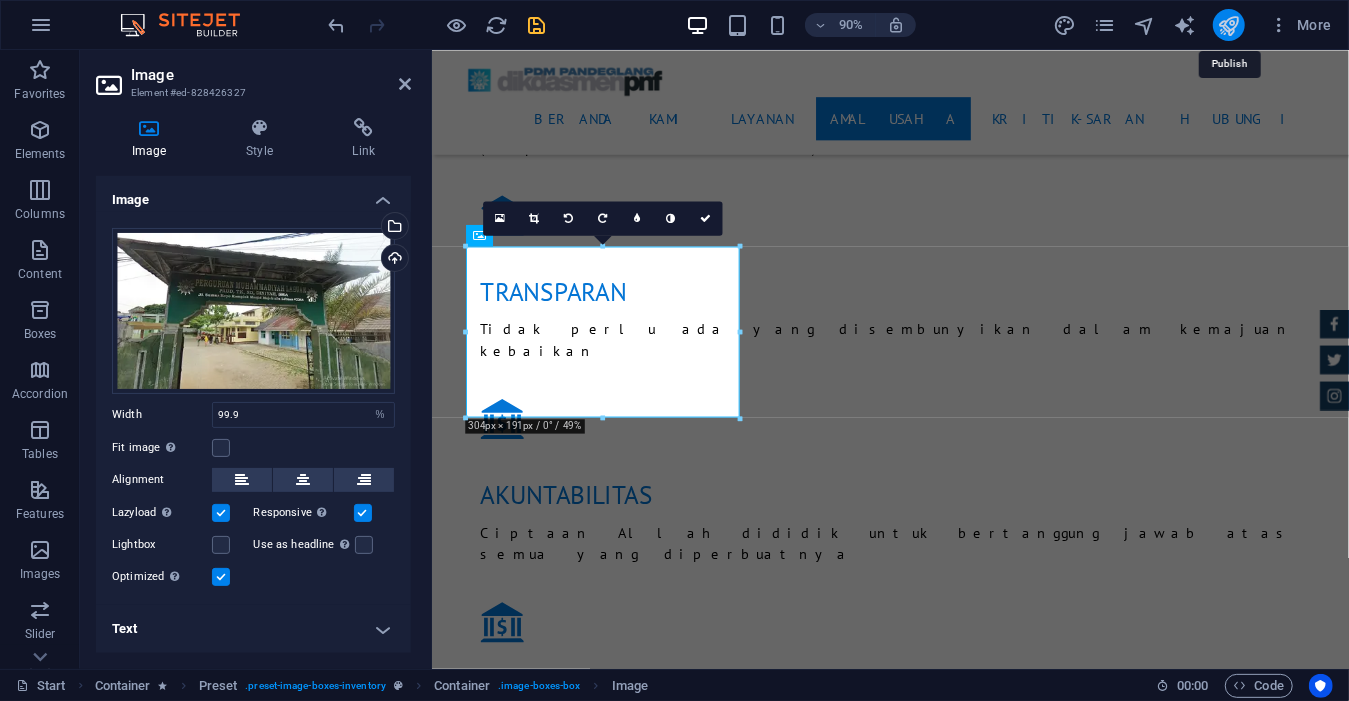 click at bounding box center [1228, 25] 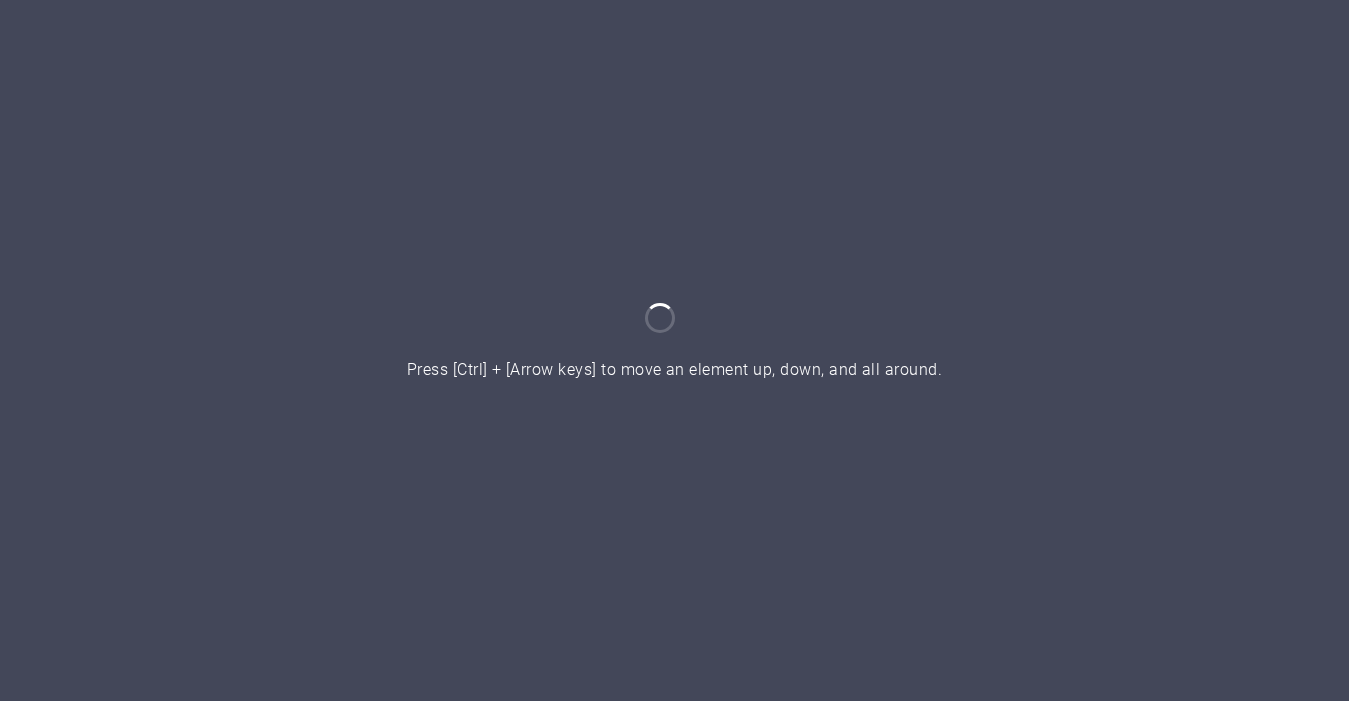 scroll, scrollTop: 0, scrollLeft: 0, axis: both 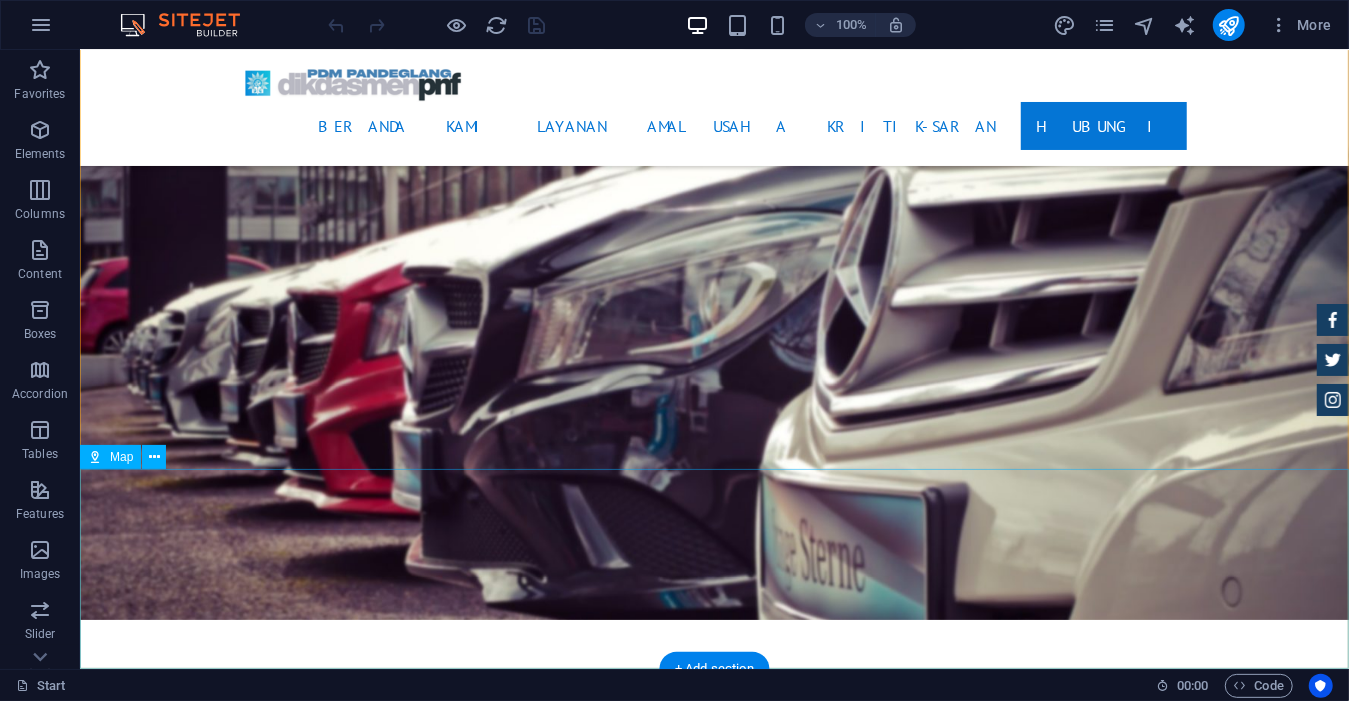 click at bounding box center [713, 15917] 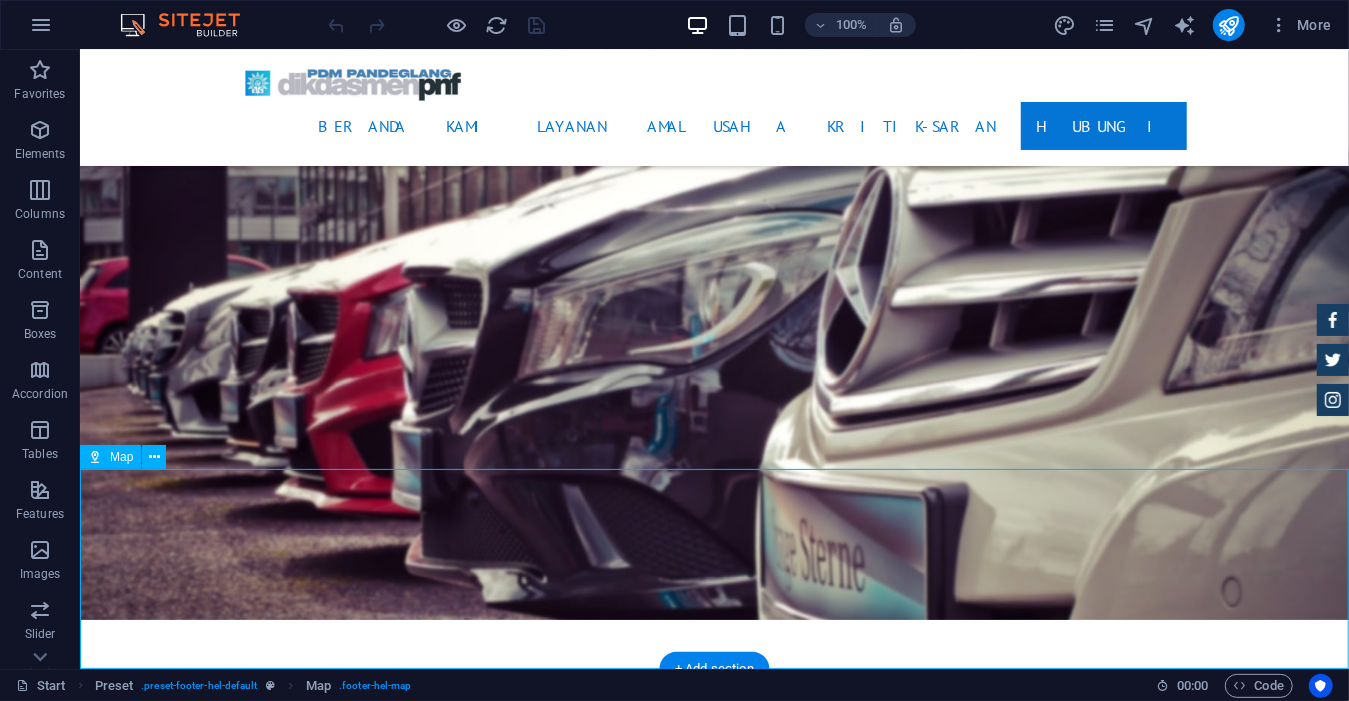 click at bounding box center (713, 15917) 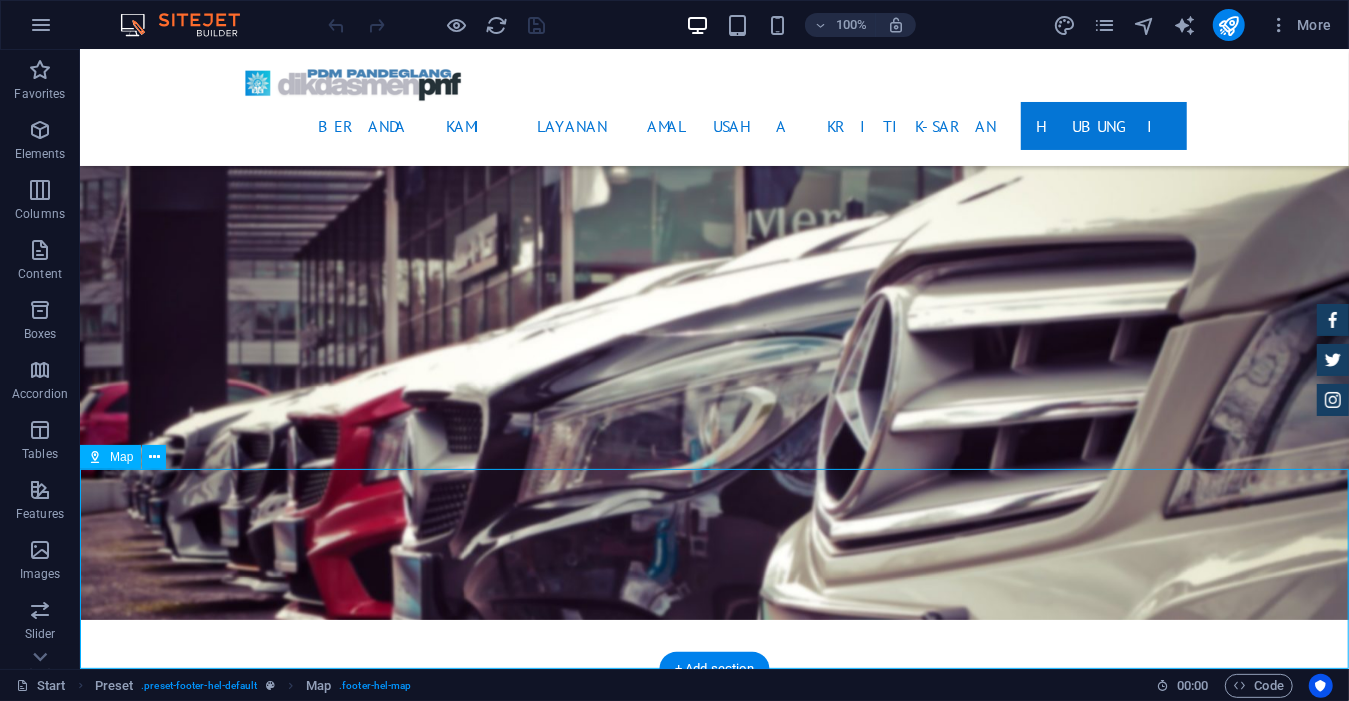 select on "1" 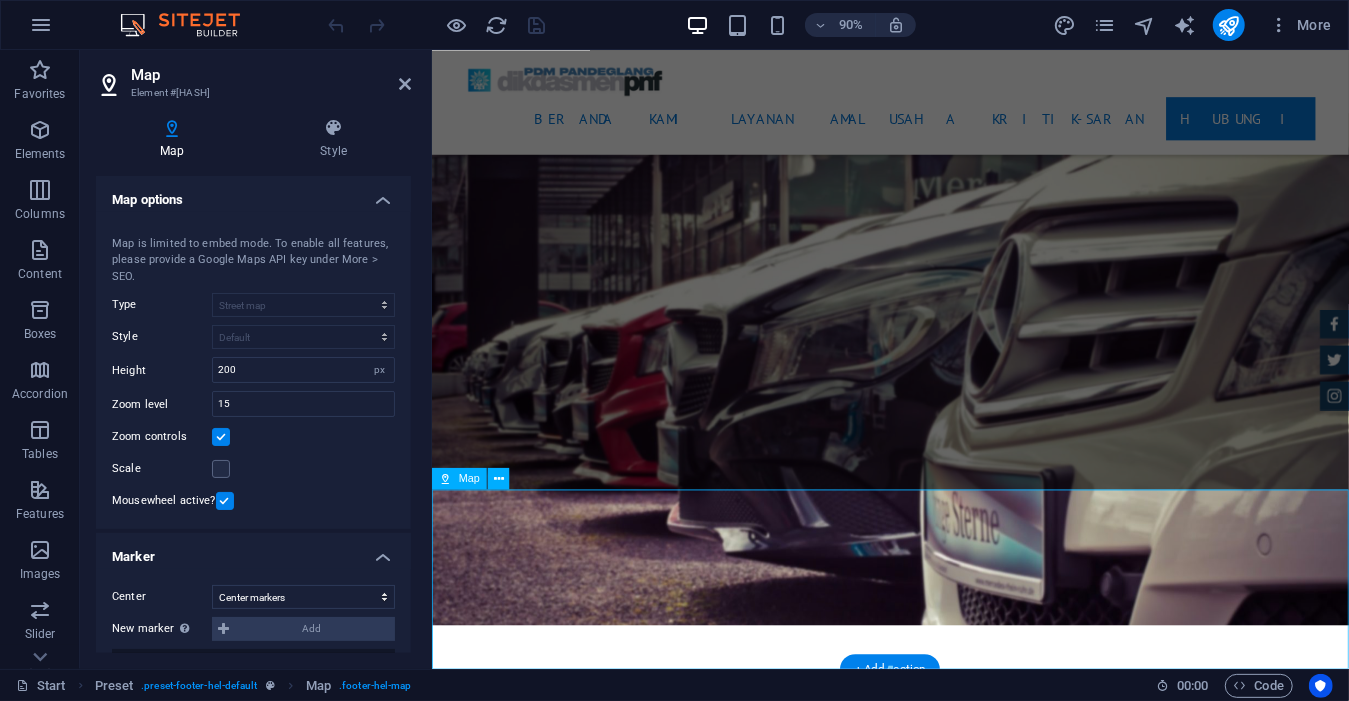 scroll, scrollTop: 7861, scrollLeft: 0, axis: vertical 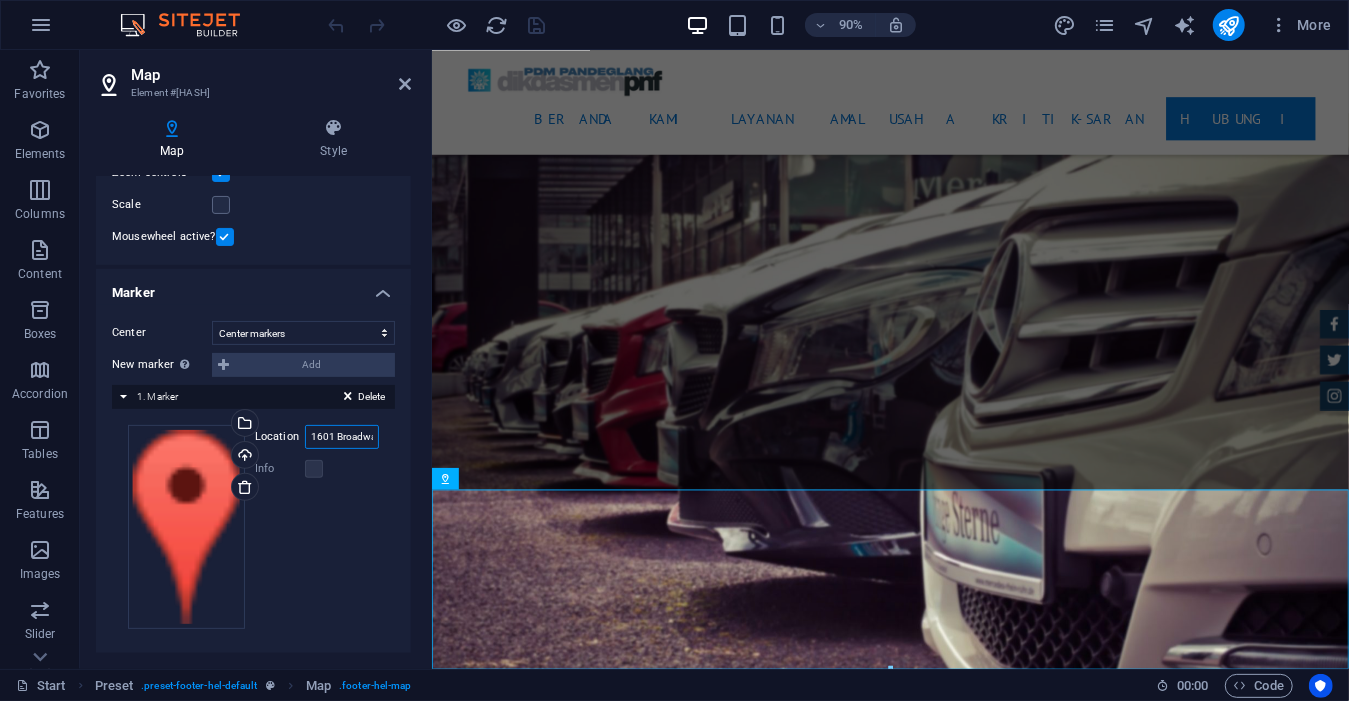 click on "1601 Broadway, 10019 New York, NY" at bounding box center [342, 437] 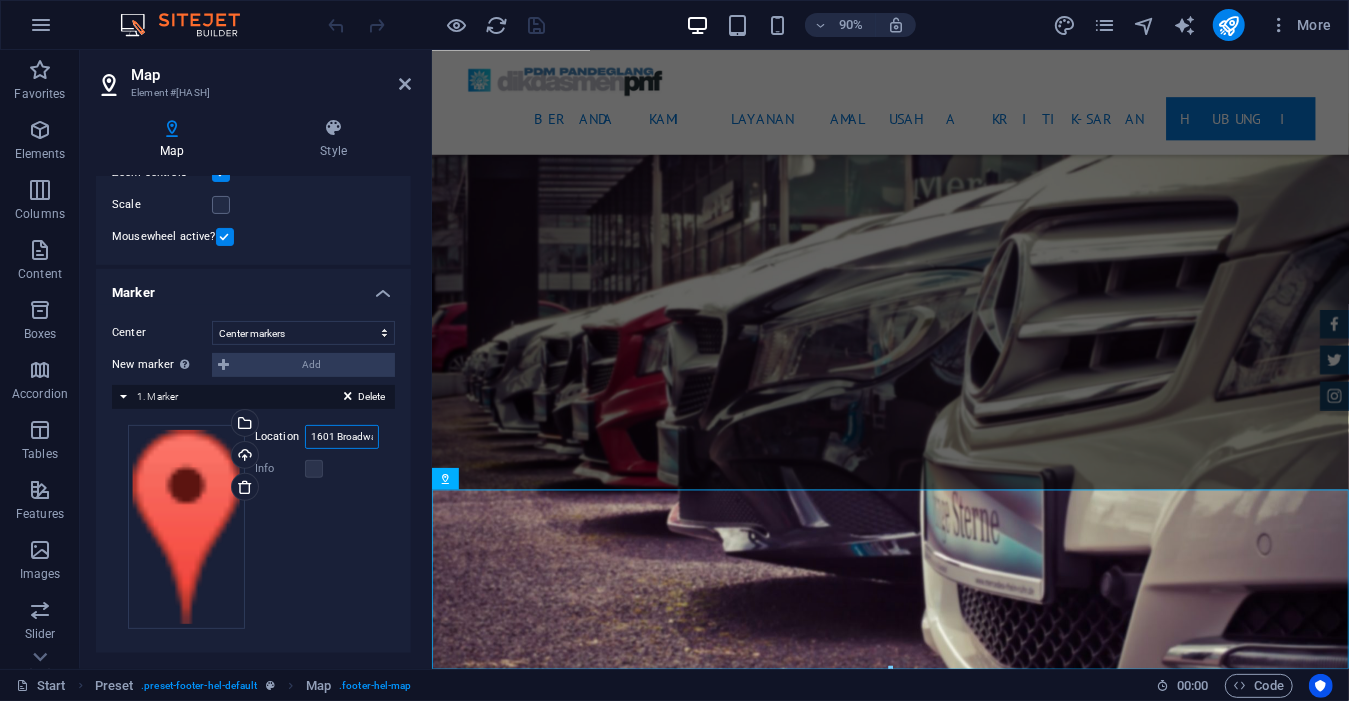 click on "1601 Broadway, 10019 New York, NY" at bounding box center [342, 437] 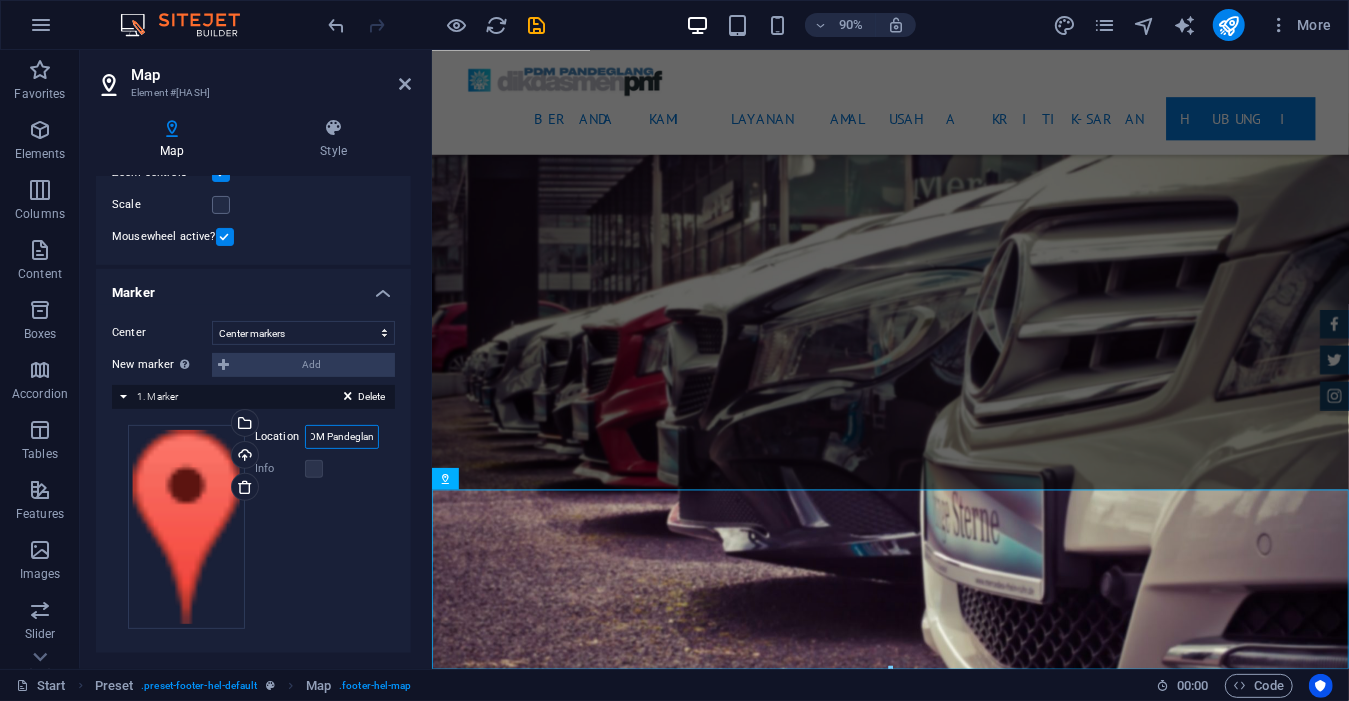 scroll, scrollTop: 0, scrollLeft: 45, axis: horizontal 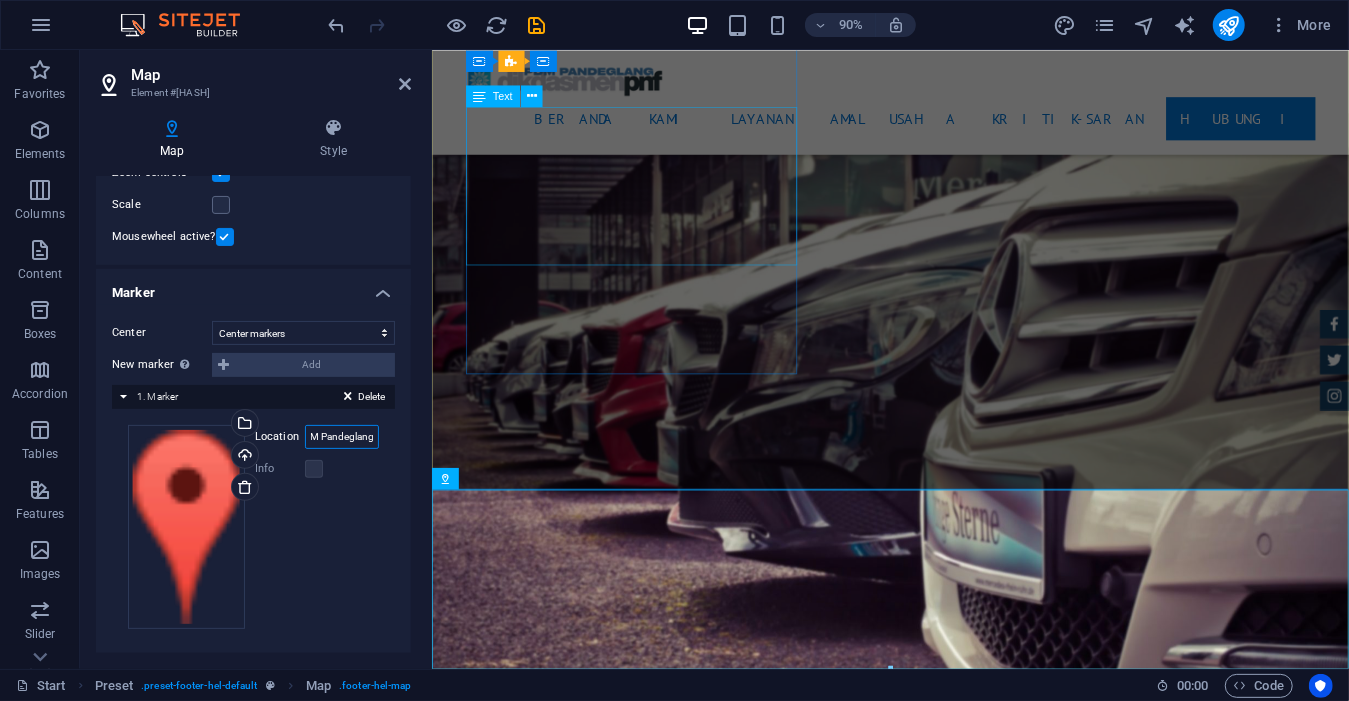 type on "Kantor PDM Pandeglang" 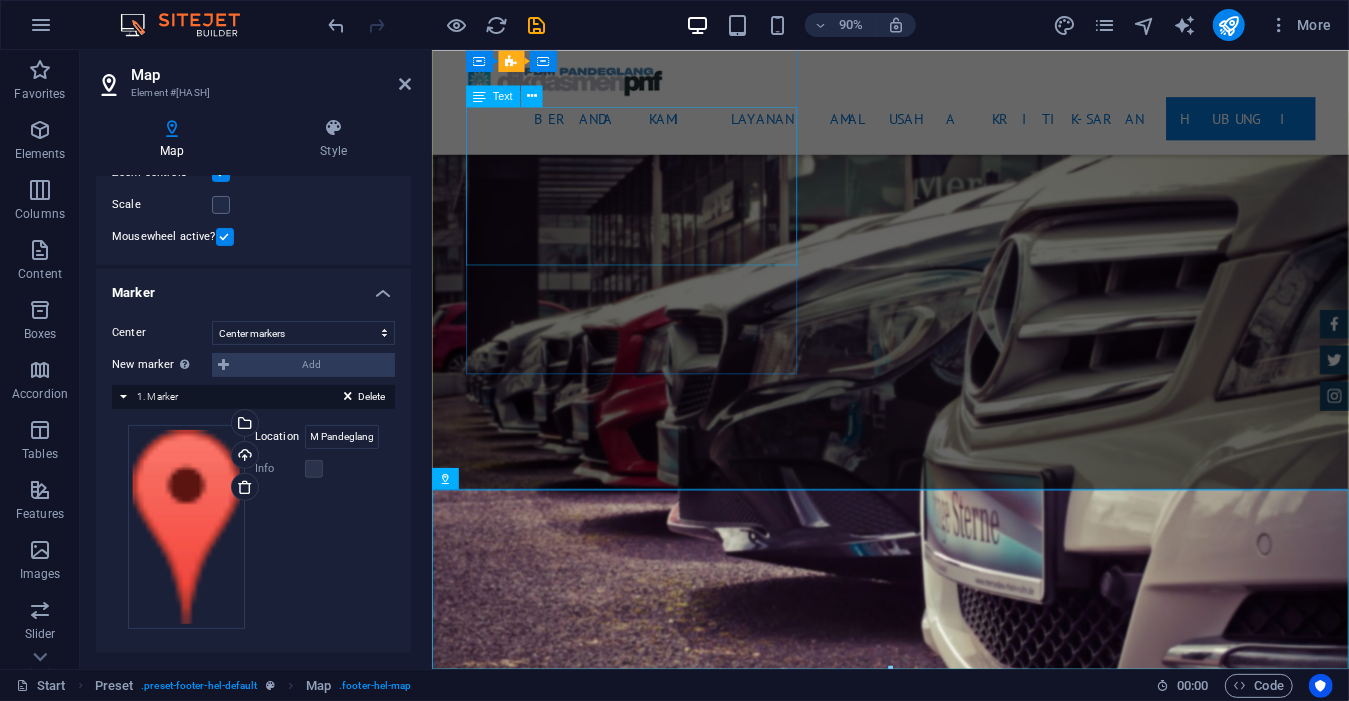 click on "0[EMAIL] 300 [STREET] , [CITY], [STATE] [ZIP] +[PHONE] [HASH] Legal Notice | Privacy" at bounding box center [919, 15367] 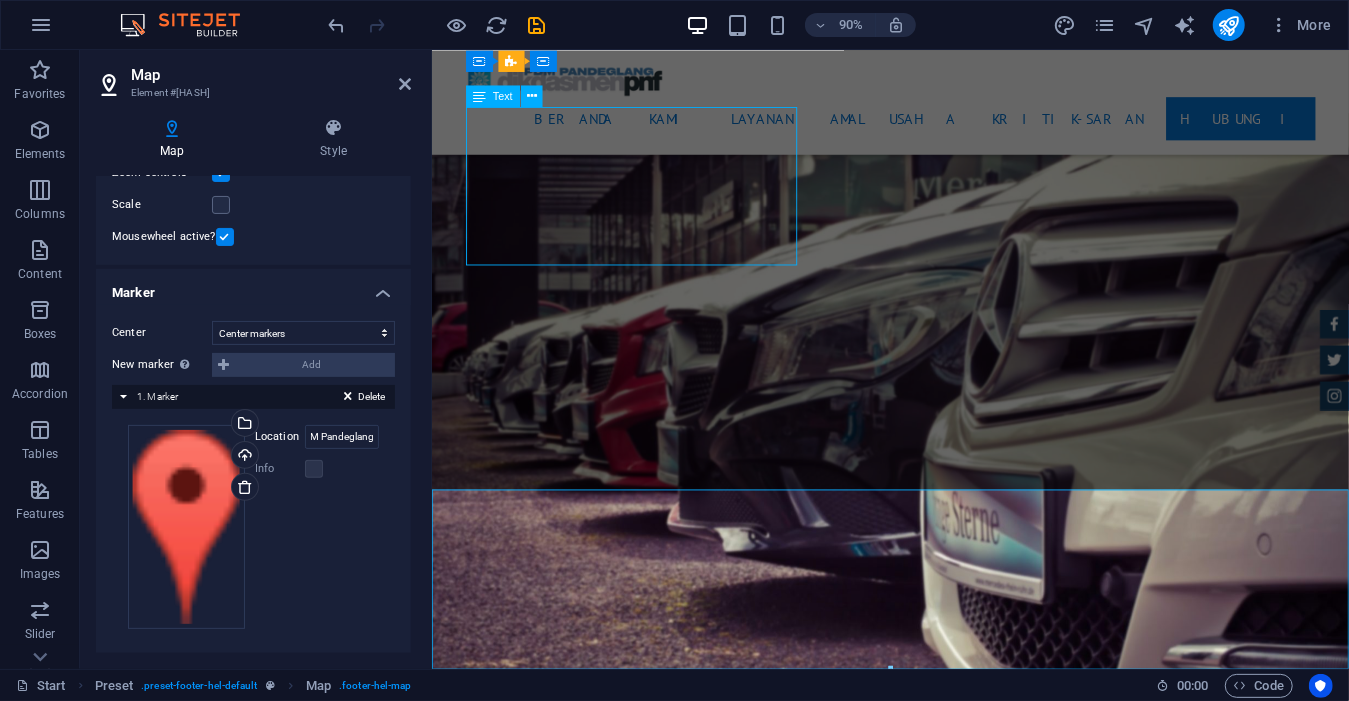 scroll, scrollTop: 0, scrollLeft: 0, axis: both 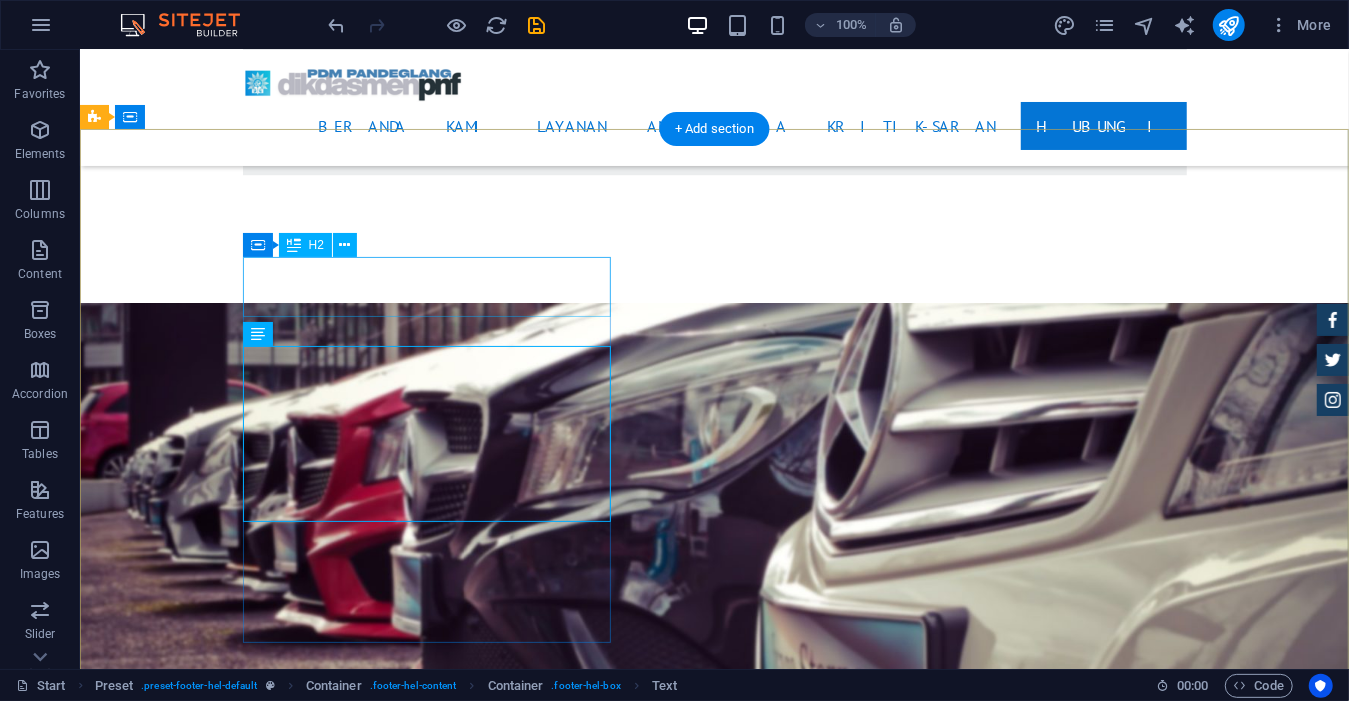 click on "Contact" at bounding box center (567, 15382) 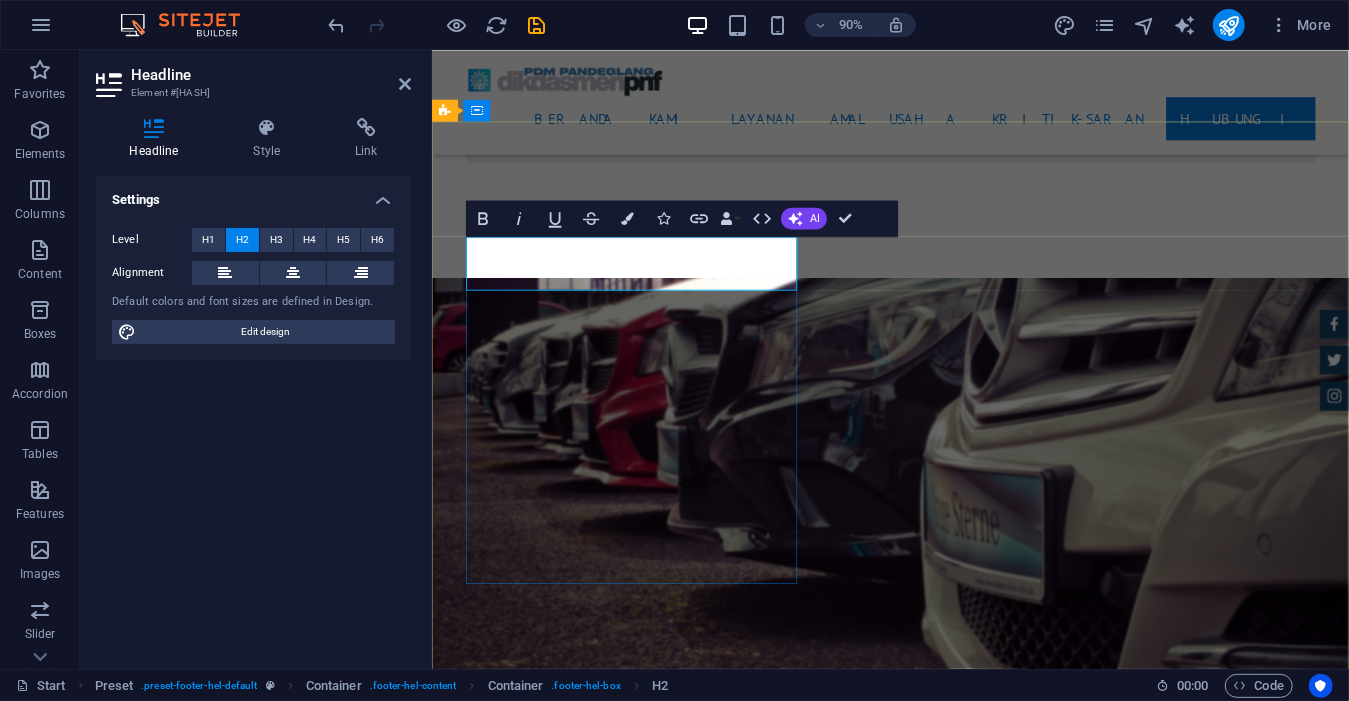 click on "Contact" at bounding box center (919, 15465) 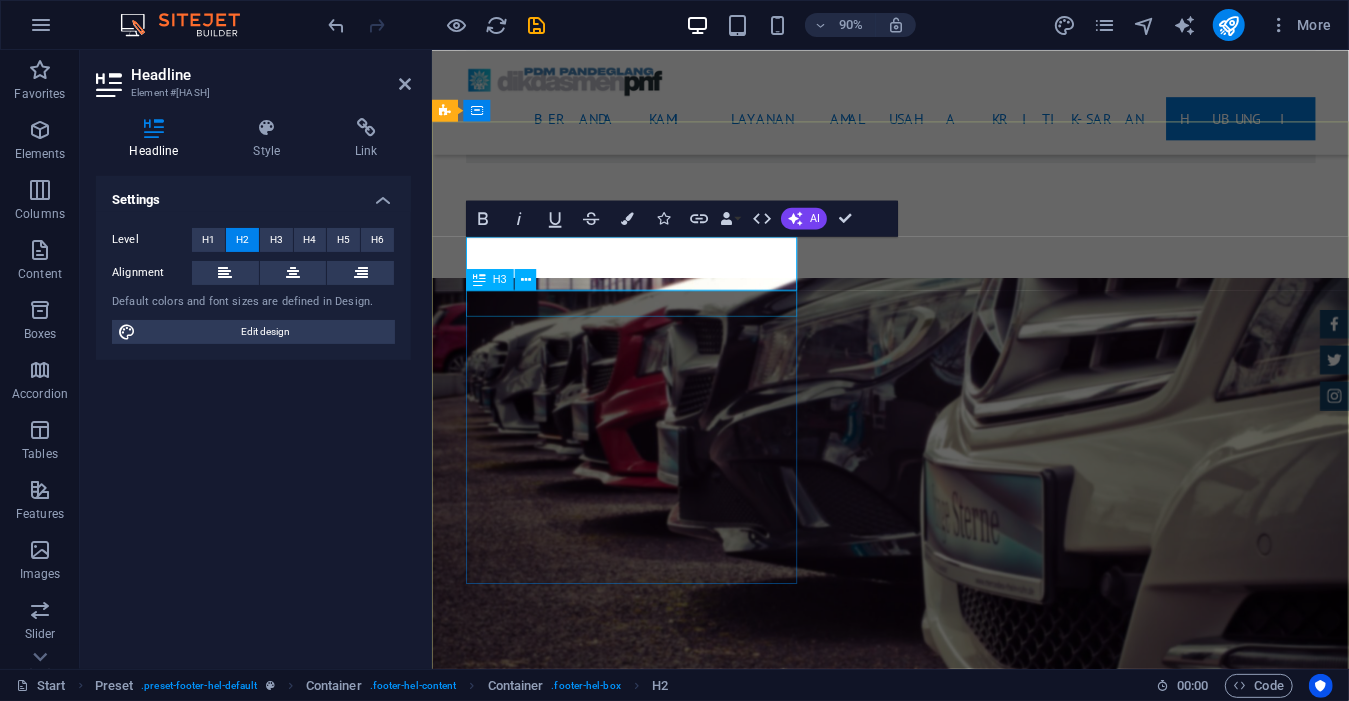 click on "We are happy to assist you" at bounding box center (919, 15509) 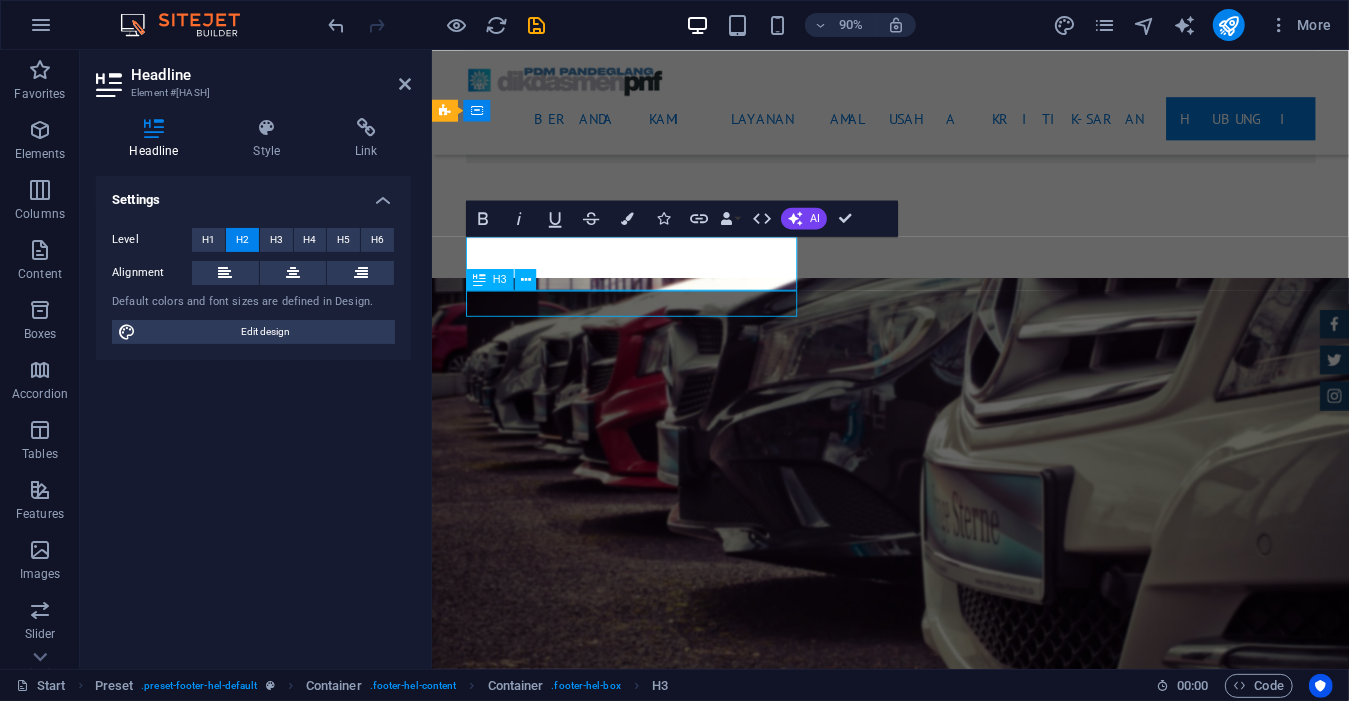 click on "We are happy to assist you" at bounding box center (919, 15509) 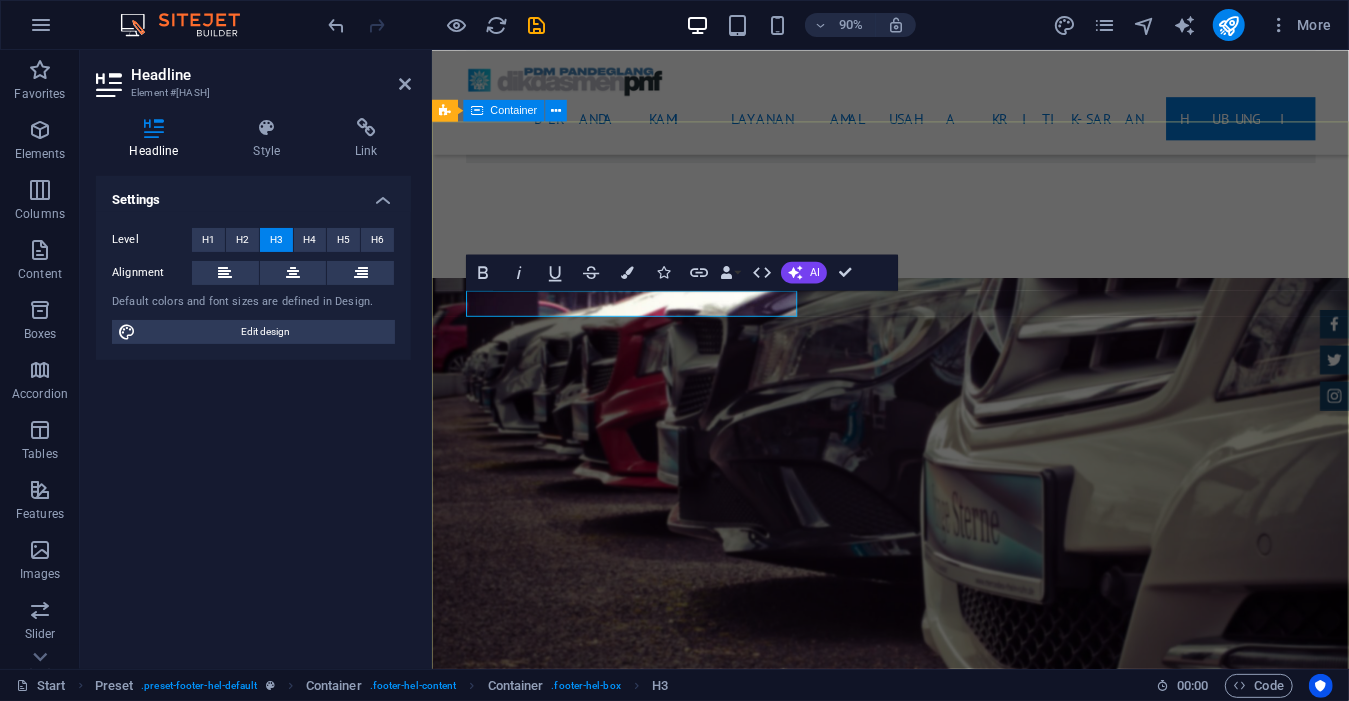 type 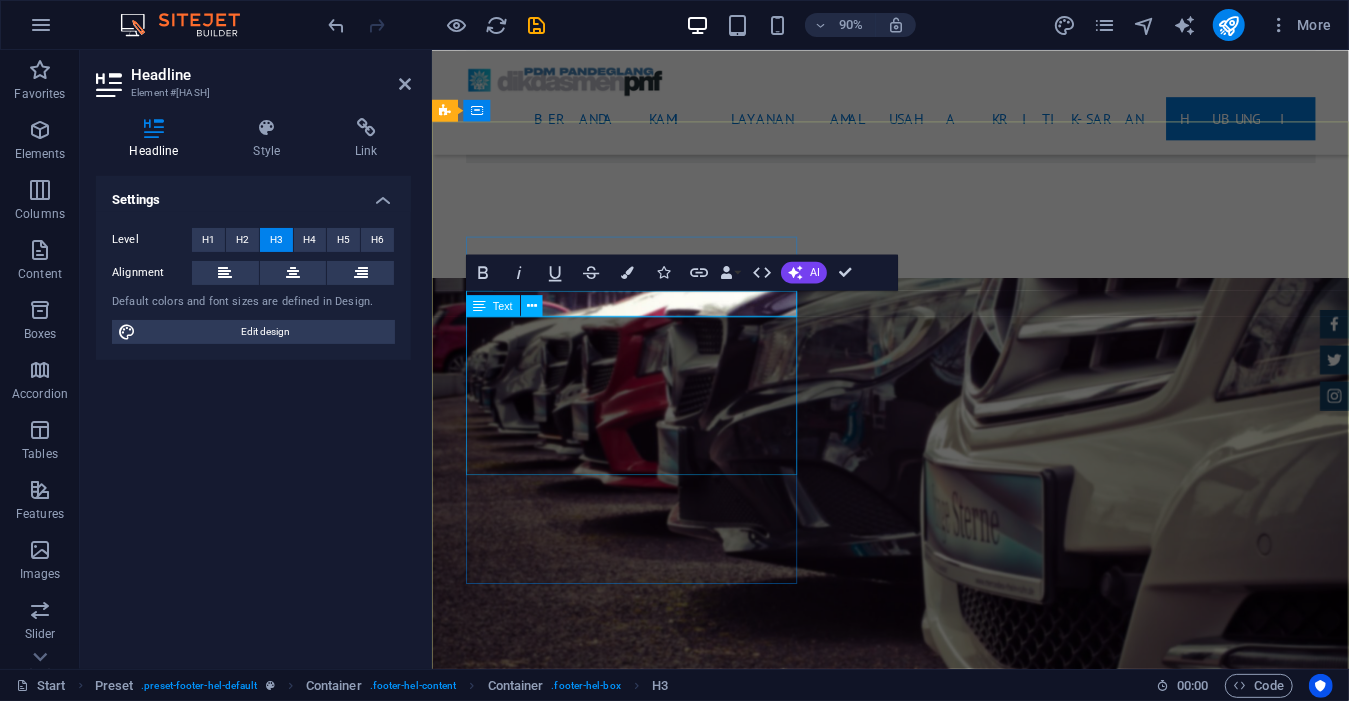click on "0[EMAIL] 300 [STREET] , [CITY], [STATE] [ZIP] +[PHONE] [HASH] Legal Notice | Privacy" at bounding box center (919, 15600) 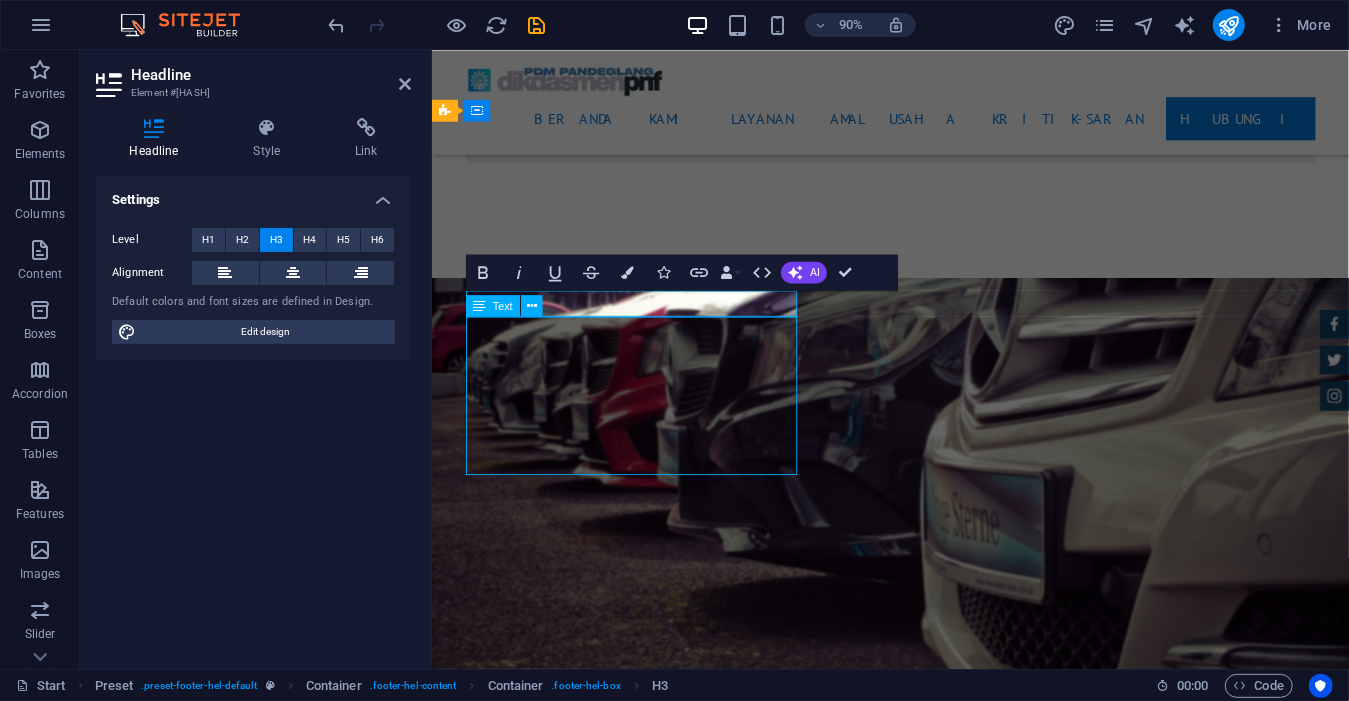 click on "0[EMAIL] 300 [STREET] , [CITY], [STATE] [ZIP] +[PHONE] [HASH] Legal Notice | Privacy" at bounding box center [919, 15600] 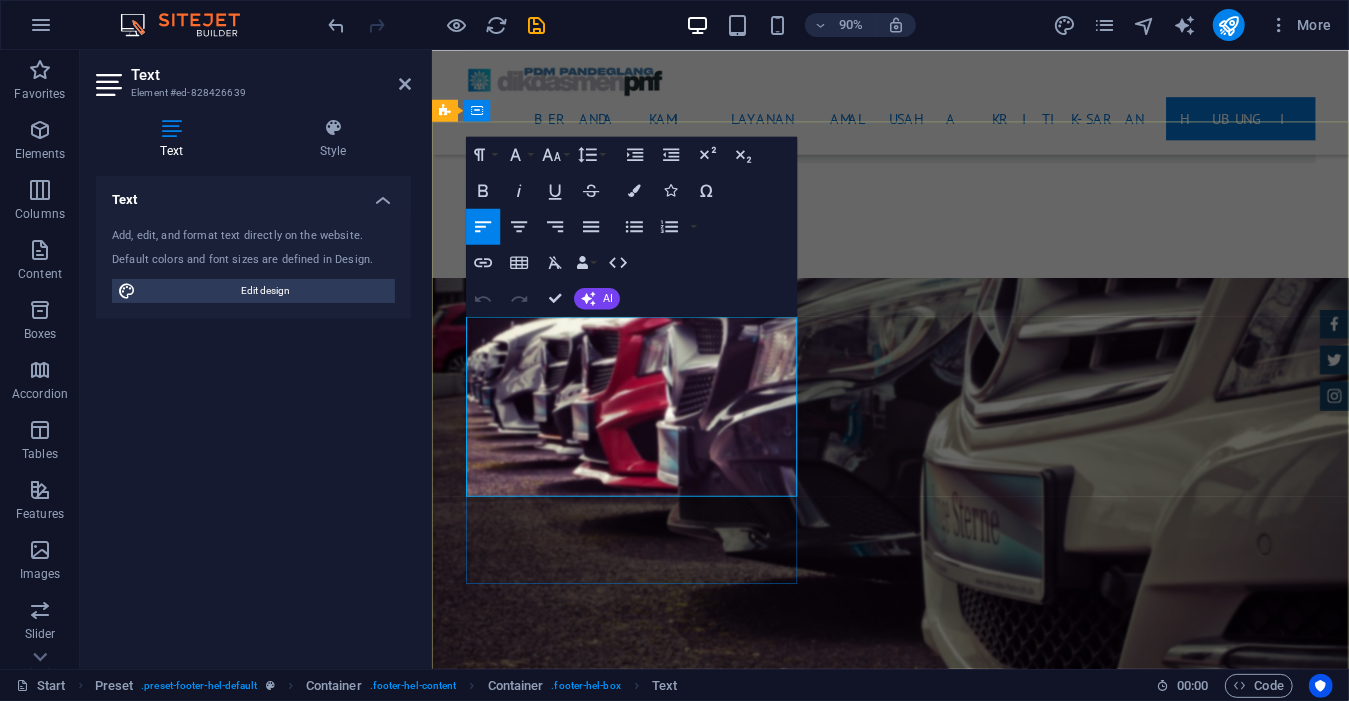 click on "300 Alamo Plaza" at bounding box center [612, 15486] 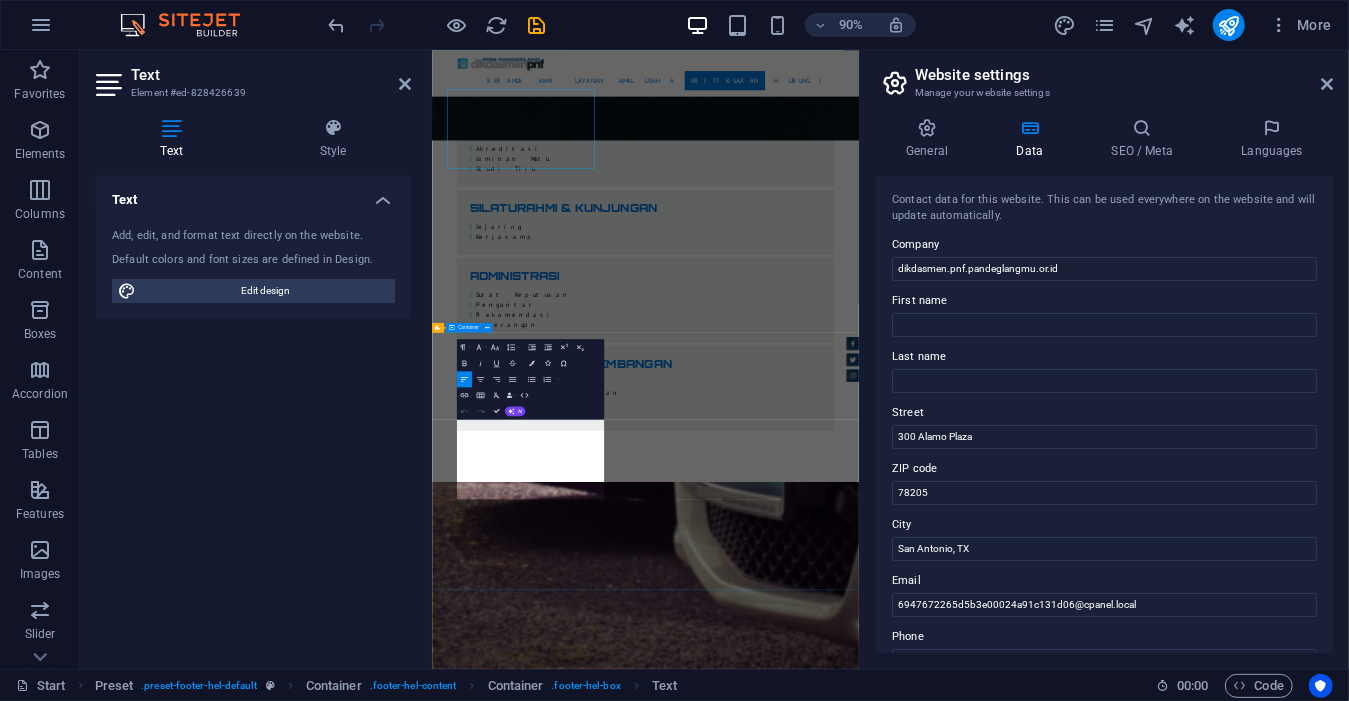 scroll, scrollTop: 7827, scrollLeft: 0, axis: vertical 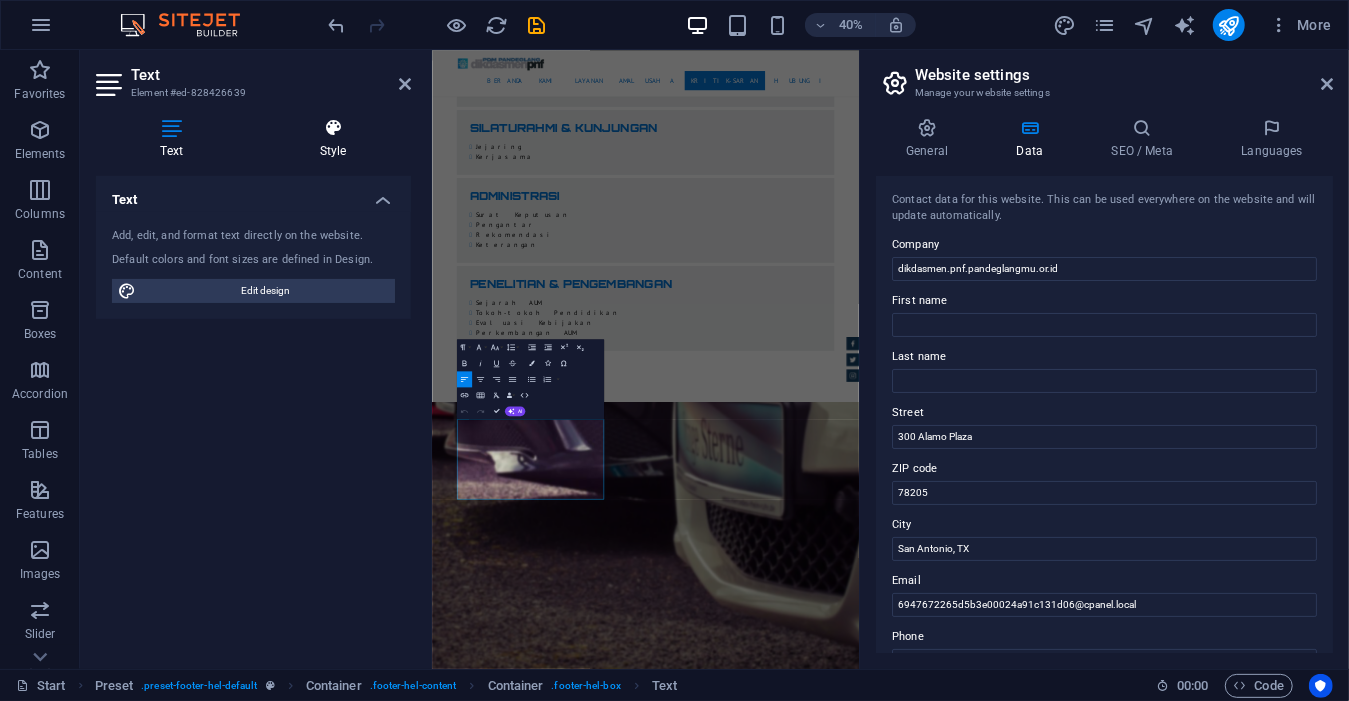 click on "Style" at bounding box center (333, 139) 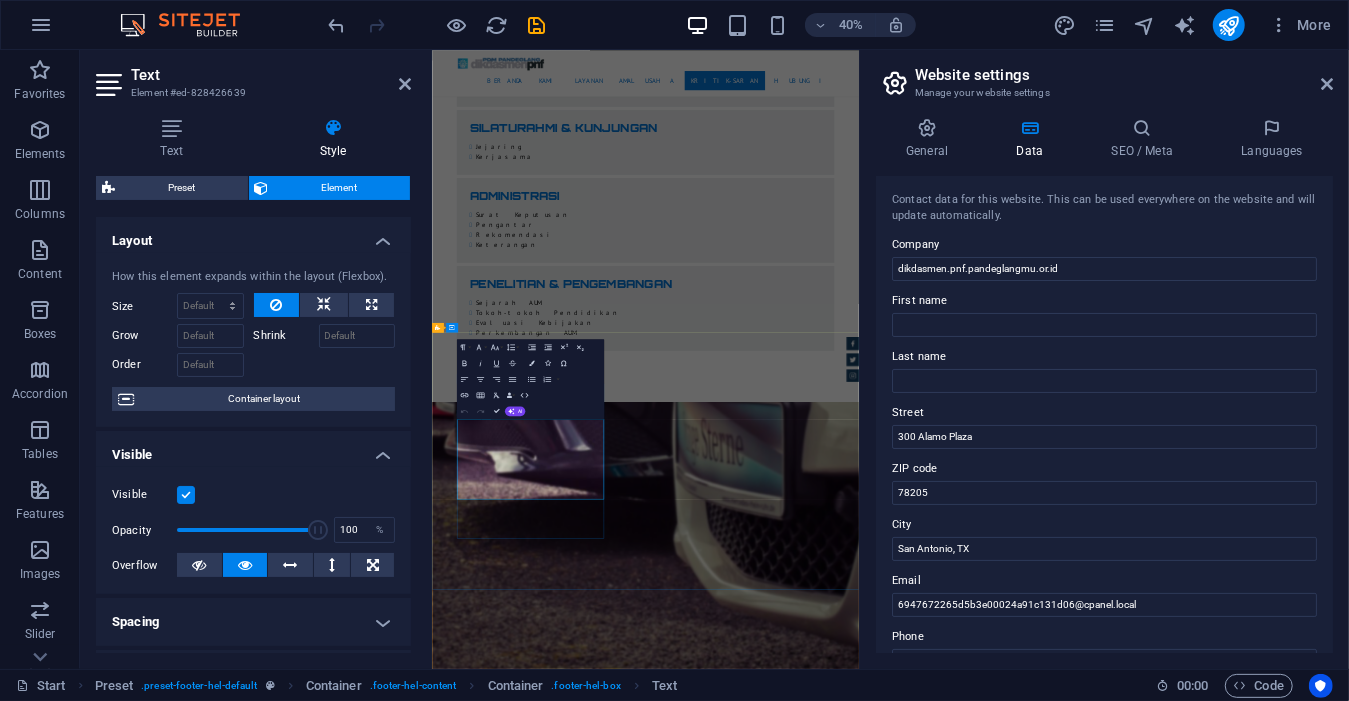 click on "+1-123-456-7890" at bounding box center [932, 17260] 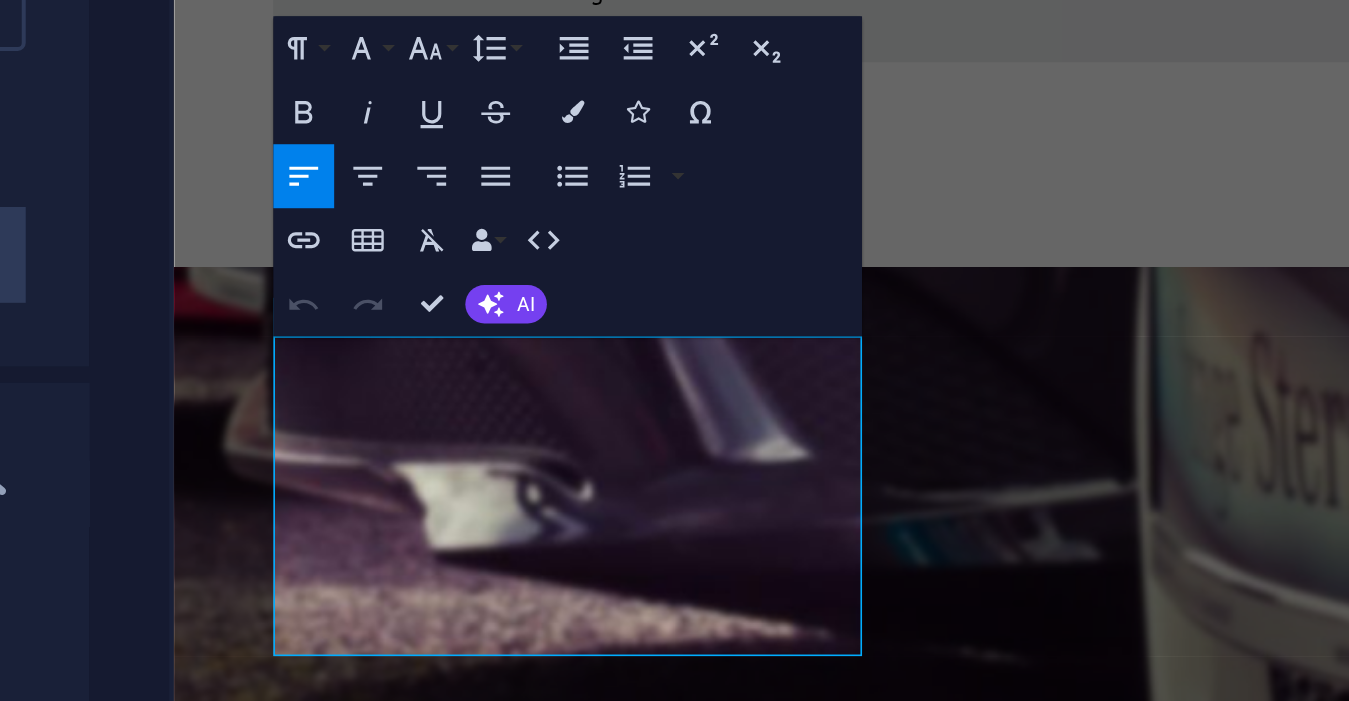 click on "300 Alamo Plaza" at bounding box center [354, 16038] 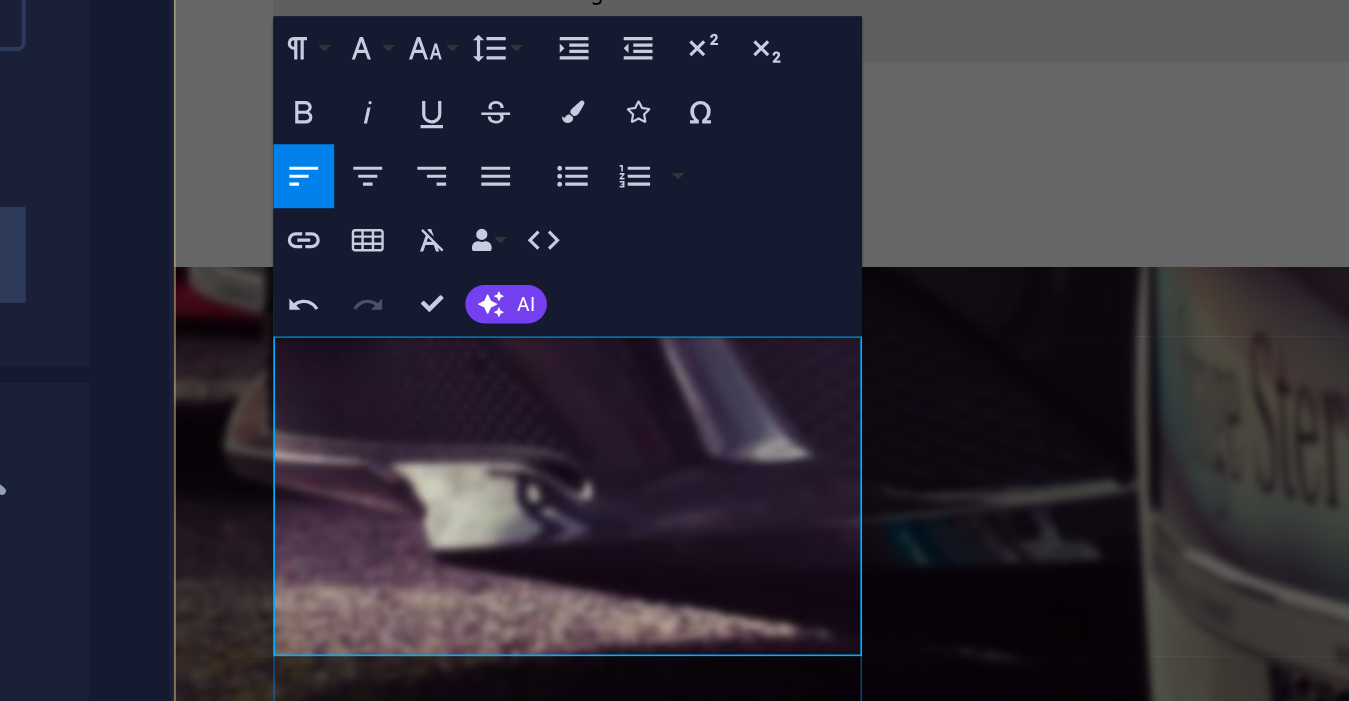 click on "6947672265d5b3e00024a91c131d06@cpanel.local" at bounding box center [561, 16102] 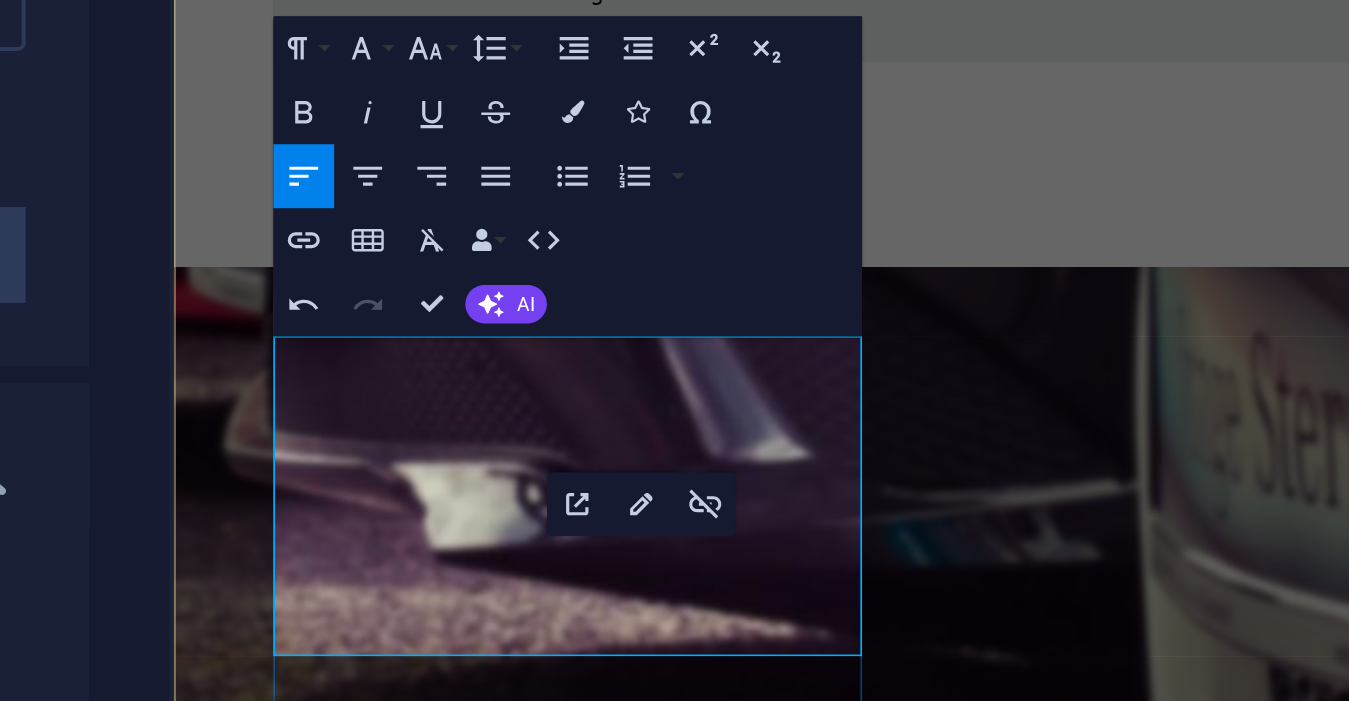 click on "6947672265d5b3e00024a91c131d06@cpanel.local" at bounding box center [561, 16102] 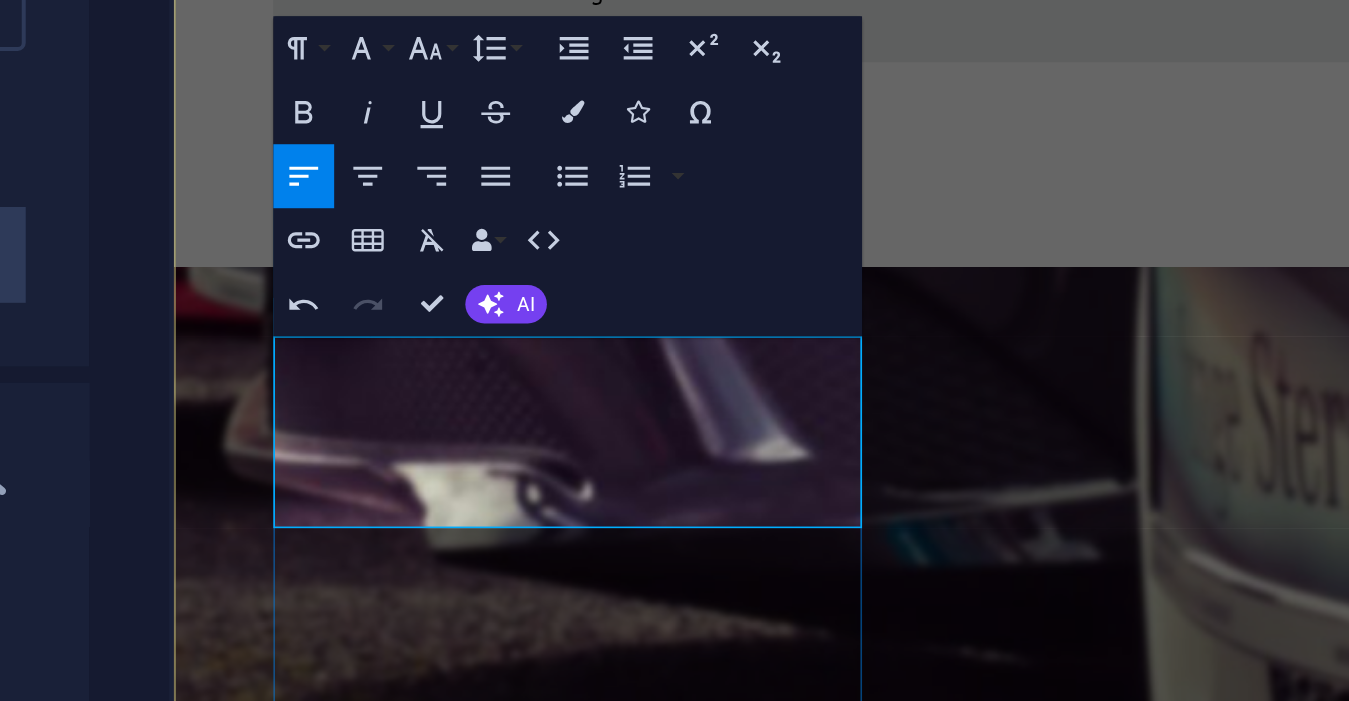 click on "+1-123-456-7890" at bounding box center [288, 16070] 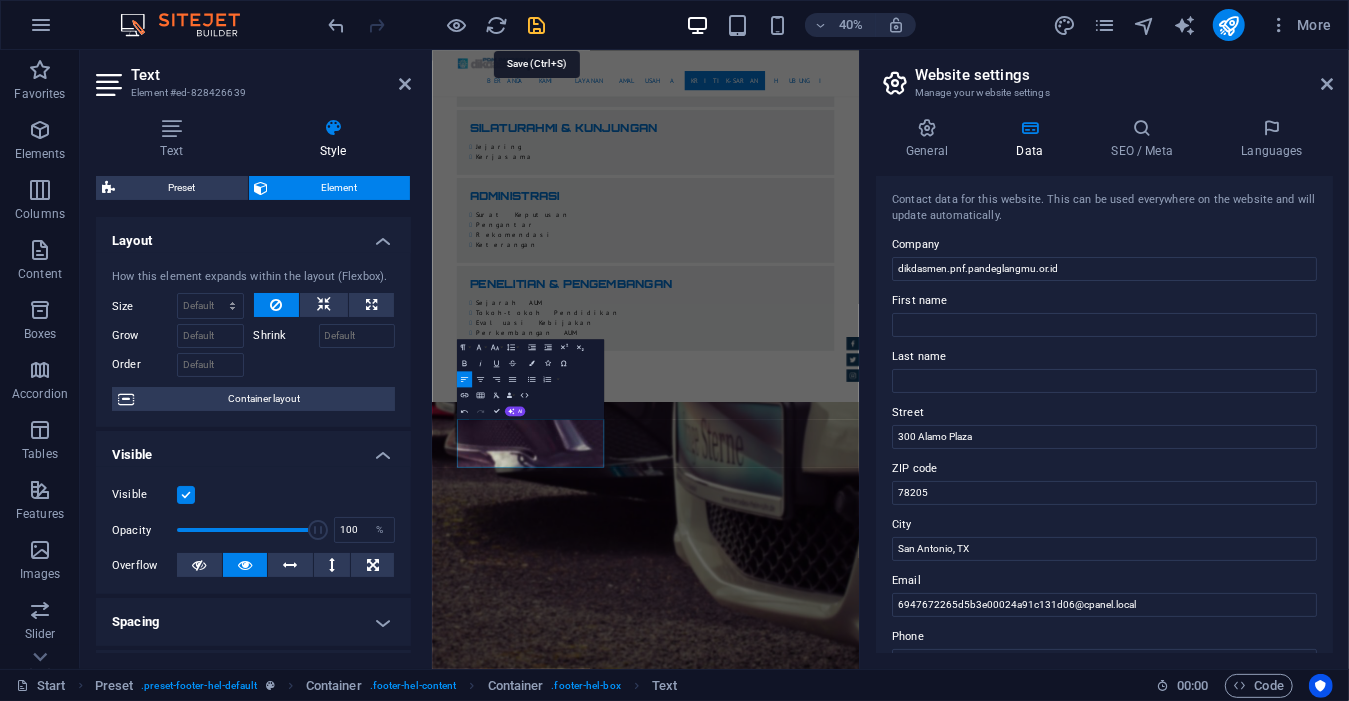 click at bounding box center (537, 25) 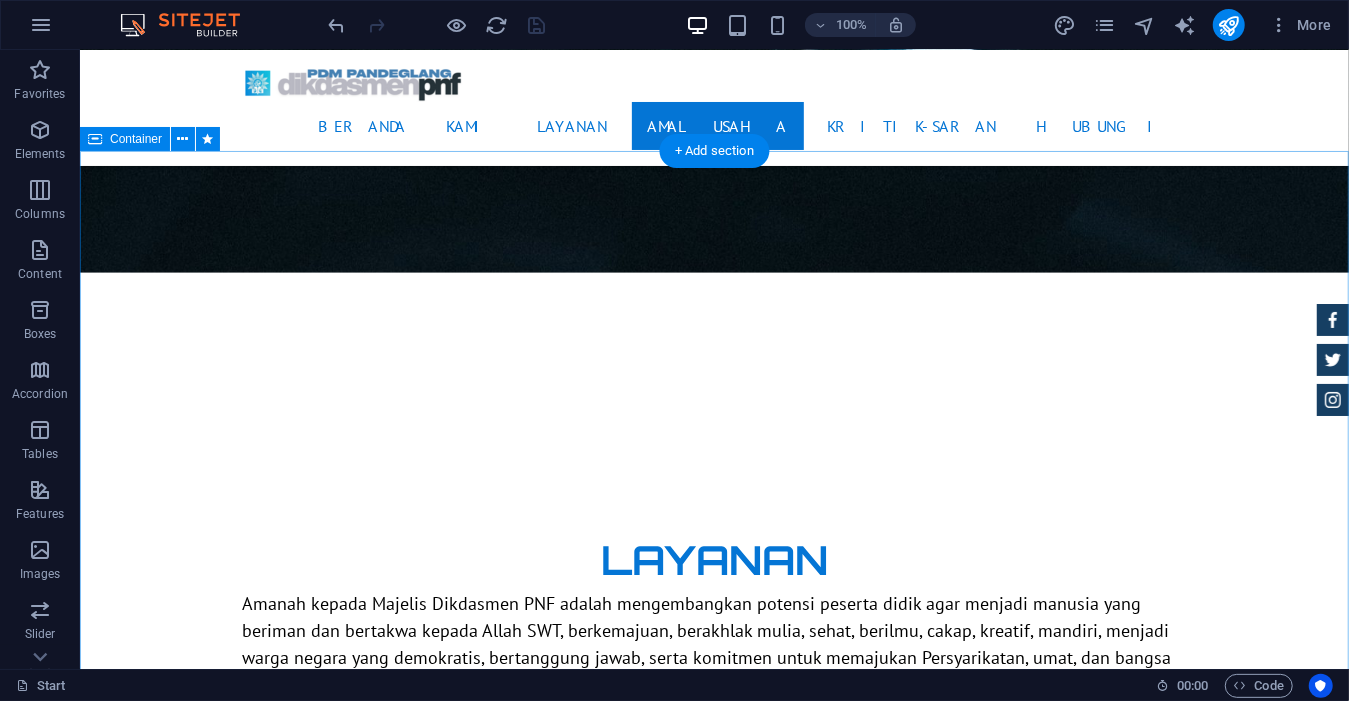 scroll, scrollTop: 5880, scrollLeft: 0, axis: vertical 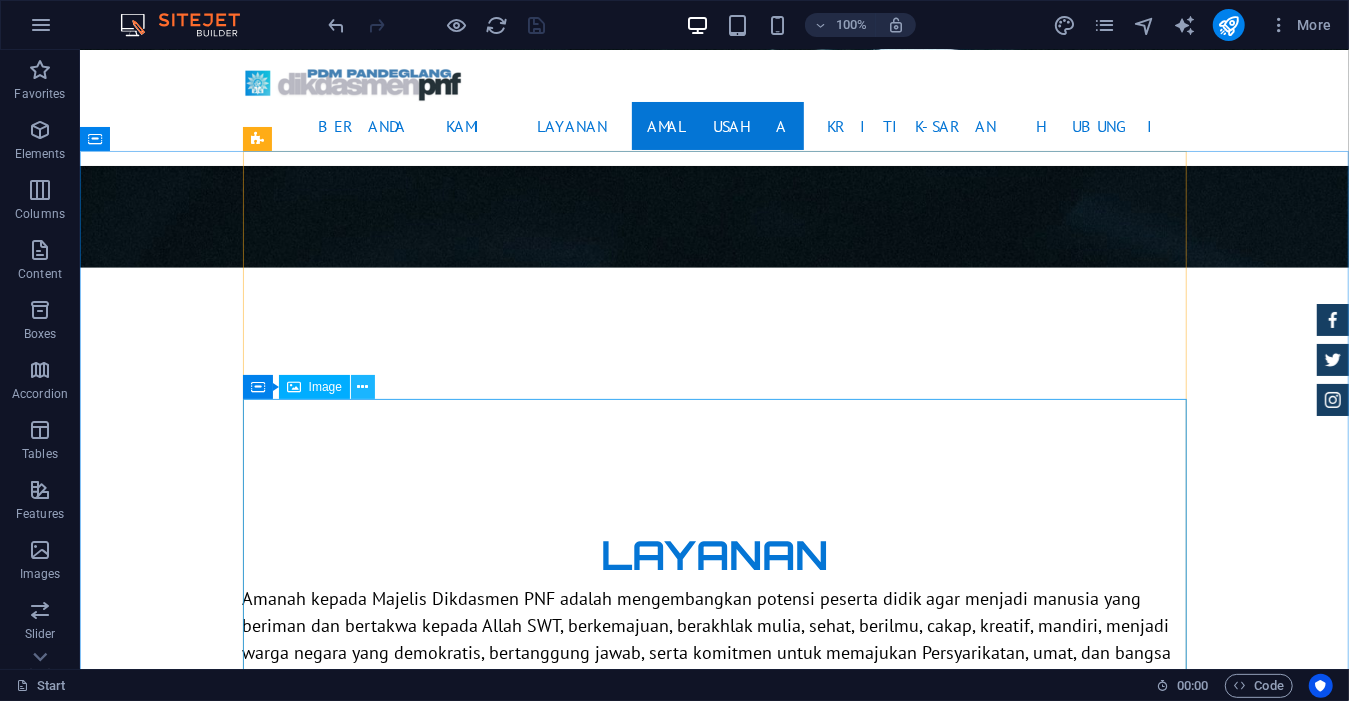 click at bounding box center (363, 387) 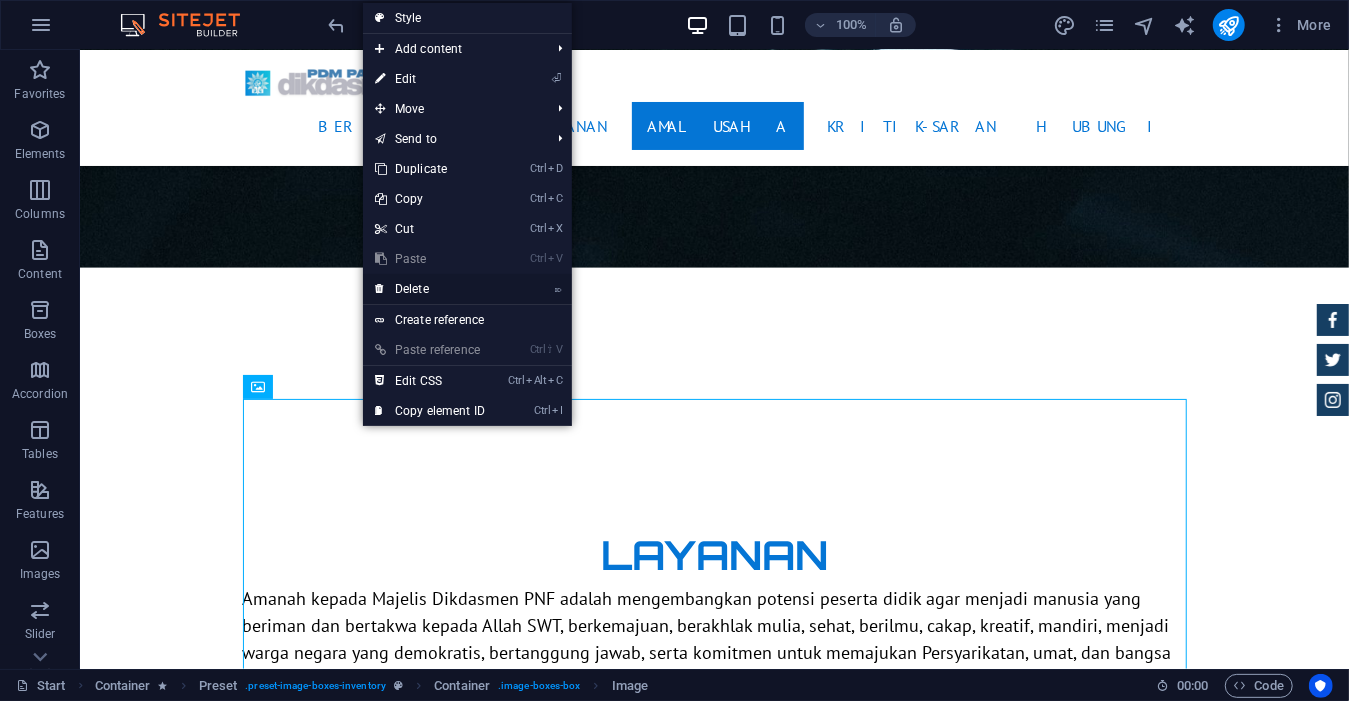 click on "⌦  Delete" at bounding box center [430, 289] 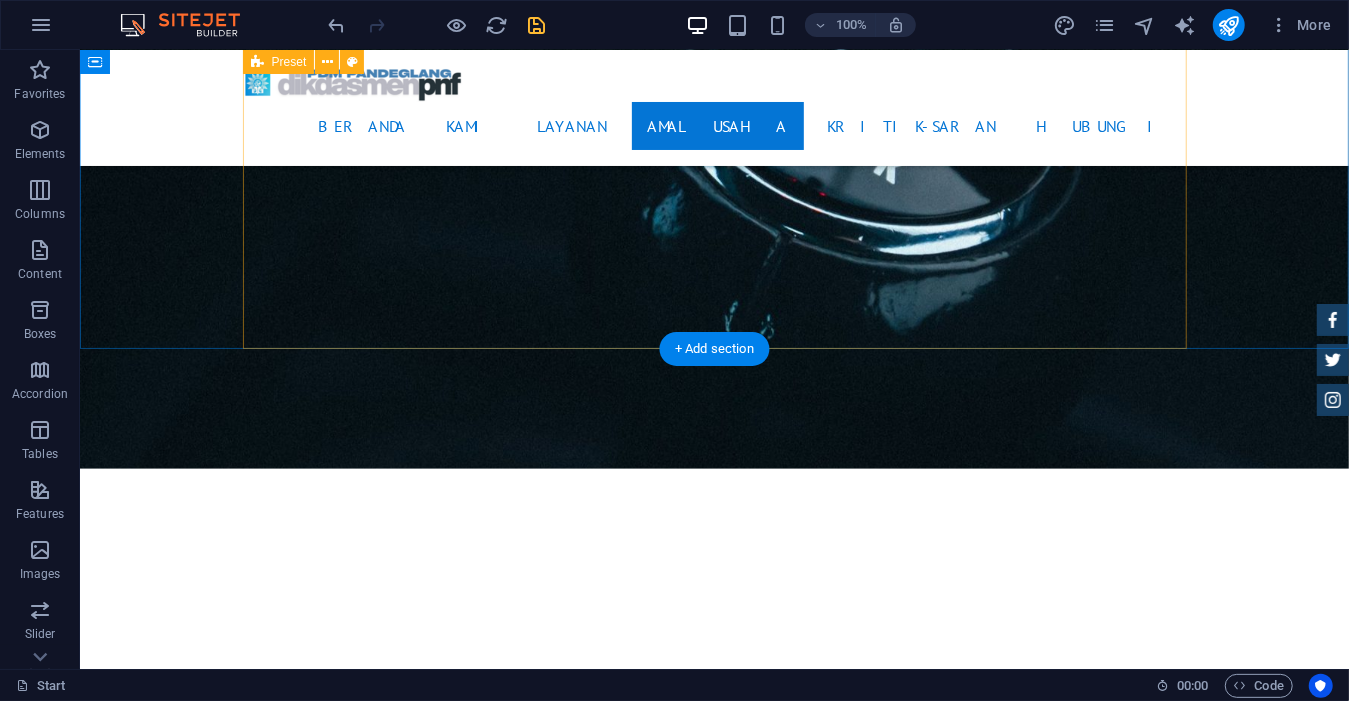 scroll, scrollTop: 5687, scrollLeft: 0, axis: vertical 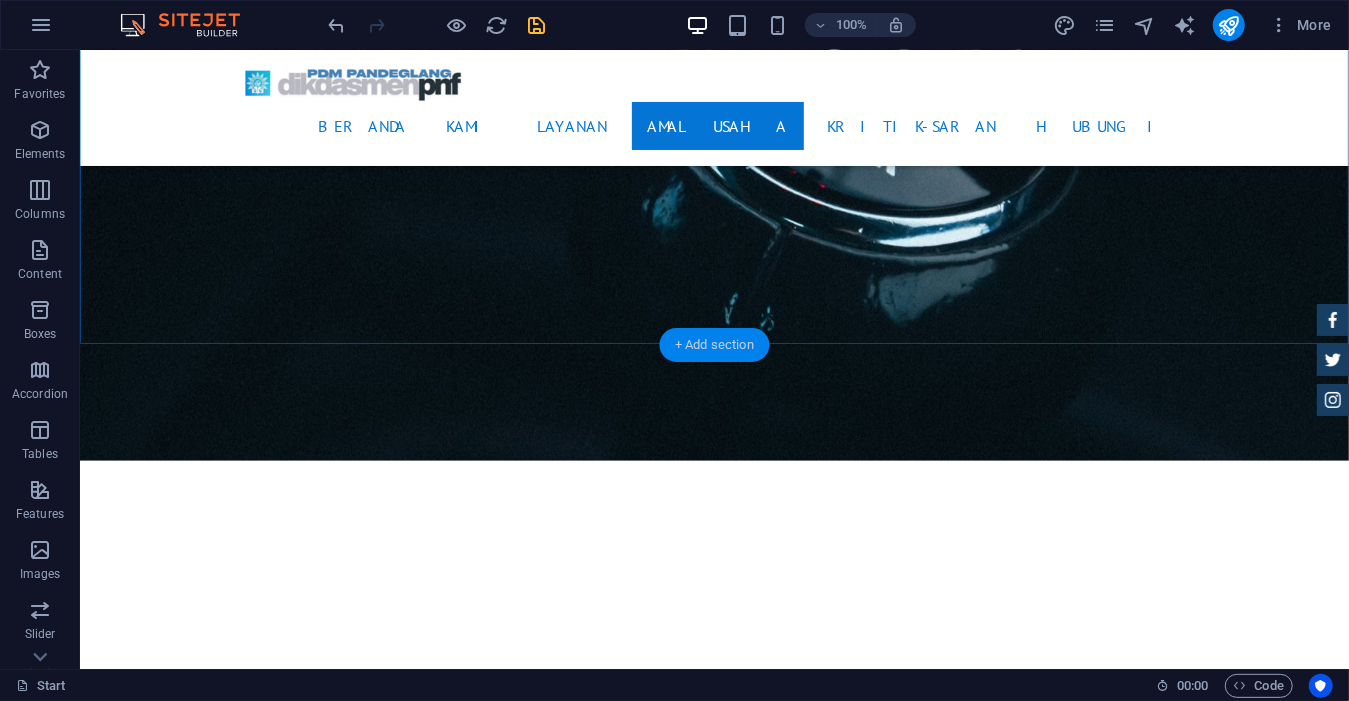 click on "+ Add section" at bounding box center [714, 345] 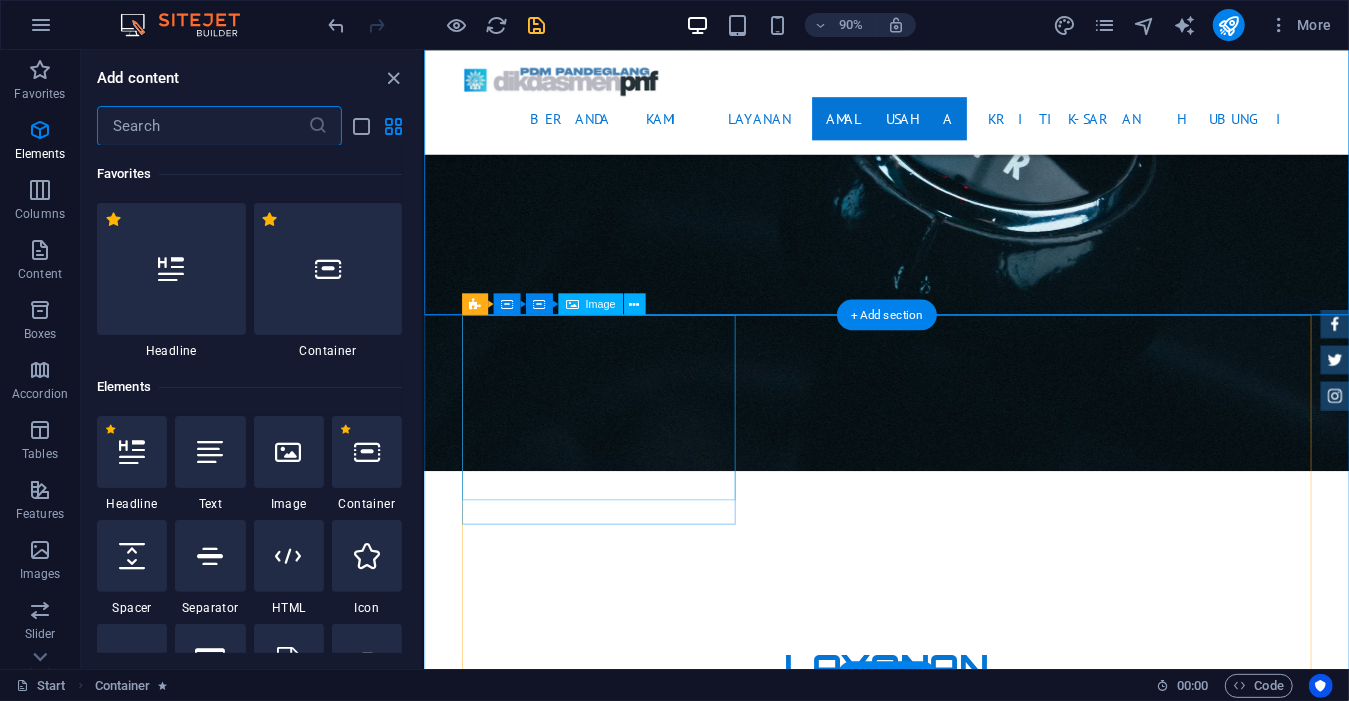 scroll, scrollTop: 3498, scrollLeft: 0, axis: vertical 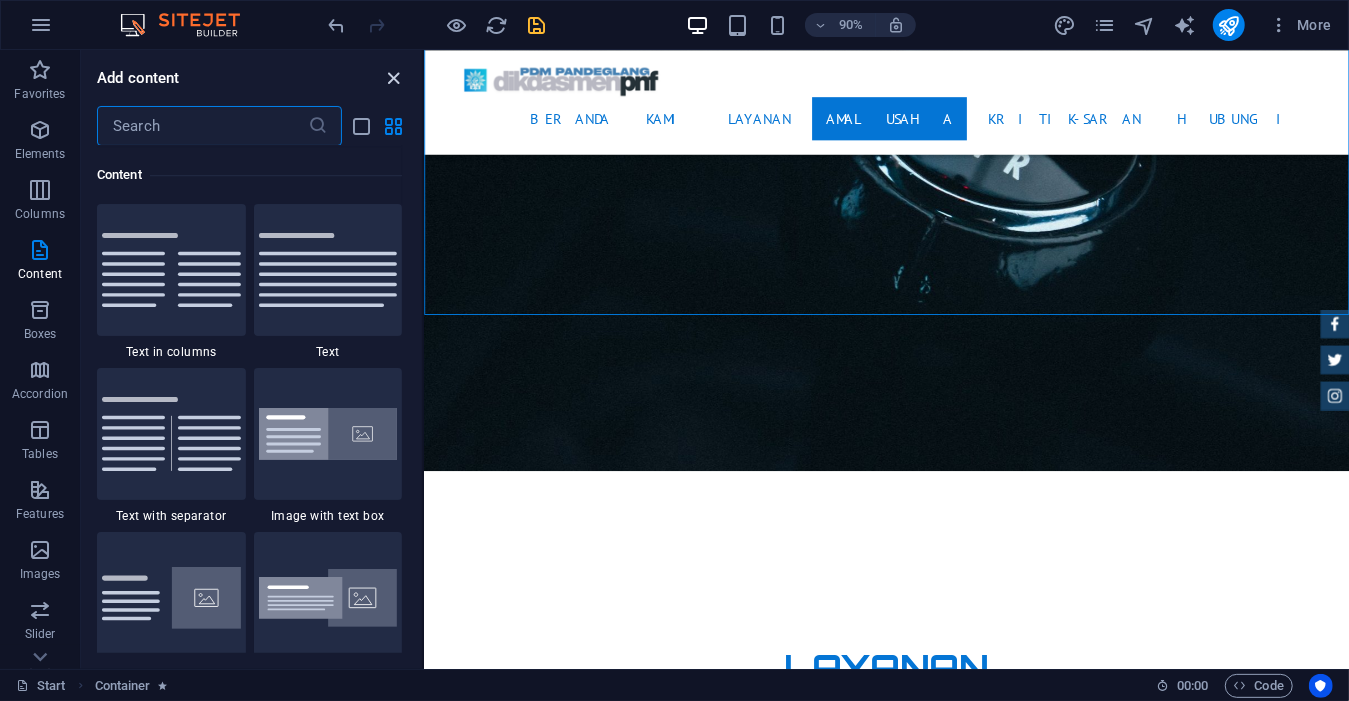 click at bounding box center [394, 78] 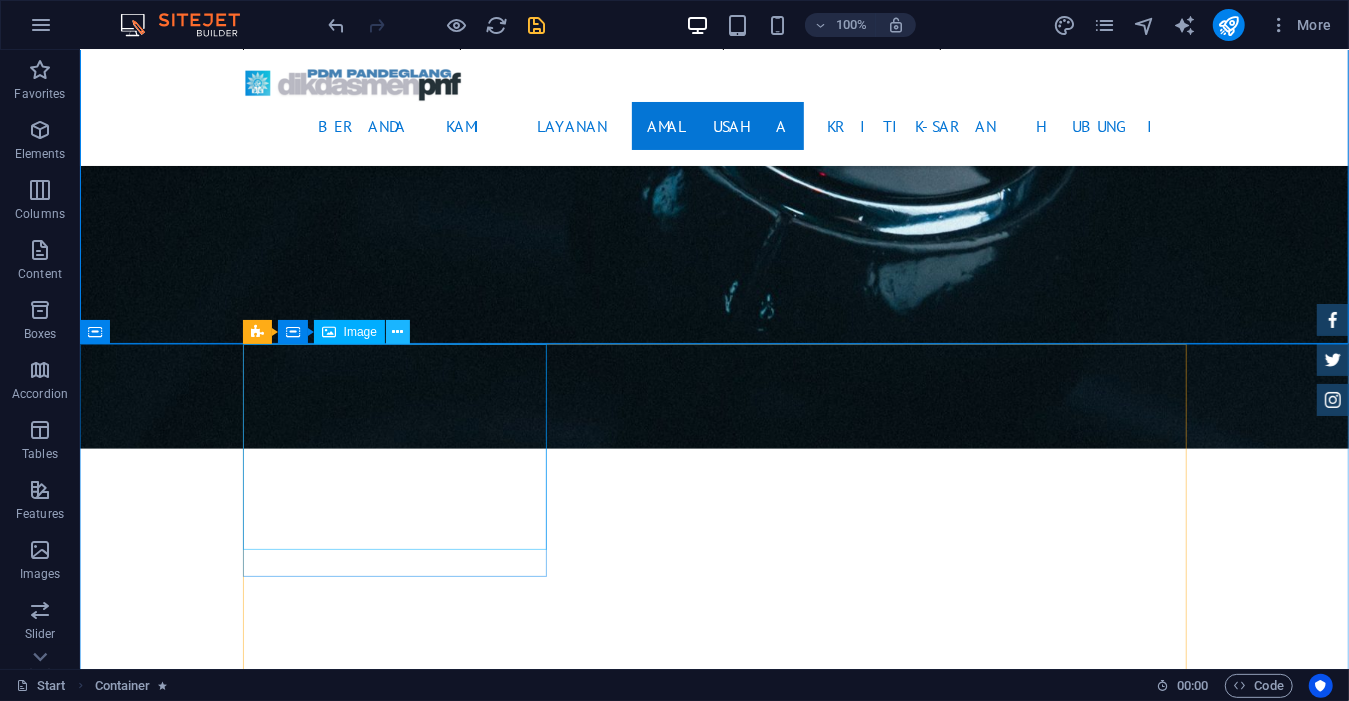 click at bounding box center (398, 332) 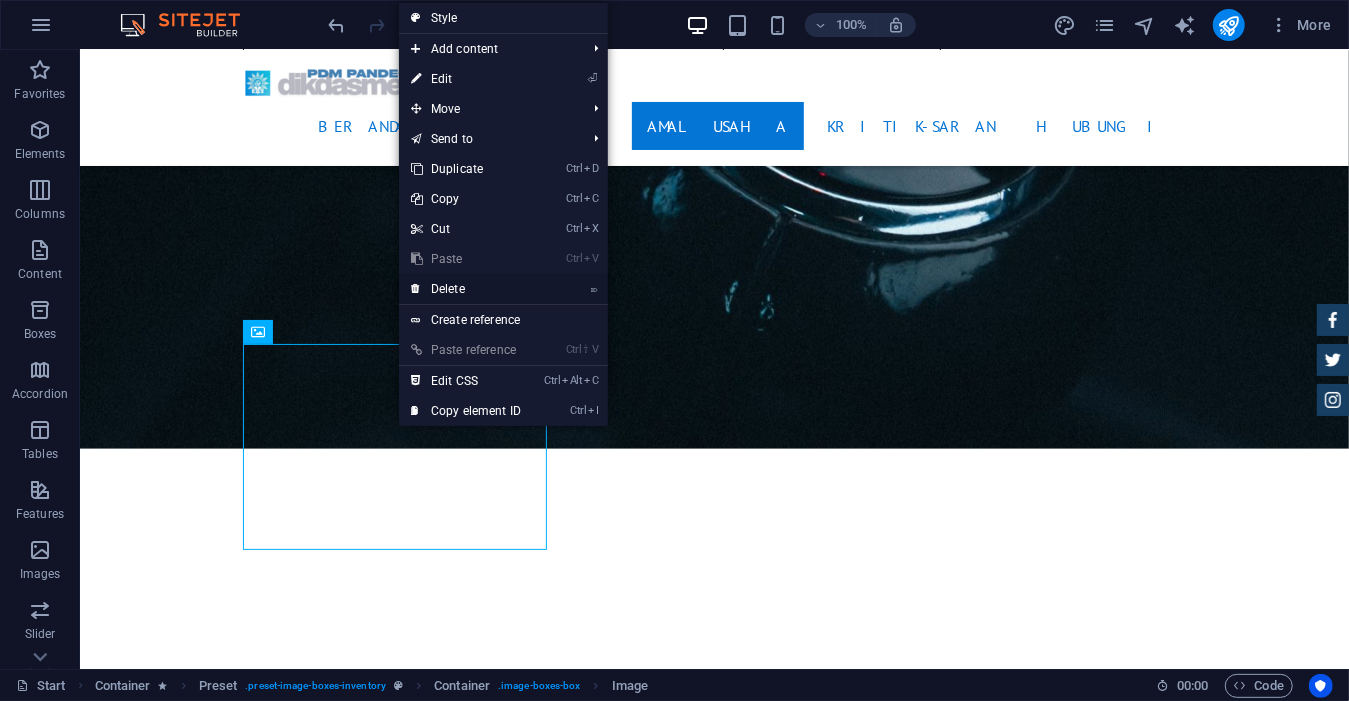 click on "⌦  Delete" at bounding box center [466, 289] 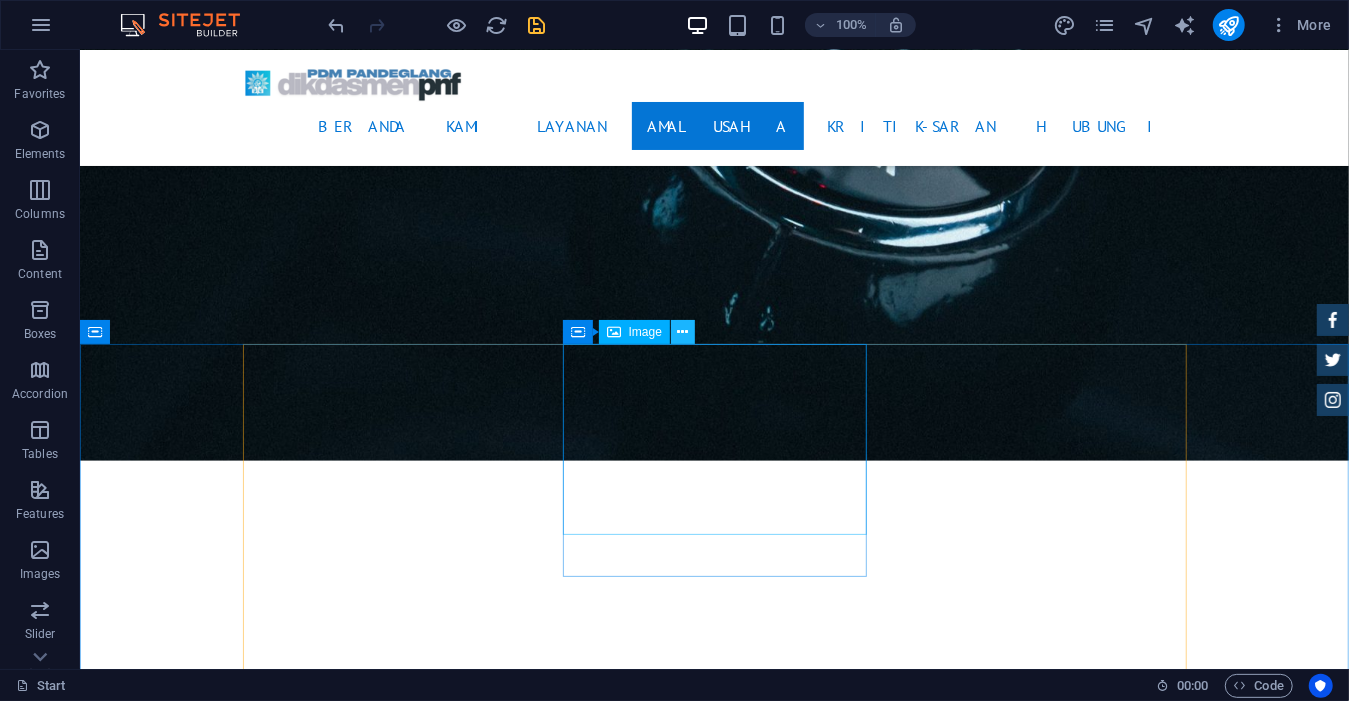 click at bounding box center (683, 332) 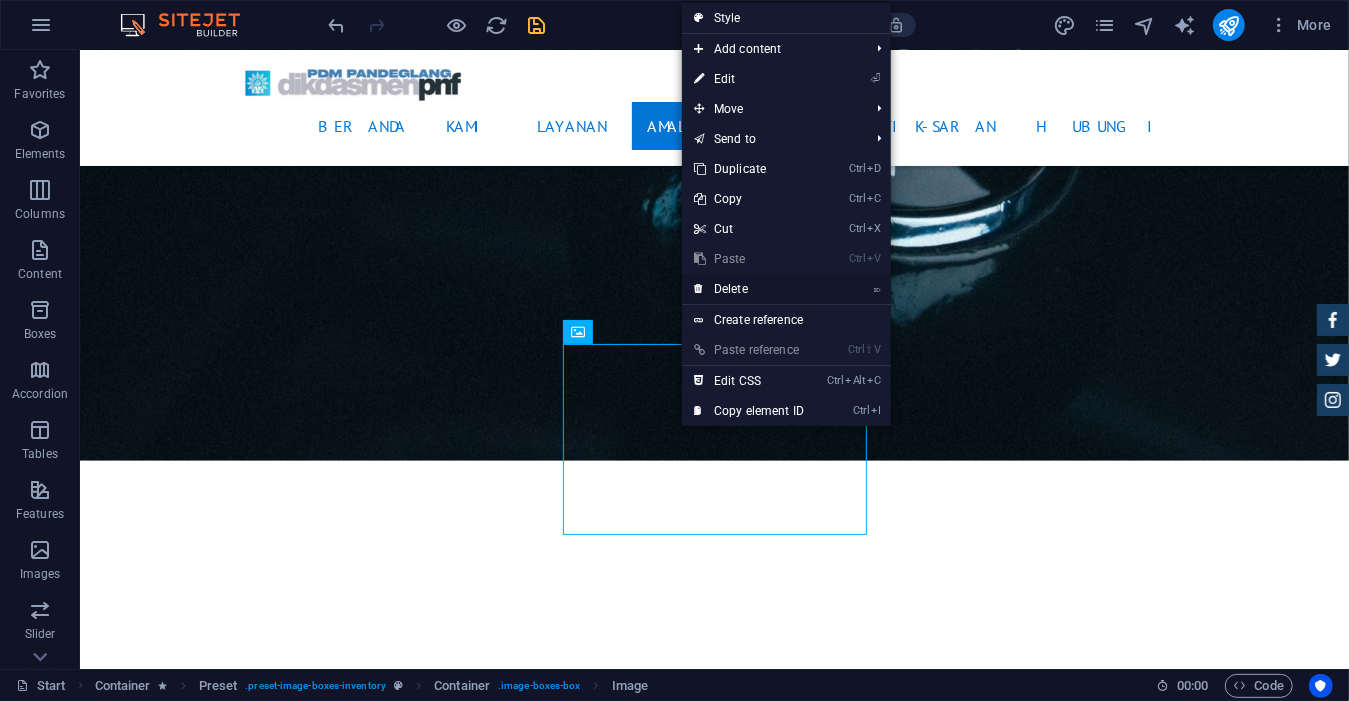 click on "⌦  Delete" at bounding box center [749, 289] 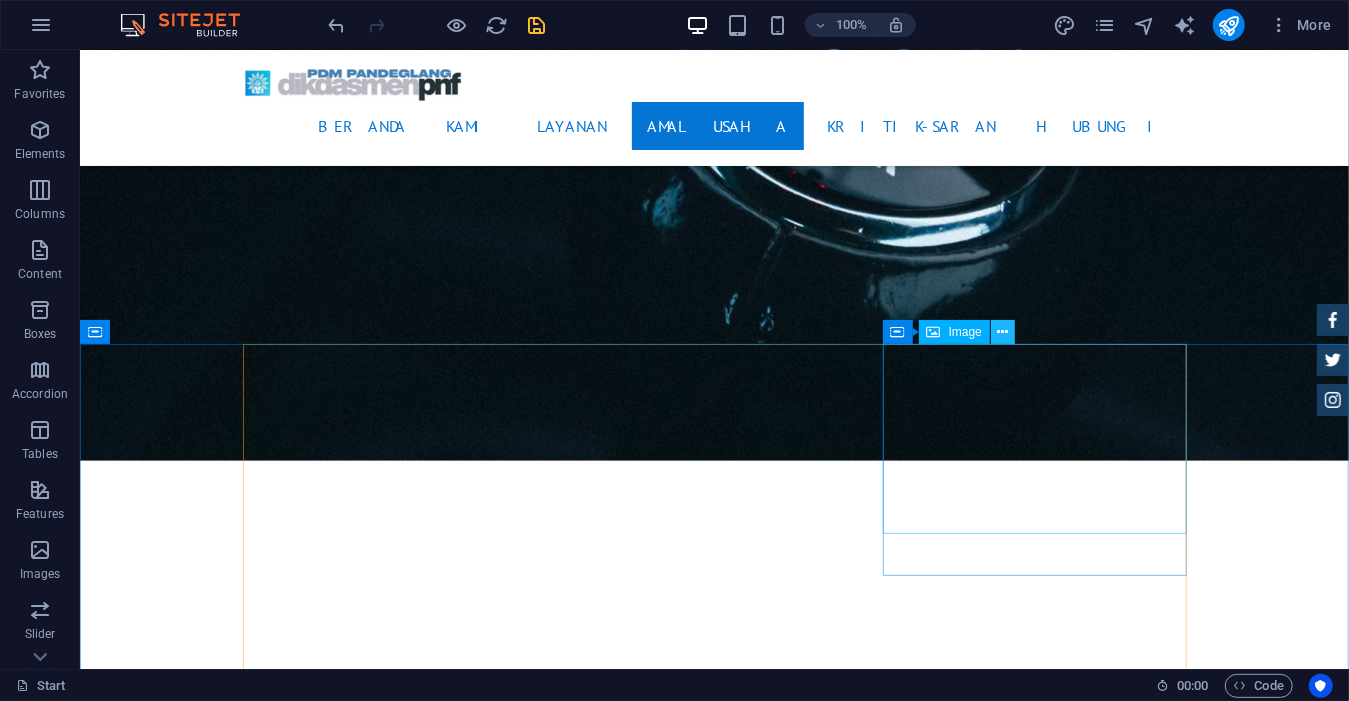 click at bounding box center [1003, 332] 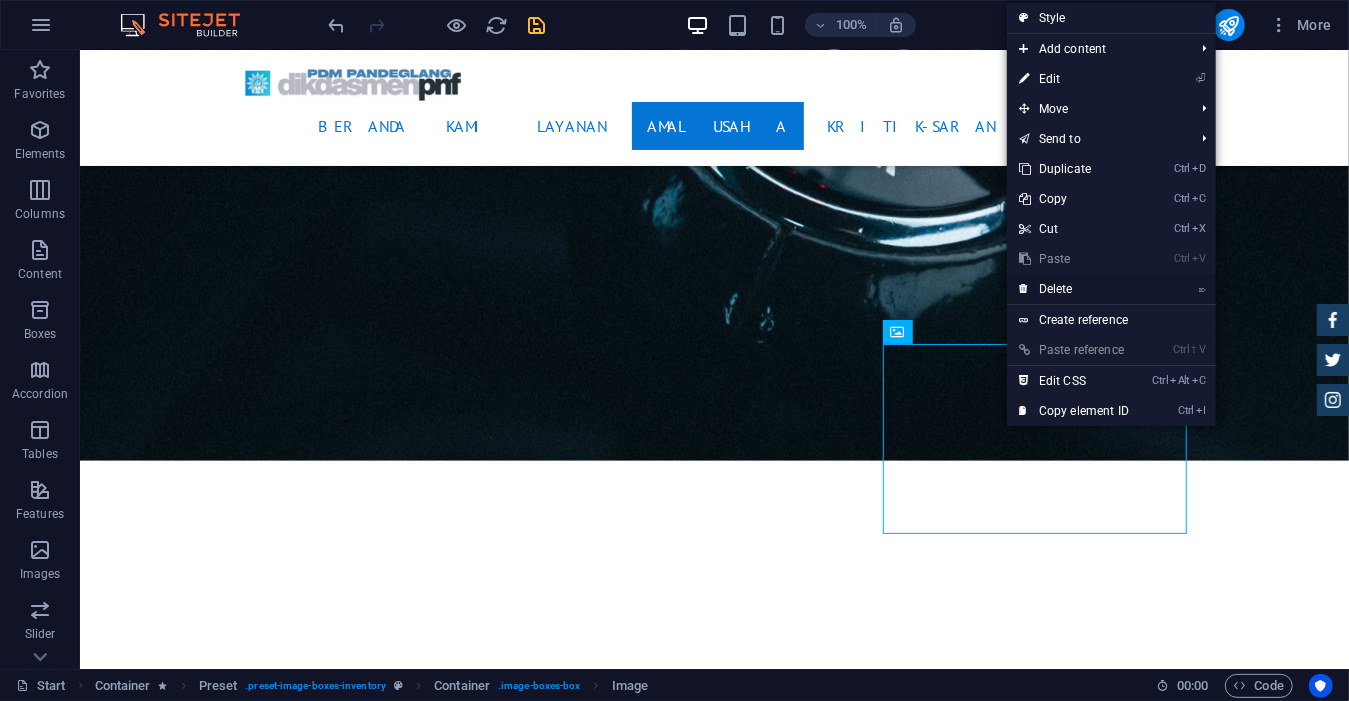 click on "⌦  Delete" at bounding box center (1074, 289) 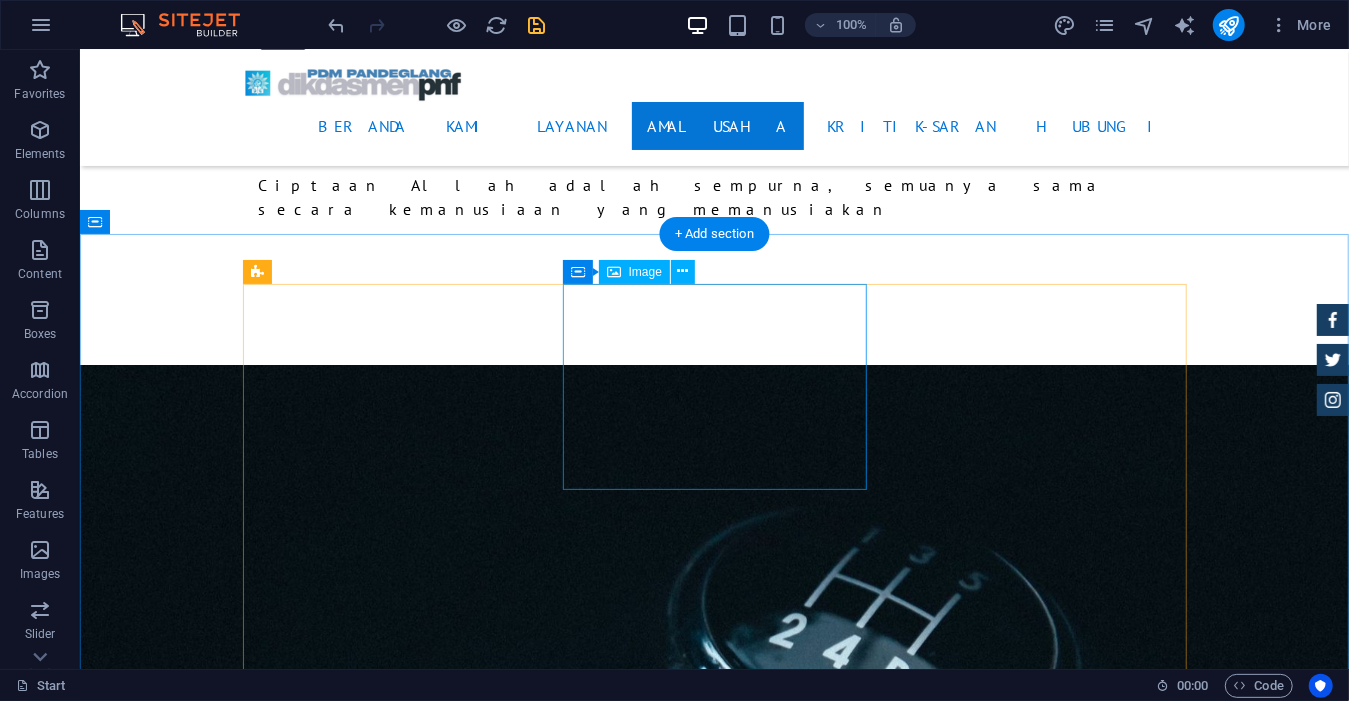 scroll, scrollTop: 5155, scrollLeft: 0, axis: vertical 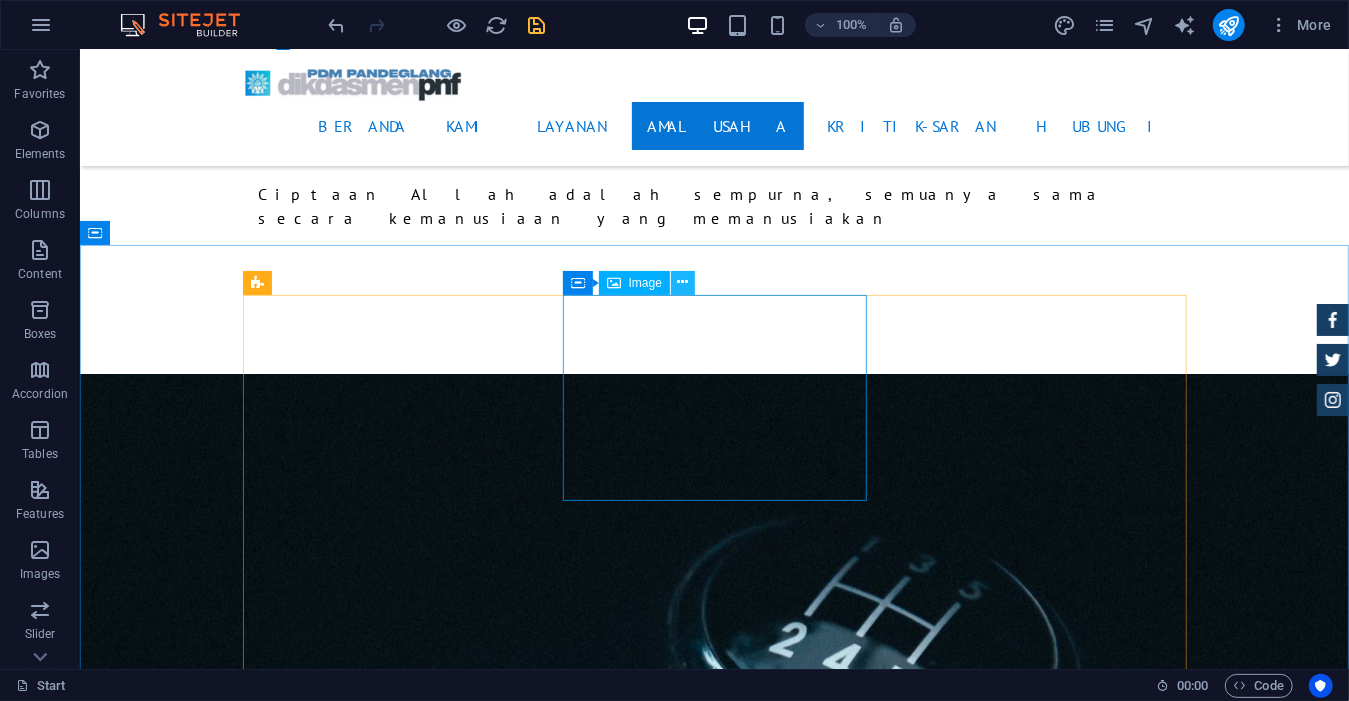 click at bounding box center [683, 282] 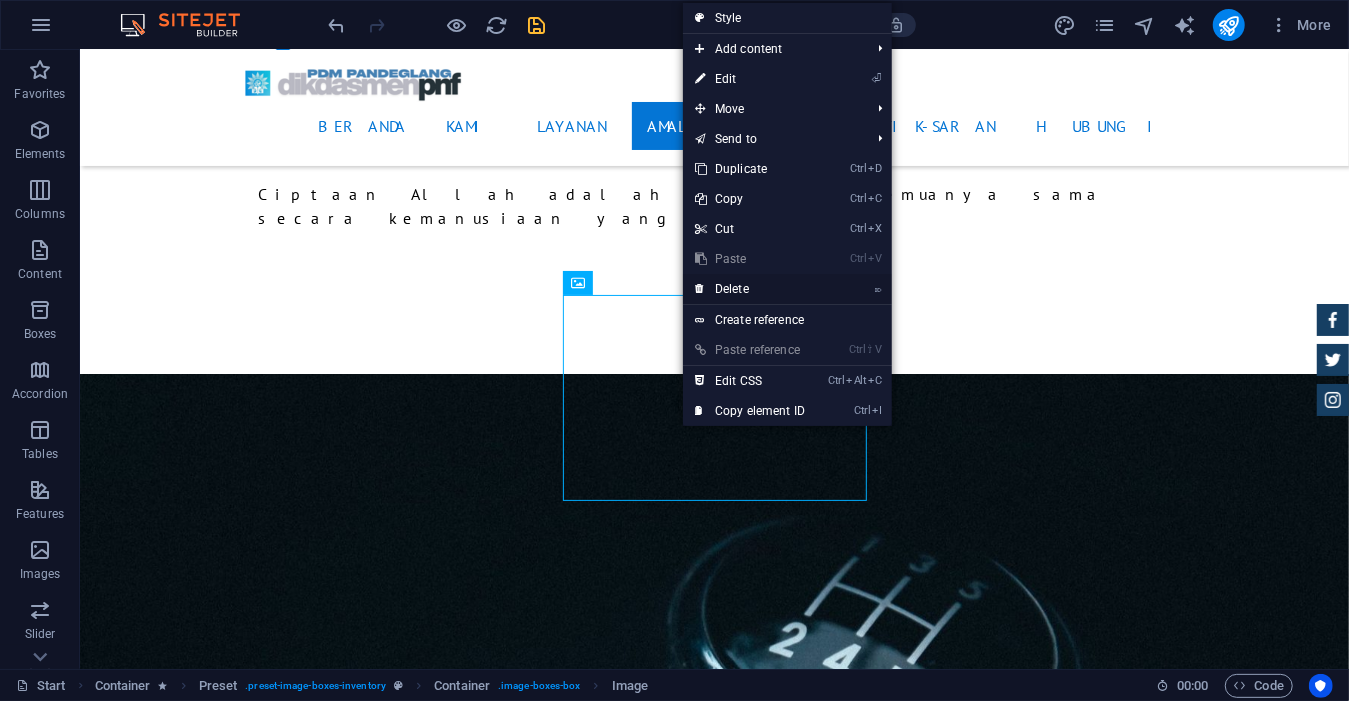 click on "⌦  Delete" at bounding box center (750, 289) 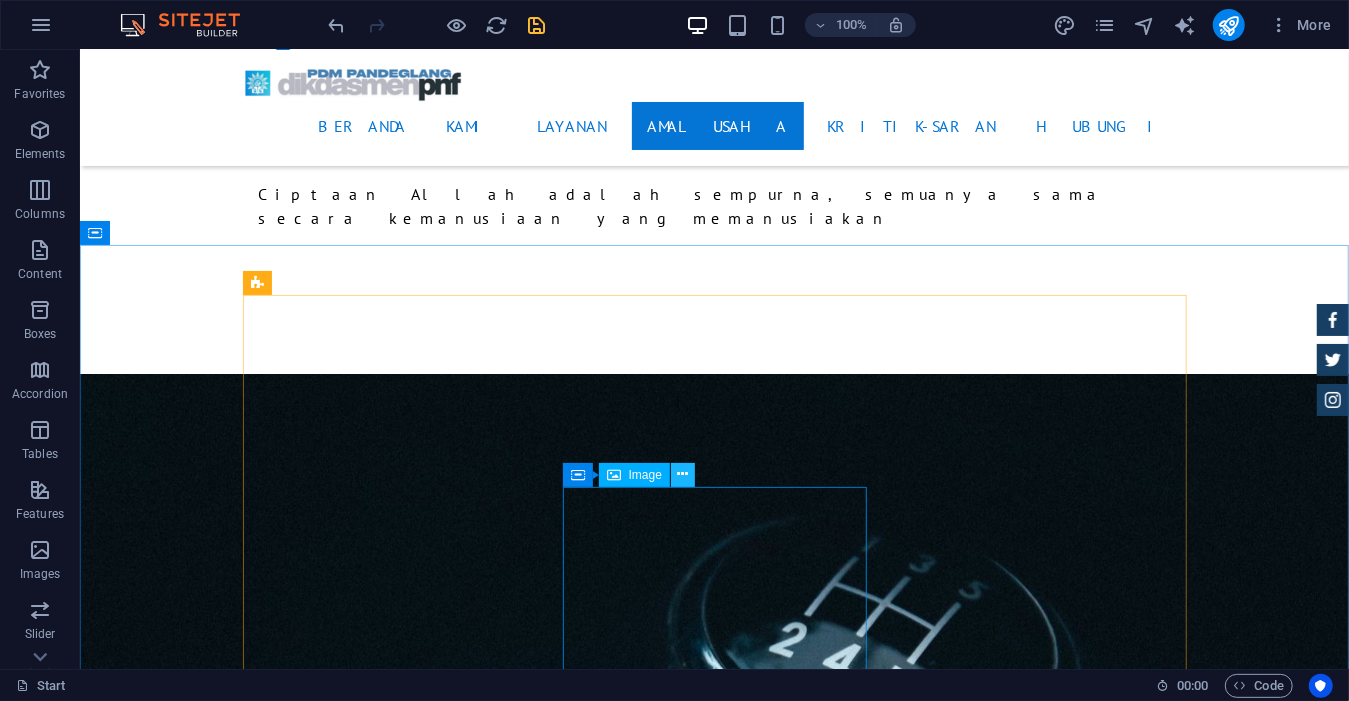 click at bounding box center [683, 475] 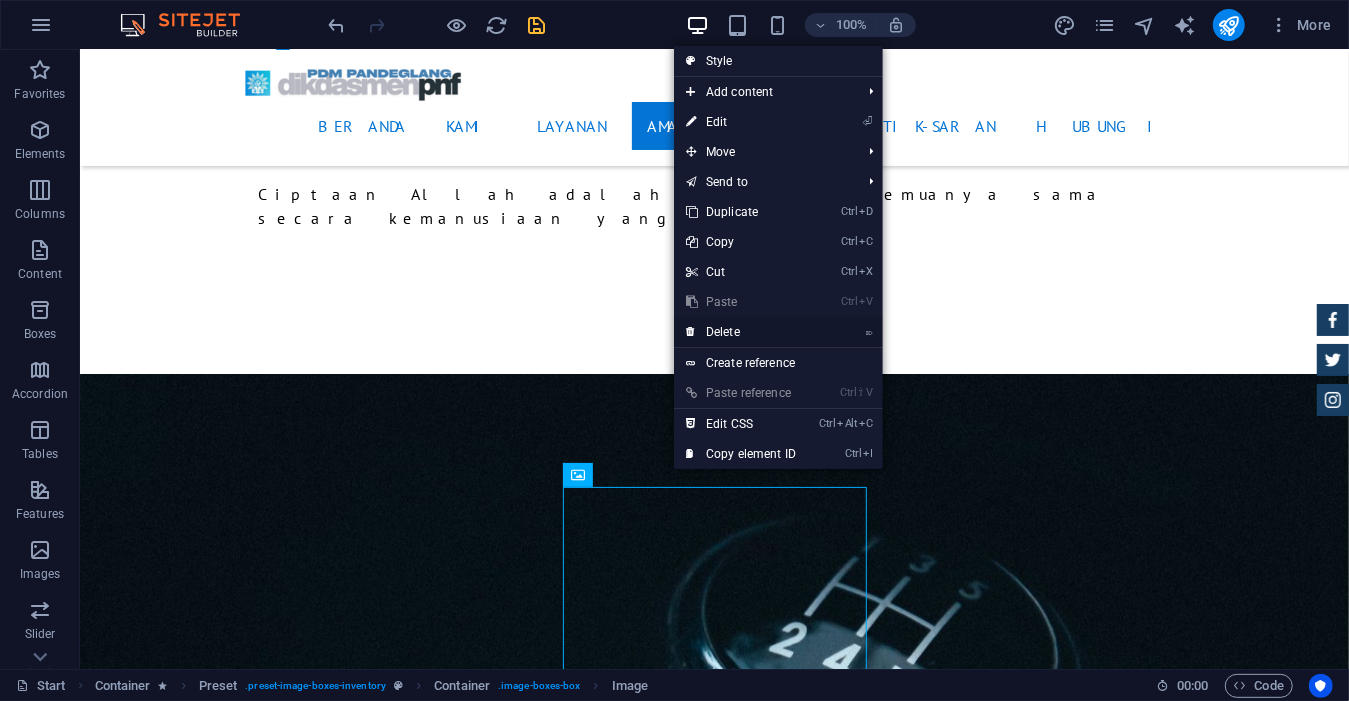 click on "⌦  Delete" at bounding box center (741, 332) 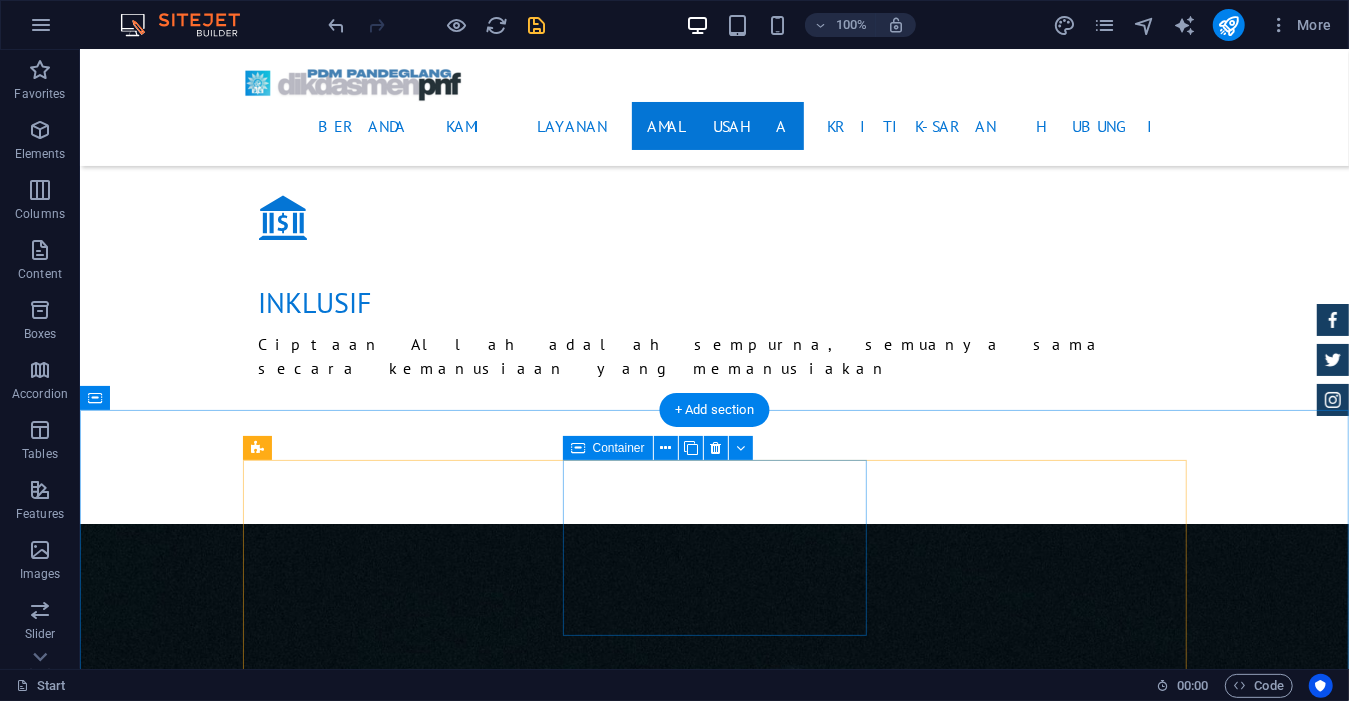 scroll, scrollTop: 5009, scrollLeft: 0, axis: vertical 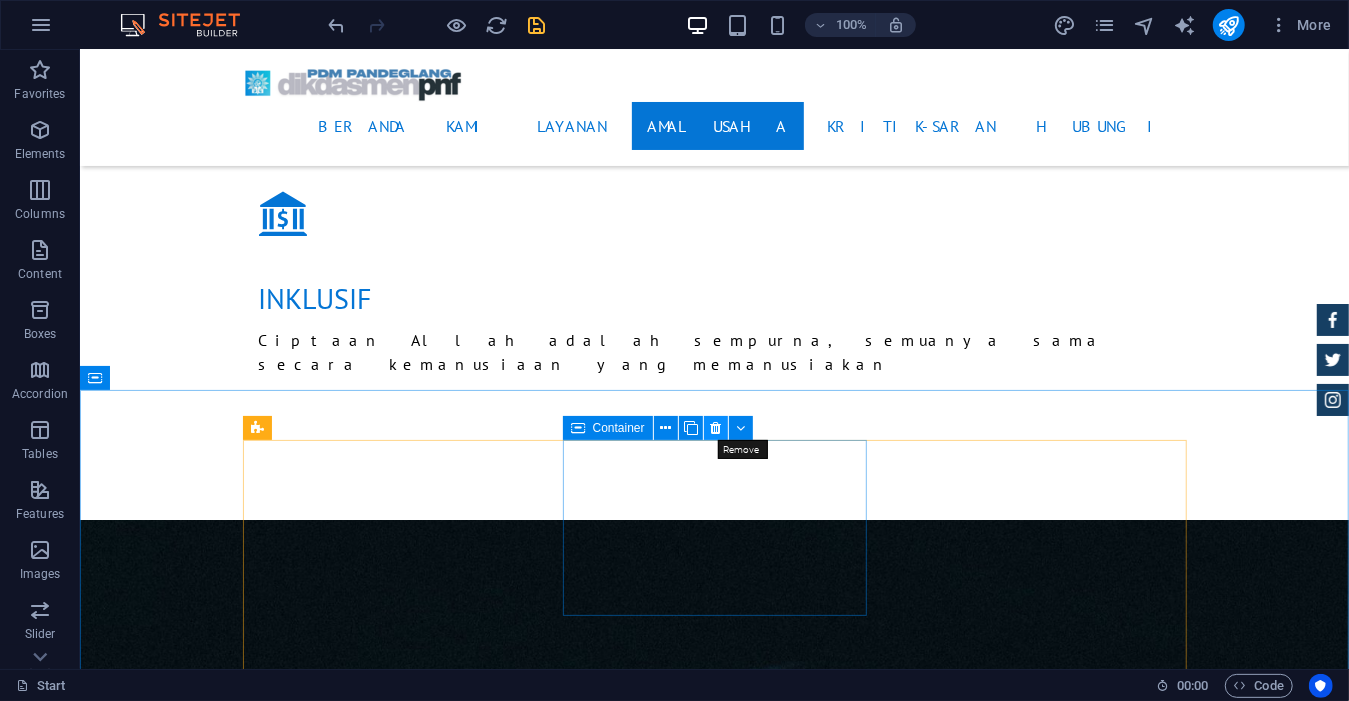 click at bounding box center [715, 428] 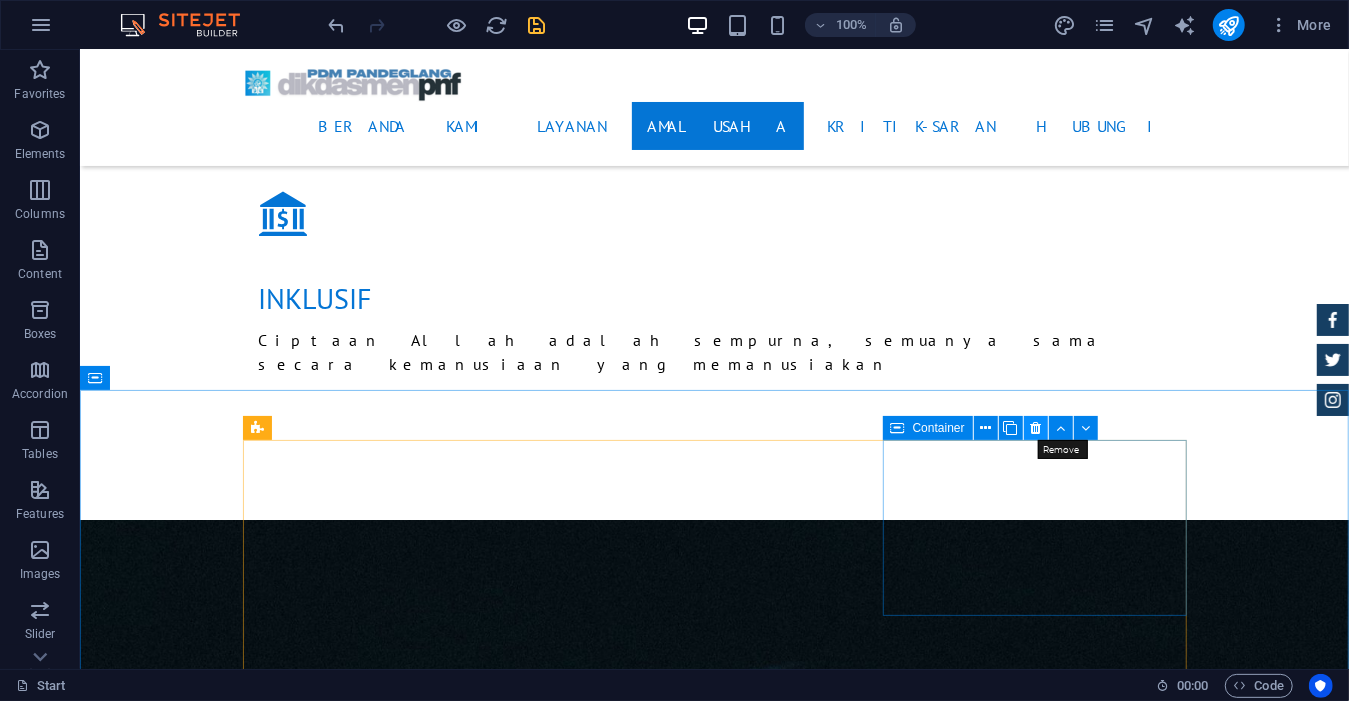 click at bounding box center (1035, 428) 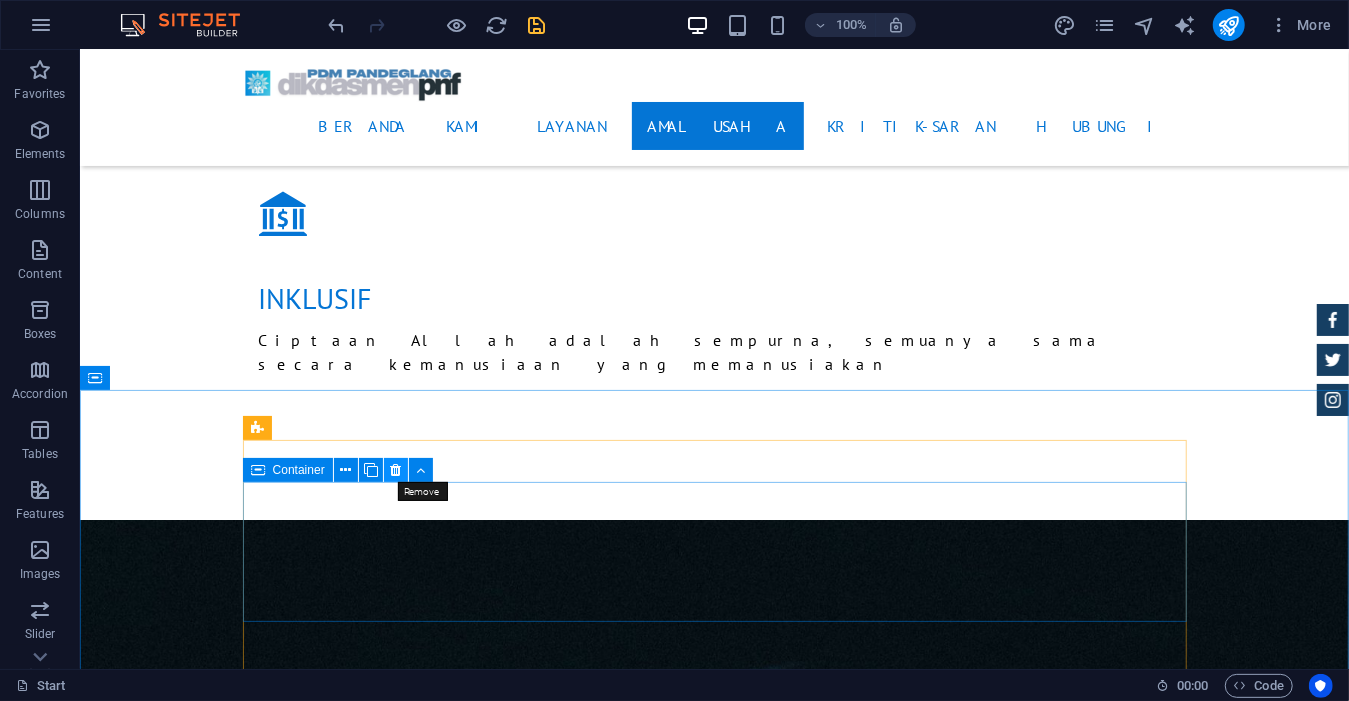 click at bounding box center [395, 470] 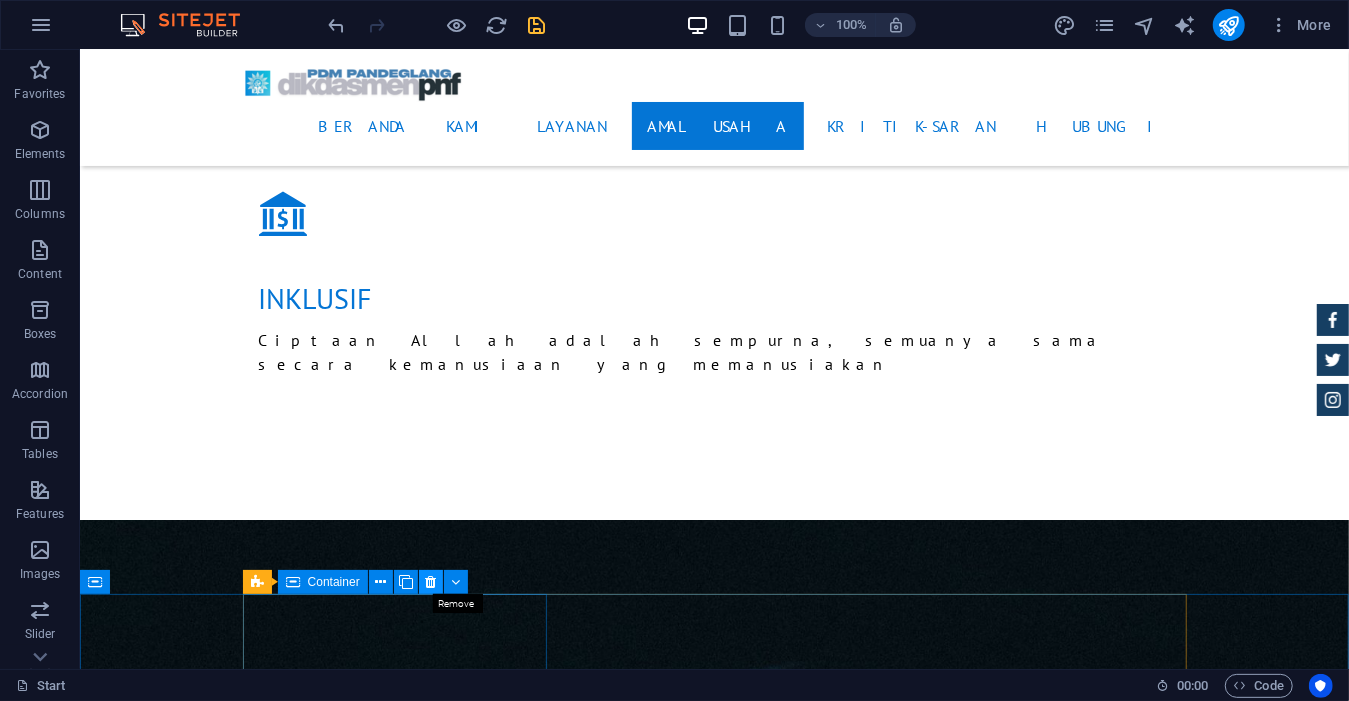 click at bounding box center [430, 582] 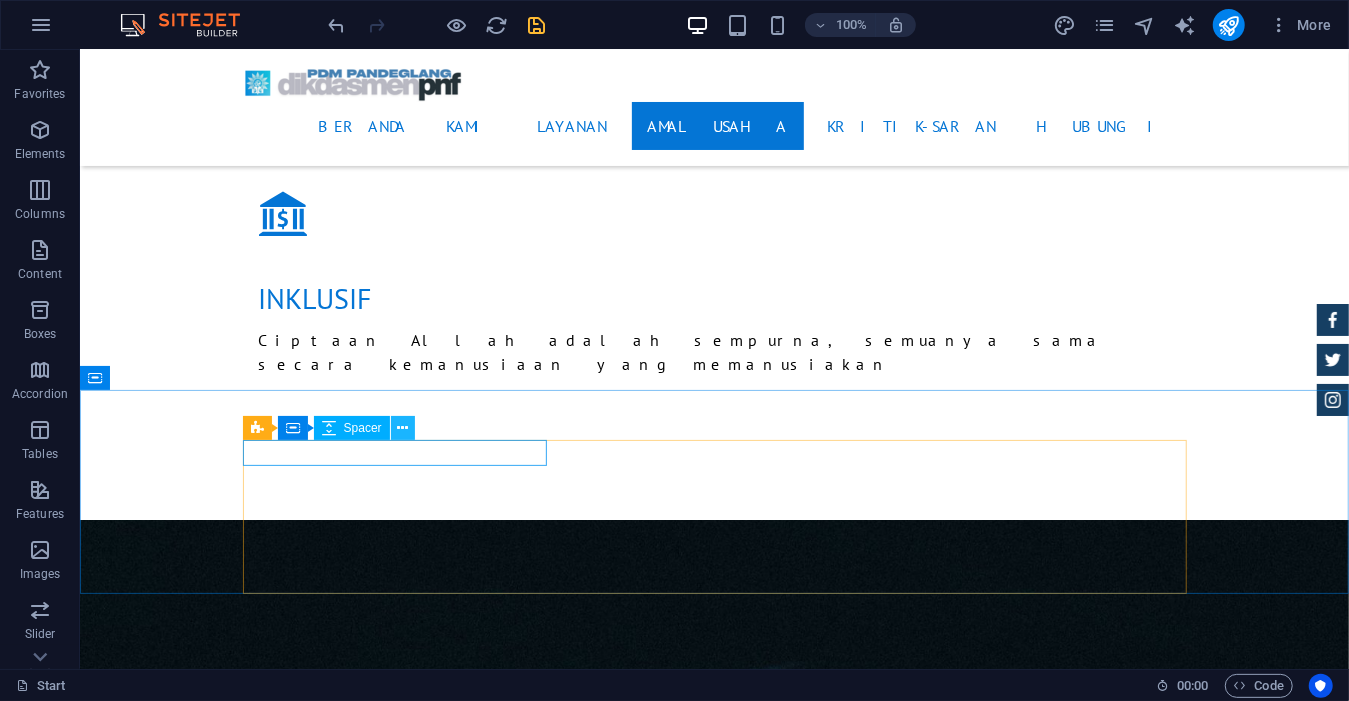 click at bounding box center (402, 428) 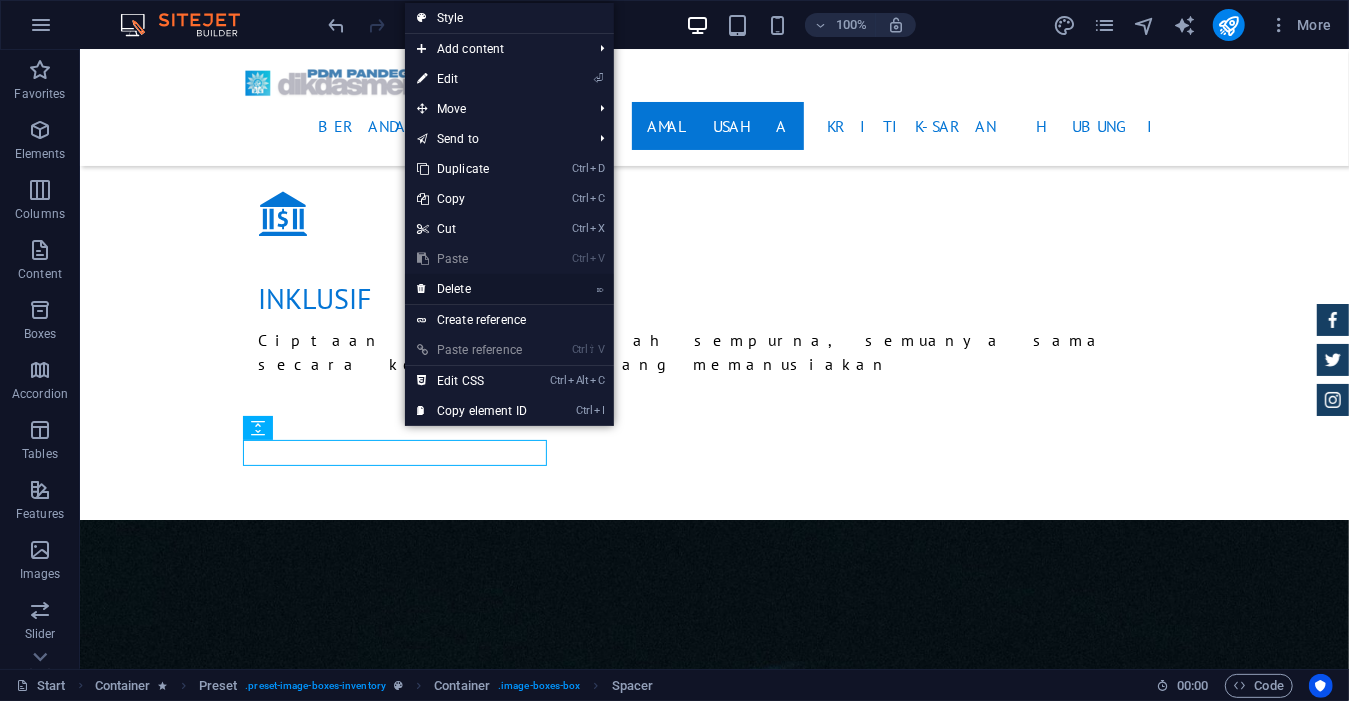 click on "⌦  Delete" at bounding box center (472, 289) 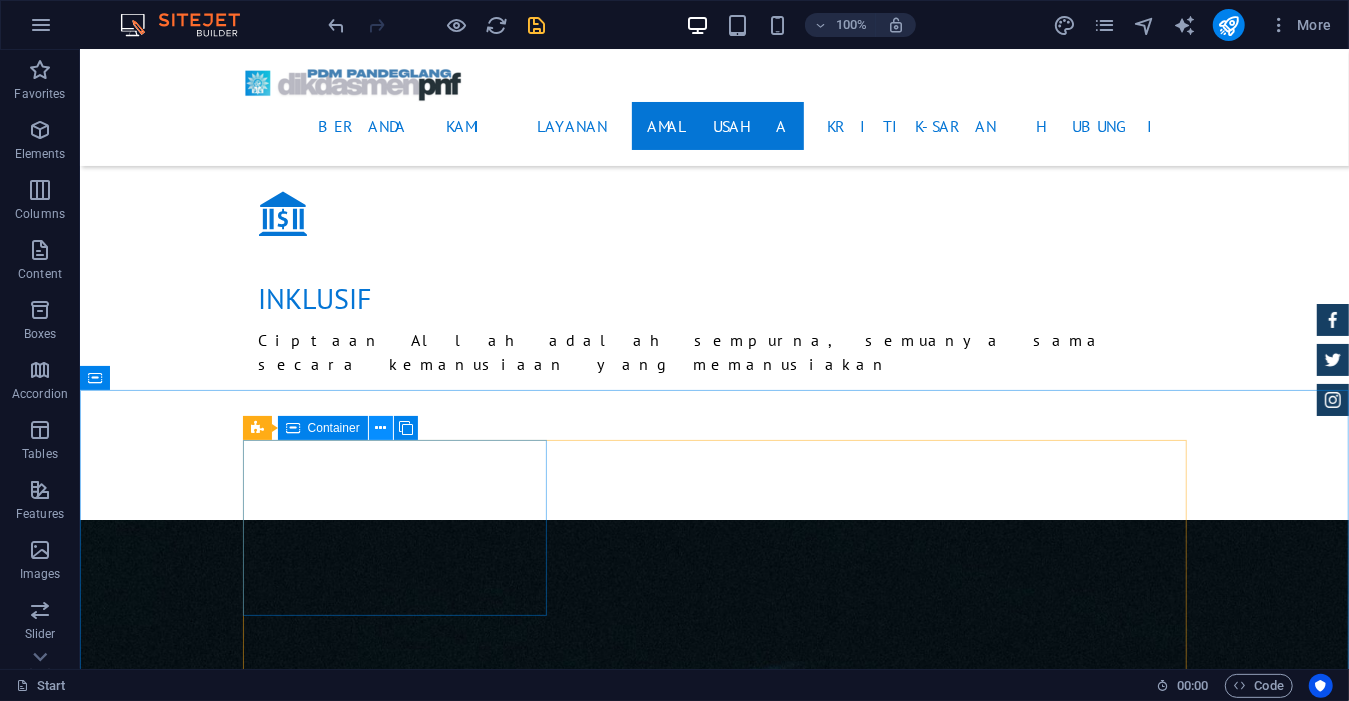 click at bounding box center (380, 428) 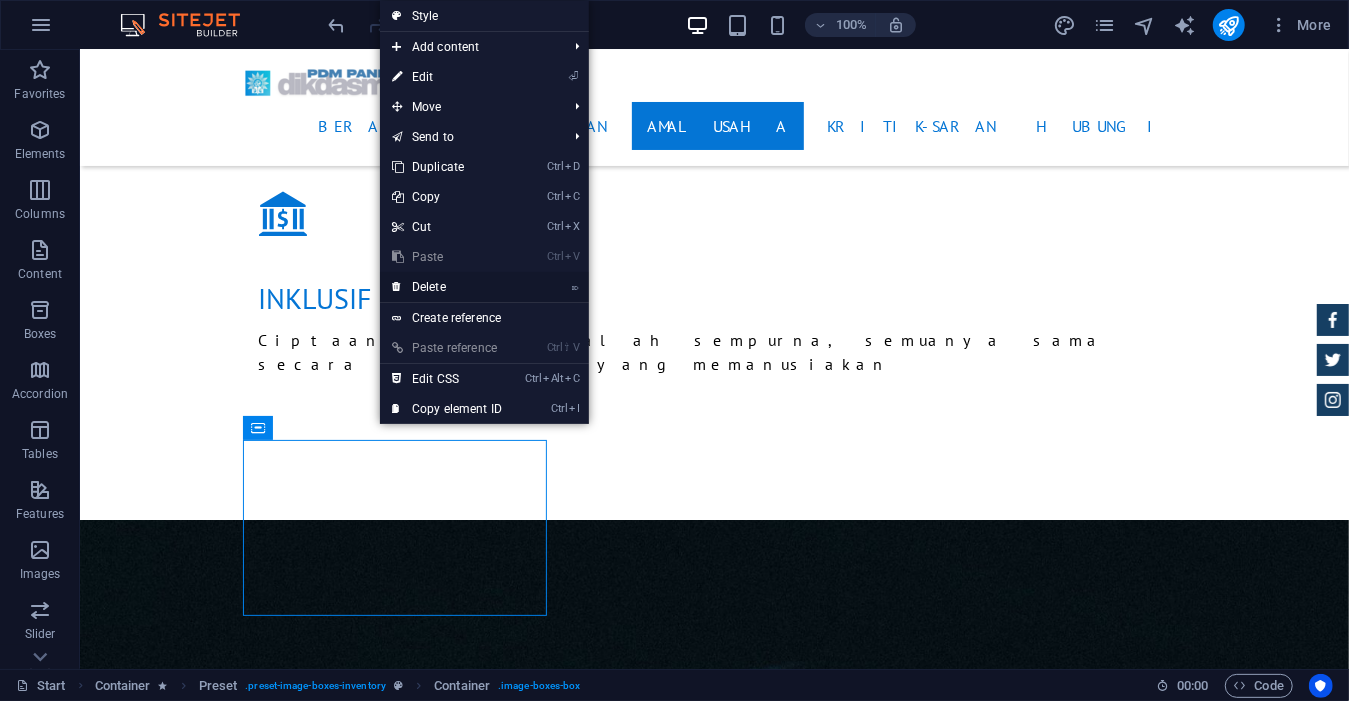 click on "⌦  Delete" at bounding box center [447, 287] 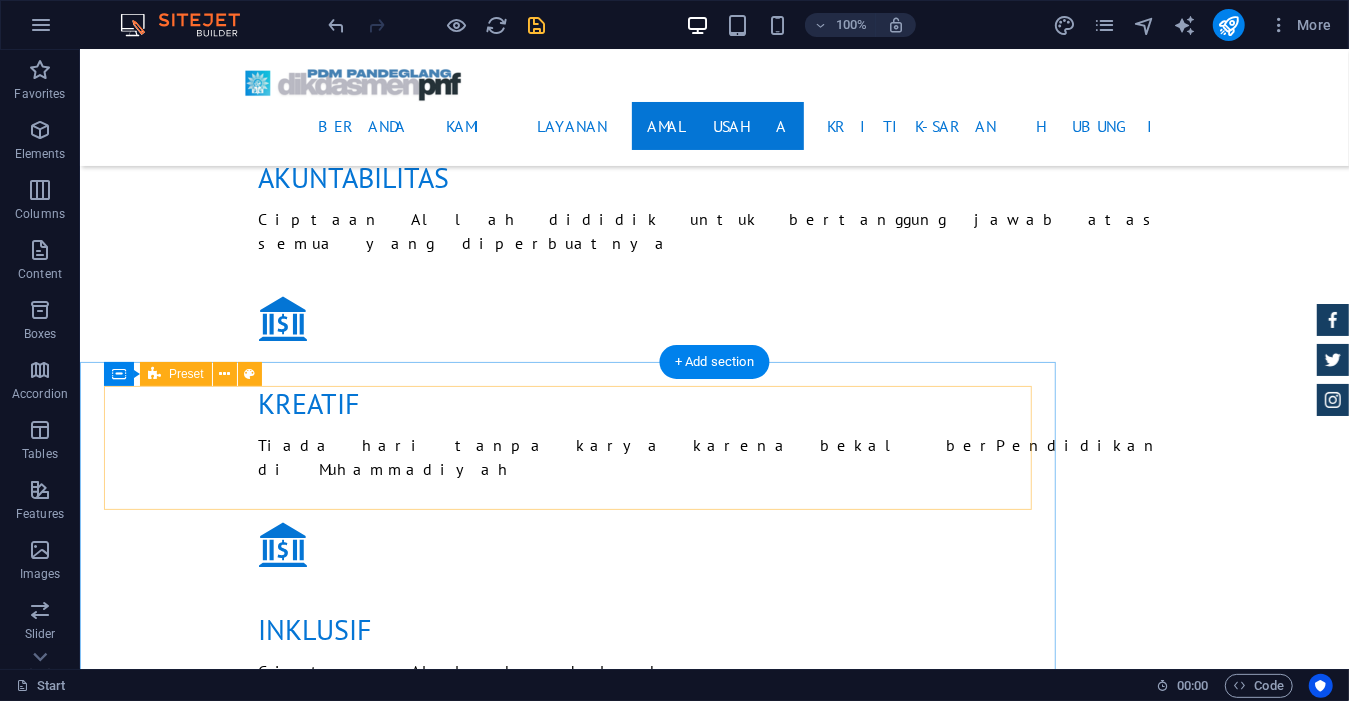 scroll, scrollTop: 4709, scrollLeft: 0, axis: vertical 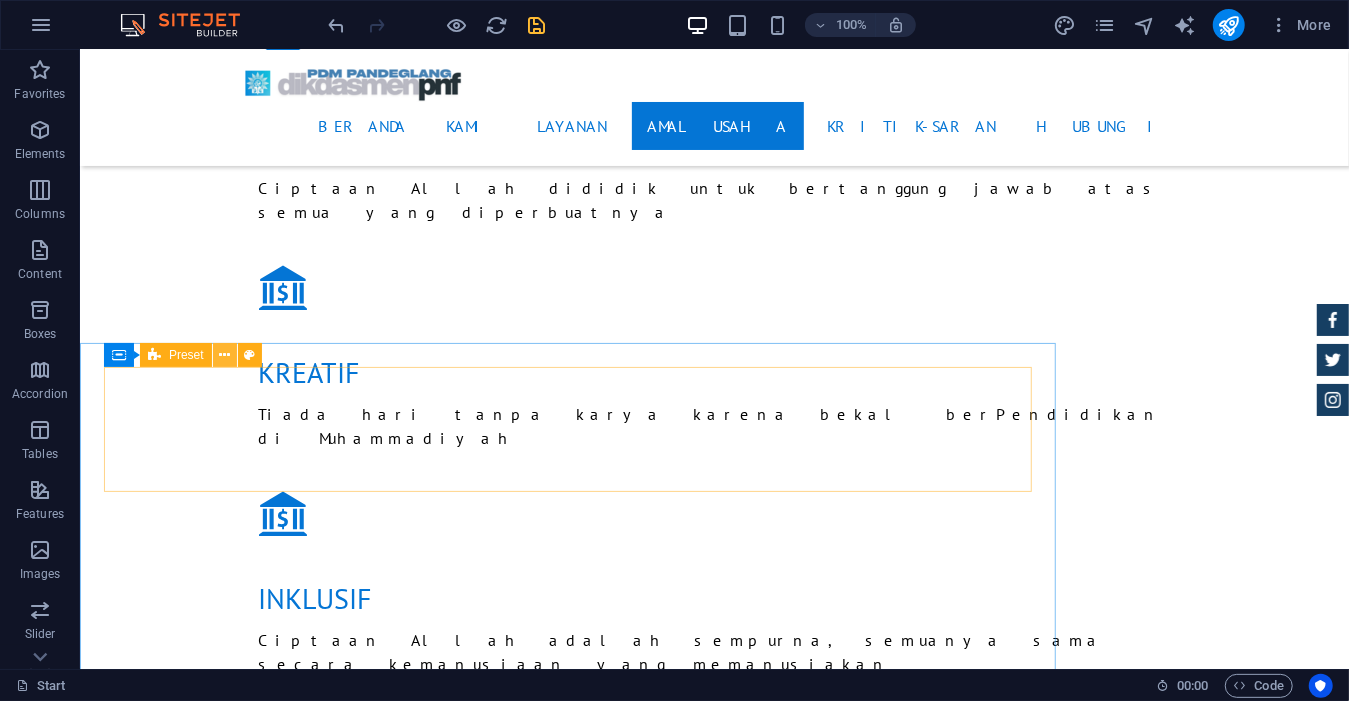 click at bounding box center [224, 355] 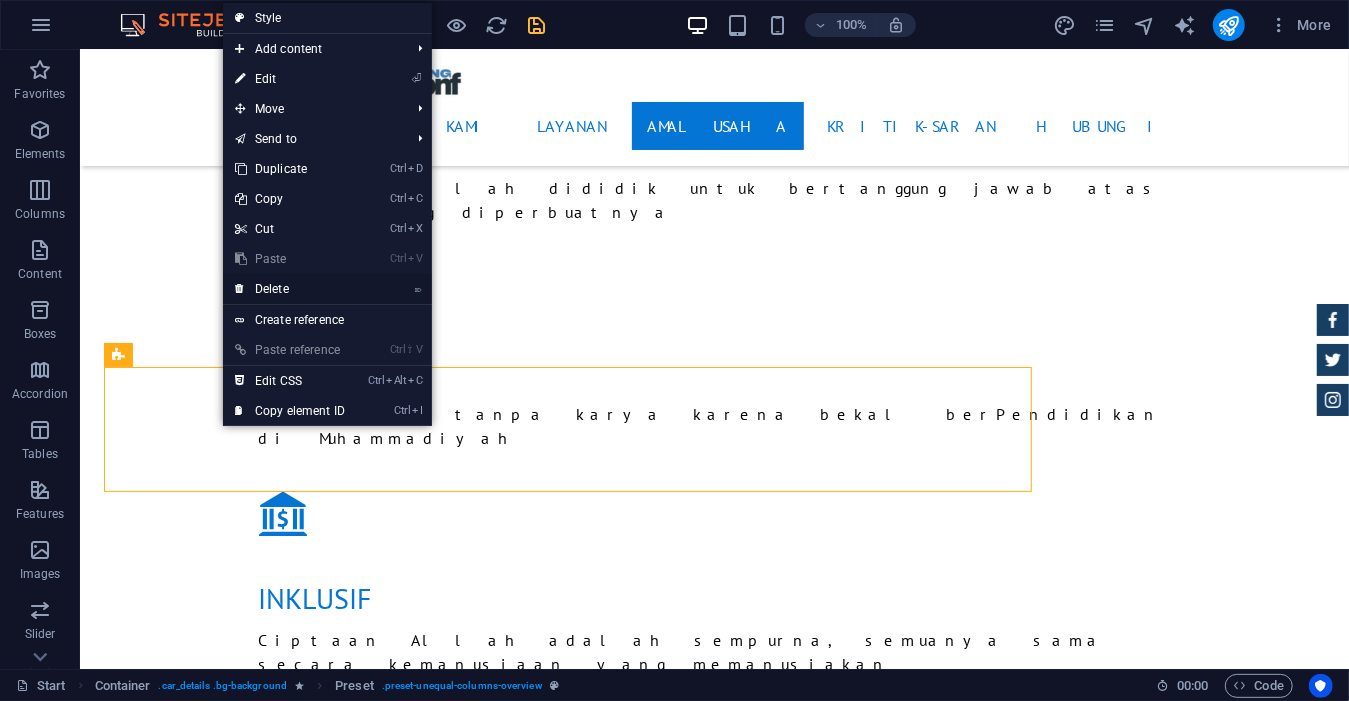 click on "⌦  Delete" at bounding box center [290, 289] 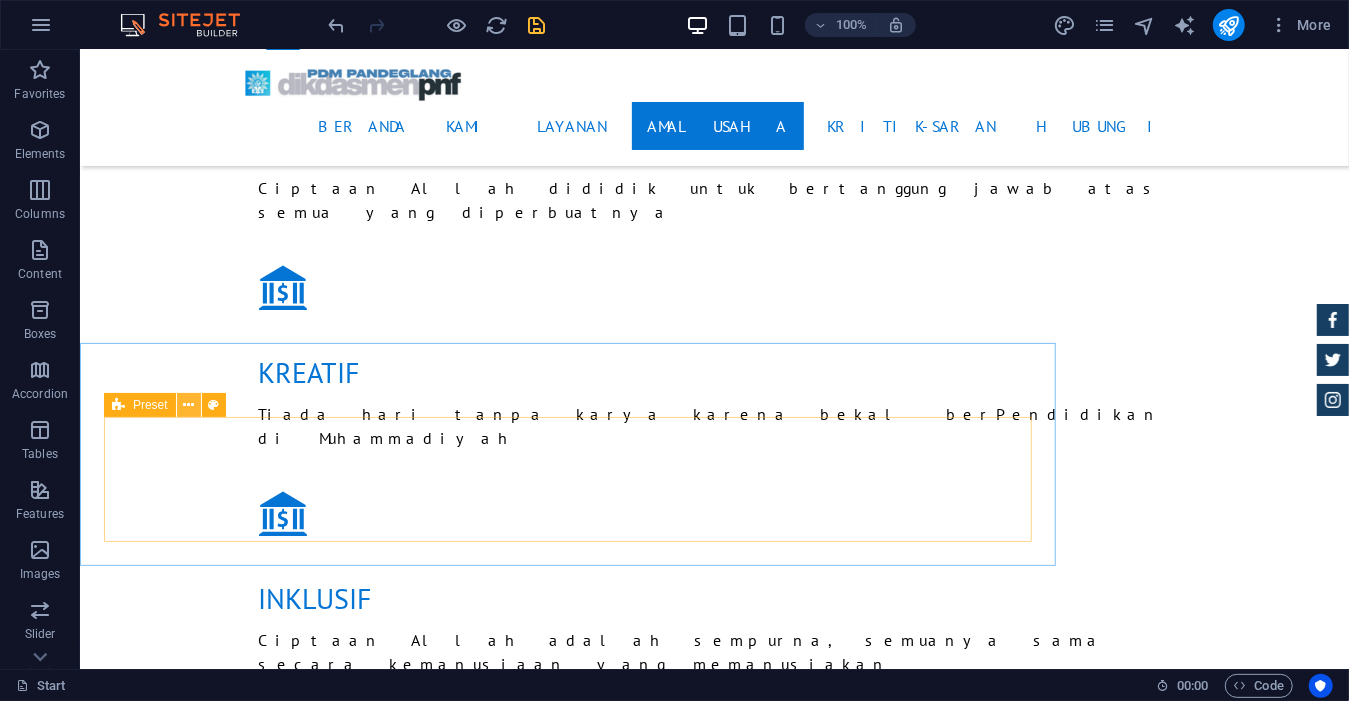 click at bounding box center [188, 405] 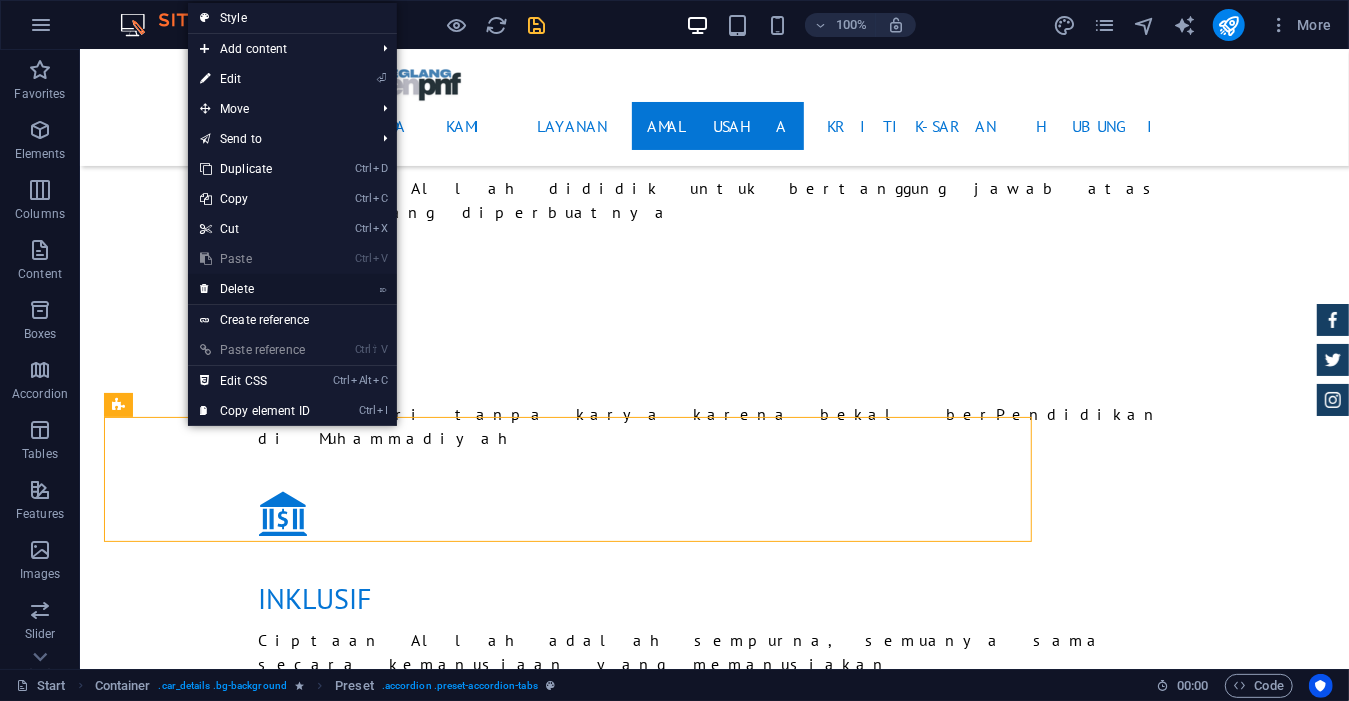click on "⌦  Delete" at bounding box center [255, 289] 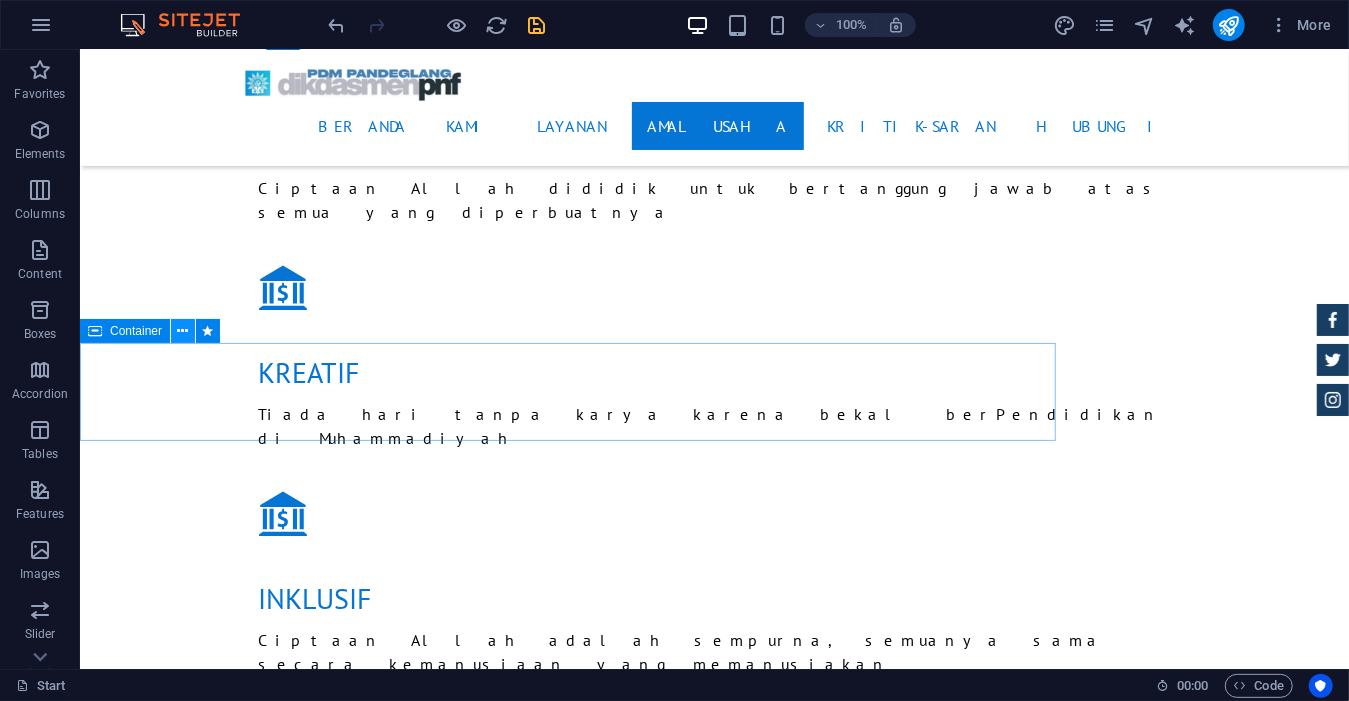 click at bounding box center (183, 331) 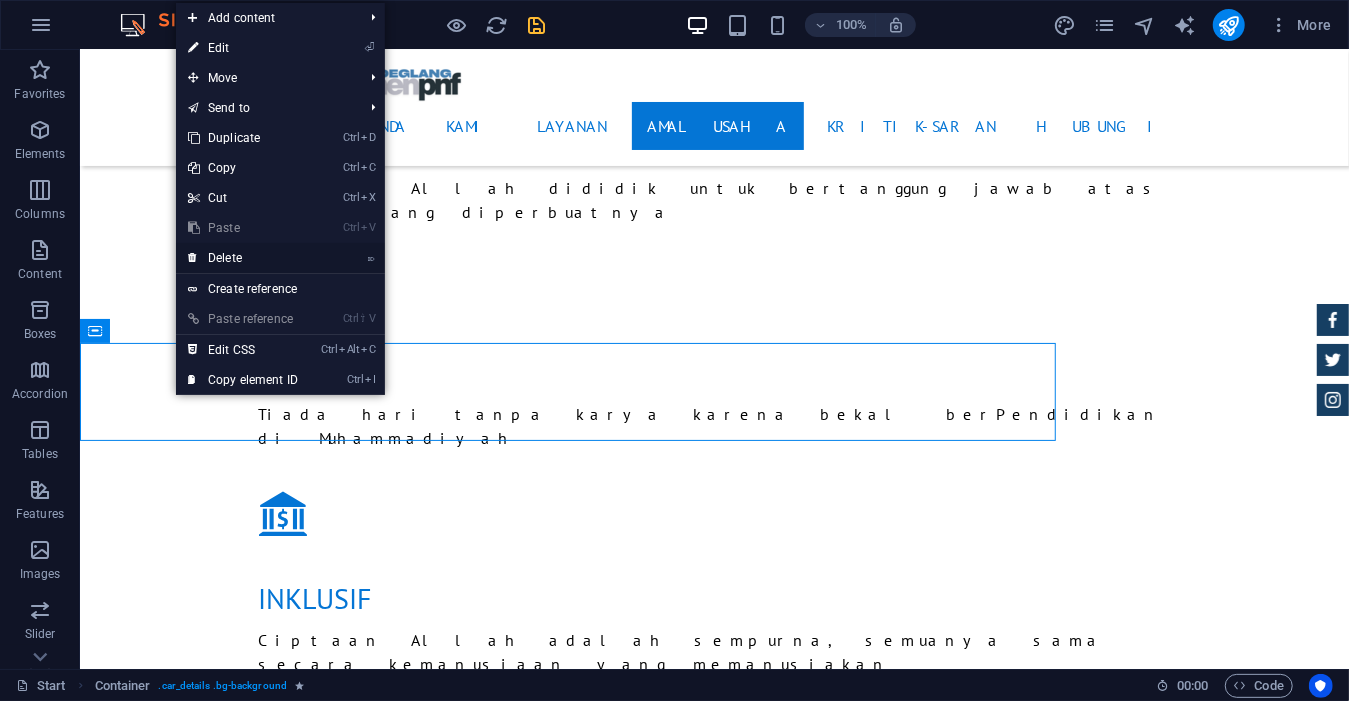 click on "⌦  Delete" at bounding box center [243, 258] 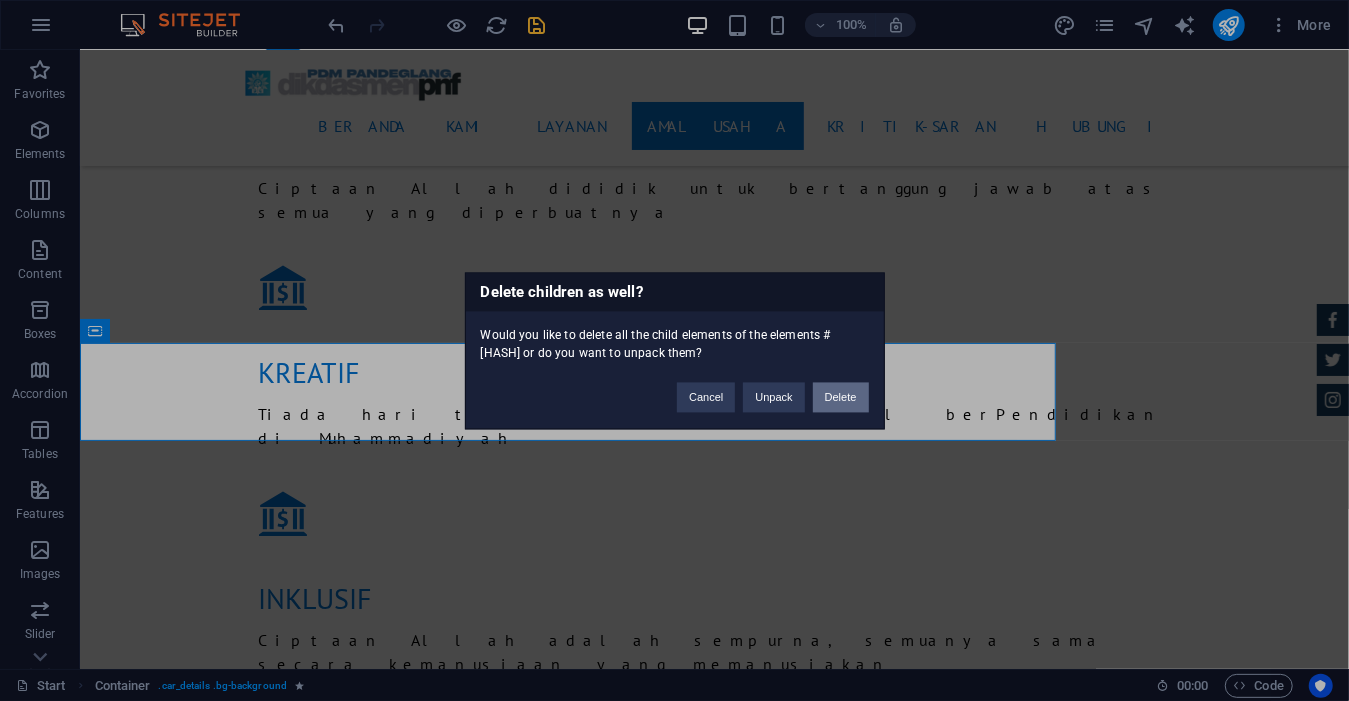click on "Delete" at bounding box center (841, 397) 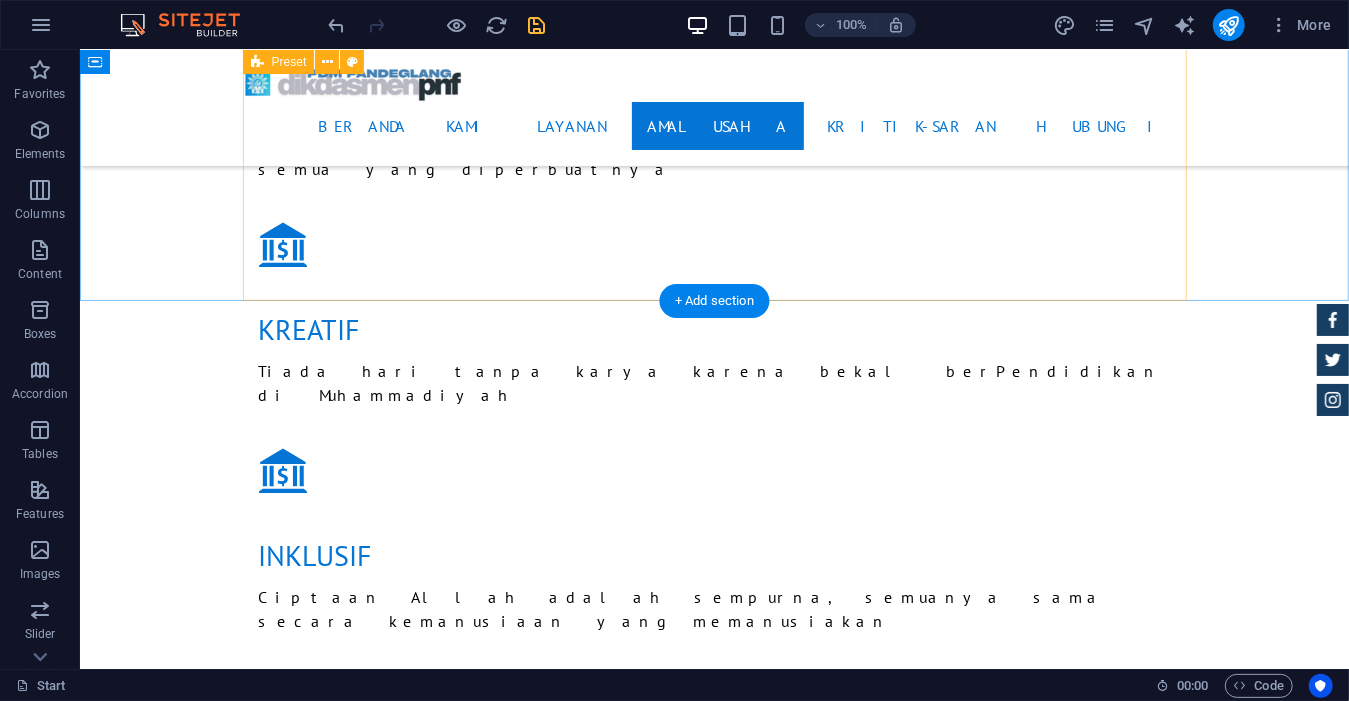 scroll, scrollTop: 4707, scrollLeft: 0, axis: vertical 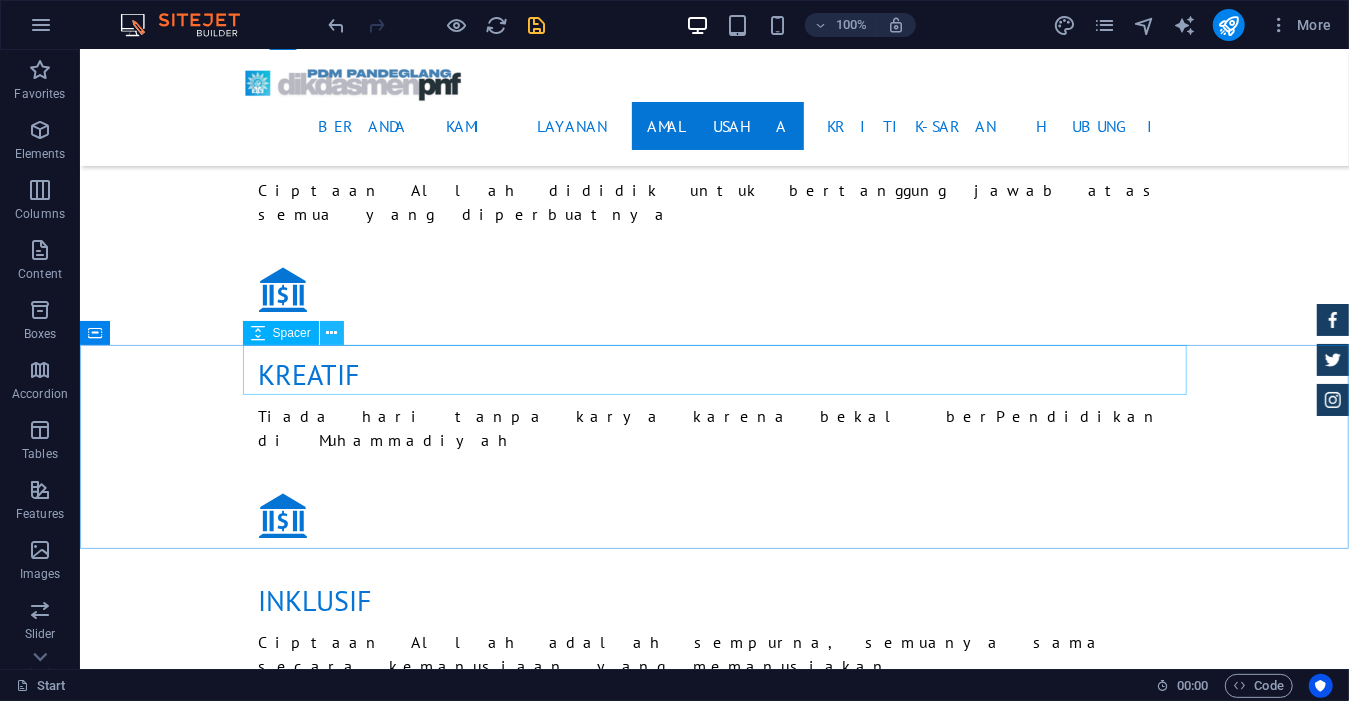 click at bounding box center (331, 333) 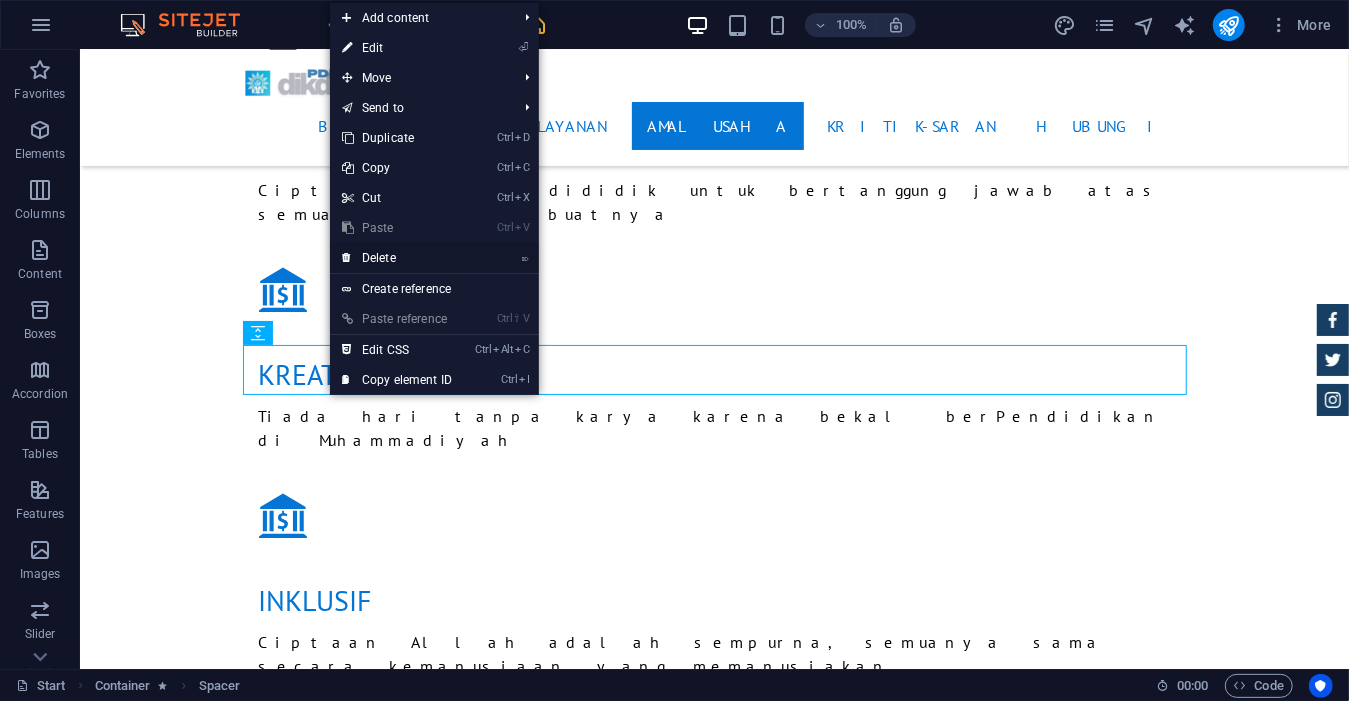 click on "⌦  Delete" at bounding box center (397, 258) 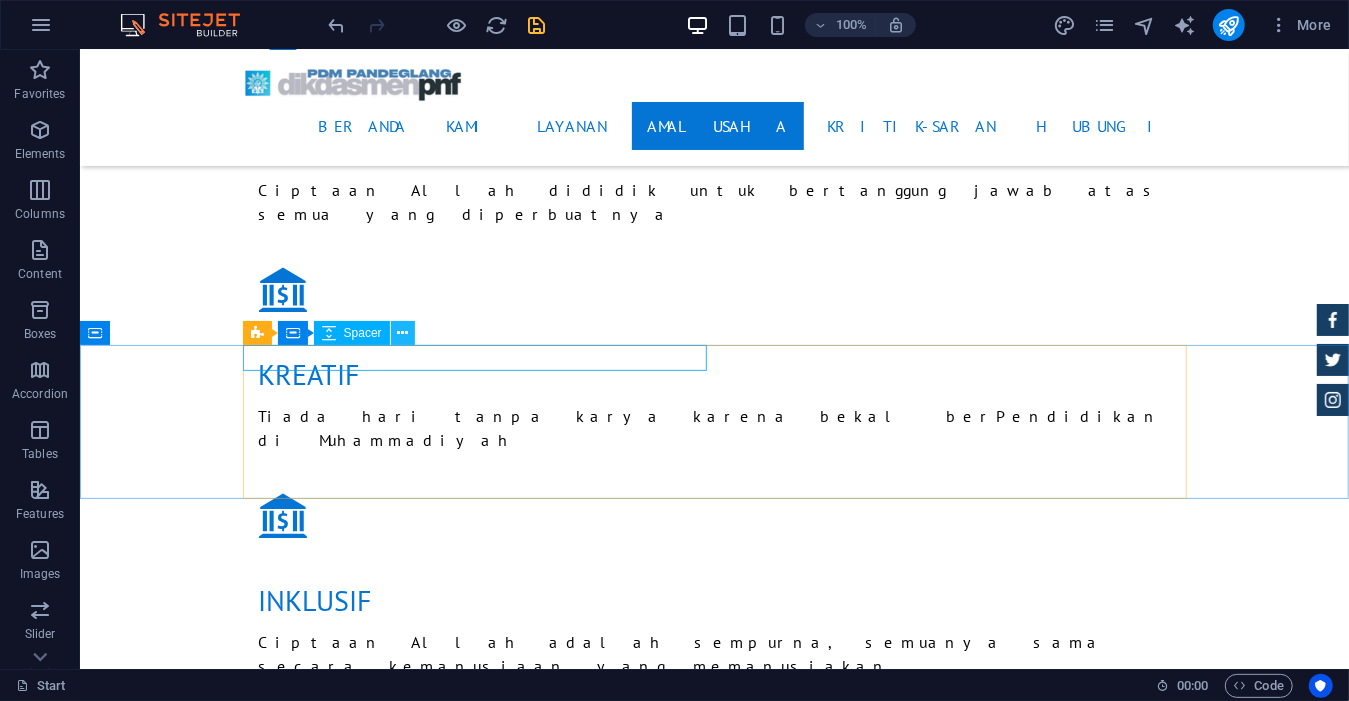 click at bounding box center (402, 333) 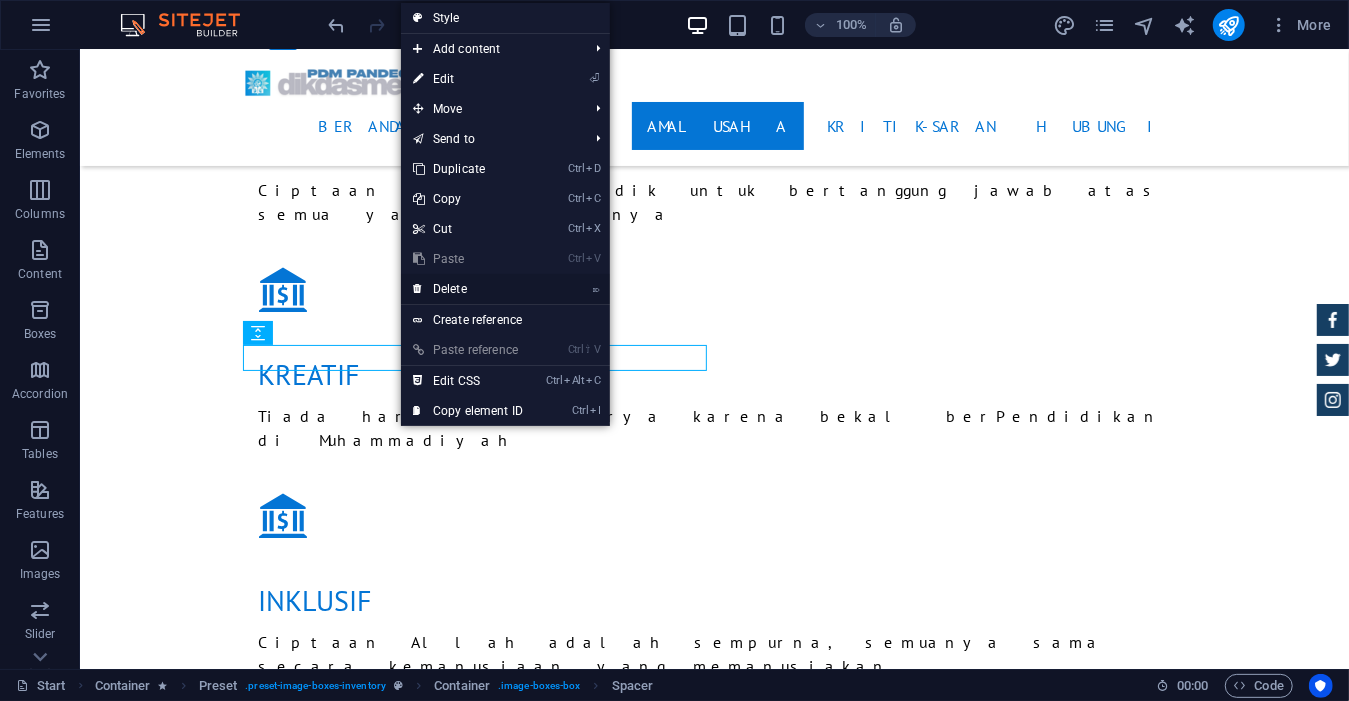 click on "⌦  Delete" at bounding box center (468, 289) 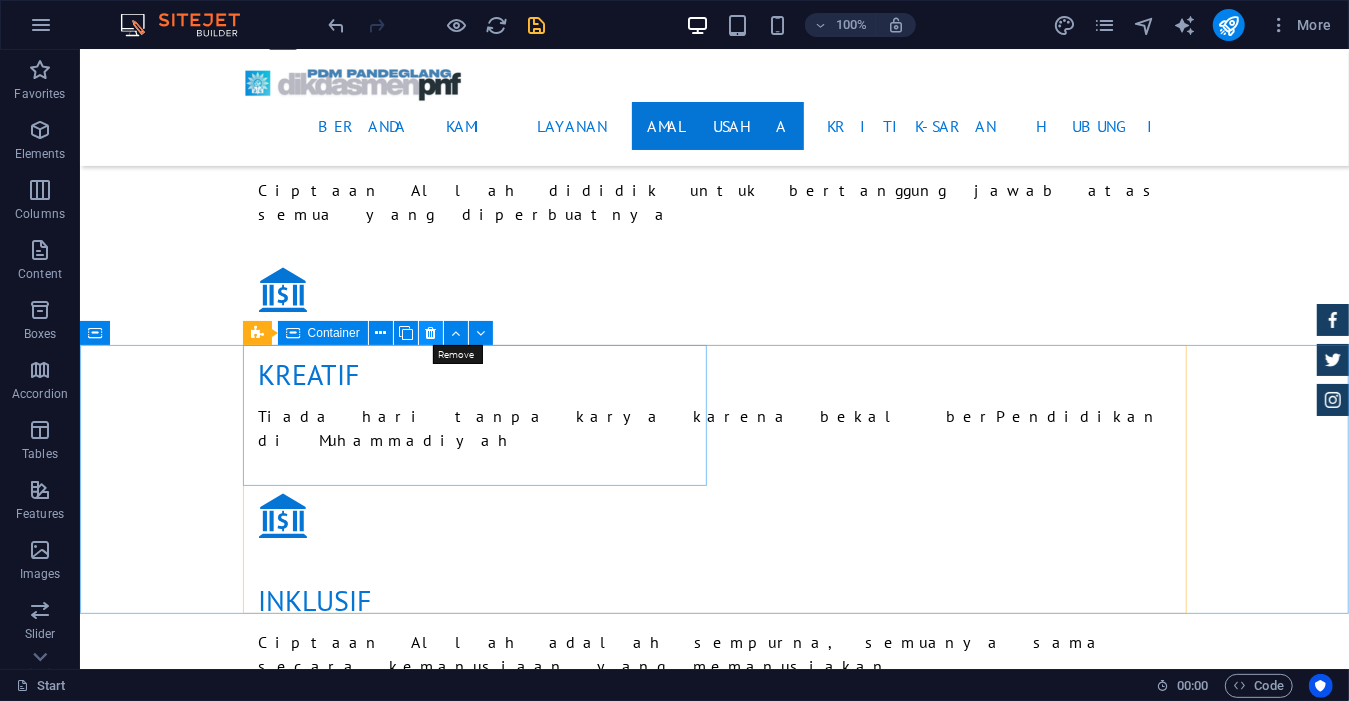 click at bounding box center [430, 333] 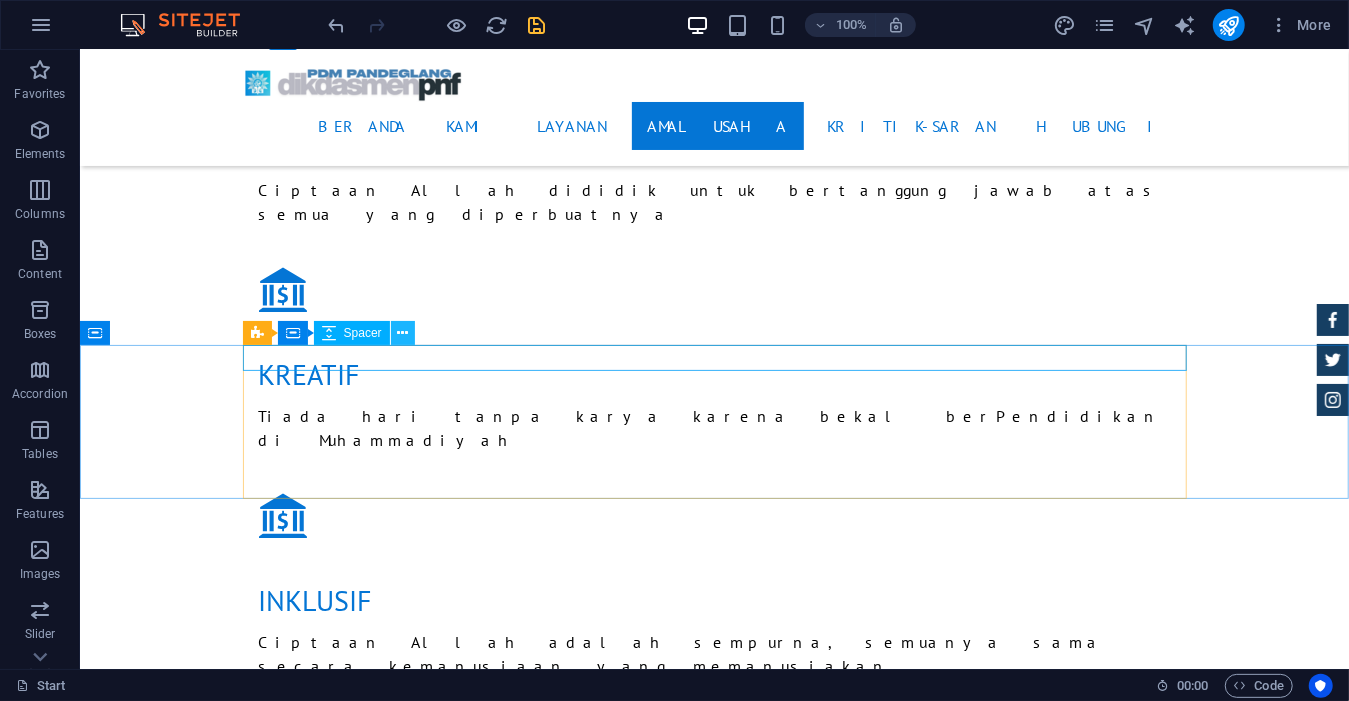 click at bounding box center [402, 333] 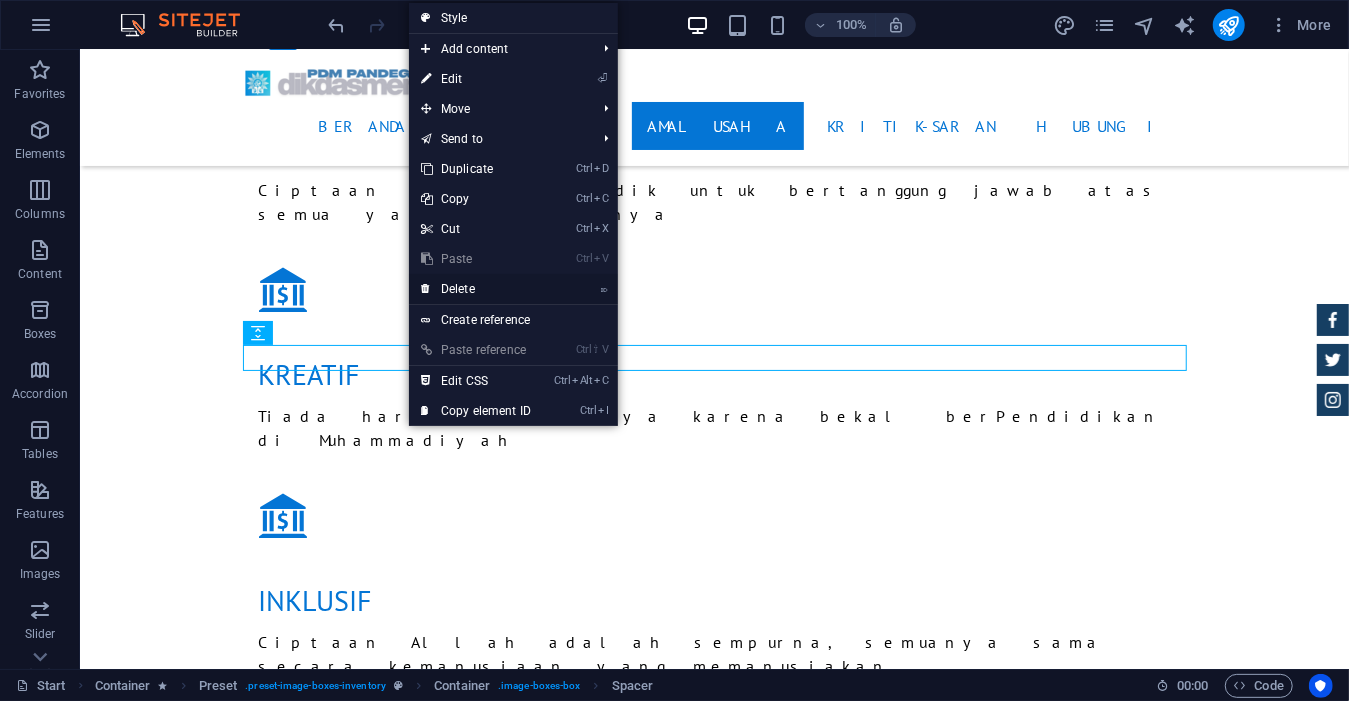 click on "⌦  Delete" at bounding box center [476, 289] 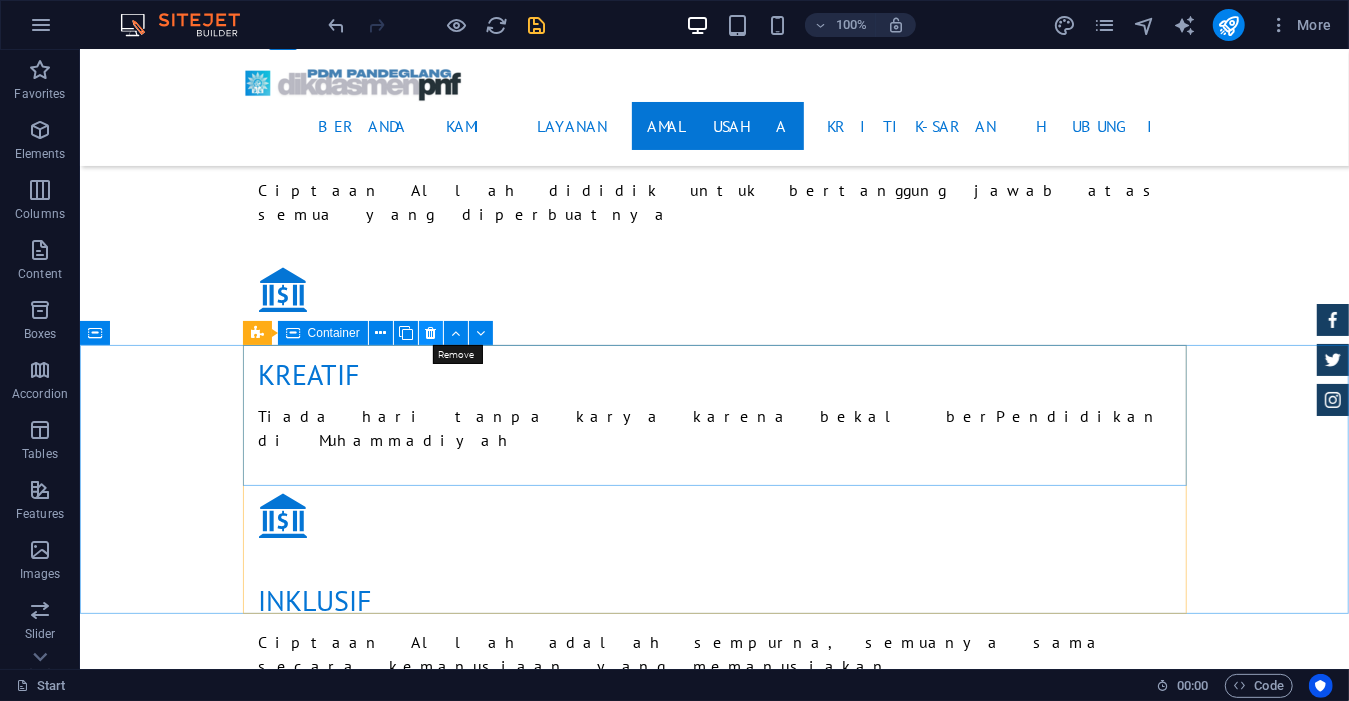 click at bounding box center (430, 333) 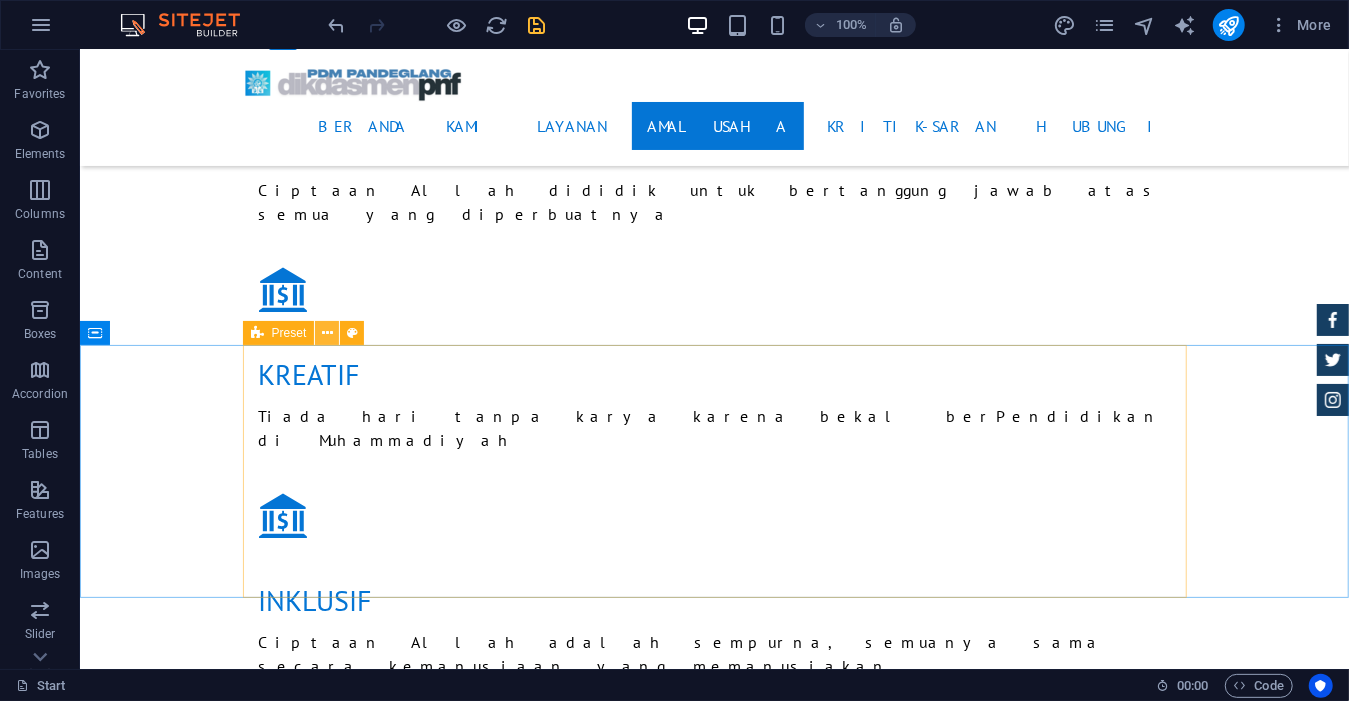 click at bounding box center [327, 333] 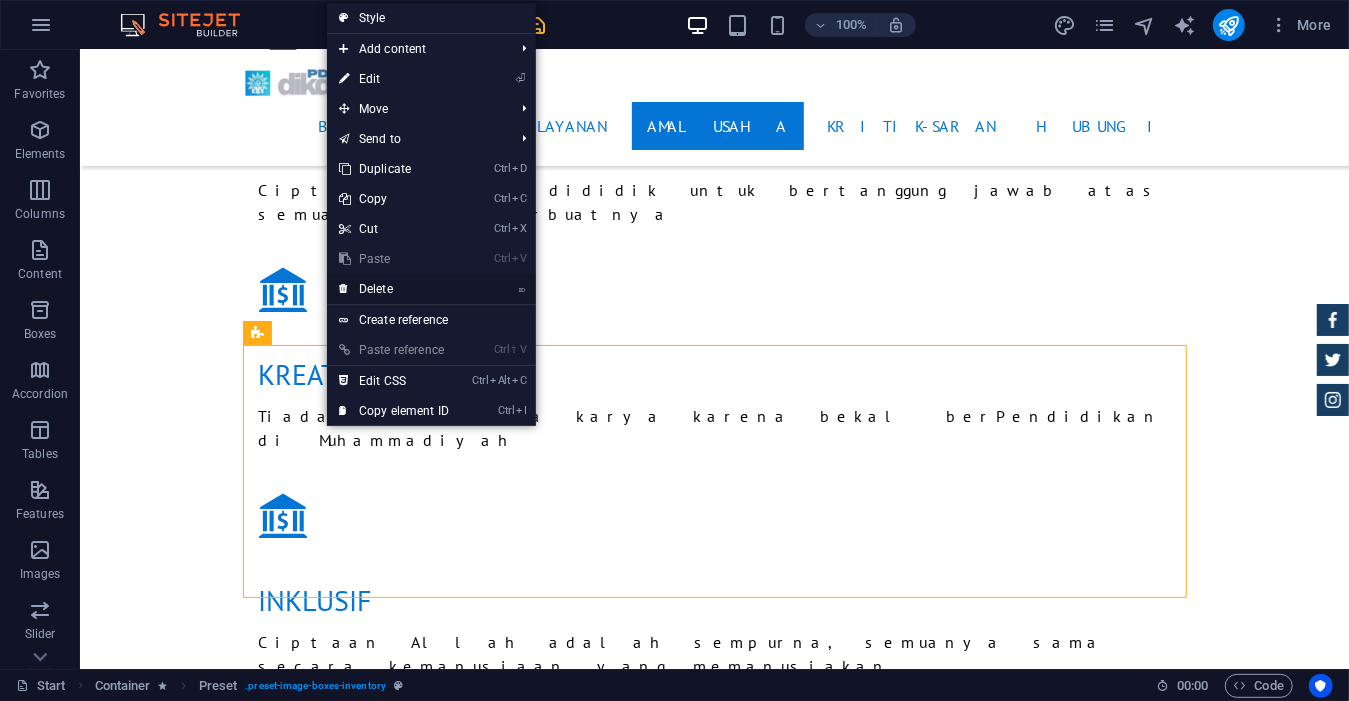 click on "⌦  Delete" at bounding box center [394, 289] 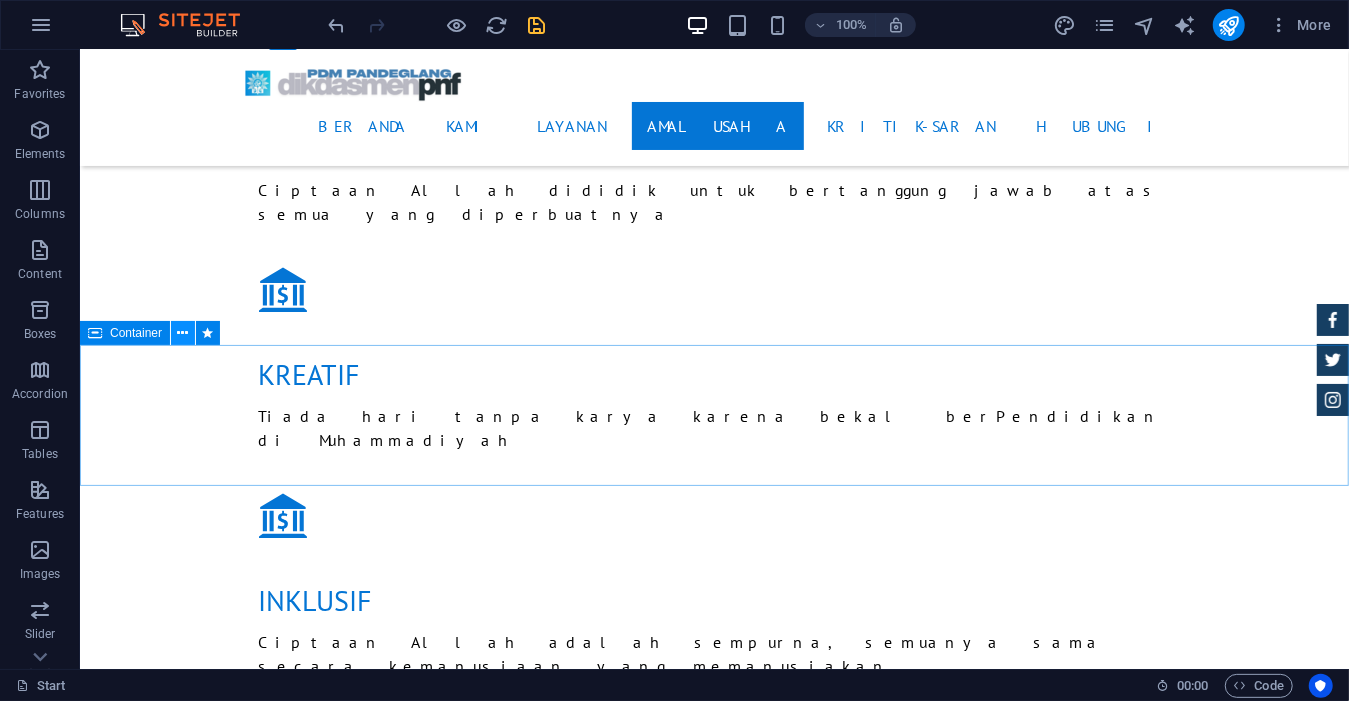 click at bounding box center (183, 333) 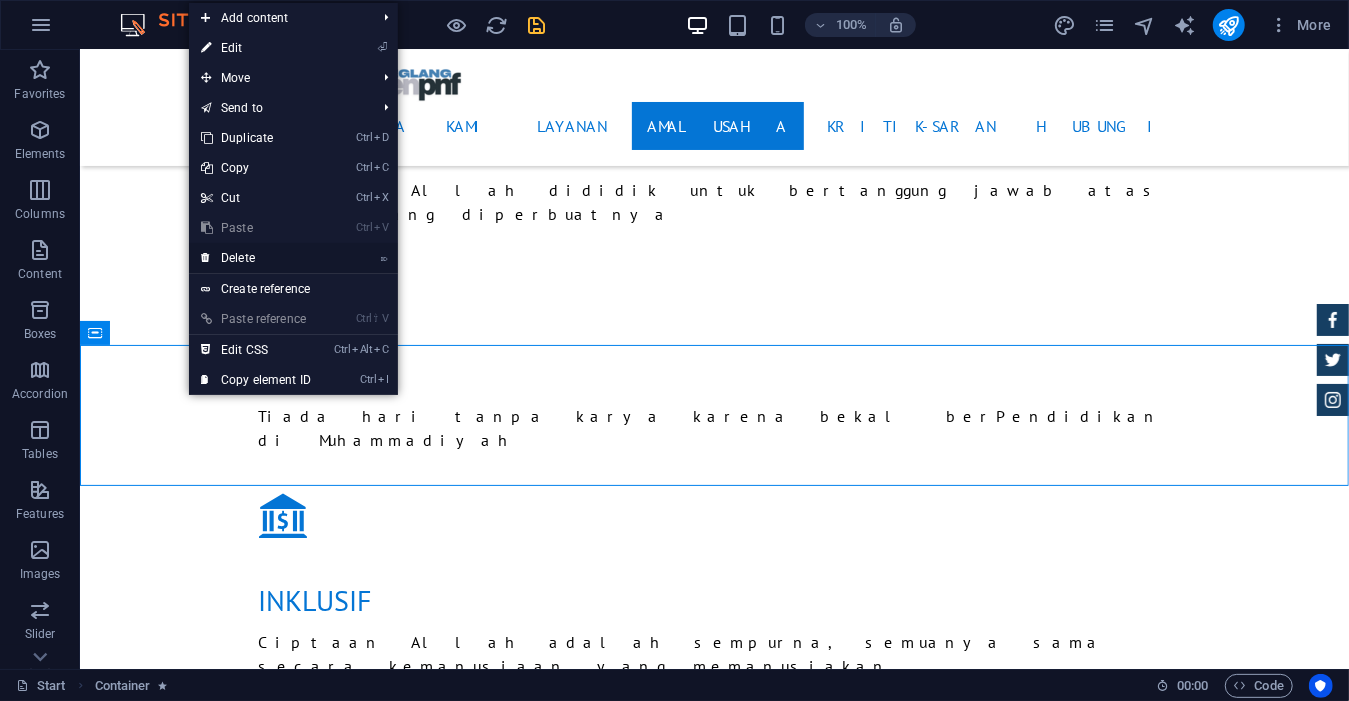 click on "⌦  Delete" at bounding box center (256, 258) 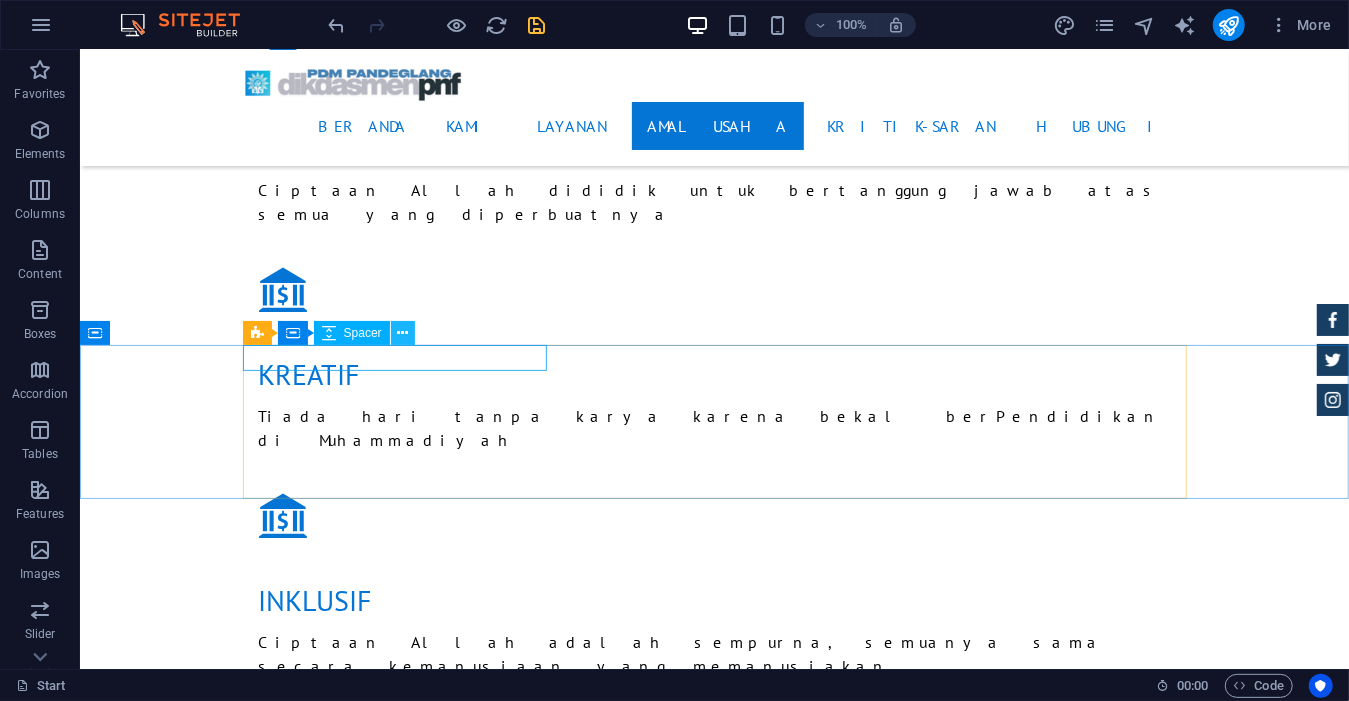 click at bounding box center [402, 333] 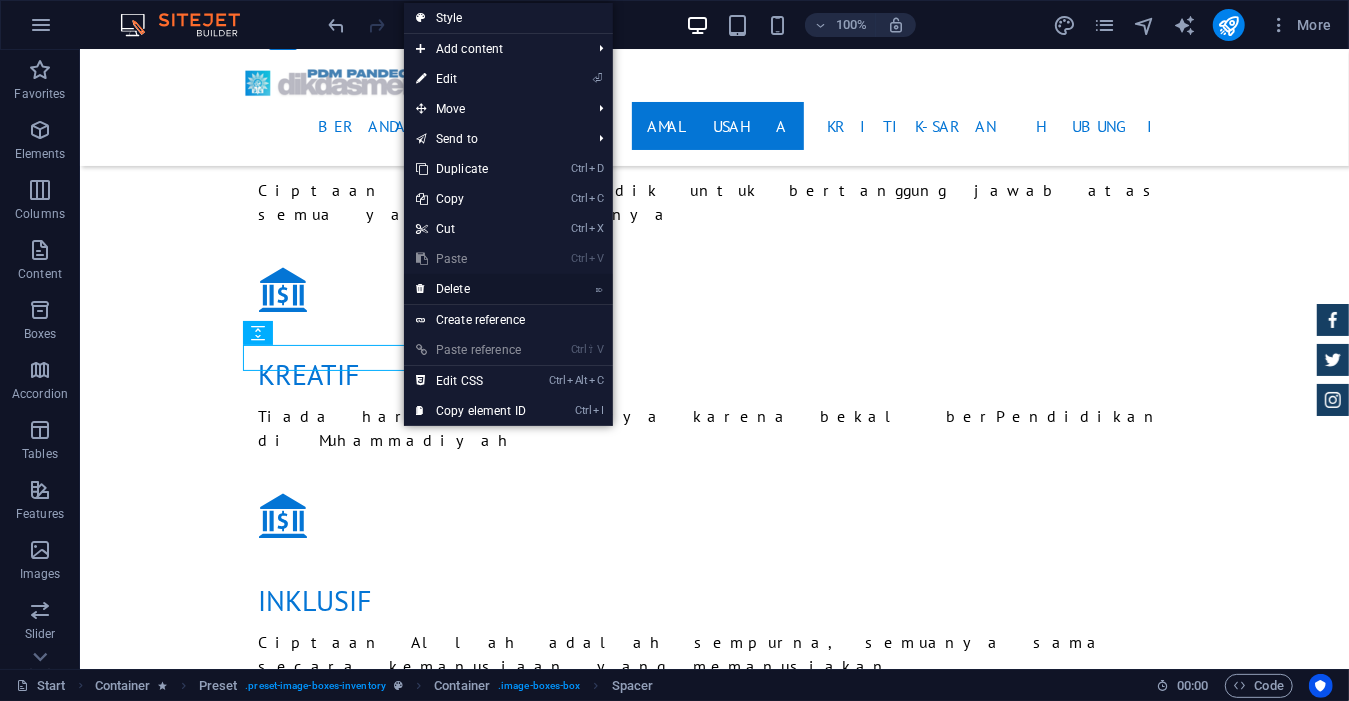 click on "⌦  Delete" at bounding box center (471, 289) 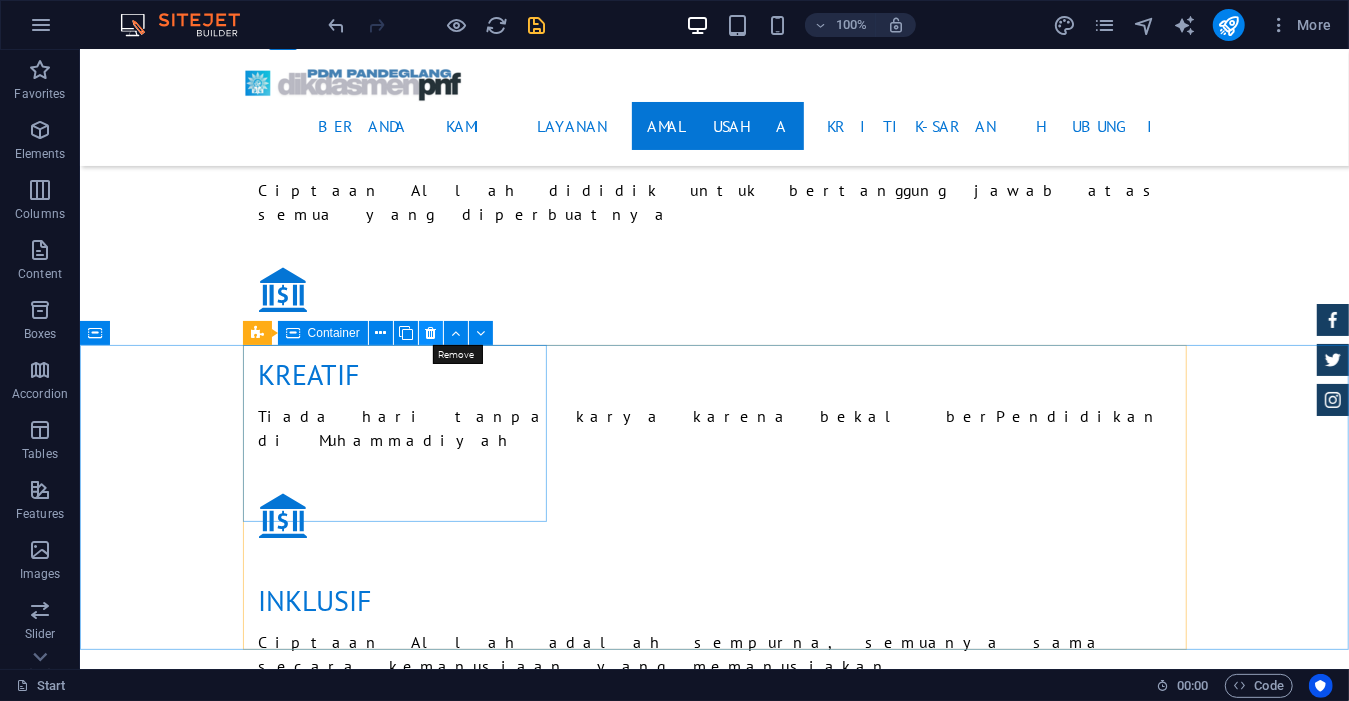 click at bounding box center [430, 333] 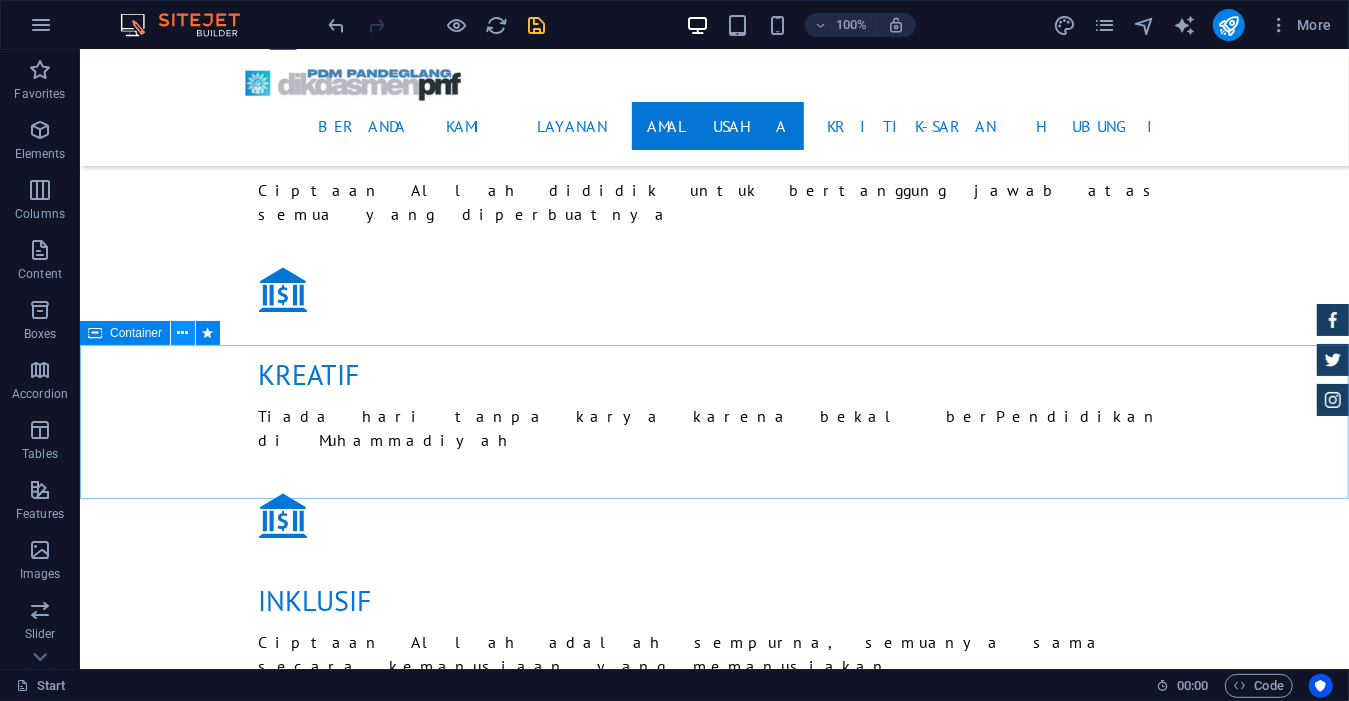 click at bounding box center (183, 333) 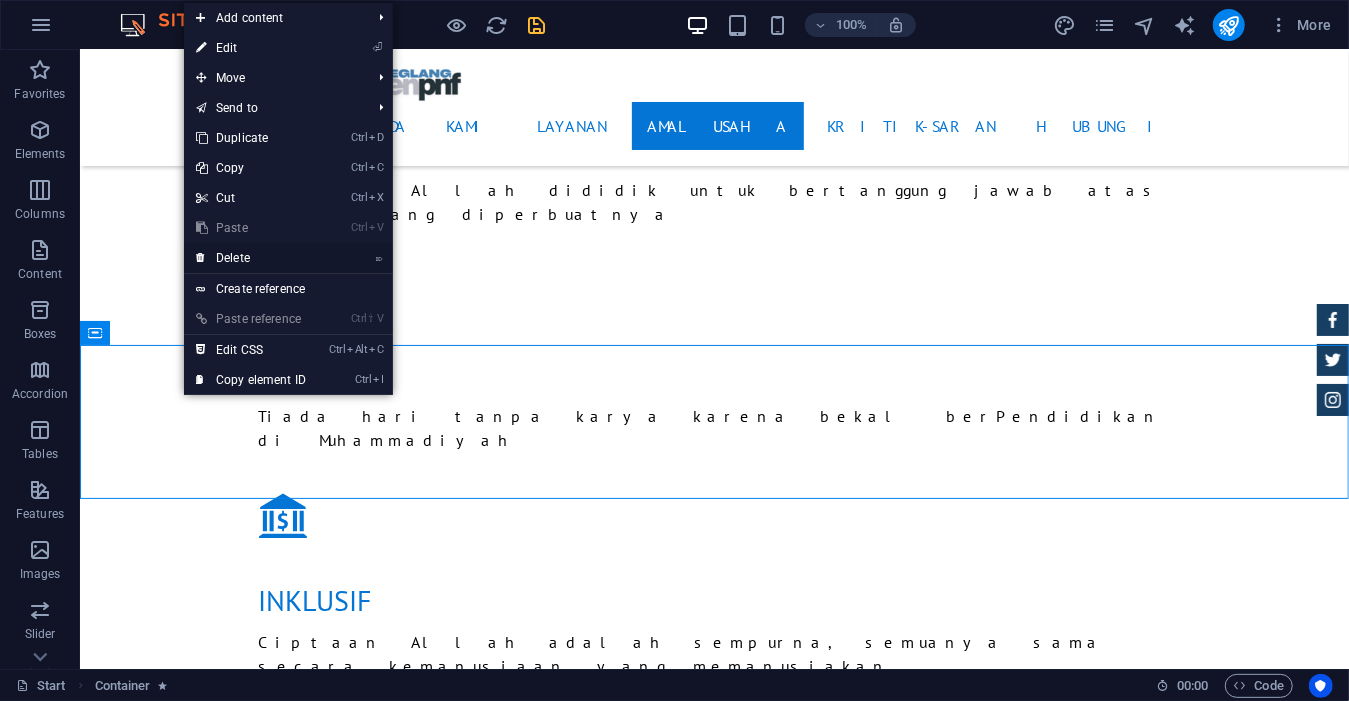 click on "⌦  Delete" at bounding box center [251, 258] 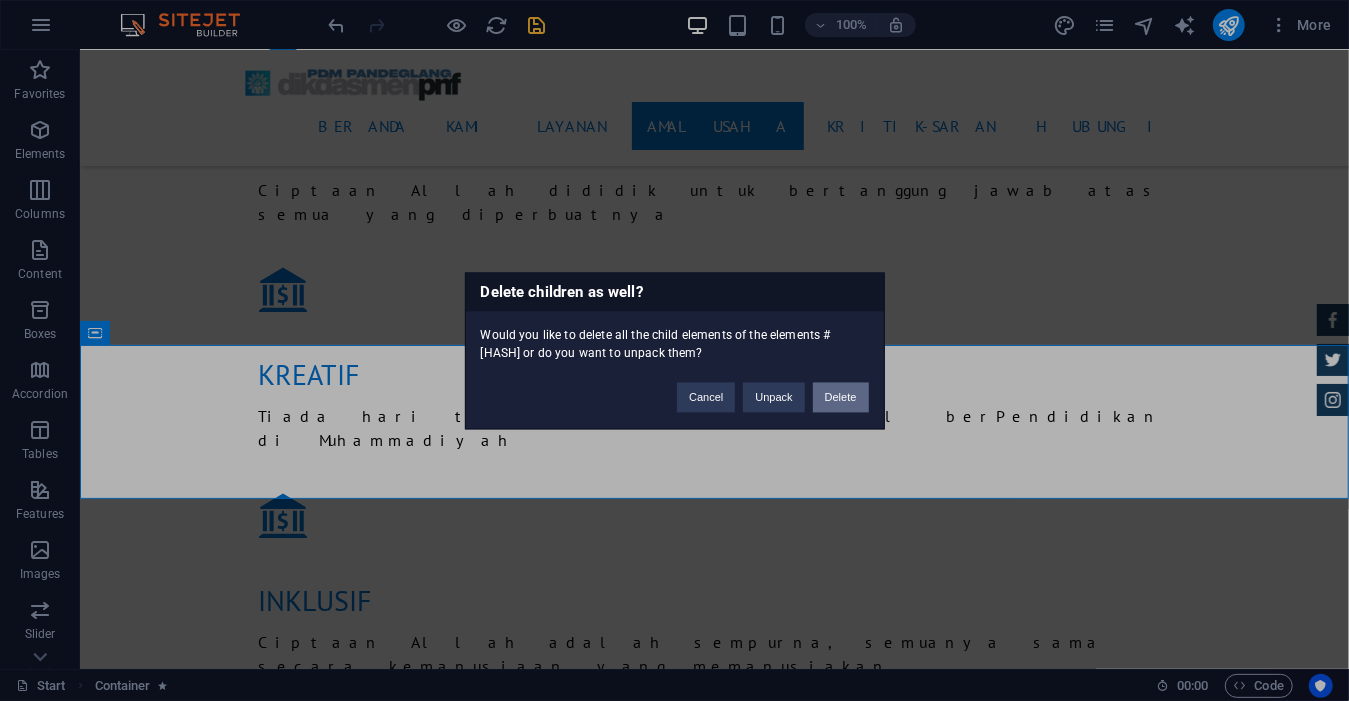 click on "Delete" at bounding box center [841, 397] 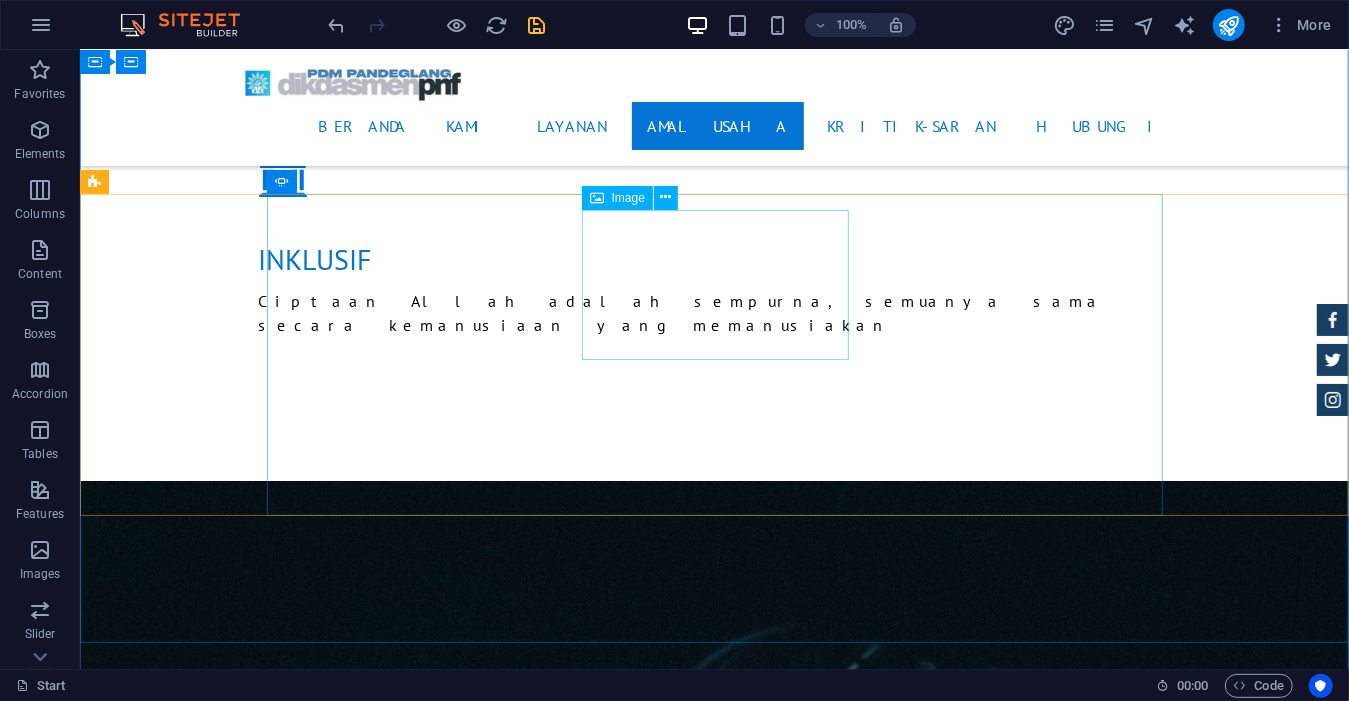 scroll, scrollTop: 5040, scrollLeft: 0, axis: vertical 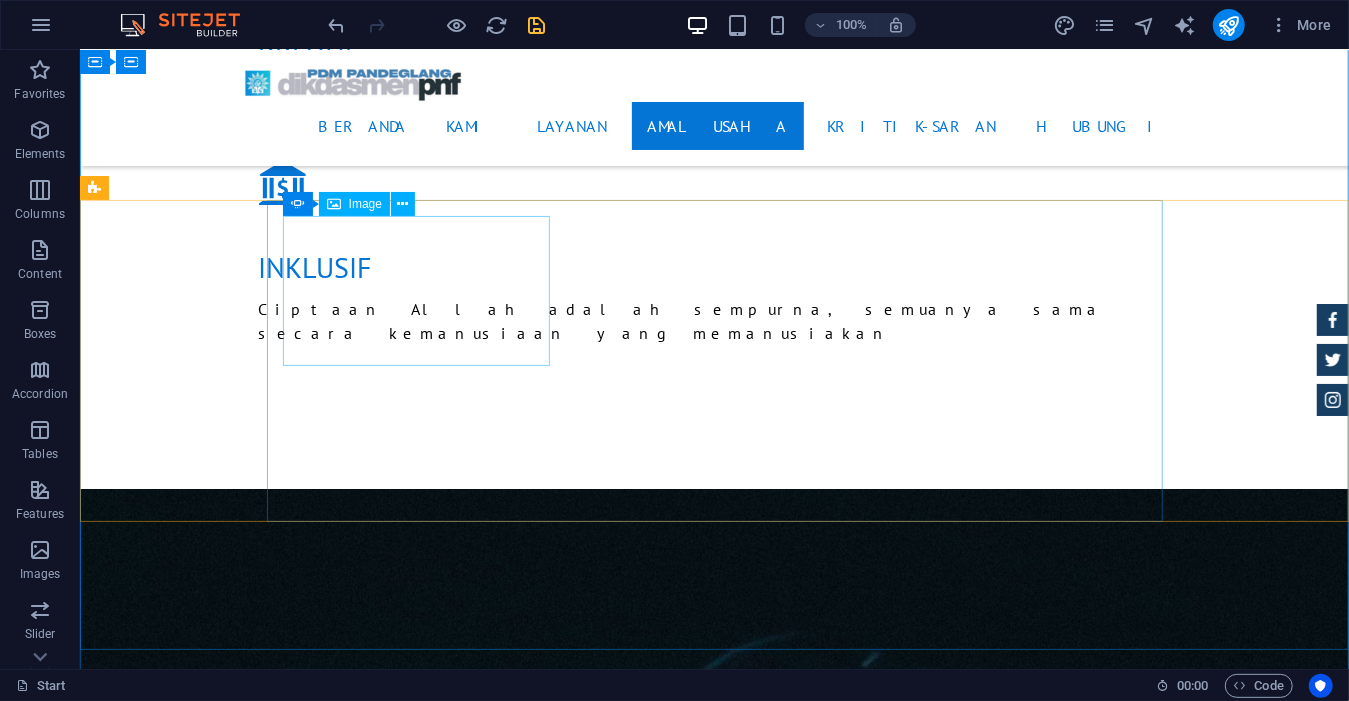 click at bounding box center [-498, 10002] 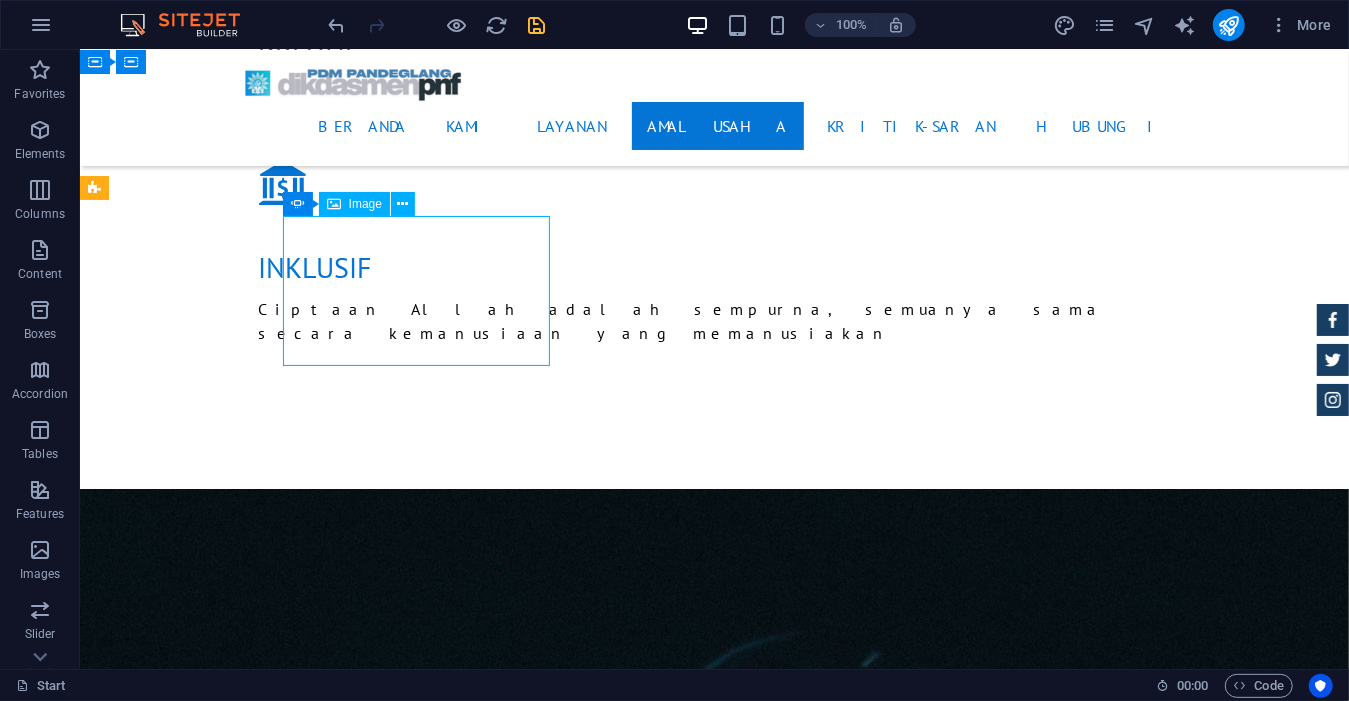 click at bounding box center (-498, 10002) 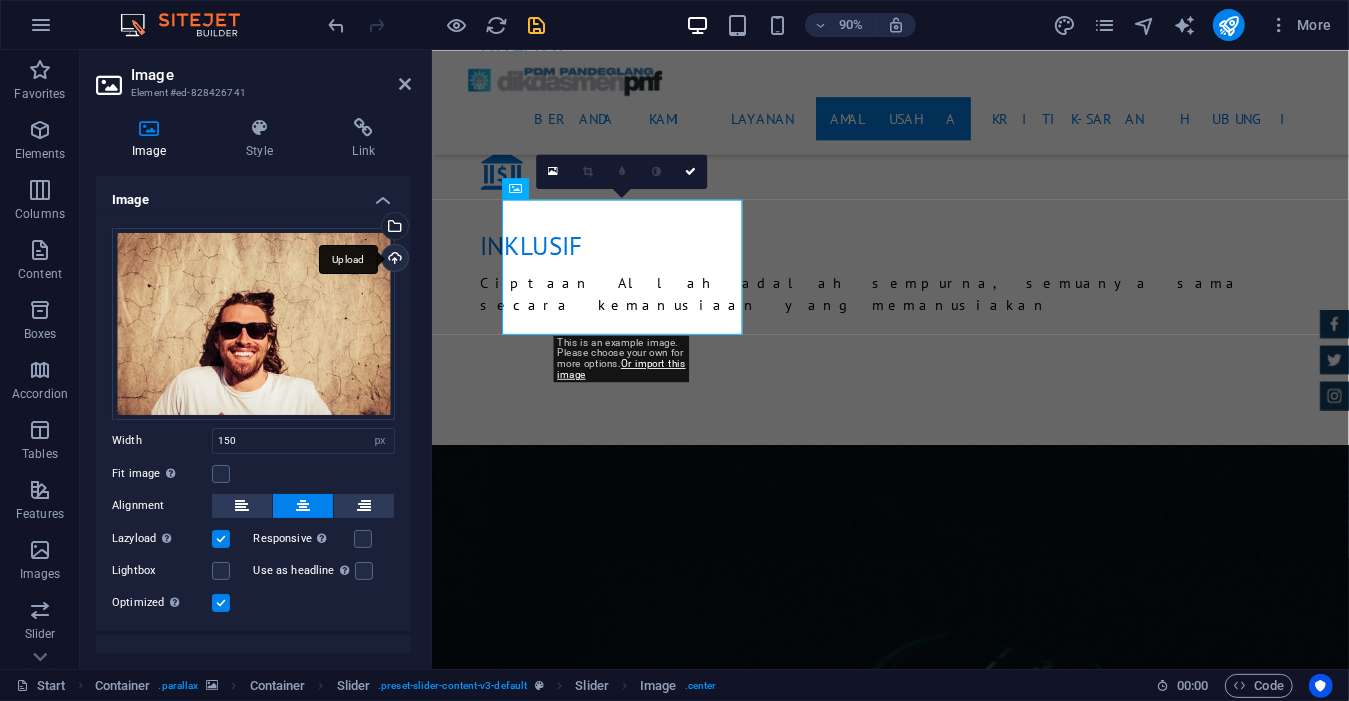 click on "Upload" at bounding box center (393, 260) 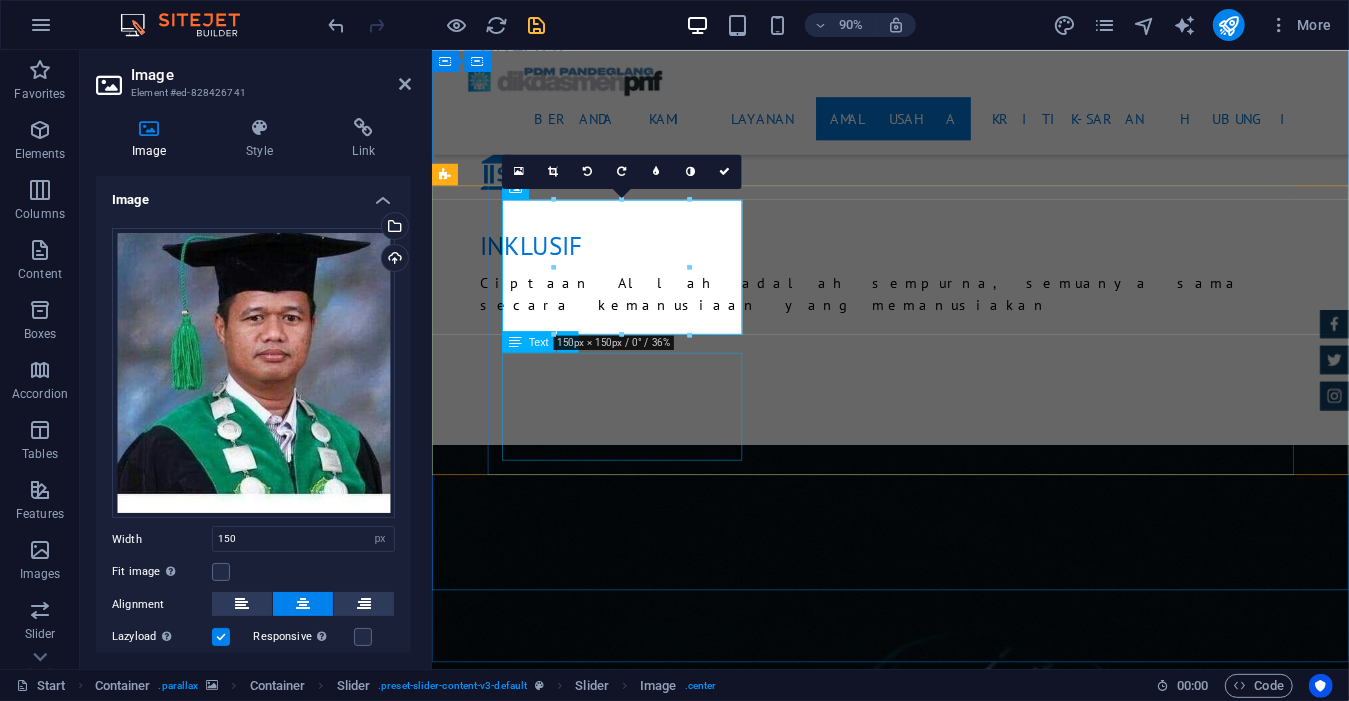 click on "Jonny Doe  -  Lorem ipsum dolor sit amet, consetetur sadipscing elitr, sed diam nonumy eirmod tempor invidunt ut labore et dolore magna aliquyam erat." at bounding box center (-271, 10240) 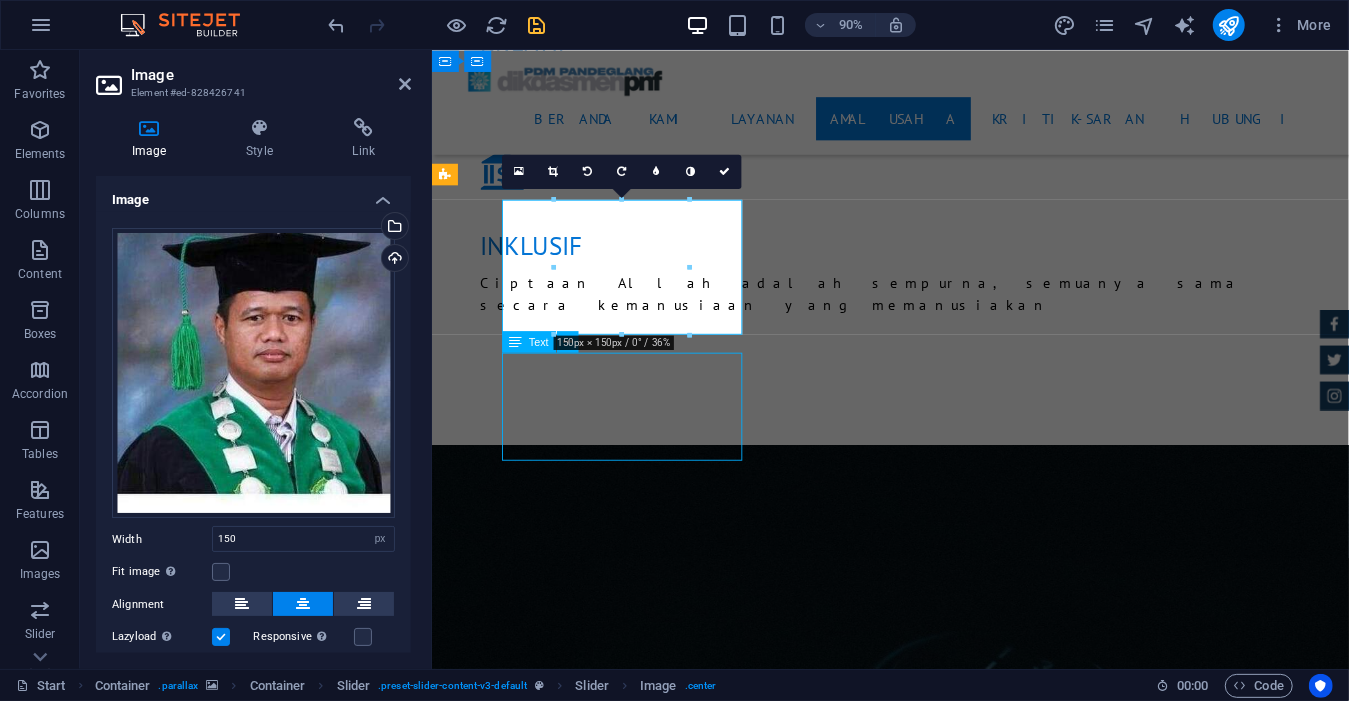 click on "Jonny Doe  -  Lorem ipsum dolor sit amet, consetetur sadipscing elitr, sed diam nonumy eirmod tempor invidunt ut labore et dolore magna aliquyam erat." at bounding box center (-271, 10240) 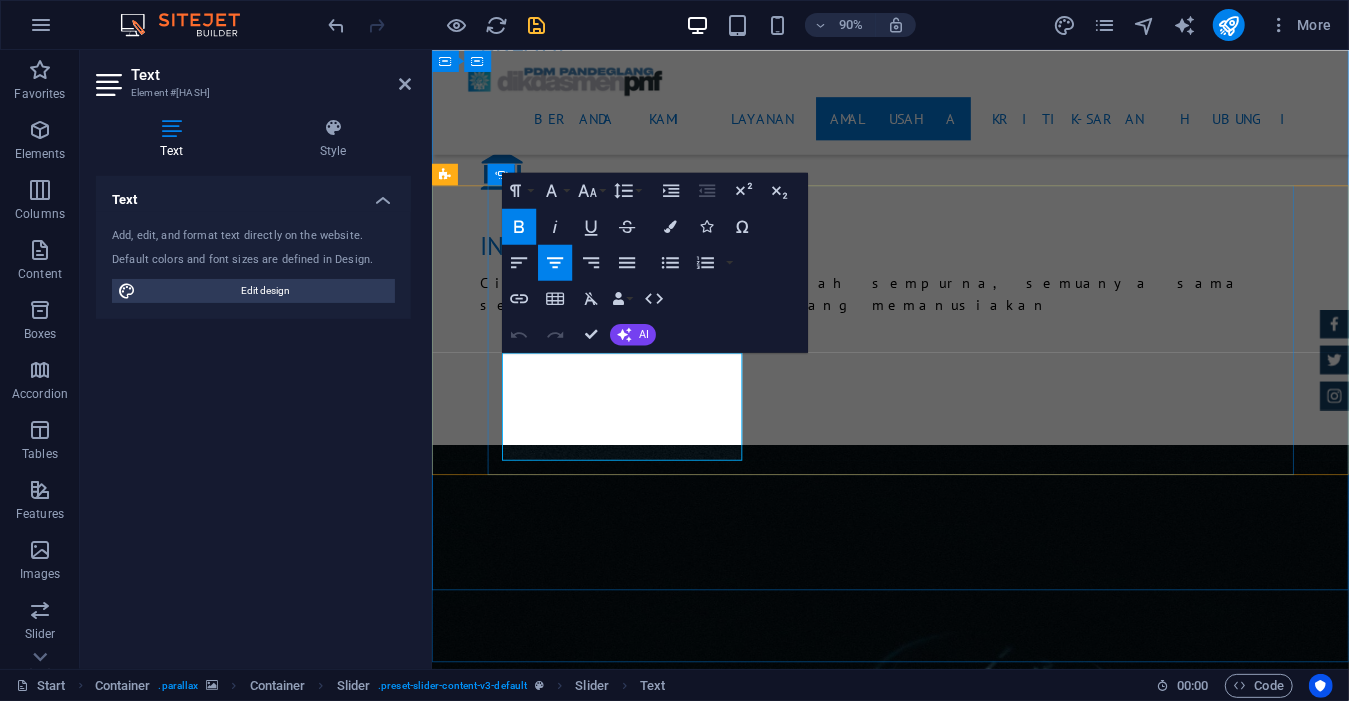 click on "Jonny Doe" at bounding box center [-351, 10192] 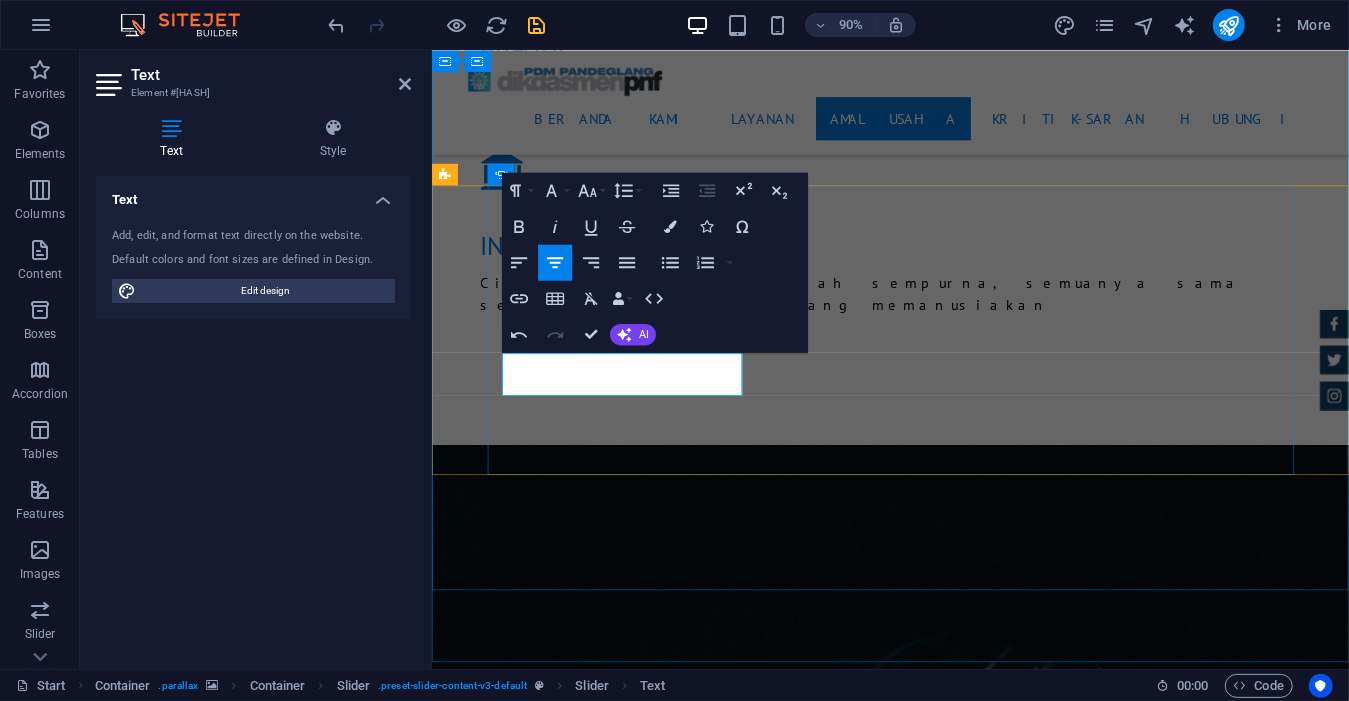 click on "olore magna aliquyam erat." at bounding box center [-260, 10228] 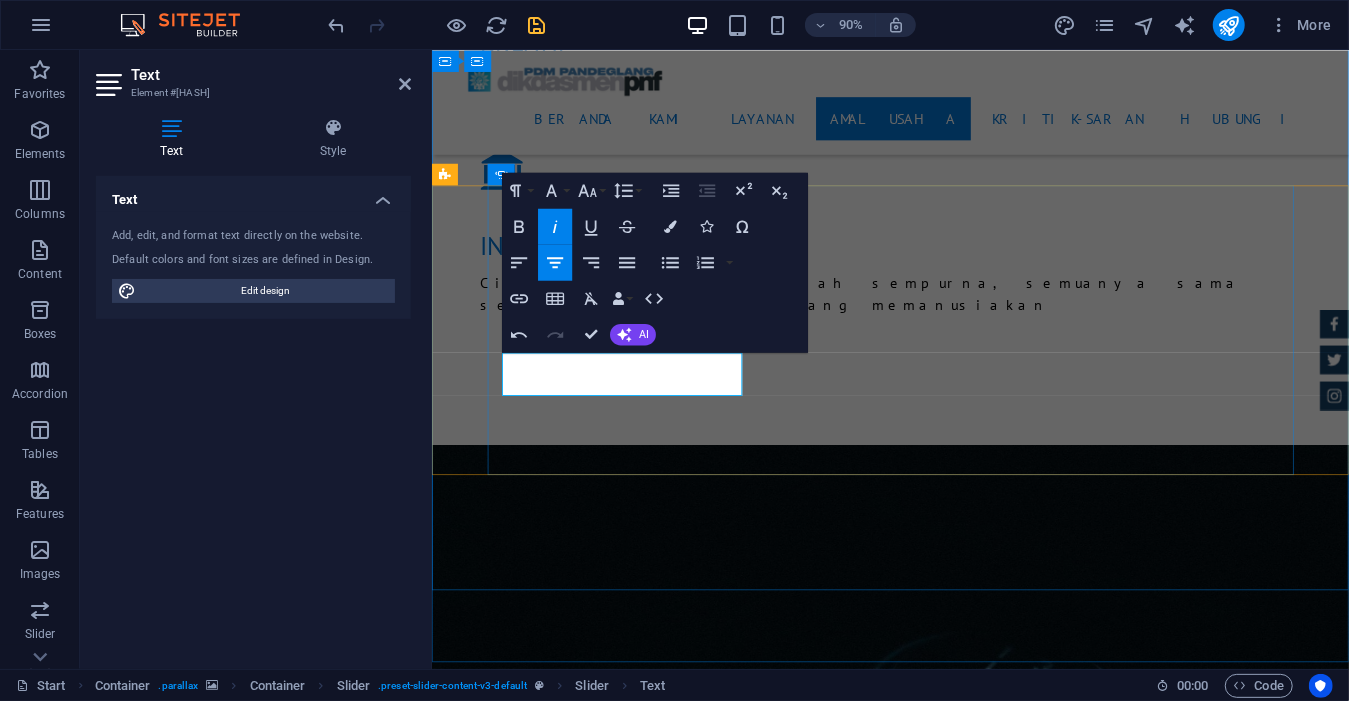 click on "olore magna aliquyam erat." at bounding box center [-260, 10228] 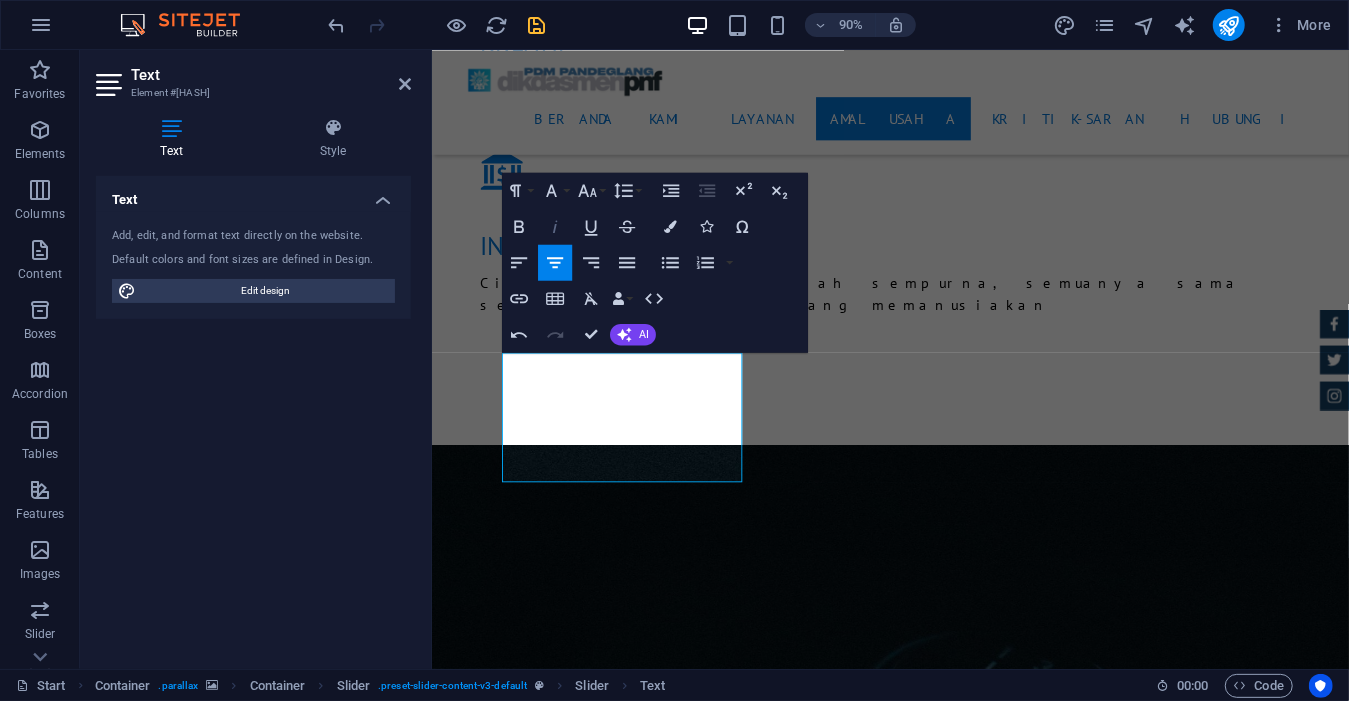 click 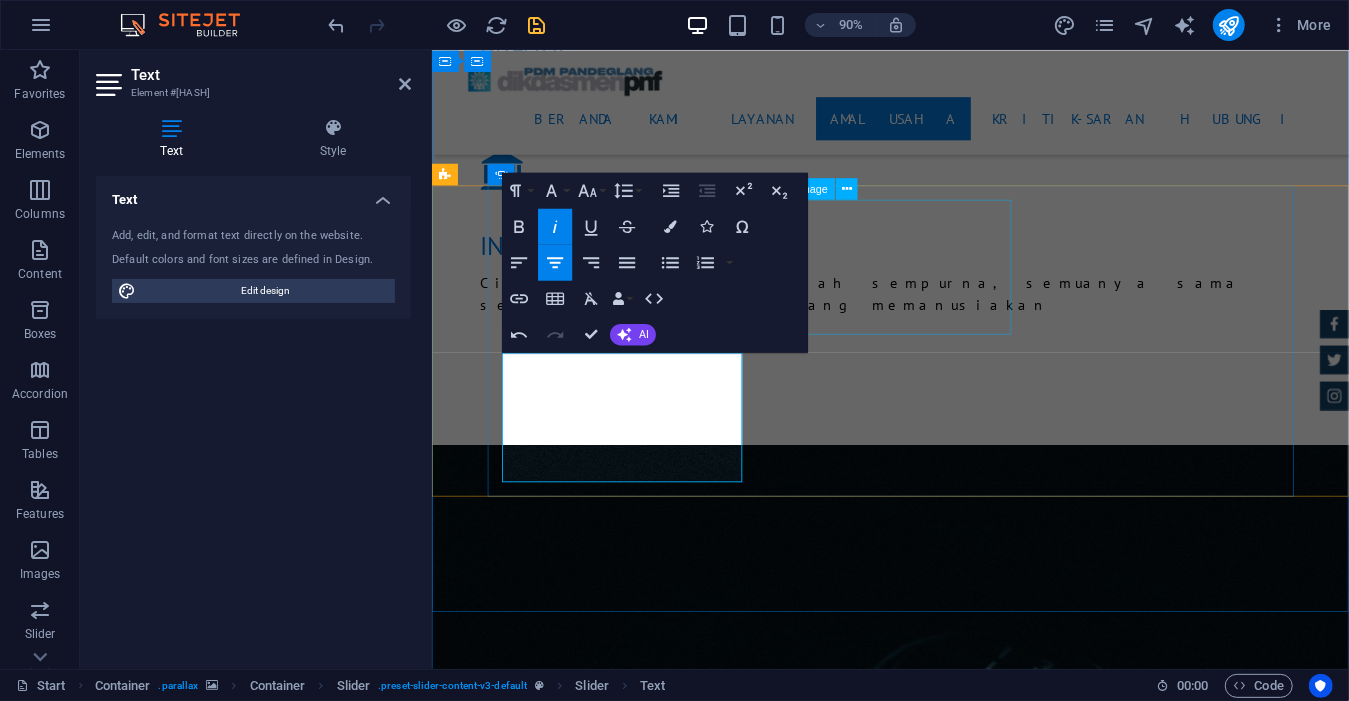click at bounding box center [-271, 10443] 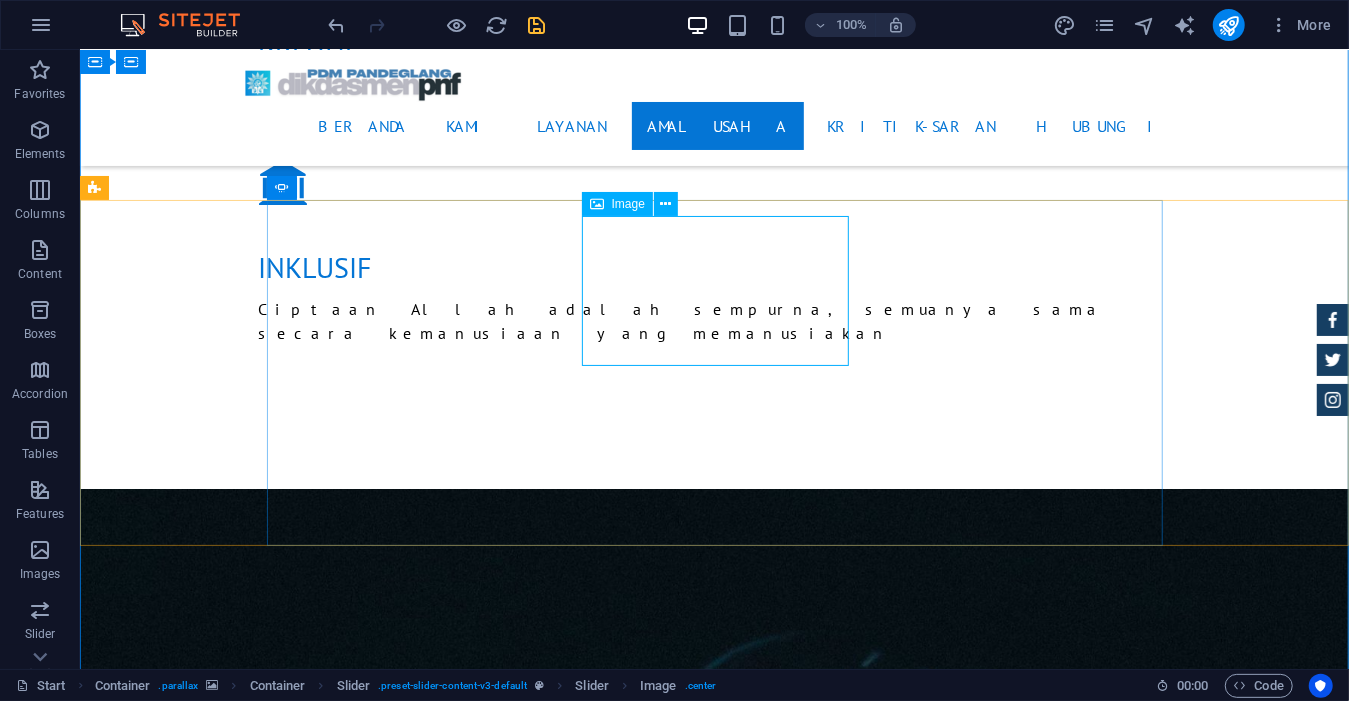 click at bounding box center [-498, 10360] 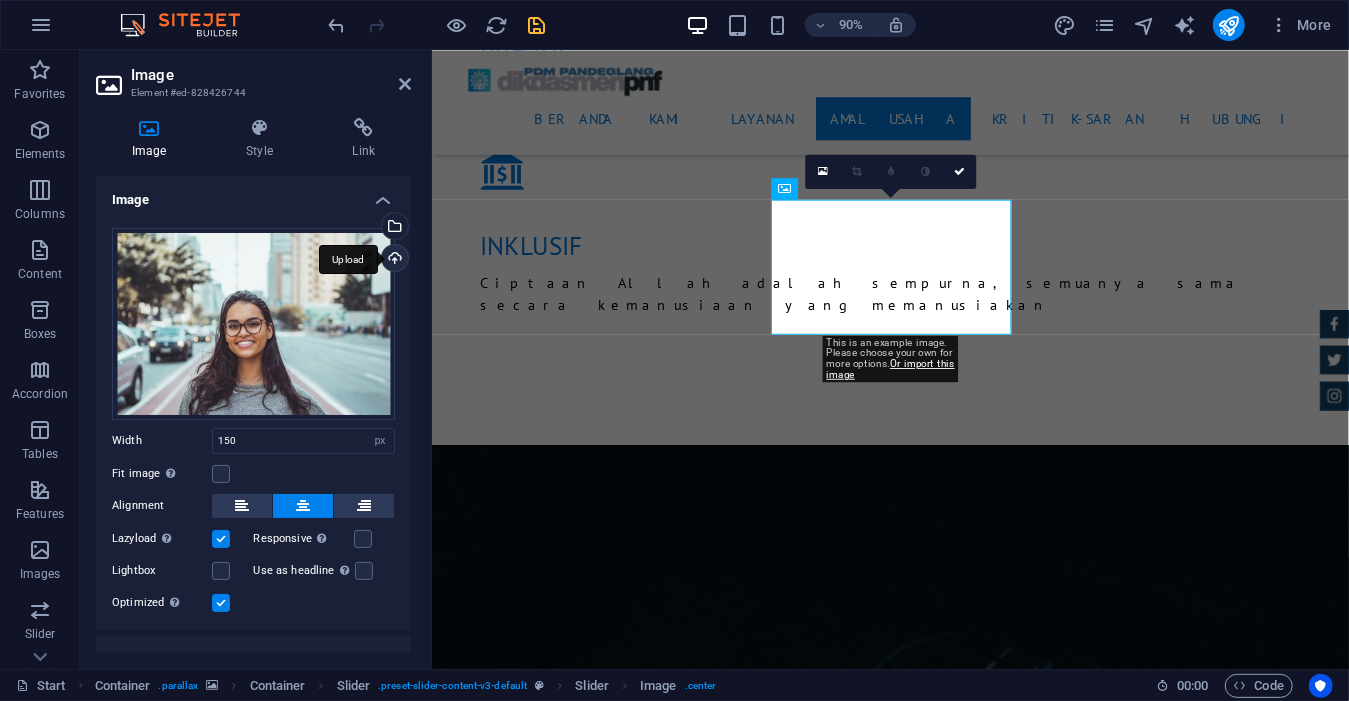 click on "Upload" at bounding box center [393, 260] 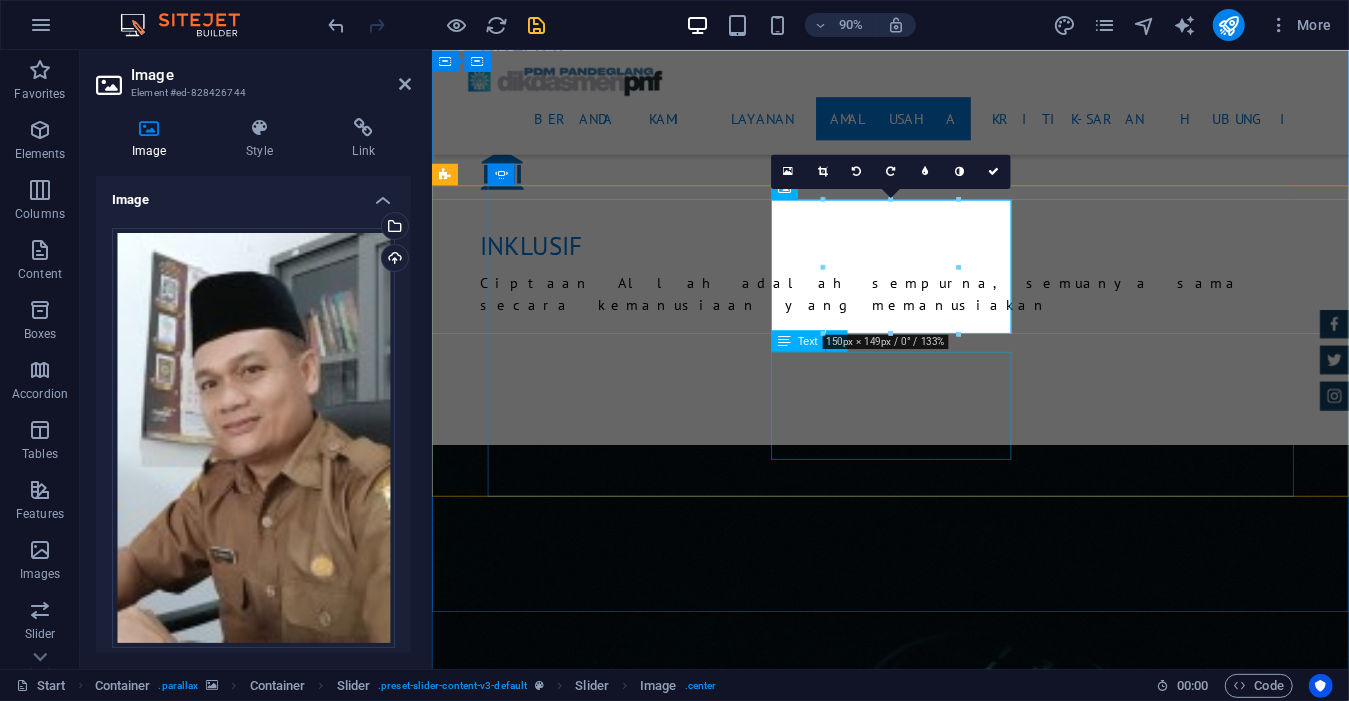 click on "Tina Many  -  Lorem ipsum dolor sit amet, consetetur sadipscing elitr, sed diam nonumy eirmod tempor invidunt ut labore et dolore magna aliquyam erat." at bounding box center [-271, 10597] 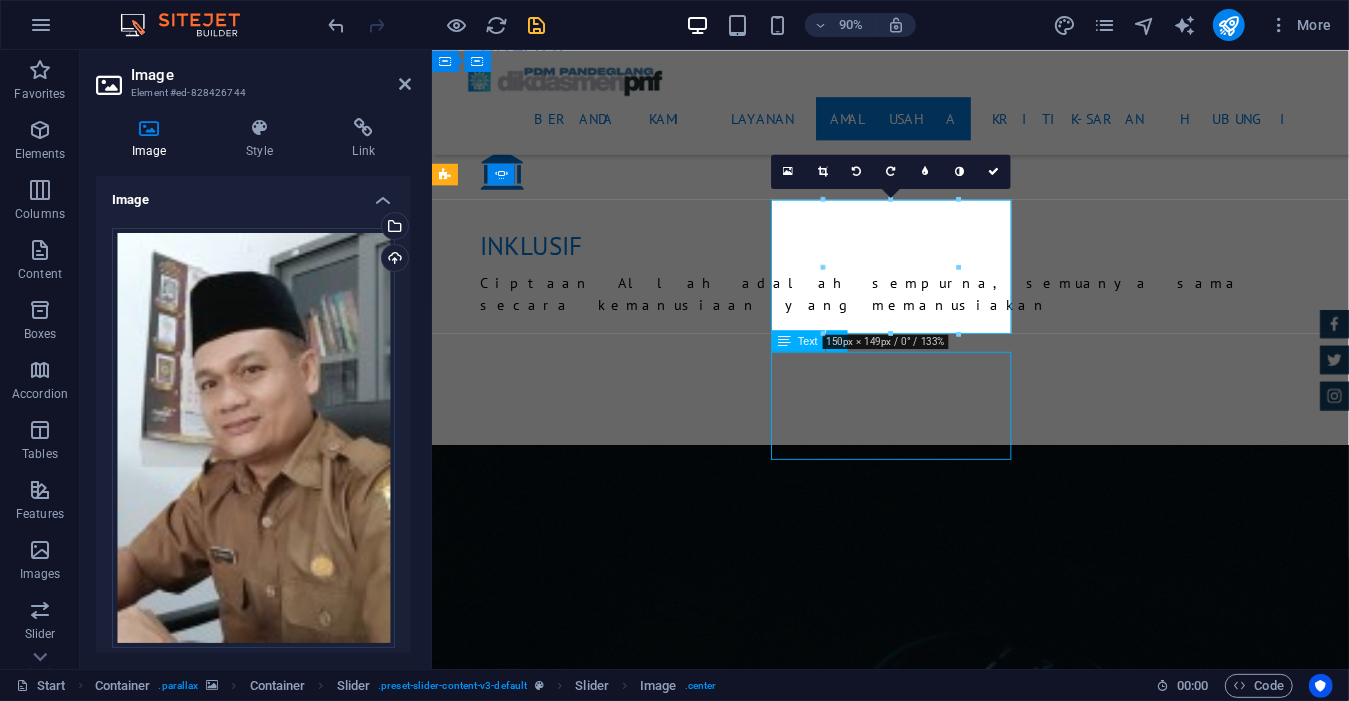 click on "Tina Many  -  Lorem ipsum dolor sit amet, consetetur sadipscing elitr, sed diam nonumy eirmod tempor invidunt ut labore et dolore magna aliquyam erat." at bounding box center (-271, 10597) 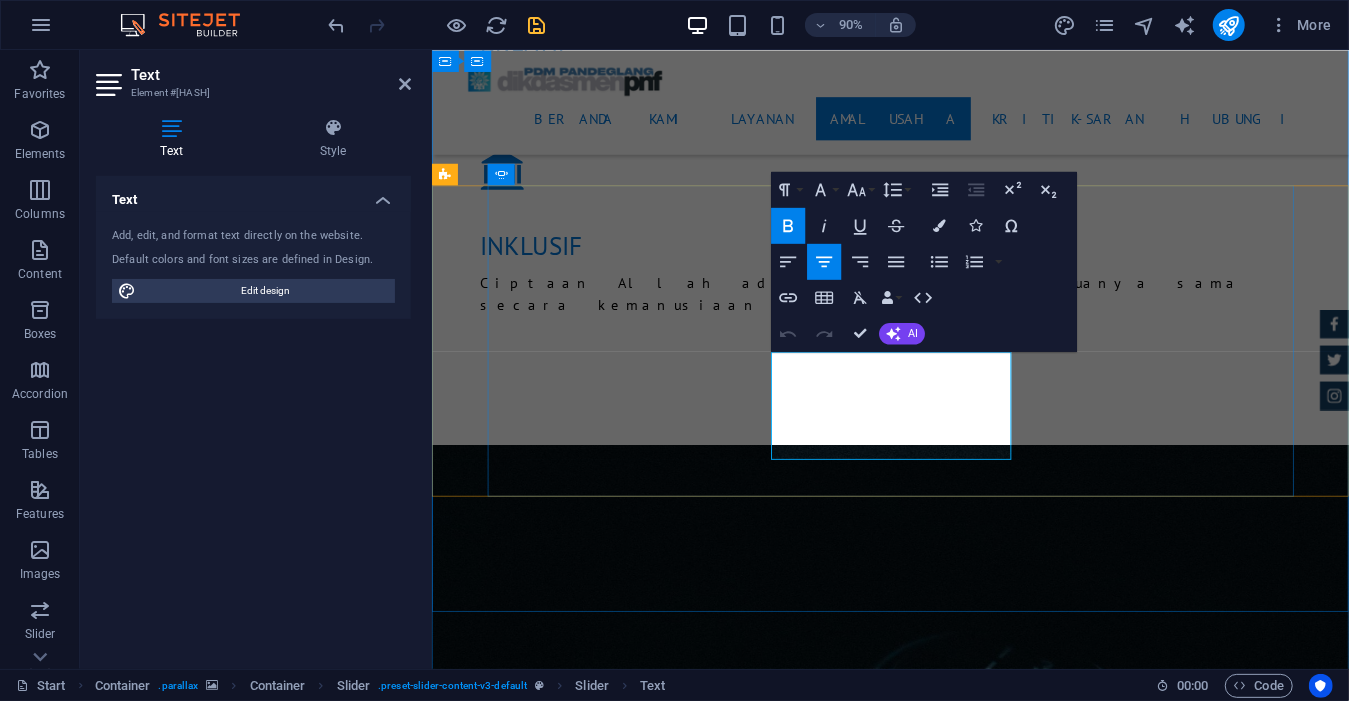 click on "Tina Many" at bounding box center [-351, 10549] 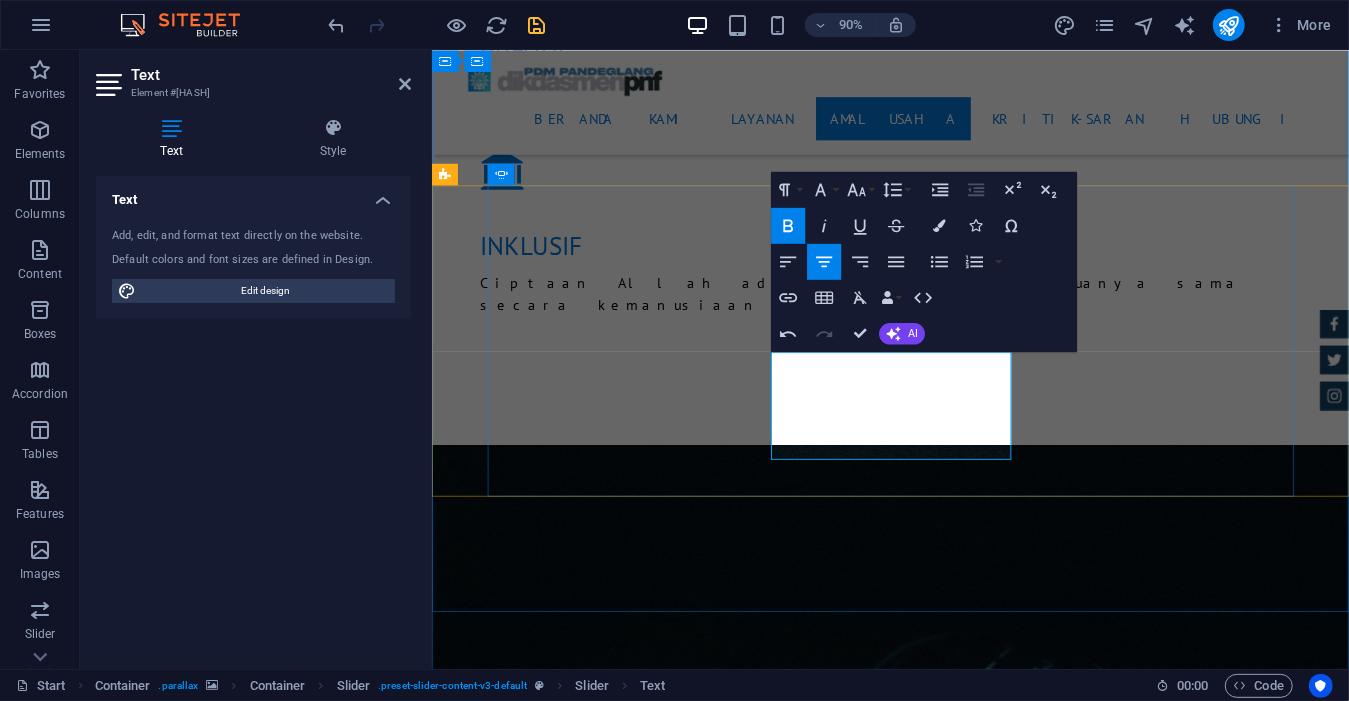 click on "Muhamad Juwayni  Many" at bounding box center (-320, 10549) 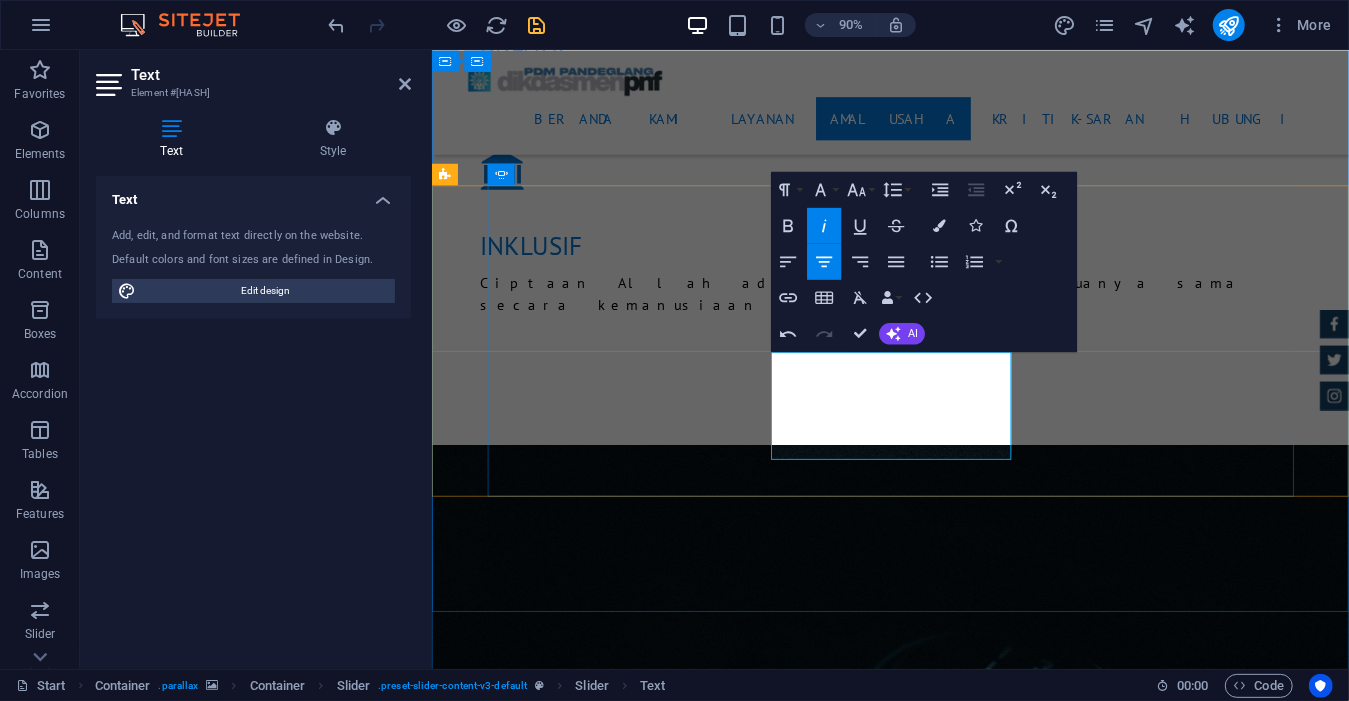 click on "Lorem ipsum dolor sit amet, consetetur sadipscing elitr, sed diam nonumy eirmod tempor invidunt ut labore et dolore magna aliquyam erat." at bounding box center [-265, 10597] 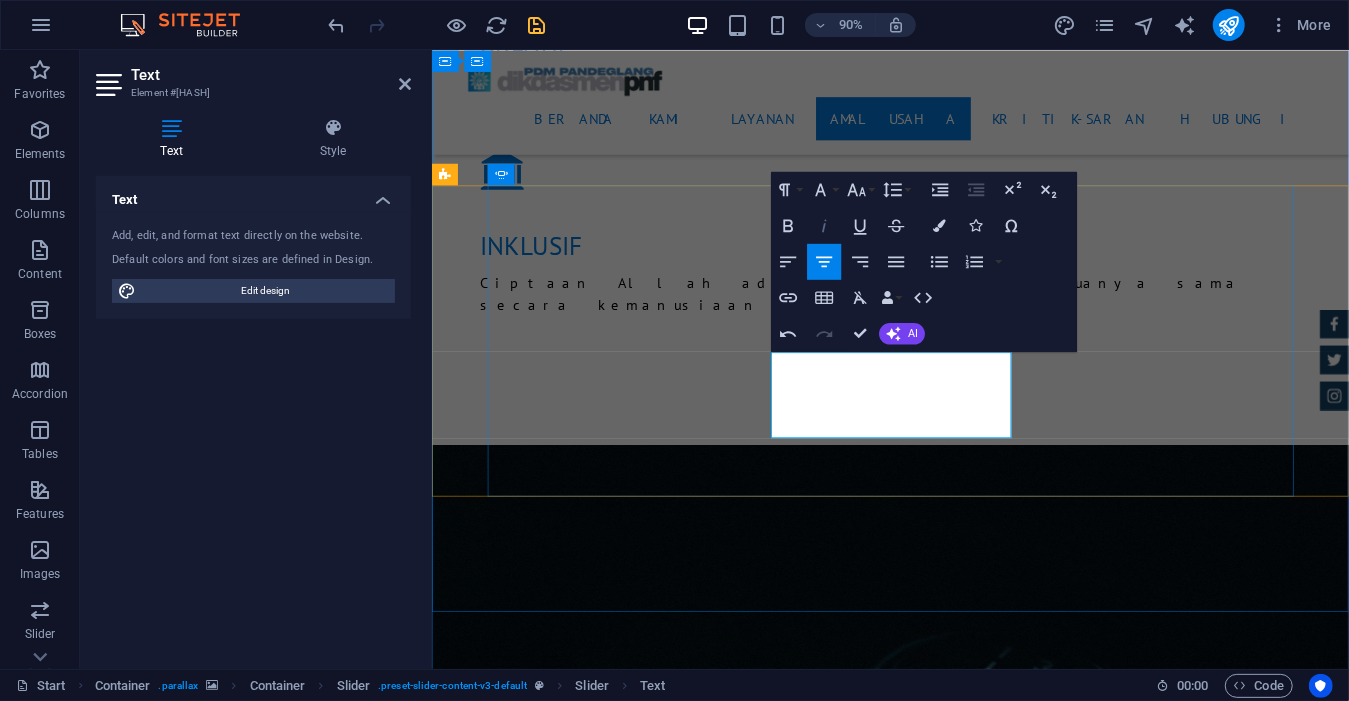 click 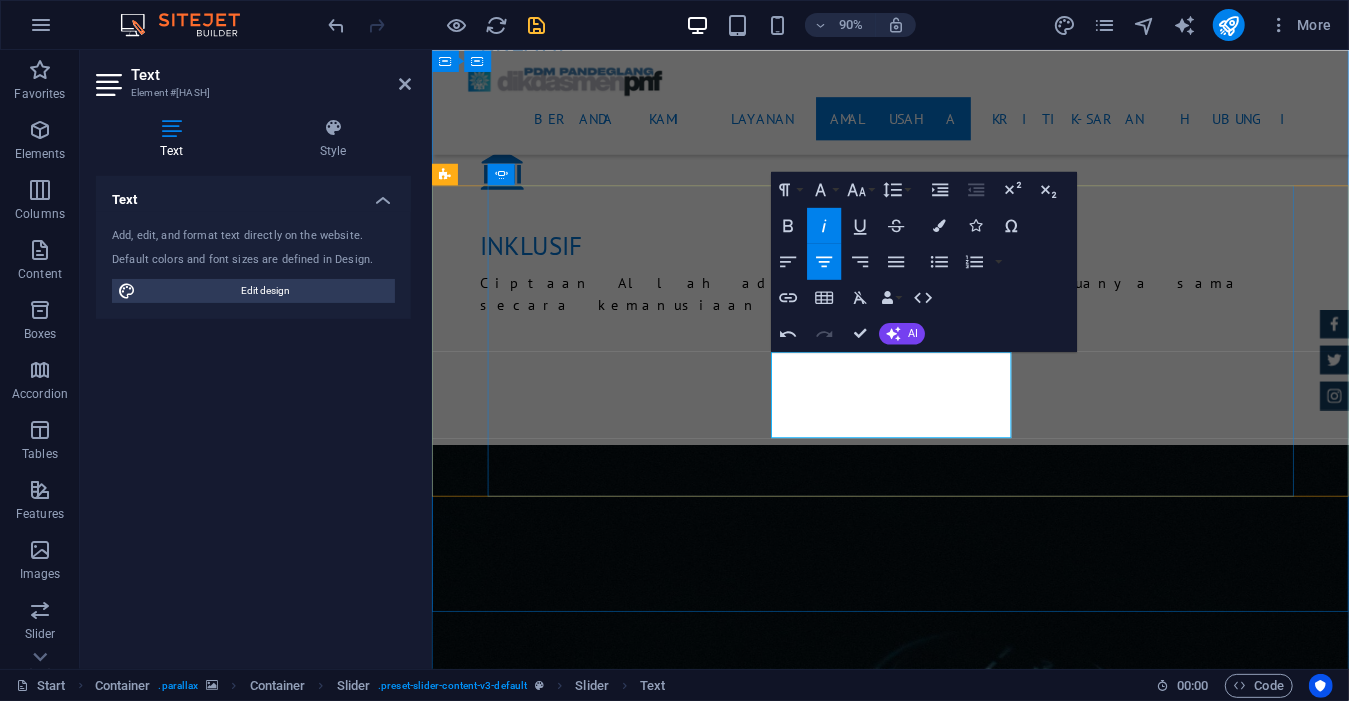 click on "Bersungguh-sungguhlah berusaha dan beramal. Itulah kata kunci di Amal Usaha Muhammadiyah" at bounding box center [-271, 10585] 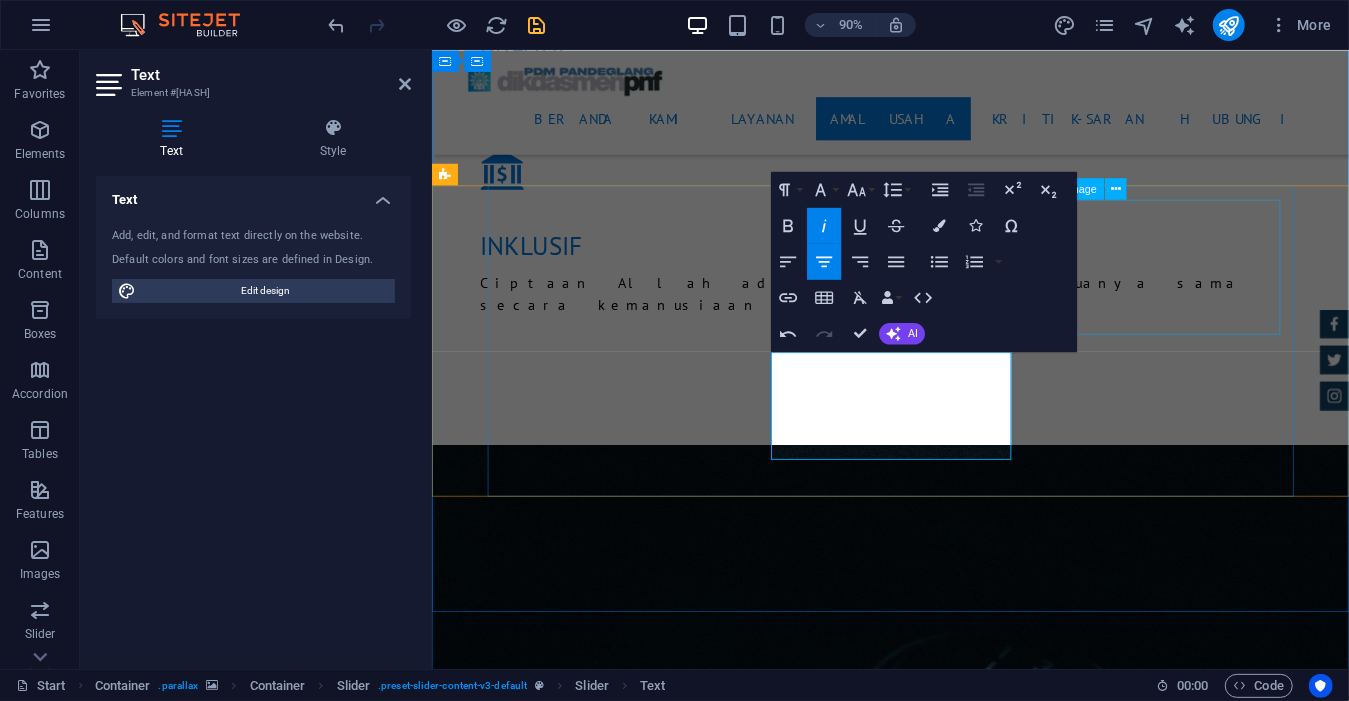 click at bounding box center (-271, 10788) 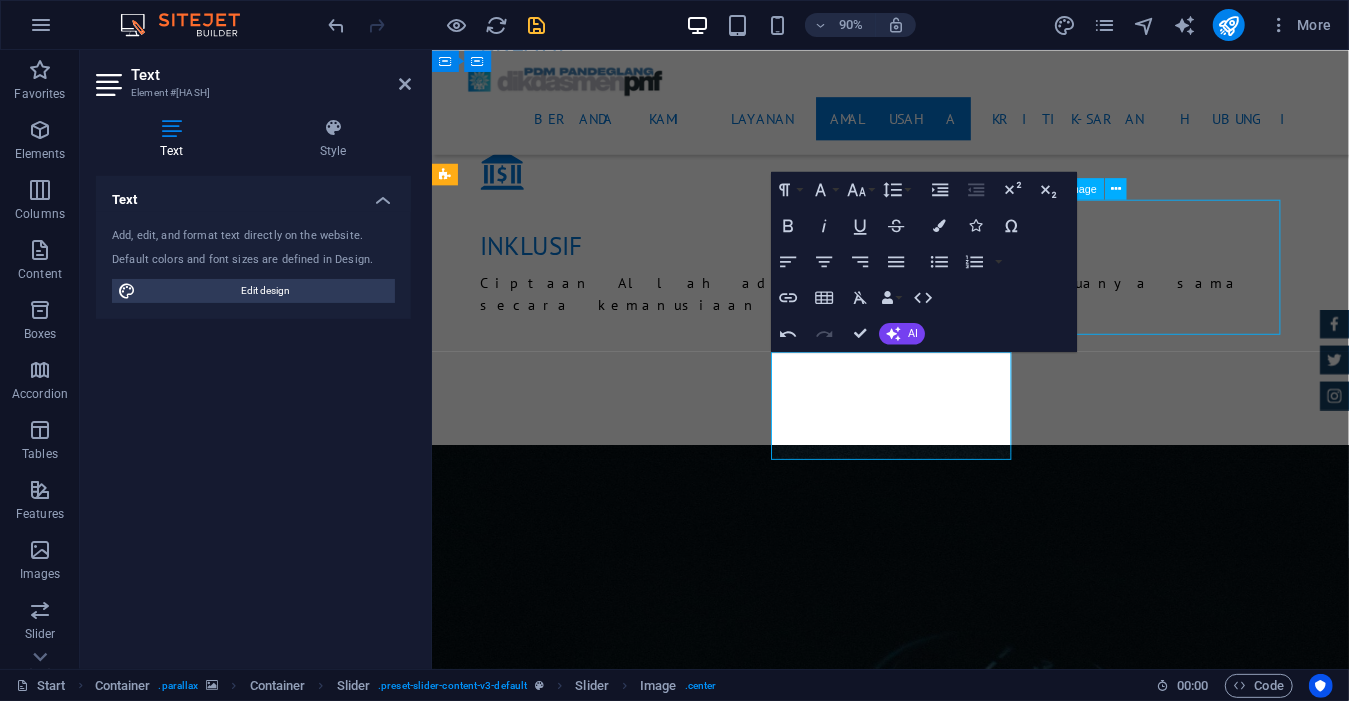 click at bounding box center [-271, 10788] 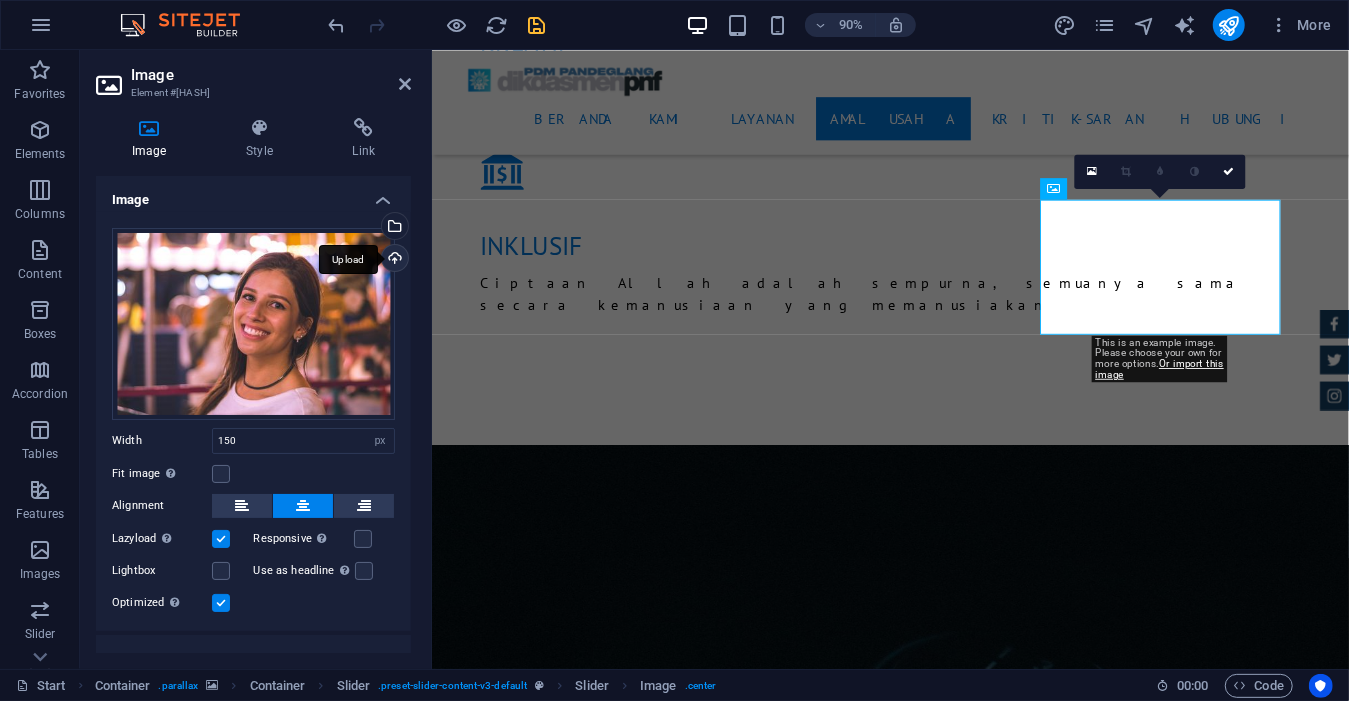 click on "Upload" at bounding box center [393, 260] 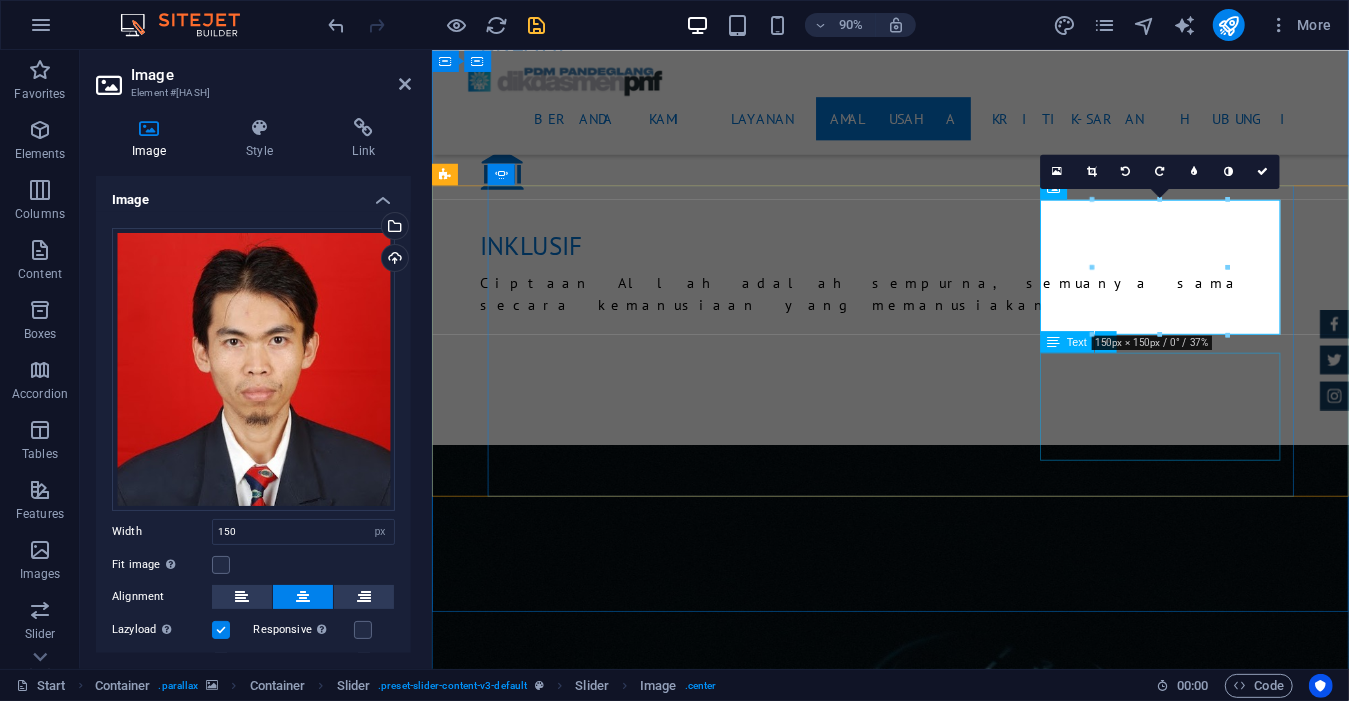 click on "Laura Hill  -  Lorem ipsum dolor sit amet, consetetur sadipscing elitr, sed diam nonumy eirmod tempor invidunt ut labore et dolore magna aliquyam erat." at bounding box center [-271, 10943] 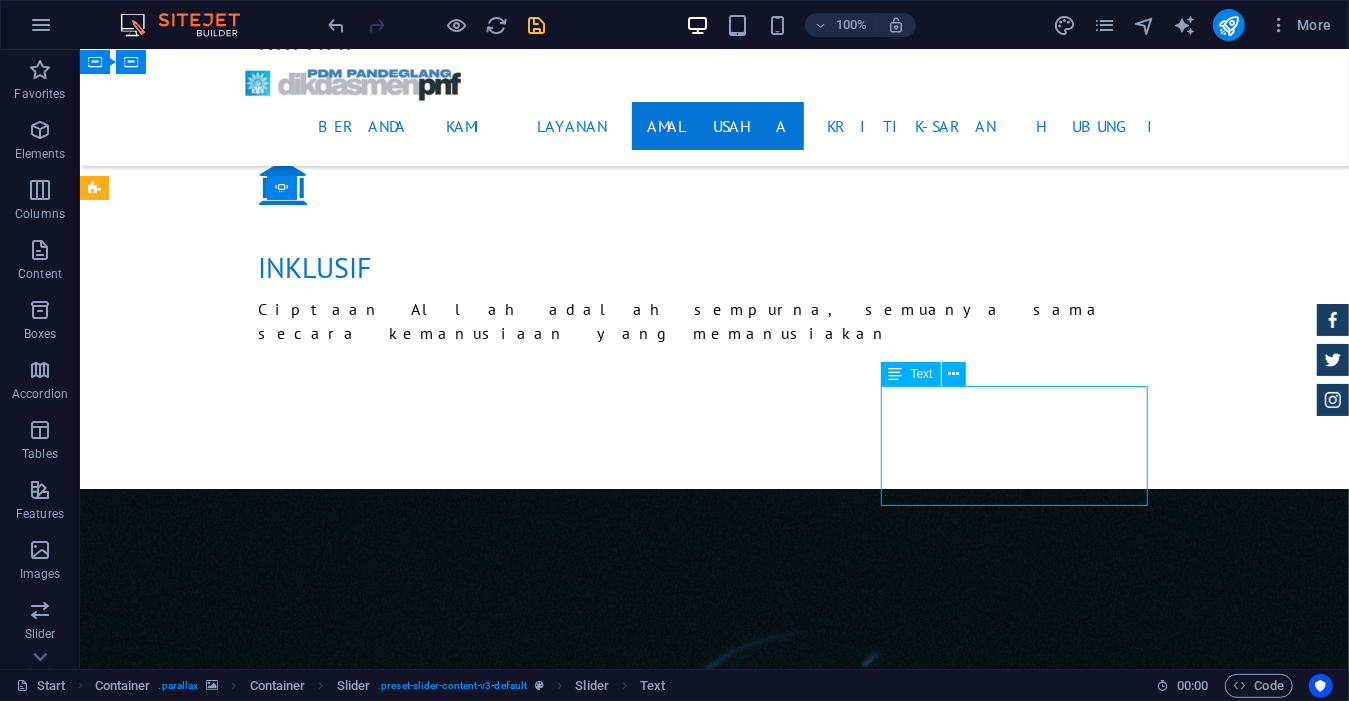 click on "Laura Hill  -  Lorem ipsum dolor sit amet, consetetur sadipscing elitr, sed diam nonumy eirmod tempor invidunt ut labore et dolore magna aliquyam erat." at bounding box center (-498, 10942) 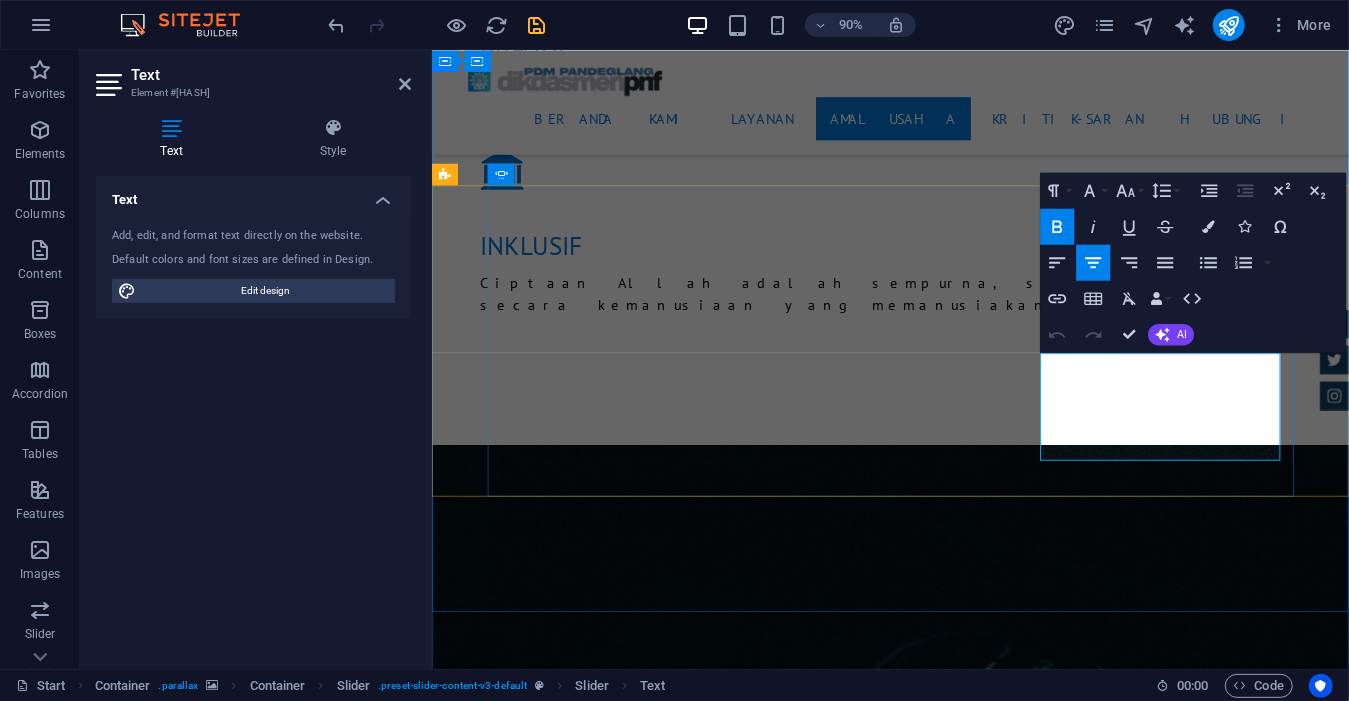 click on "Laura Hill" at bounding box center (-350, 10895) 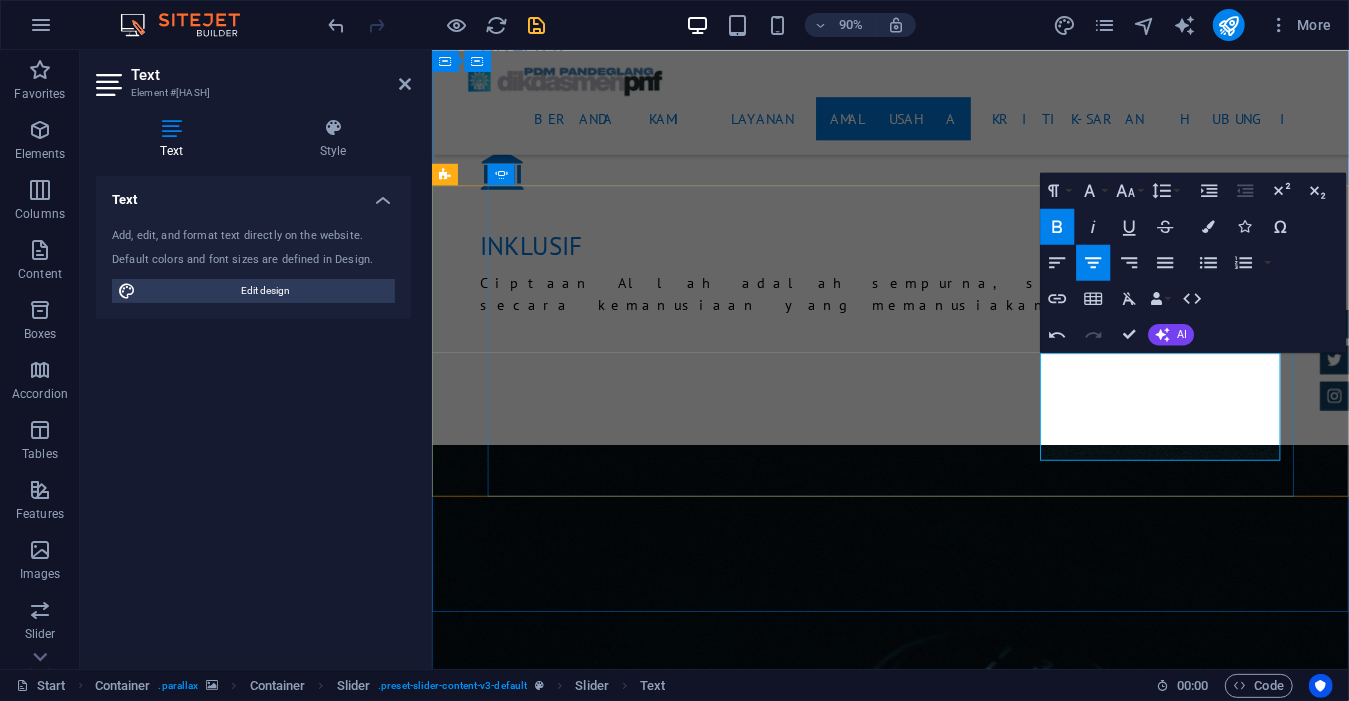 click on "AN Saleh  Hill" at bounding box center [-341, 10895] 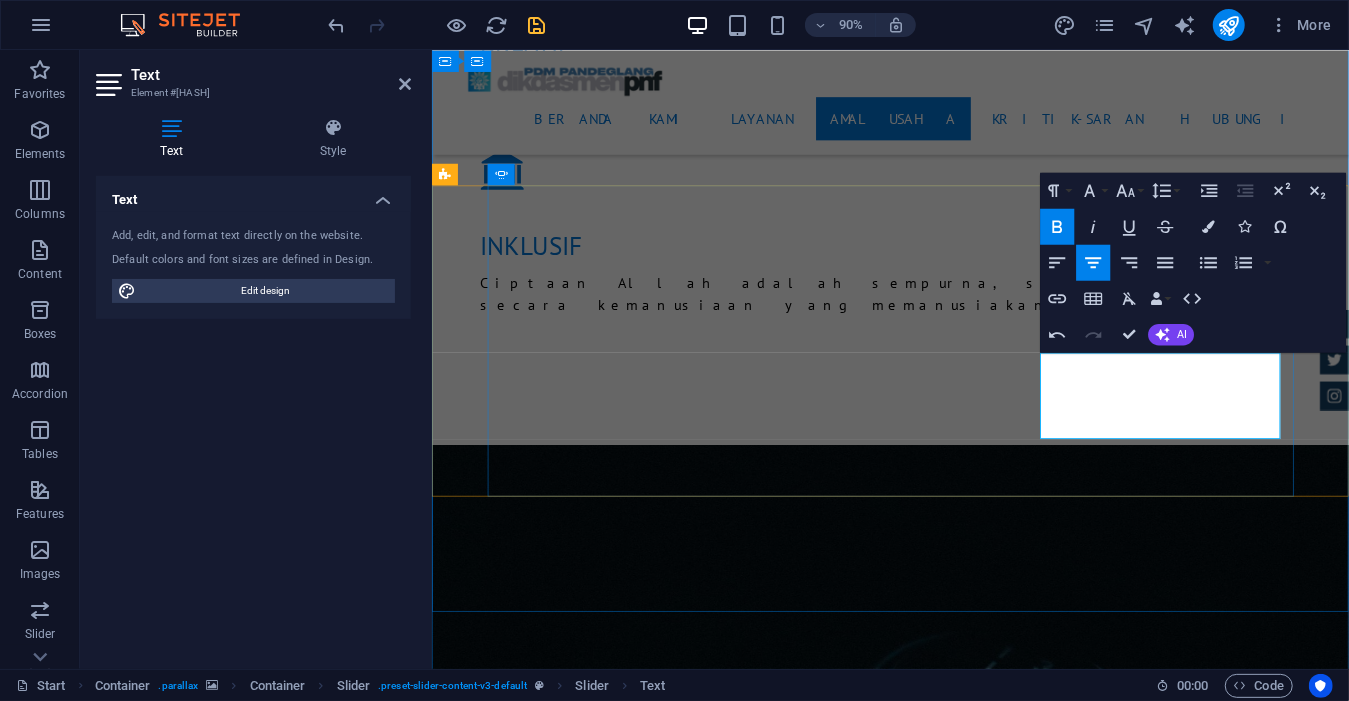 click on "Lorem ipsum dolor sit amet, consetetur sadipscing elitr, sed diam nonumy eirmod tempor invidunt ut labore et dolore magna aliquyam erat." at bounding box center (-271, 10943) 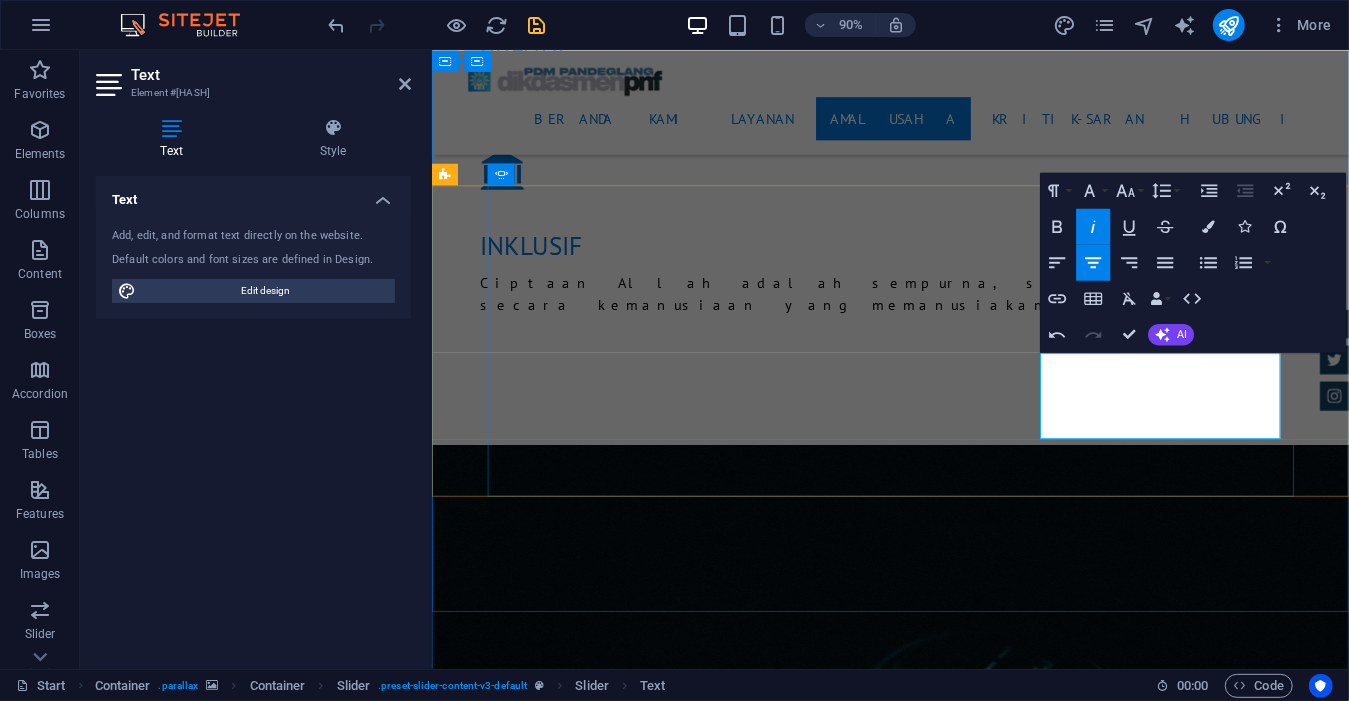 click on "Lorem ipsum dolor sit amet, consetetur sadipscing elitr, sed diam nonumy eirmod tempor invidunt ut labore et dolore magna aliquyam erat." at bounding box center (-271, 10943) 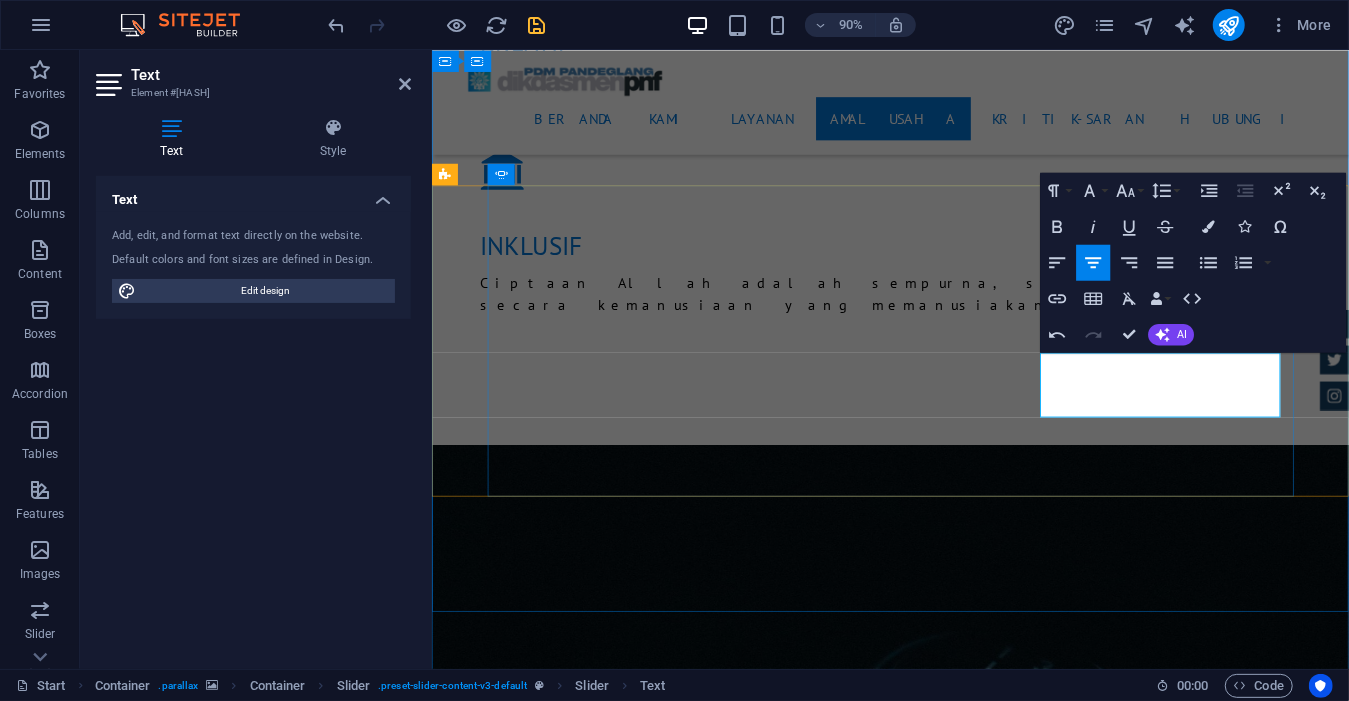 click on "AN Saleh   - Dengan Allah (lillah) perjuangan tak akan kenal lelah.  magna aliquyam erat." at bounding box center [-271, 10979] 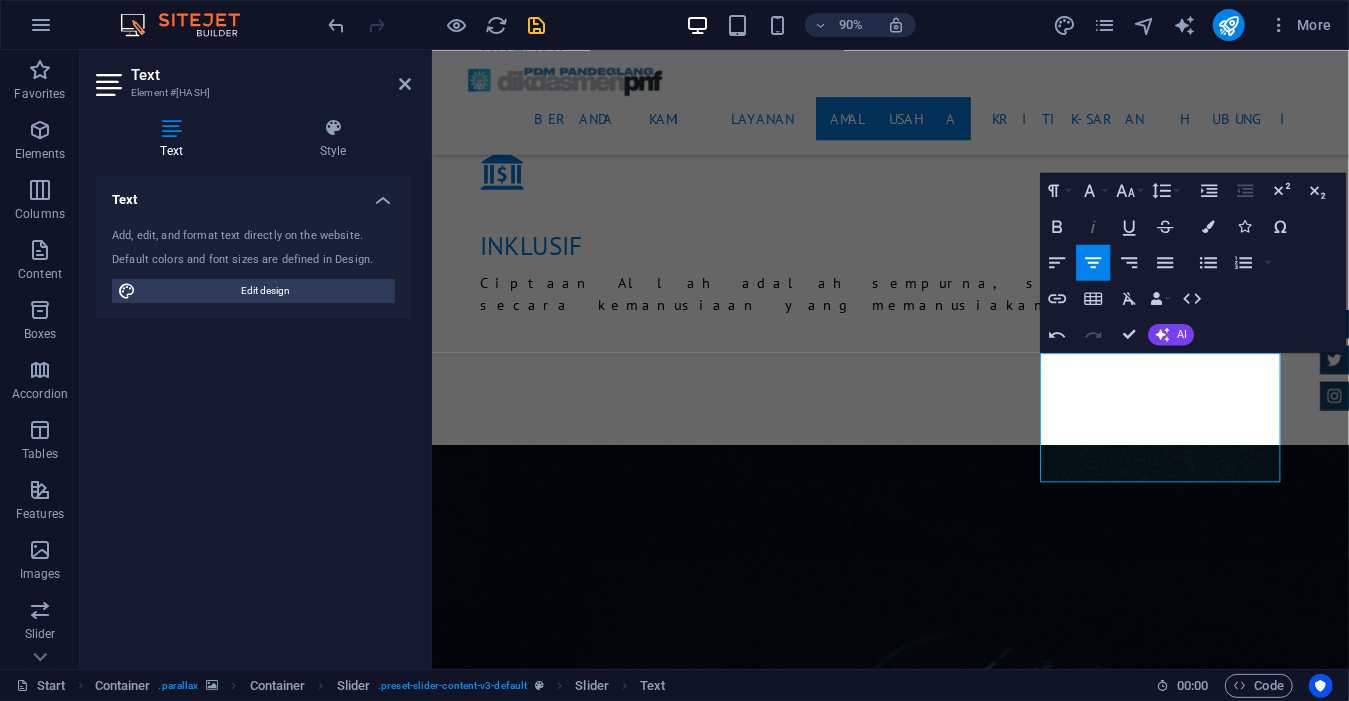 click 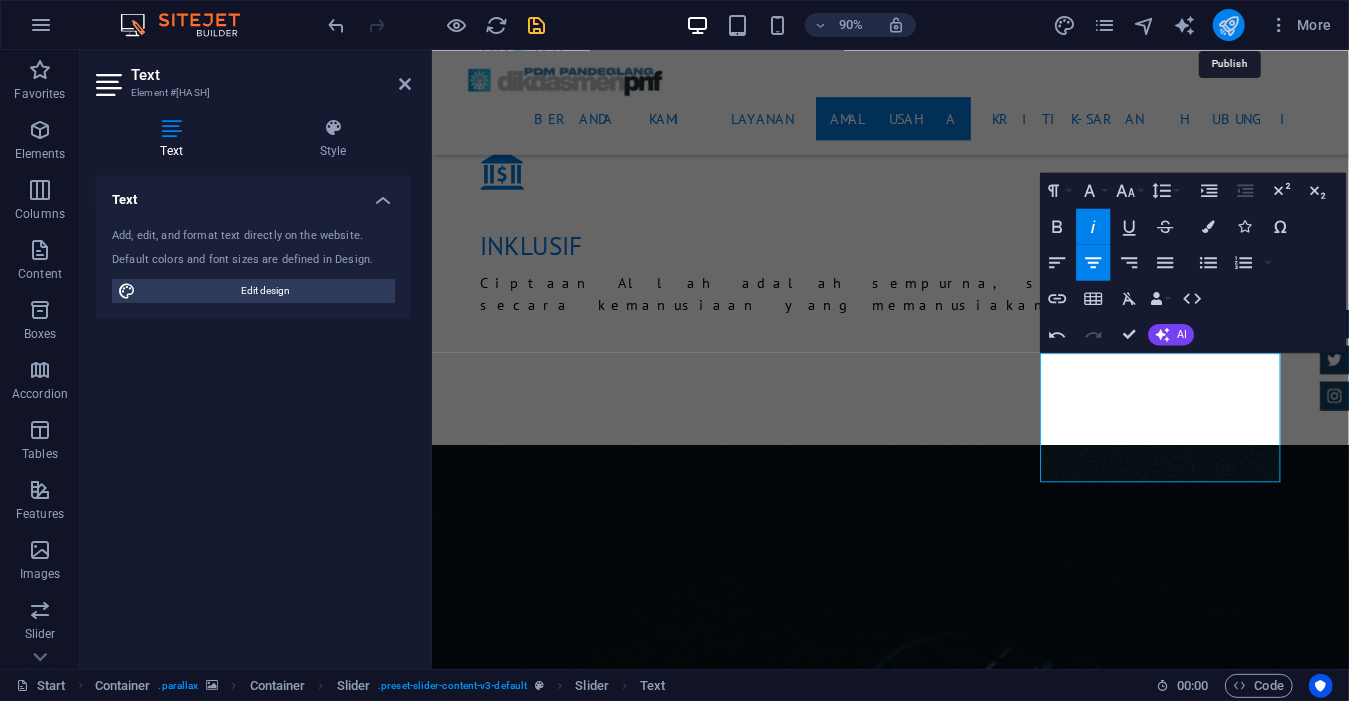 click at bounding box center [1228, 25] 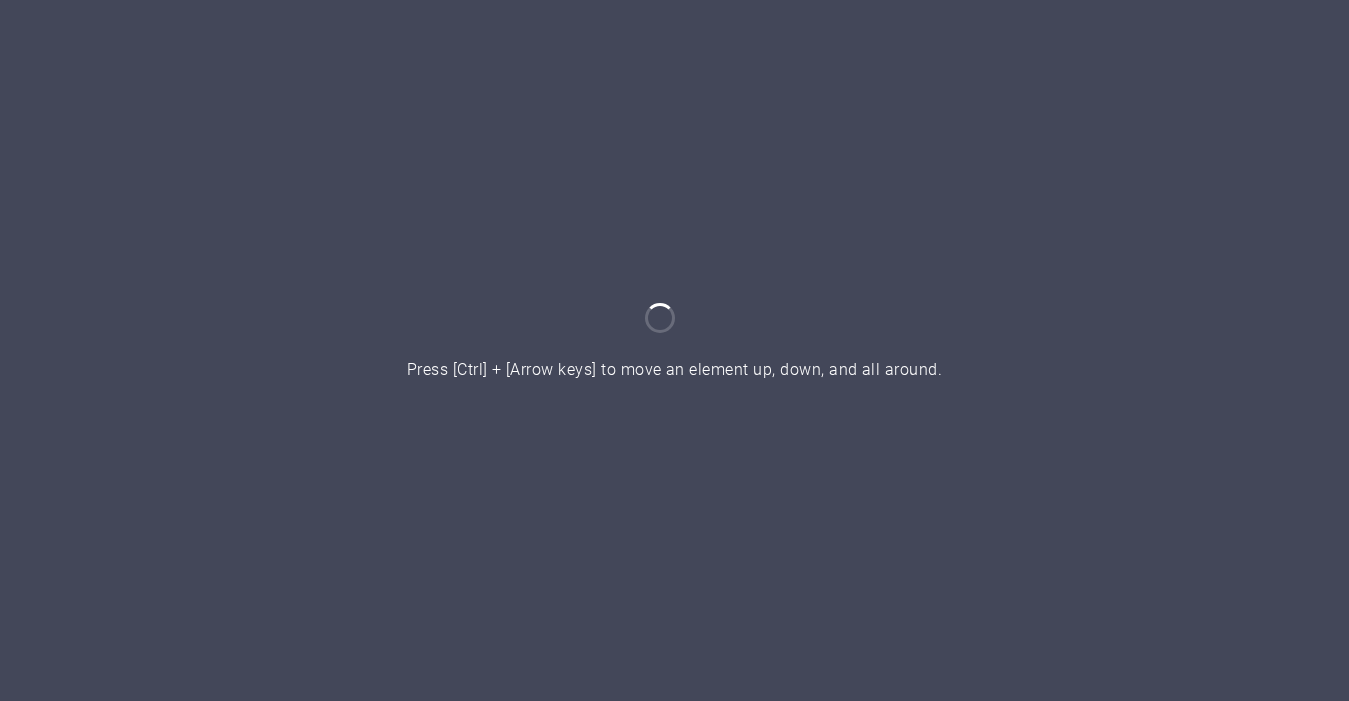 scroll, scrollTop: 0, scrollLeft: 0, axis: both 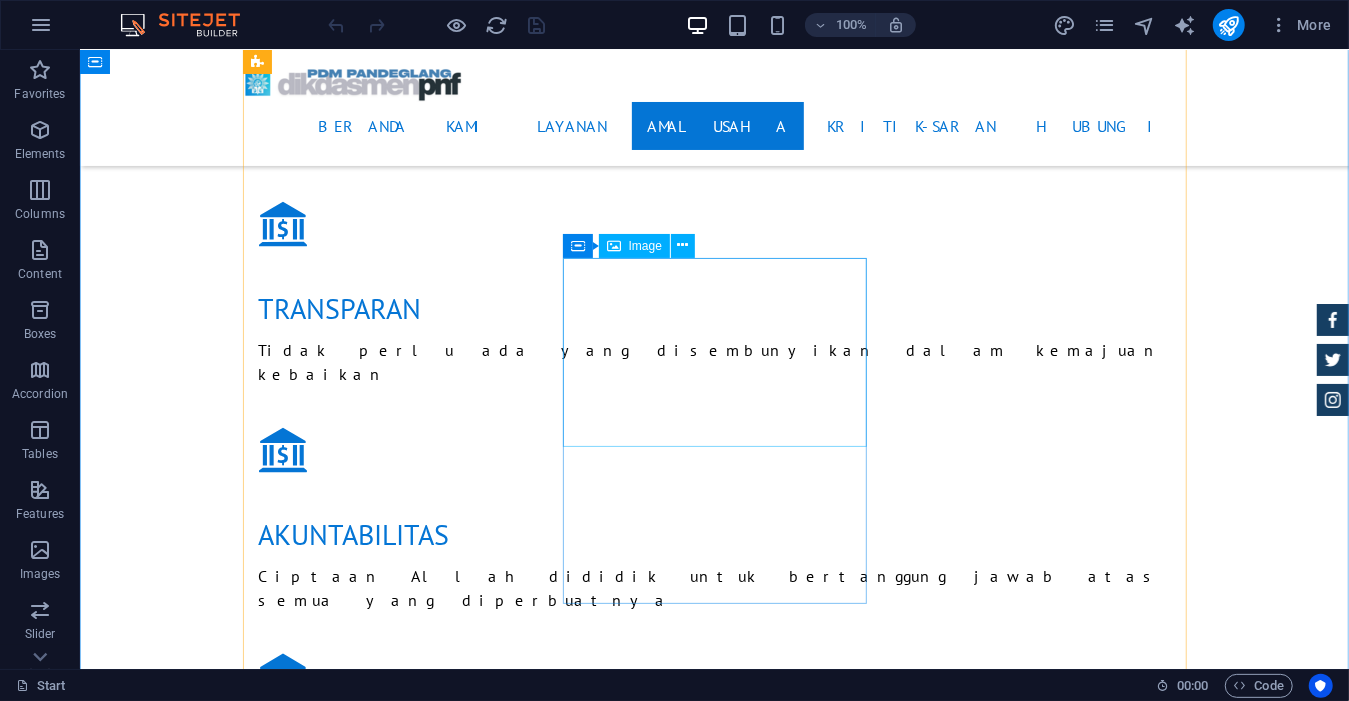 click at bounding box center (714, 7476) 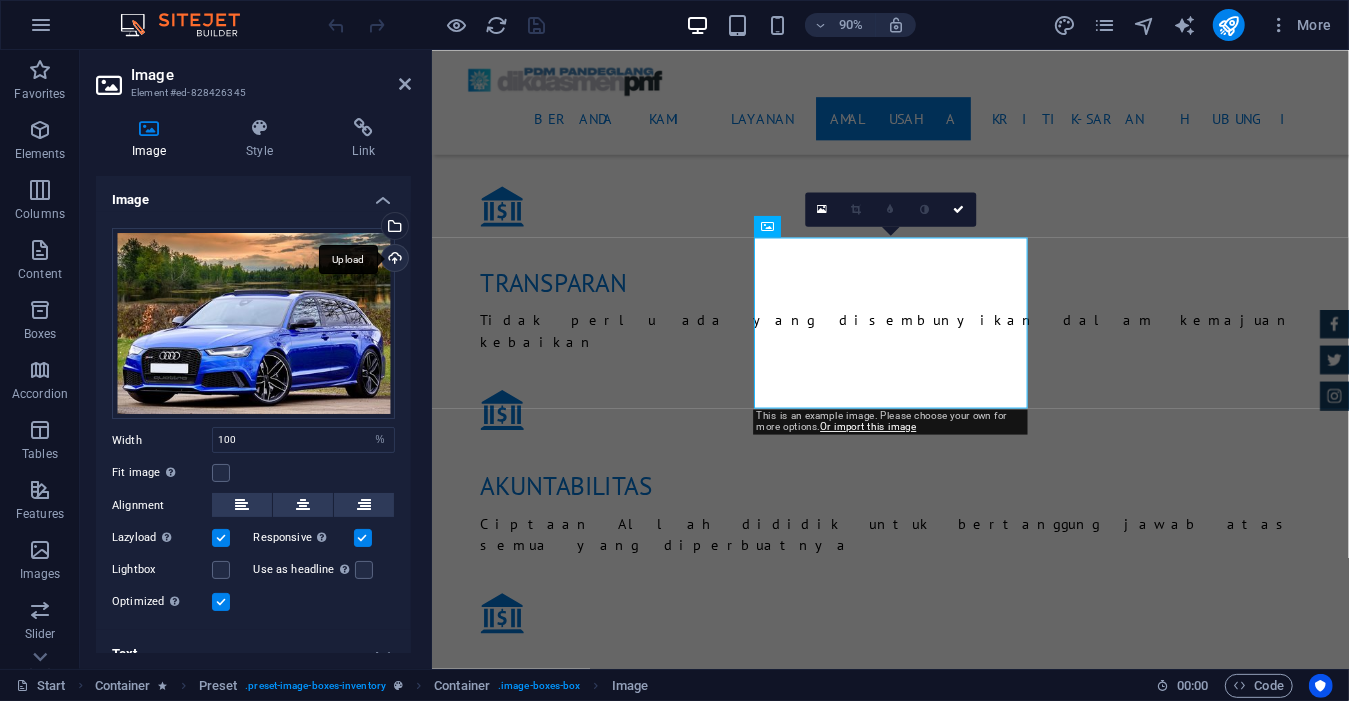 click on "Upload" at bounding box center (393, 260) 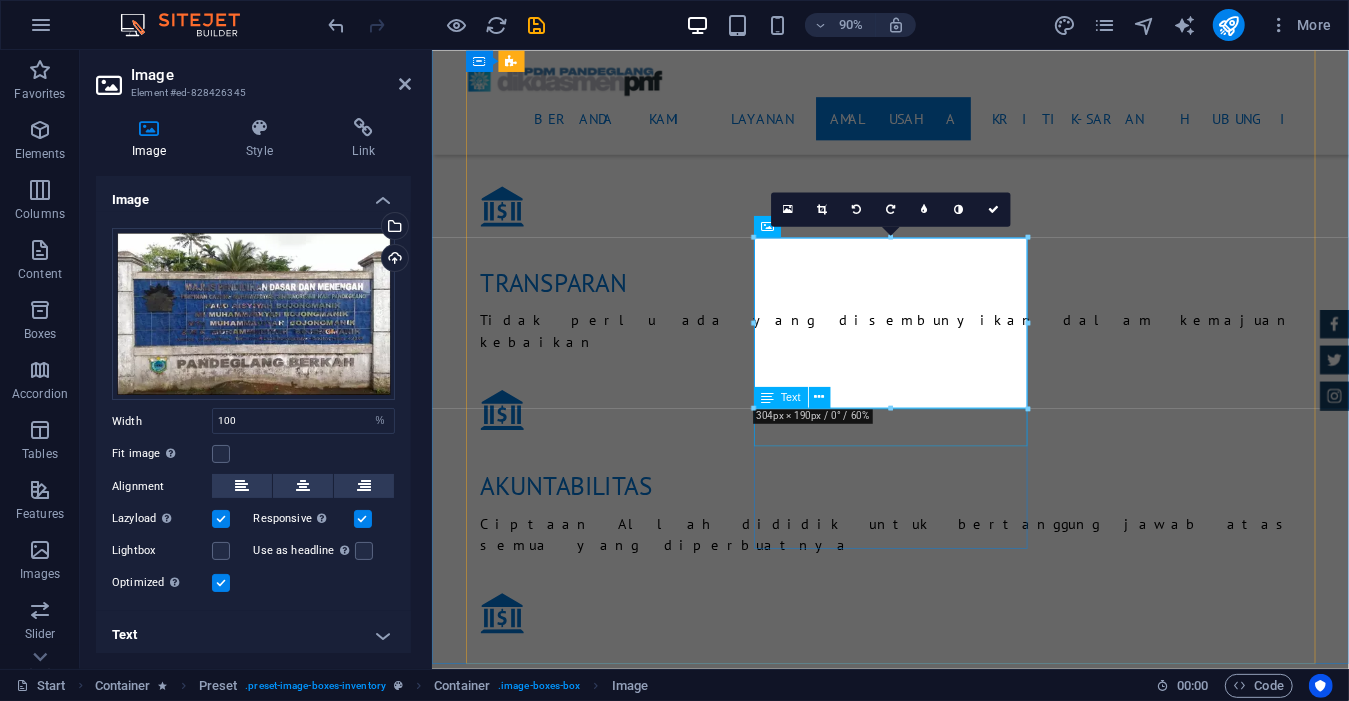 click on "Audi RS7 $ 49.999" at bounding box center [941, 7842] 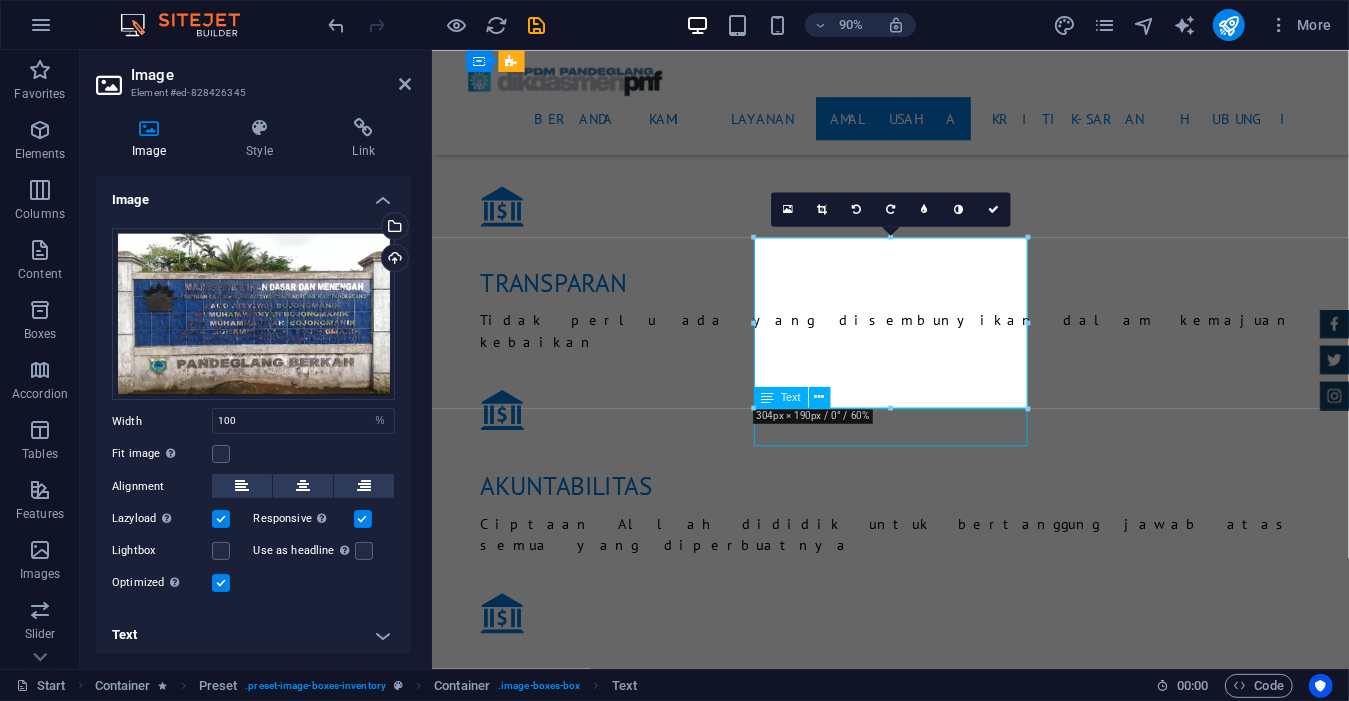 click on "Audi RS7 $ 49.999" at bounding box center [941, 7842] 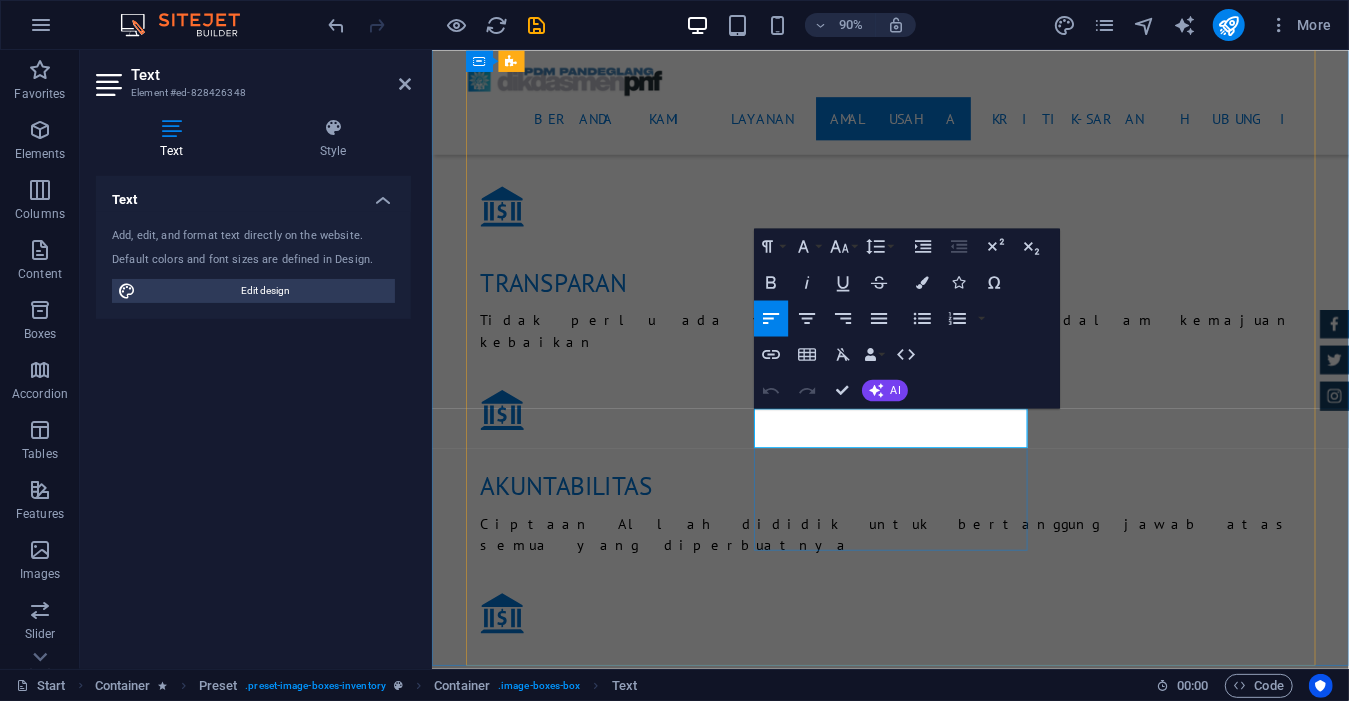click on "Audi RS7" at bounding box center (763, 7850) 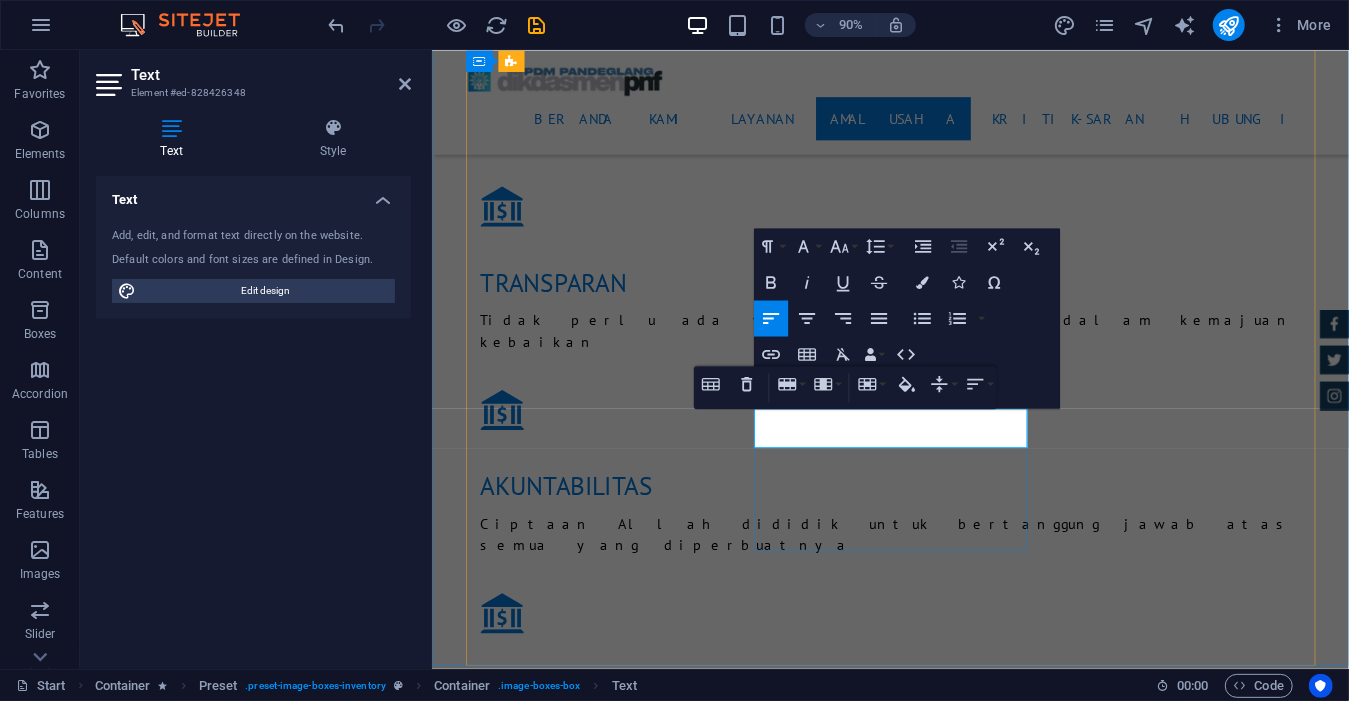 click on "Audi RS7" at bounding box center [763, 7850] 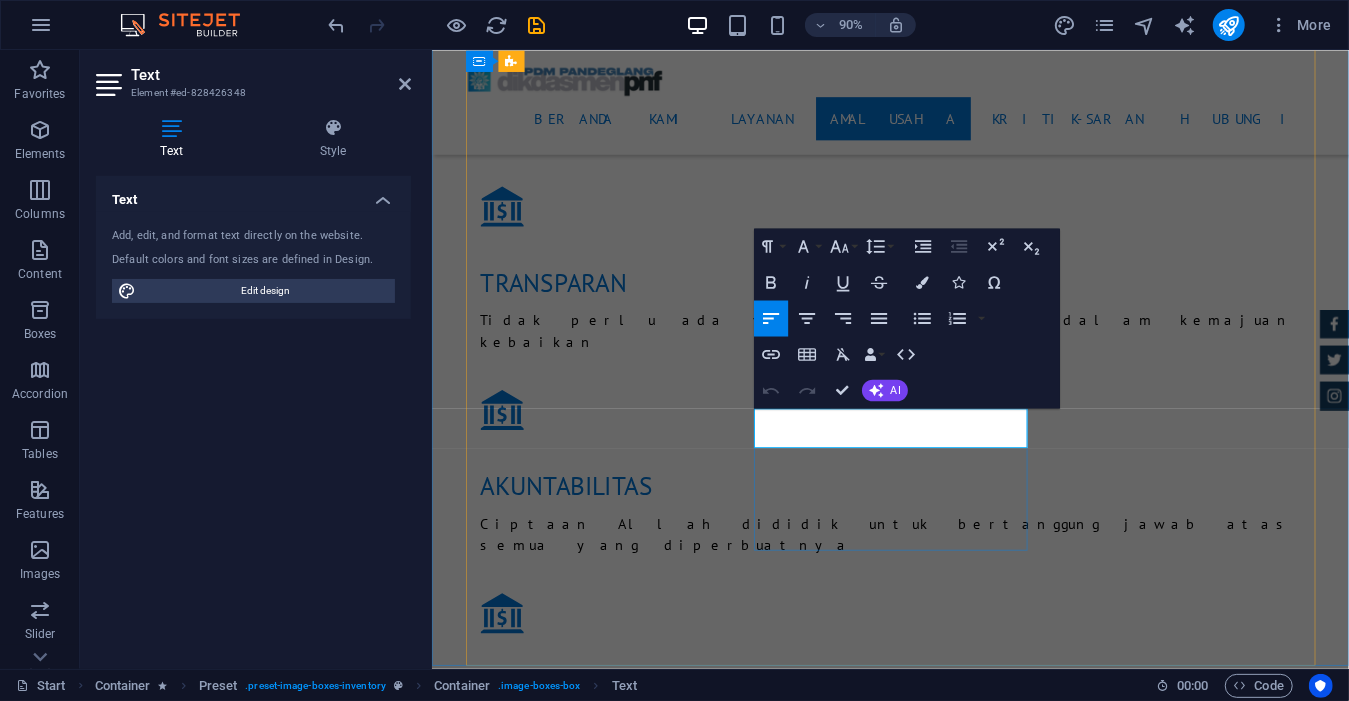 click on "Audi RS7" at bounding box center (763, 7850) 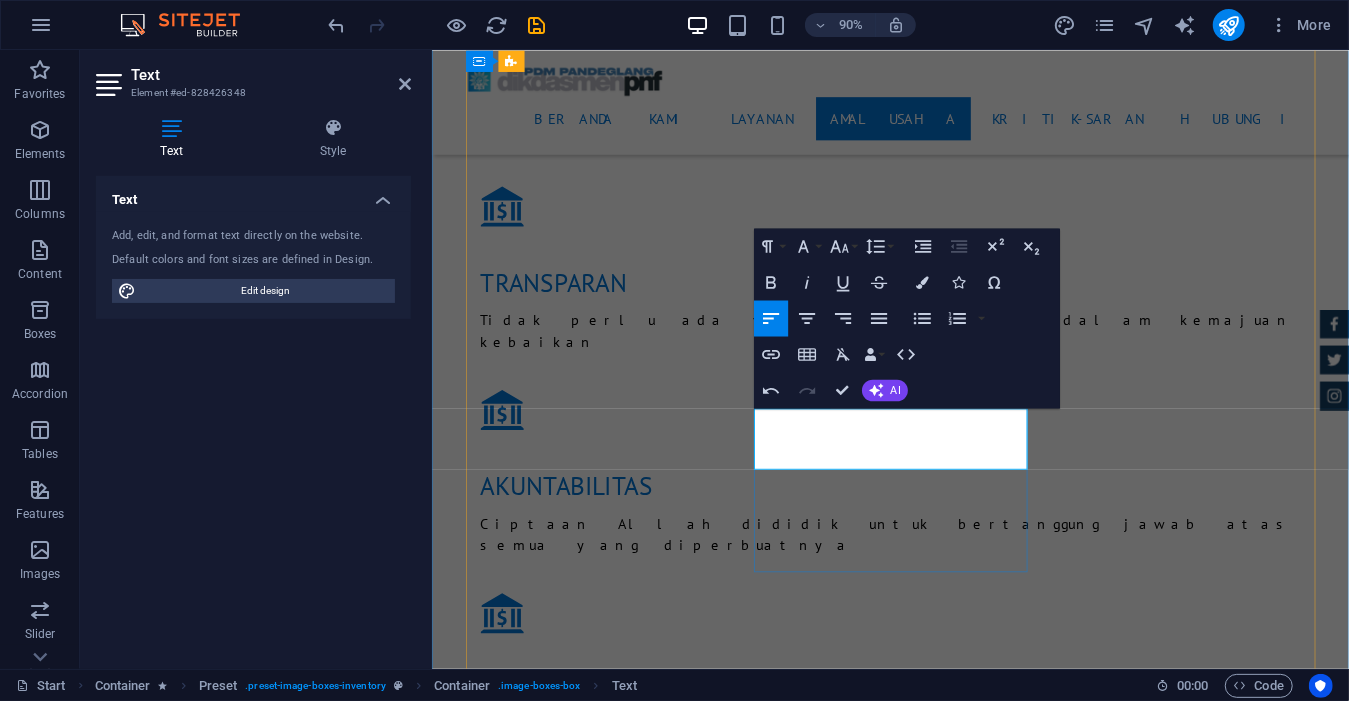click on "$ 49.999" at bounding box center (1351, 7851) 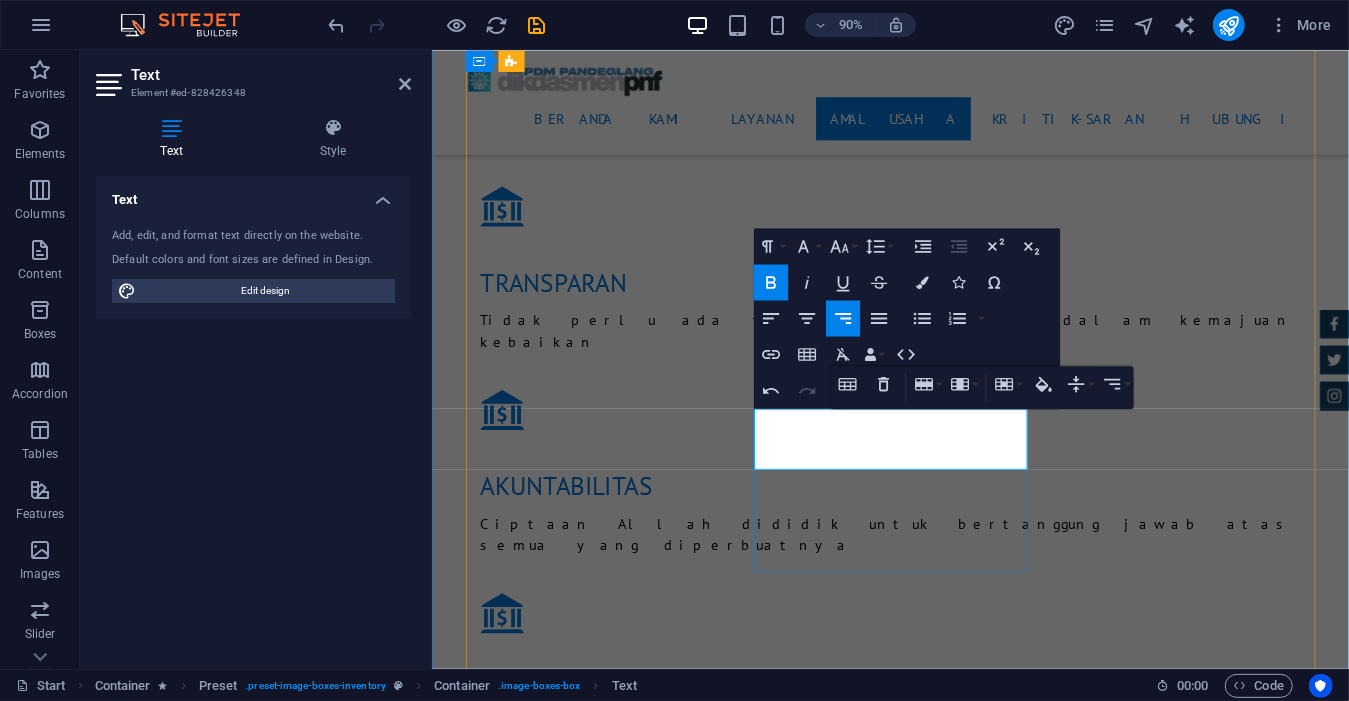 click on "$ 49.999" at bounding box center [1351, 7851] 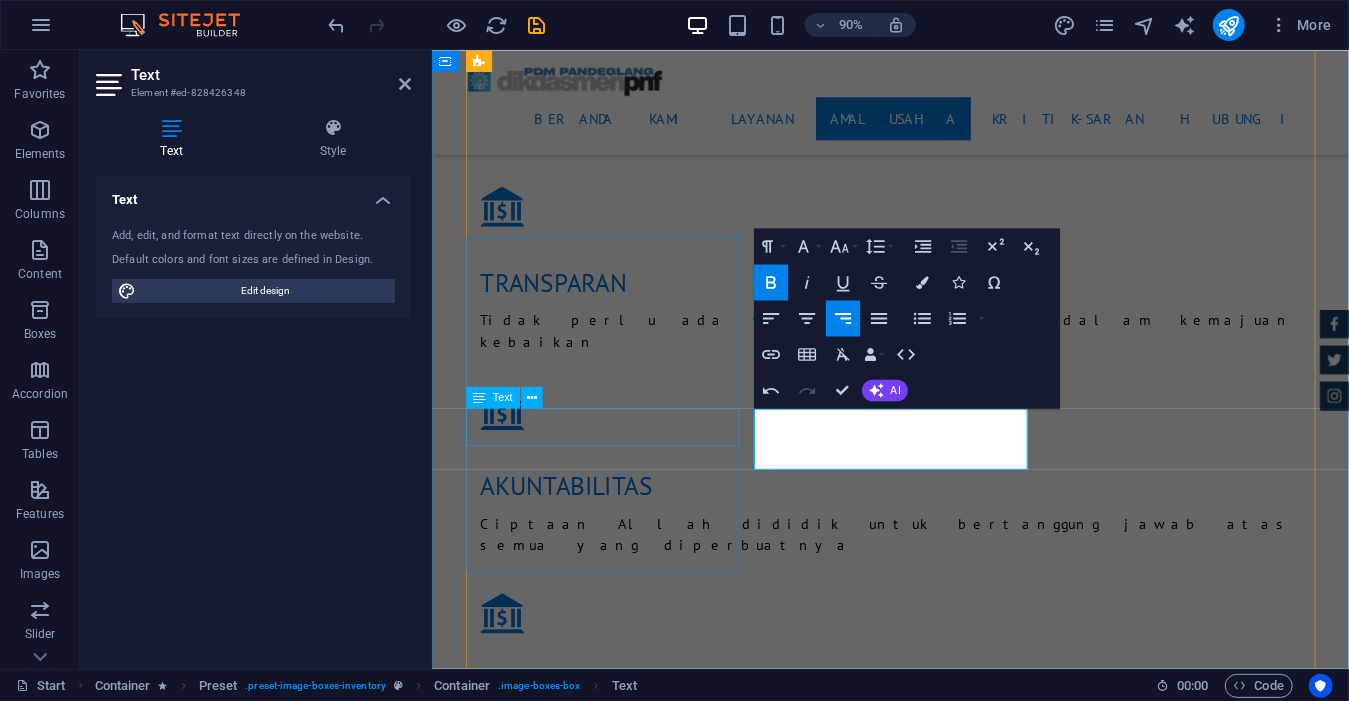 click on "Mercedes AMG $ 49.999" at bounding box center [941, 7088] 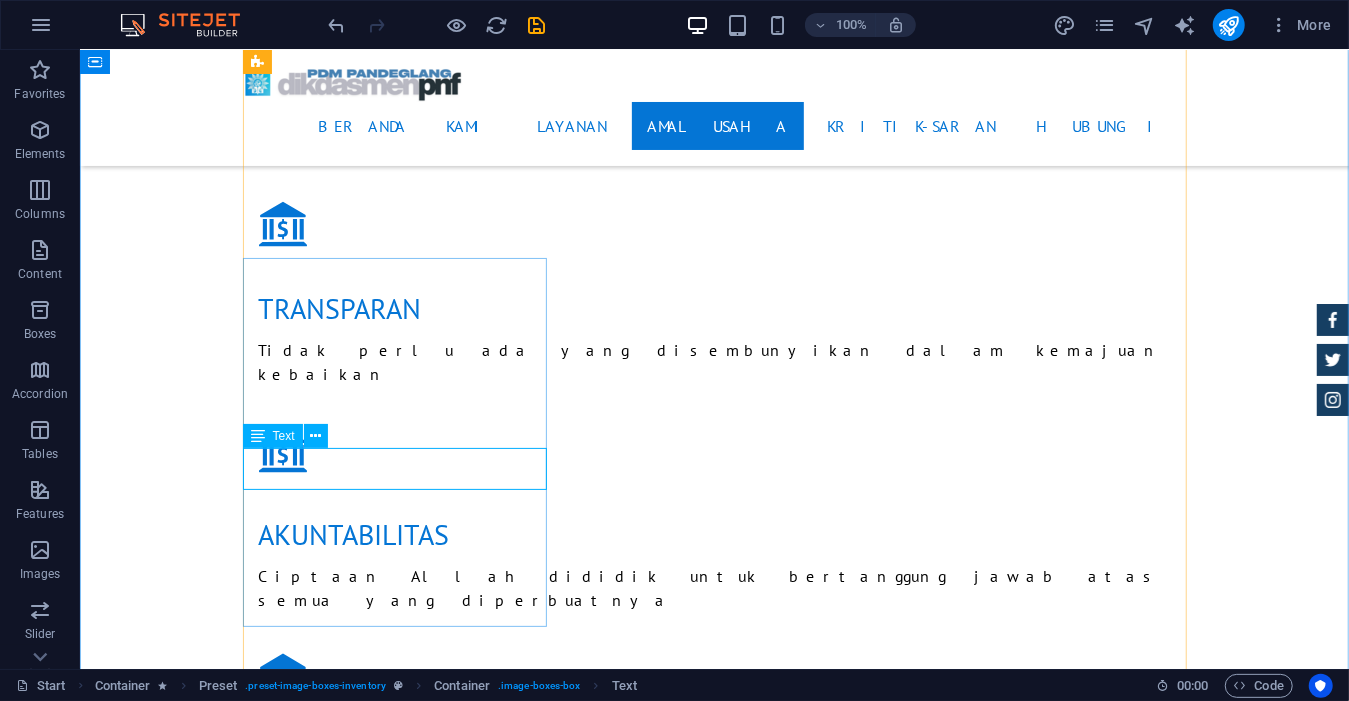 click on "Mercedes AMG $ 49.999" at bounding box center [714, 7039] 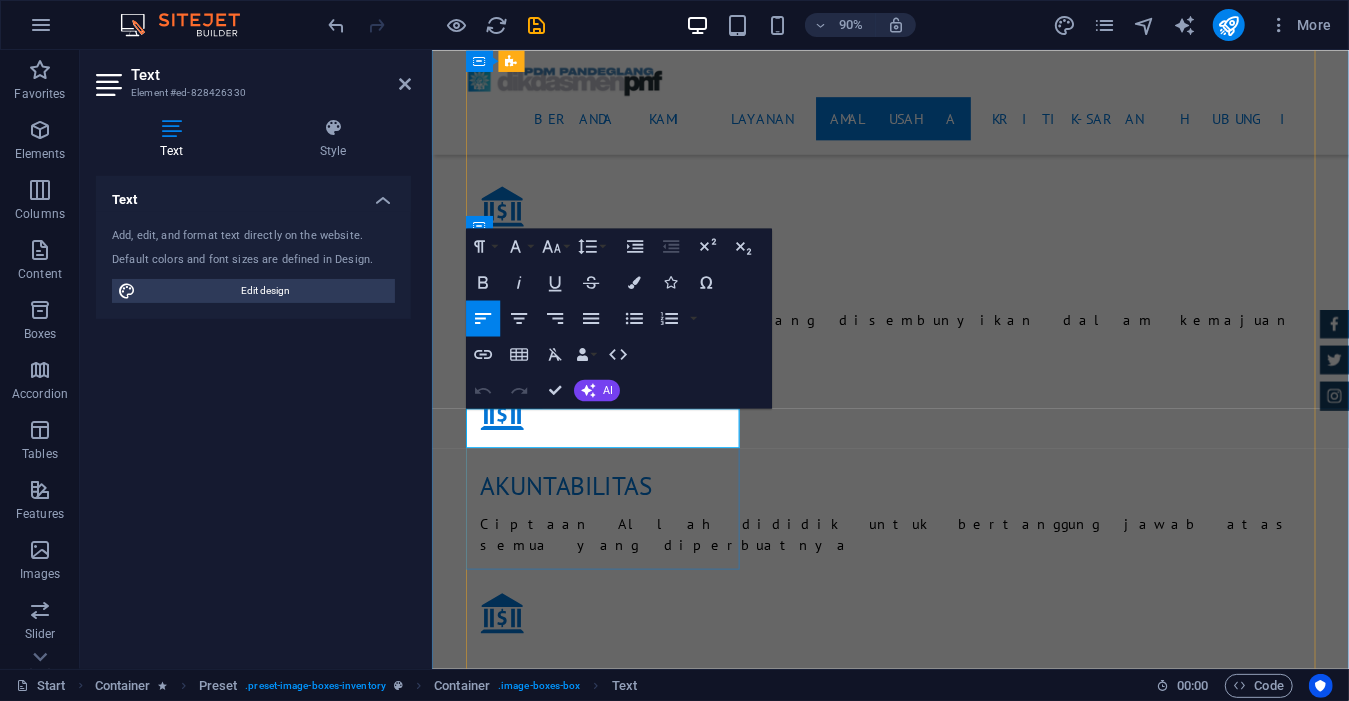 click on "Mercedes AMG" at bounding box center (763, 7049) 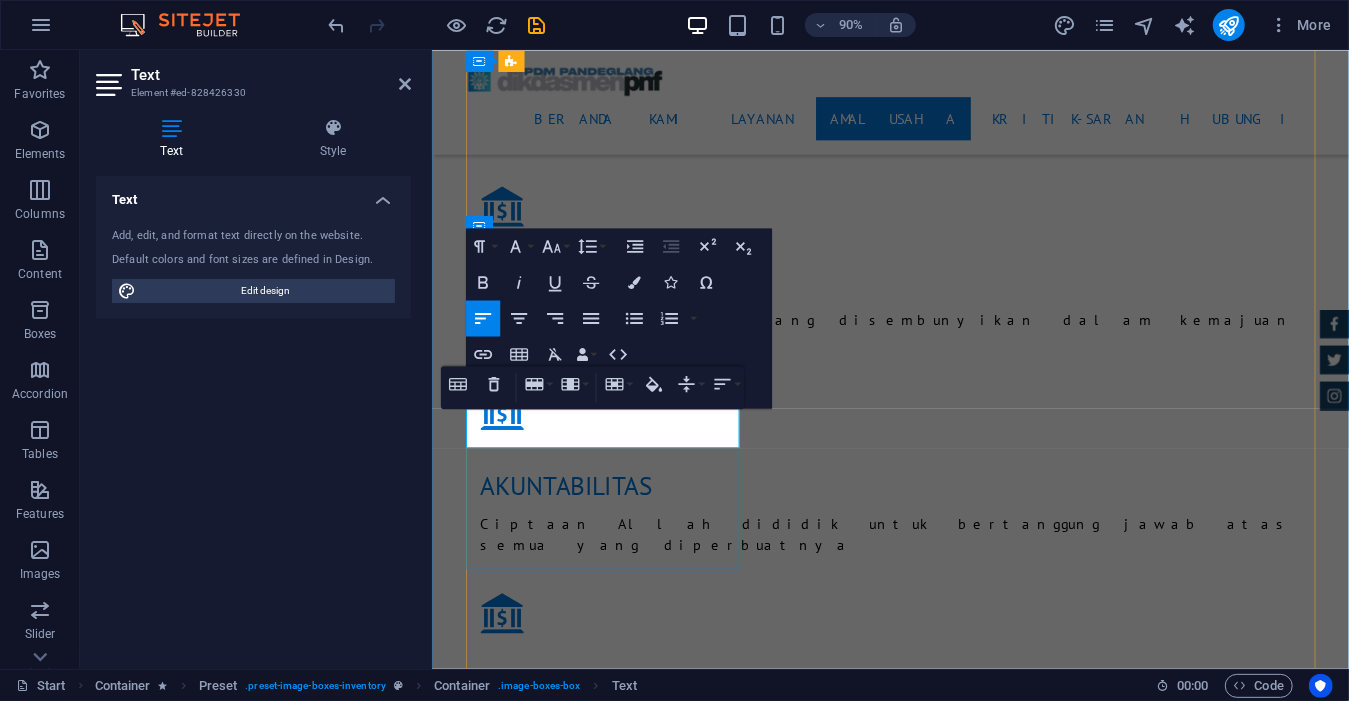 click on "Mercedes AMG" at bounding box center (763, 7049) 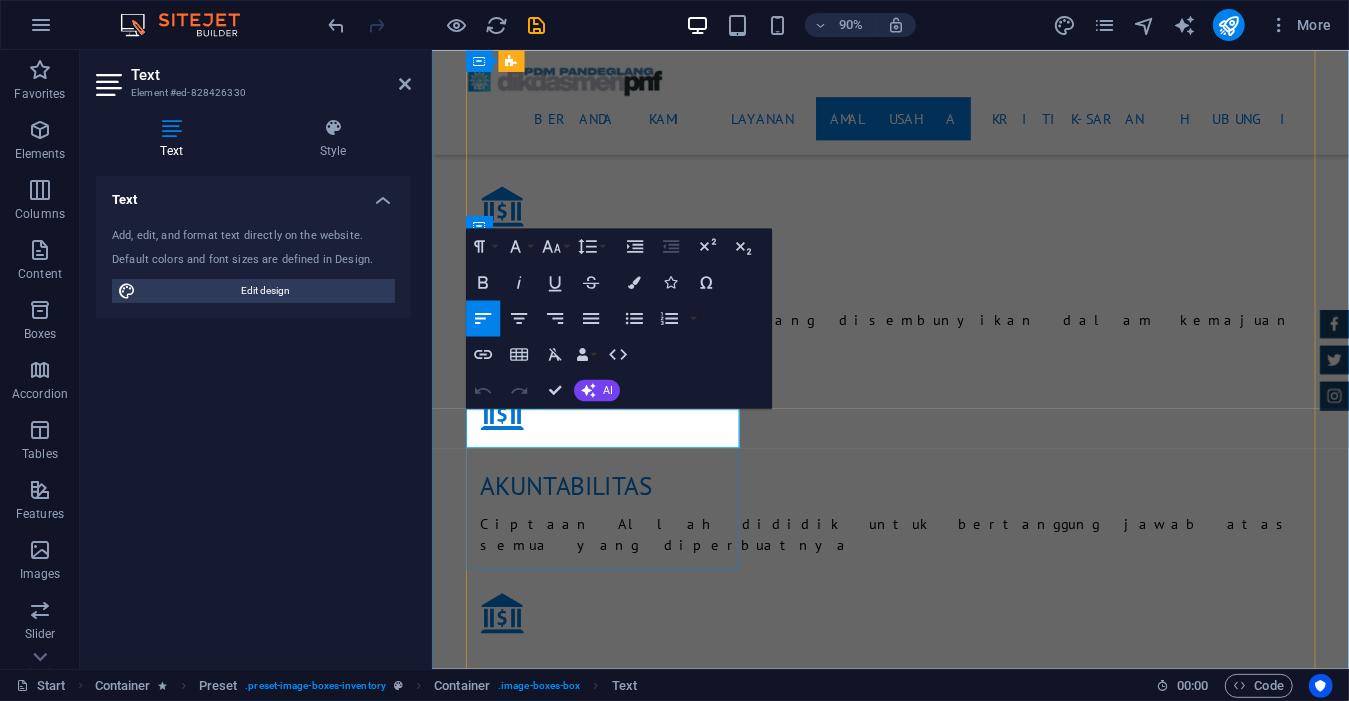 click on "Mercedes AMG" at bounding box center (763, 7049) 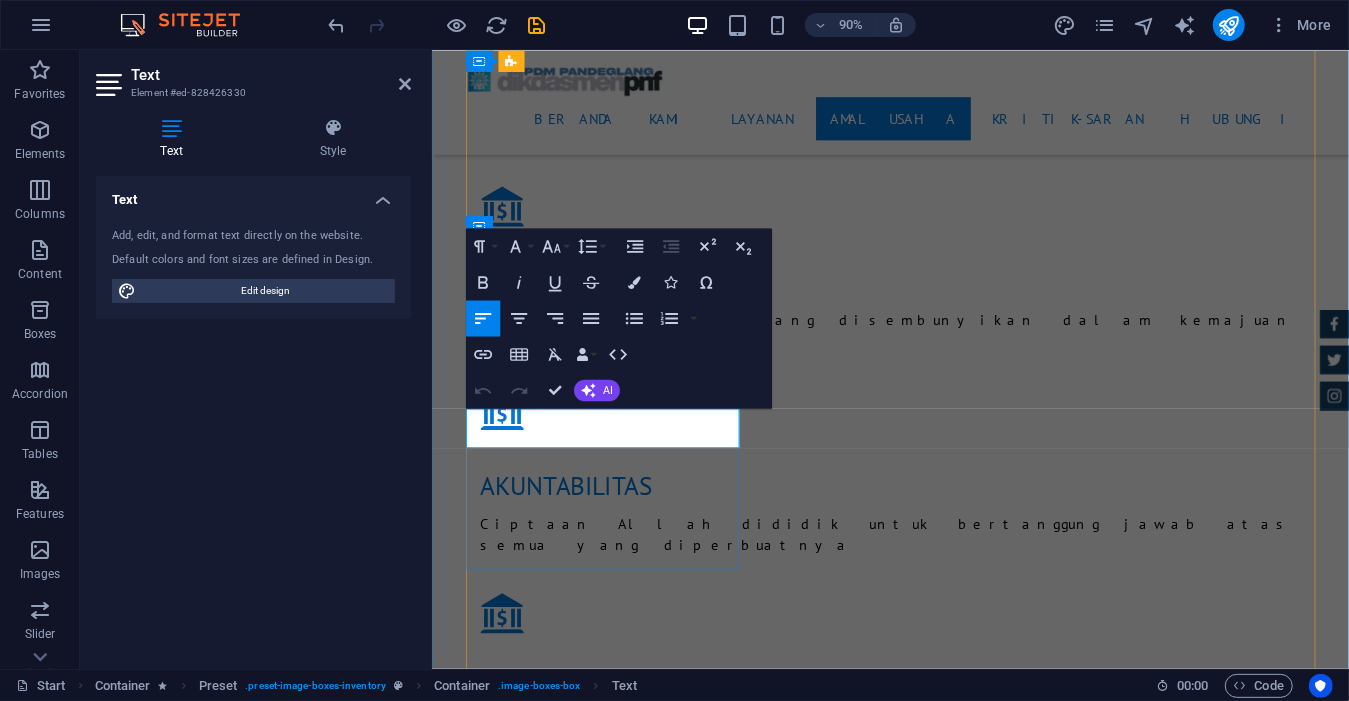 type 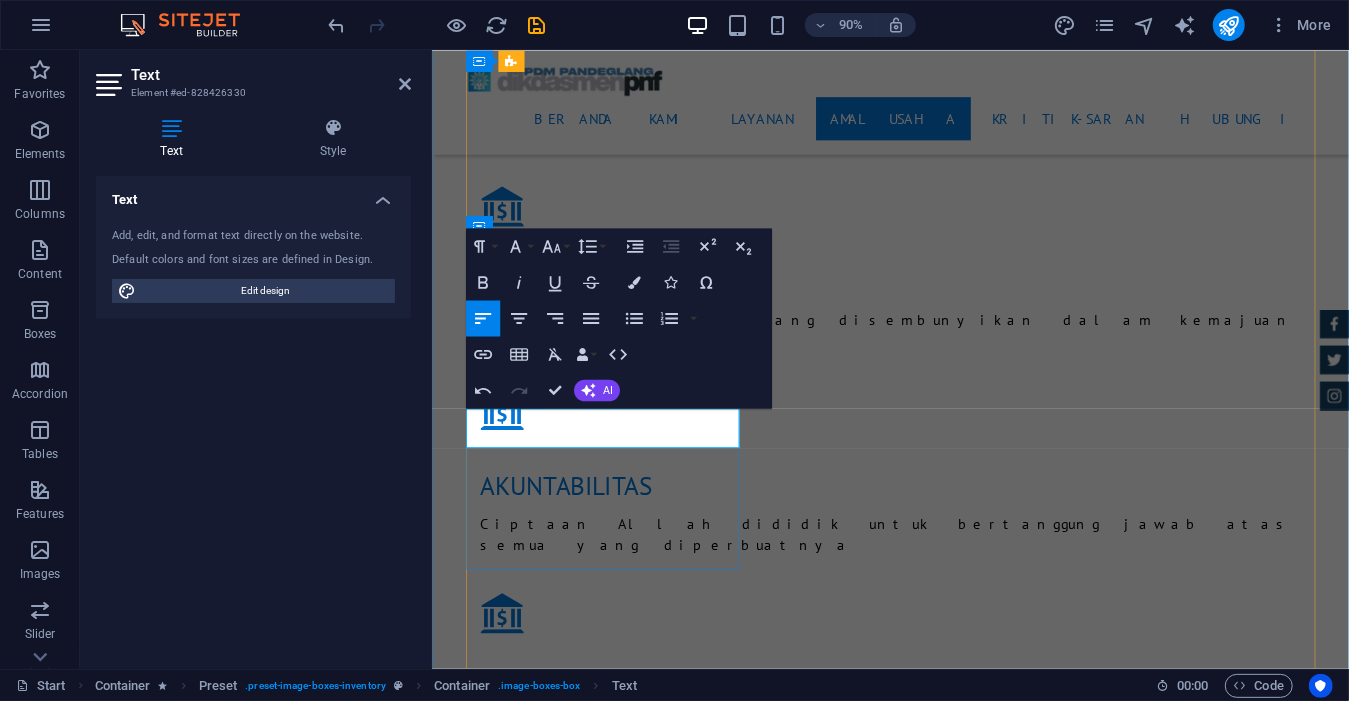 click on "$ 49.999" at bounding box center [1351, 7097] 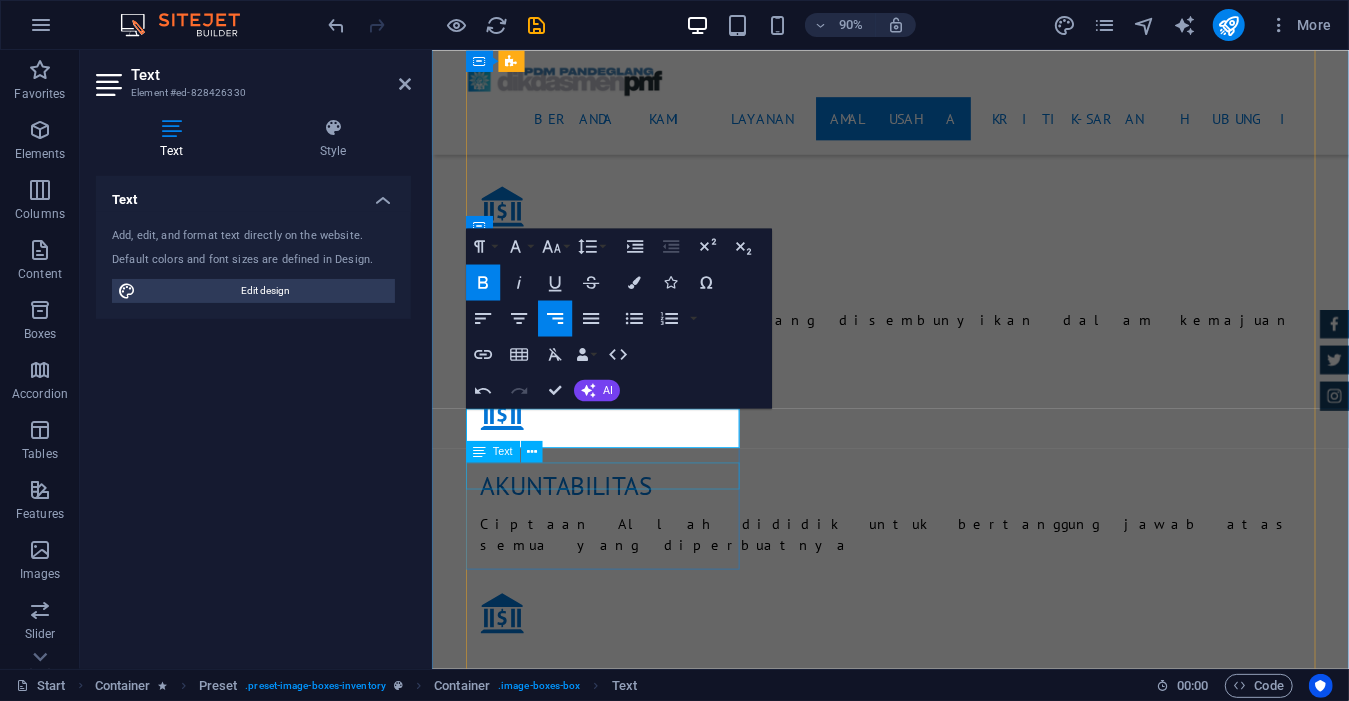 click on "Automatic  Transmission  | Coupe" at bounding box center [941, 7141] 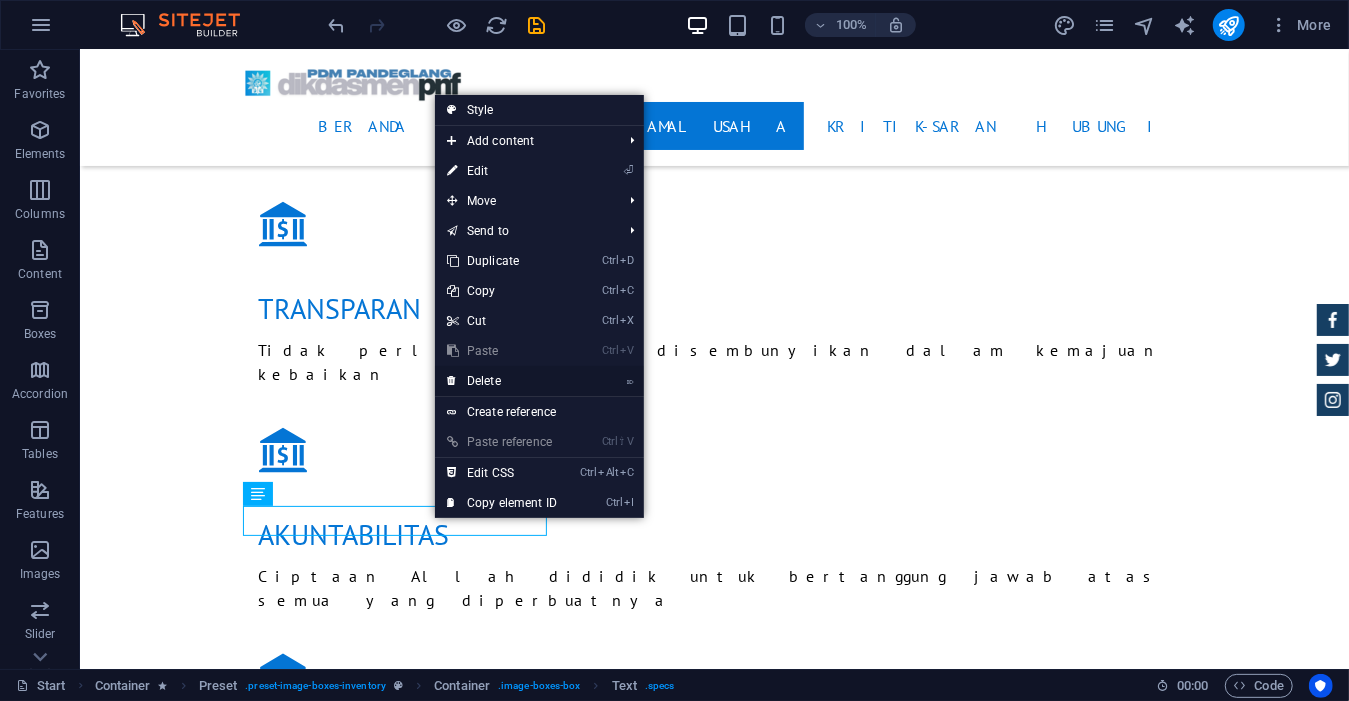 click on "⌦  Delete" at bounding box center [502, 381] 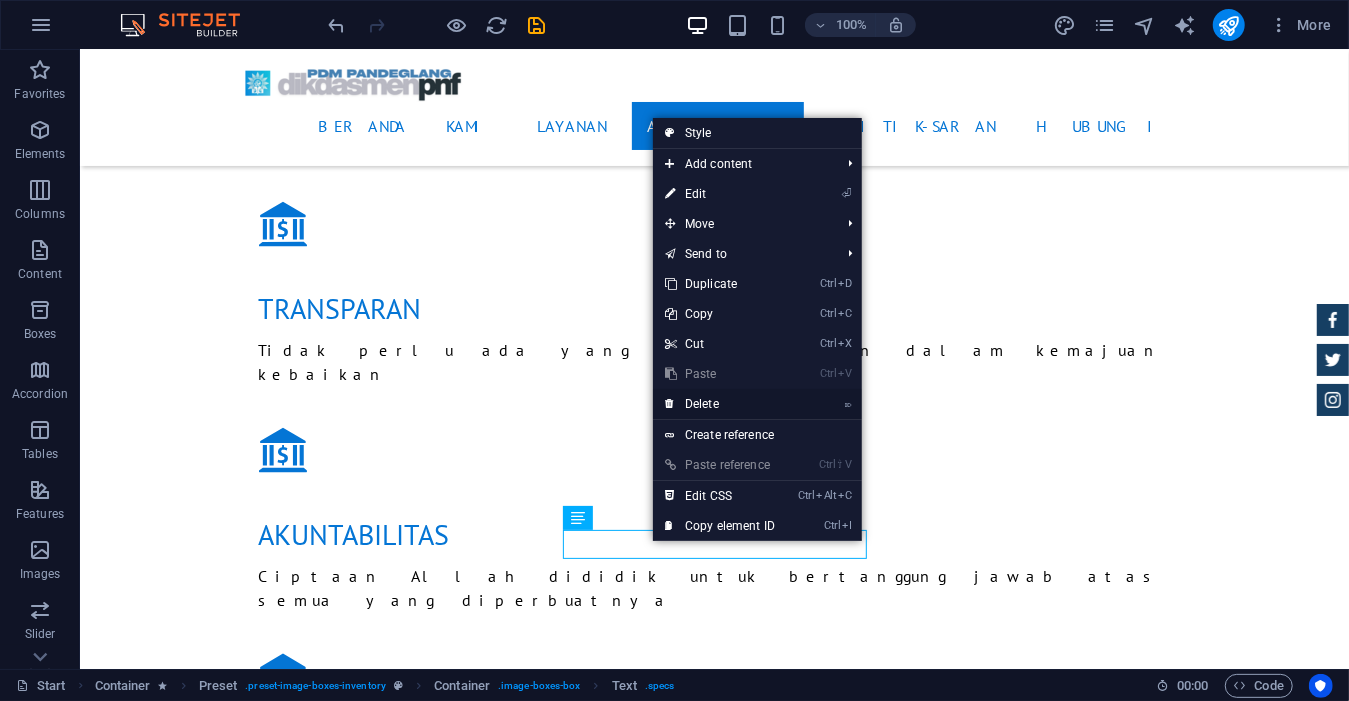 click on "⌦  Delete" at bounding box center (720, 404) 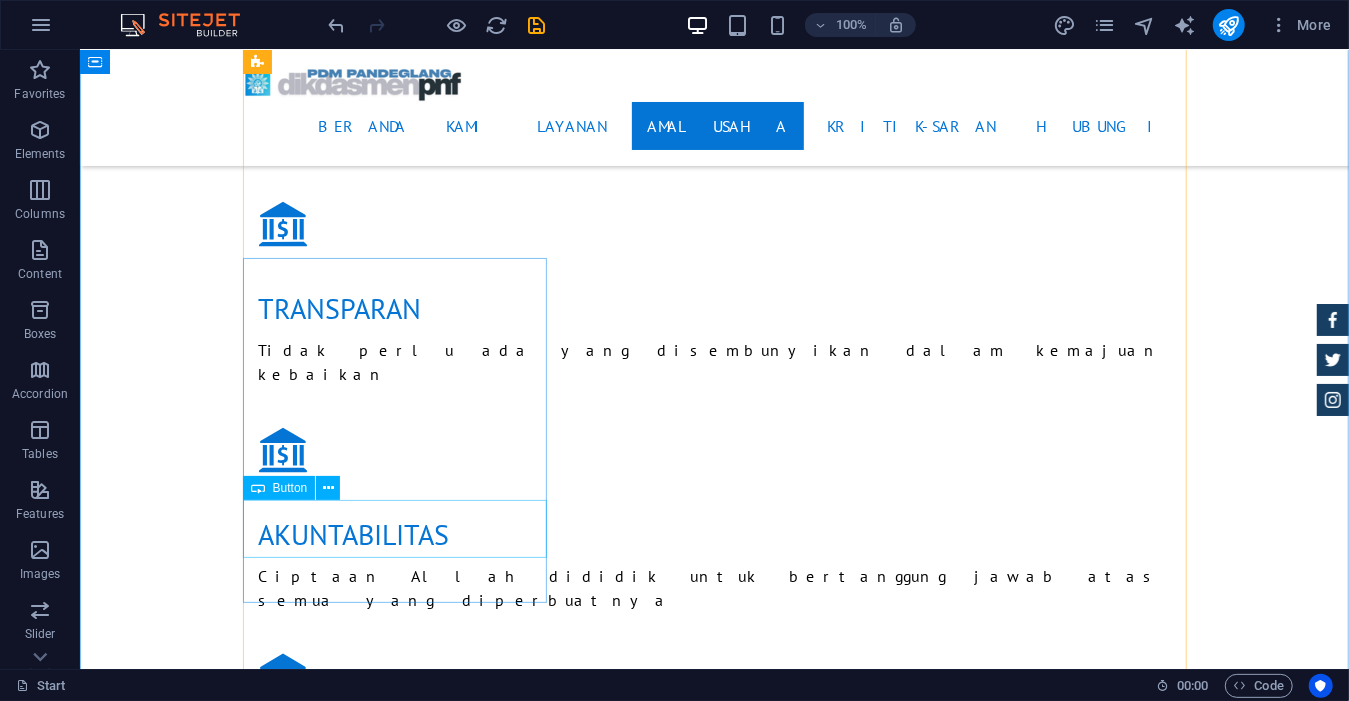 click on "More Details" at bounding box center (714, 7099) 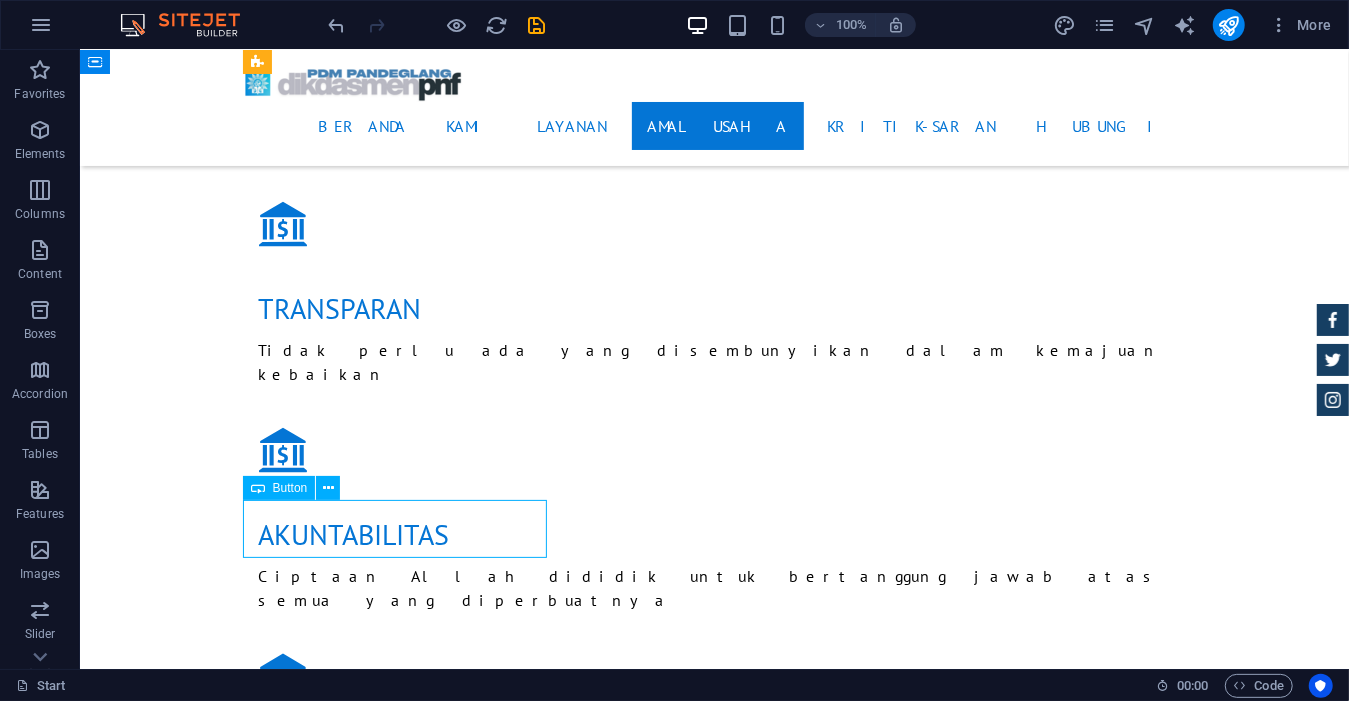 click on "More Details" at bounding box center [714, 7099] 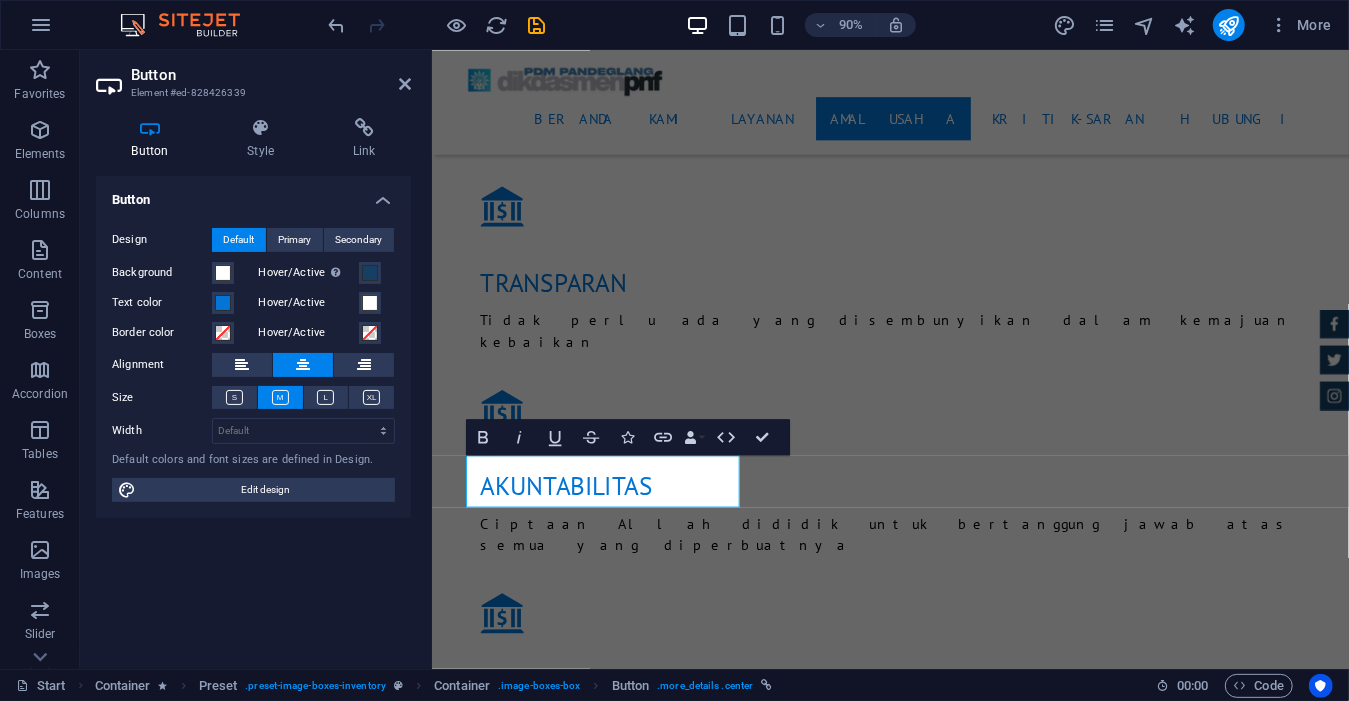 type 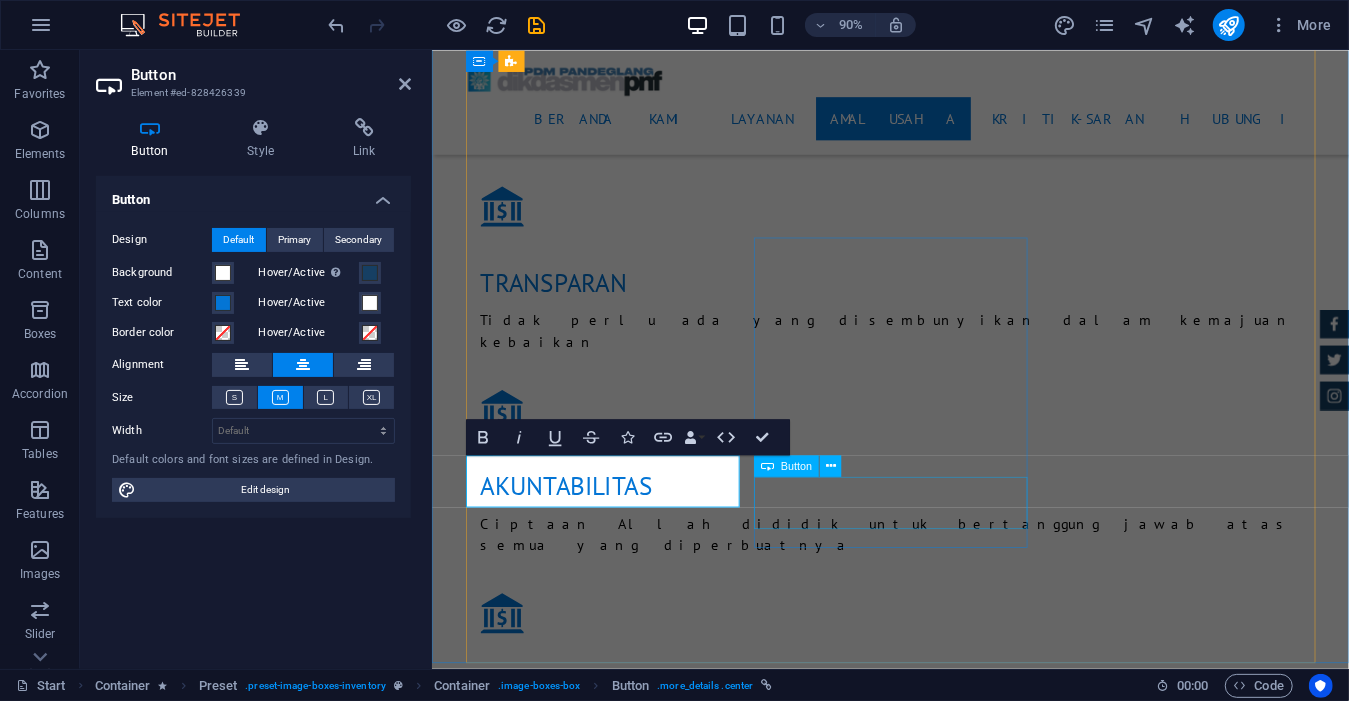 click on "More Details" at bounding box center [941, 7856] 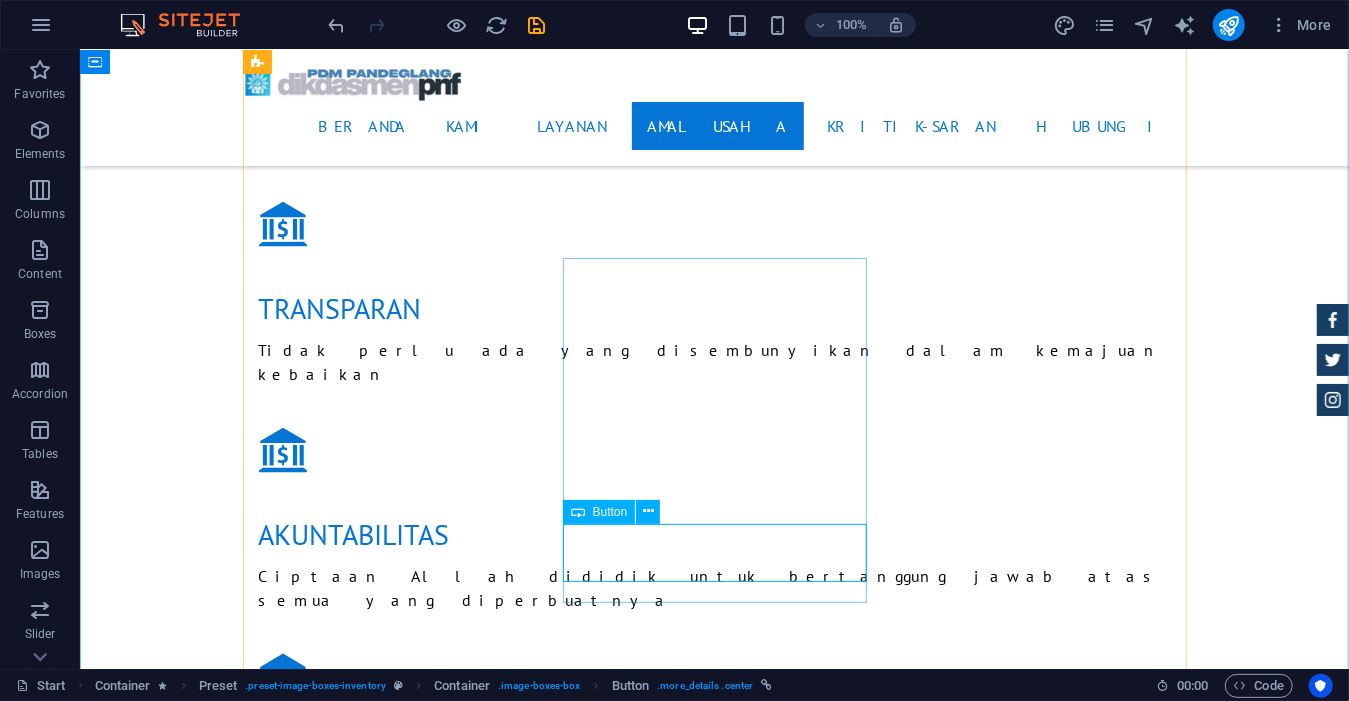 click on "More Details" at bounding box center (714, 7807) 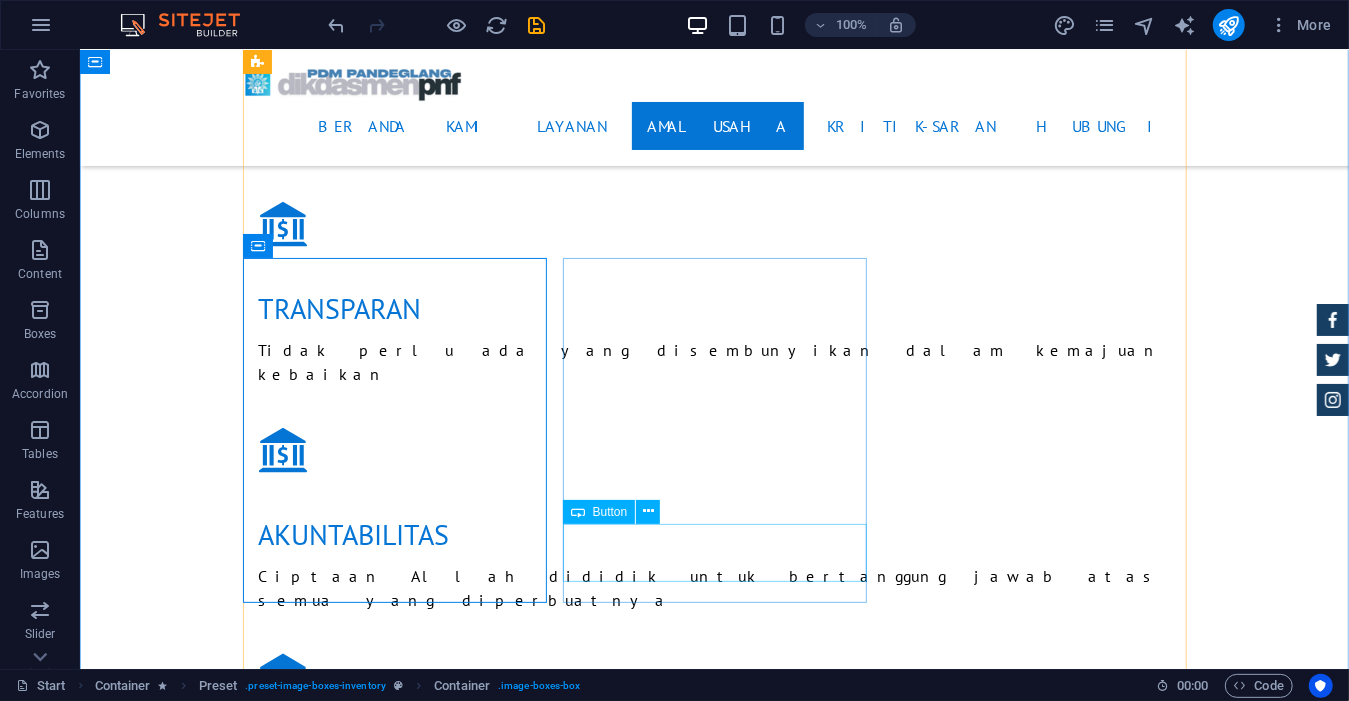 click on "More Details" at bounding box center [714, 7807] 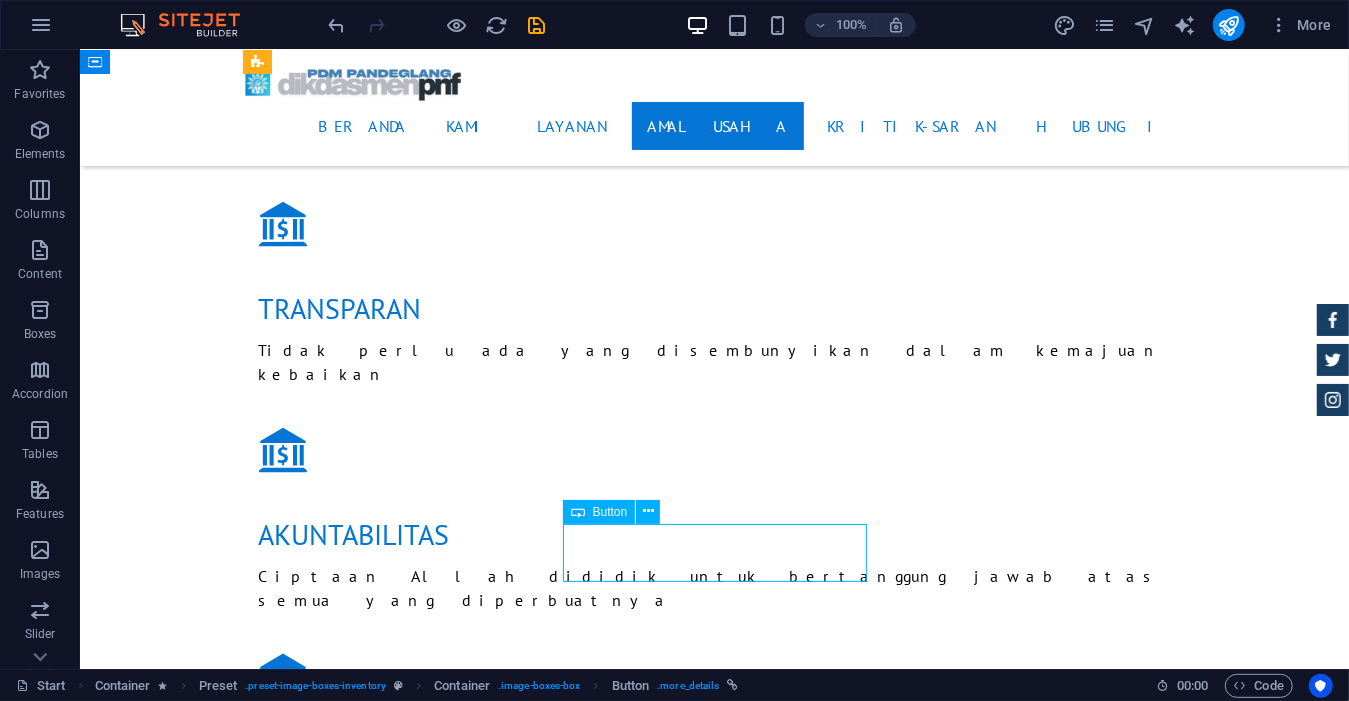 click on "More Details" at bounding box center [714, 7807] 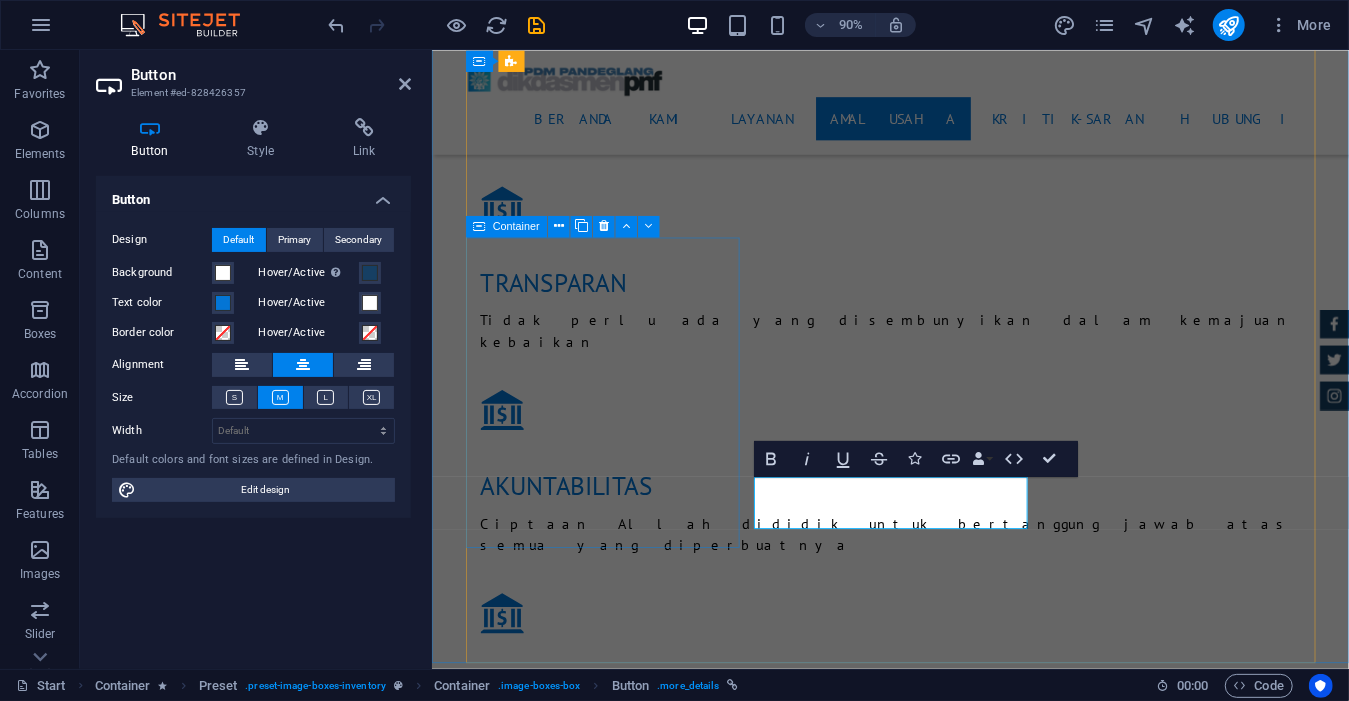 type 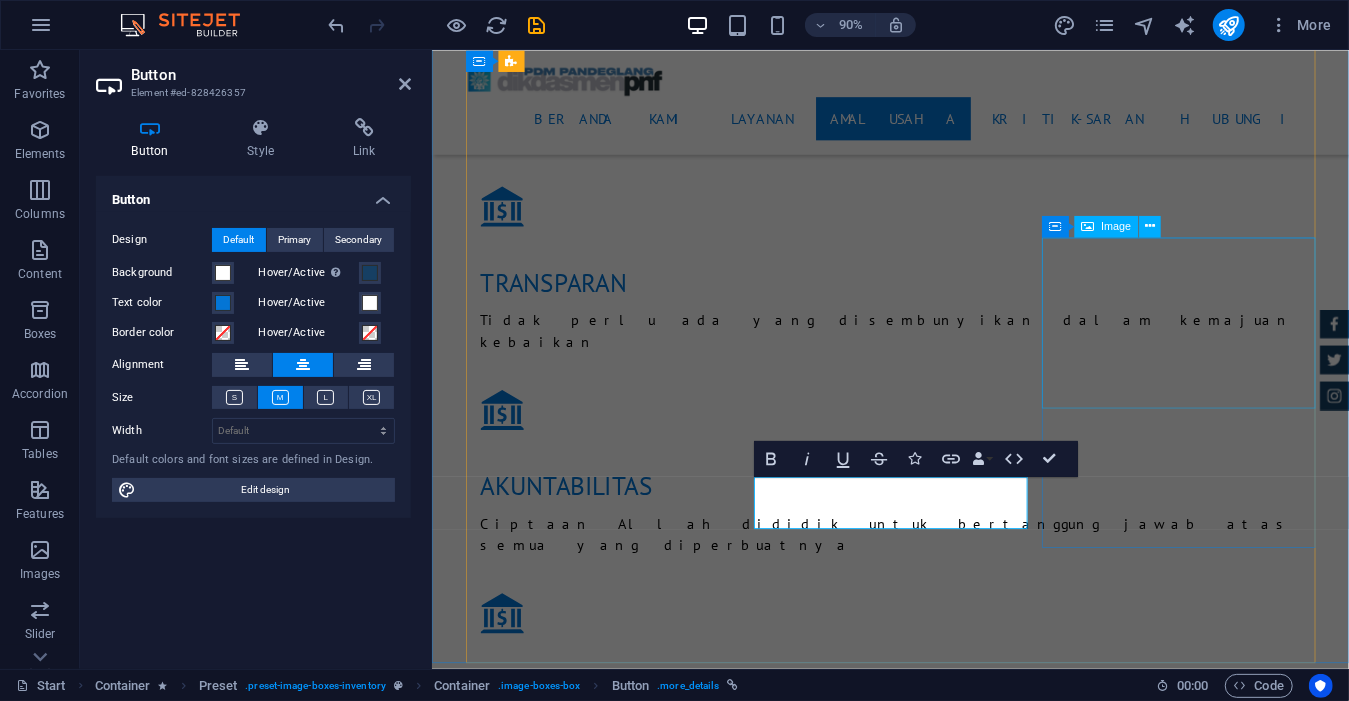 click at bounding box center [941, 8188] 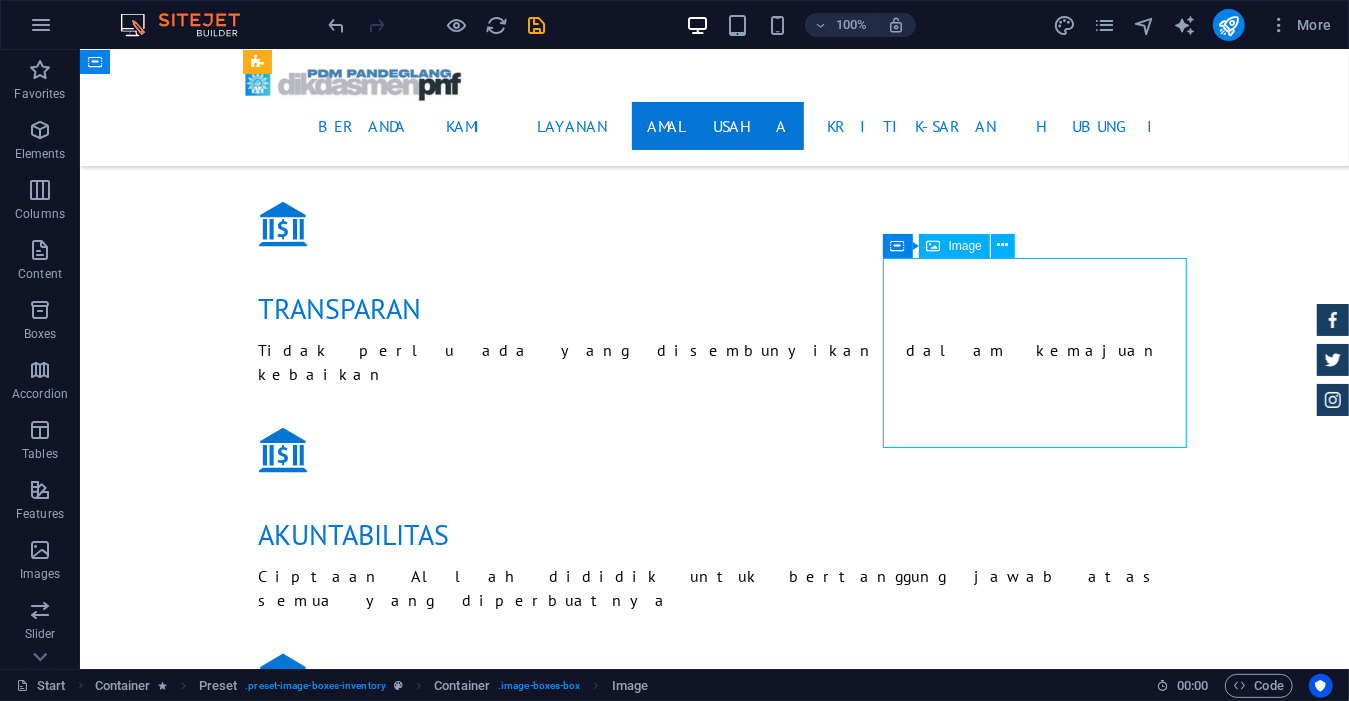 click at bounding box center (714, 8139) 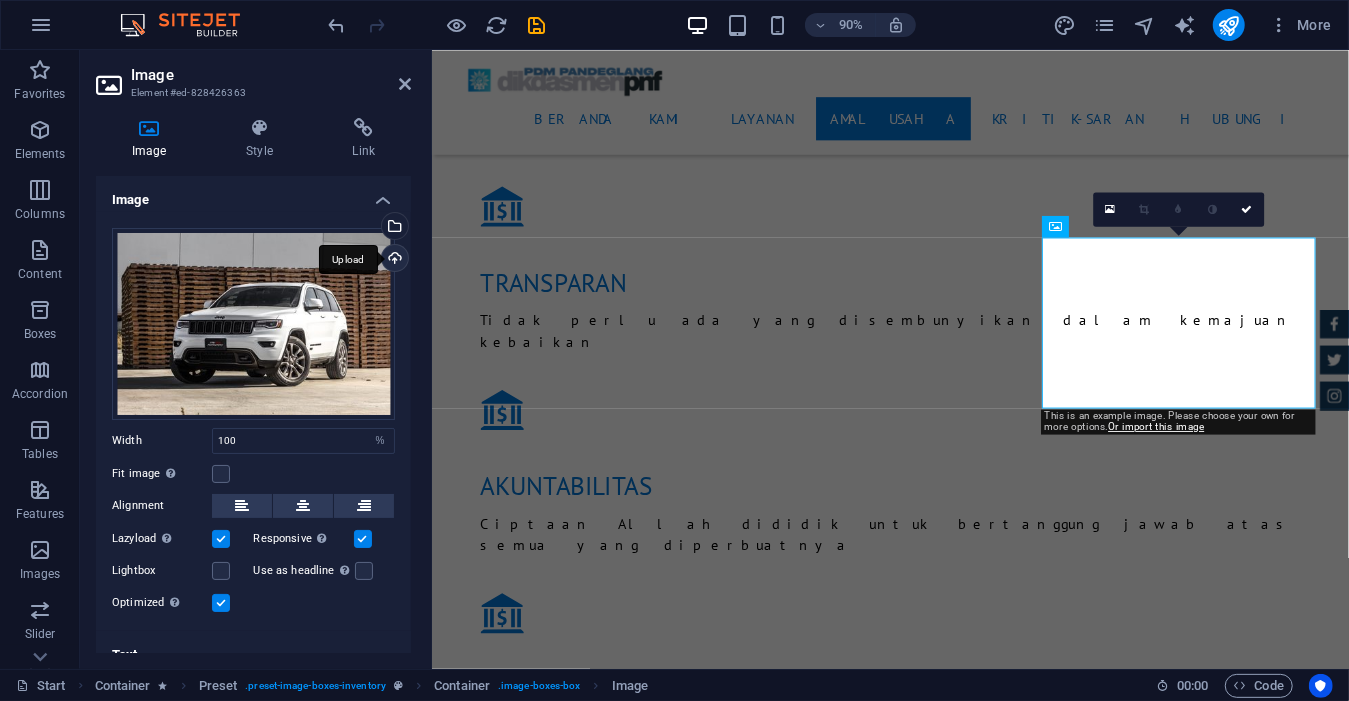 click on "Upload" at bounding box center (393, 260) 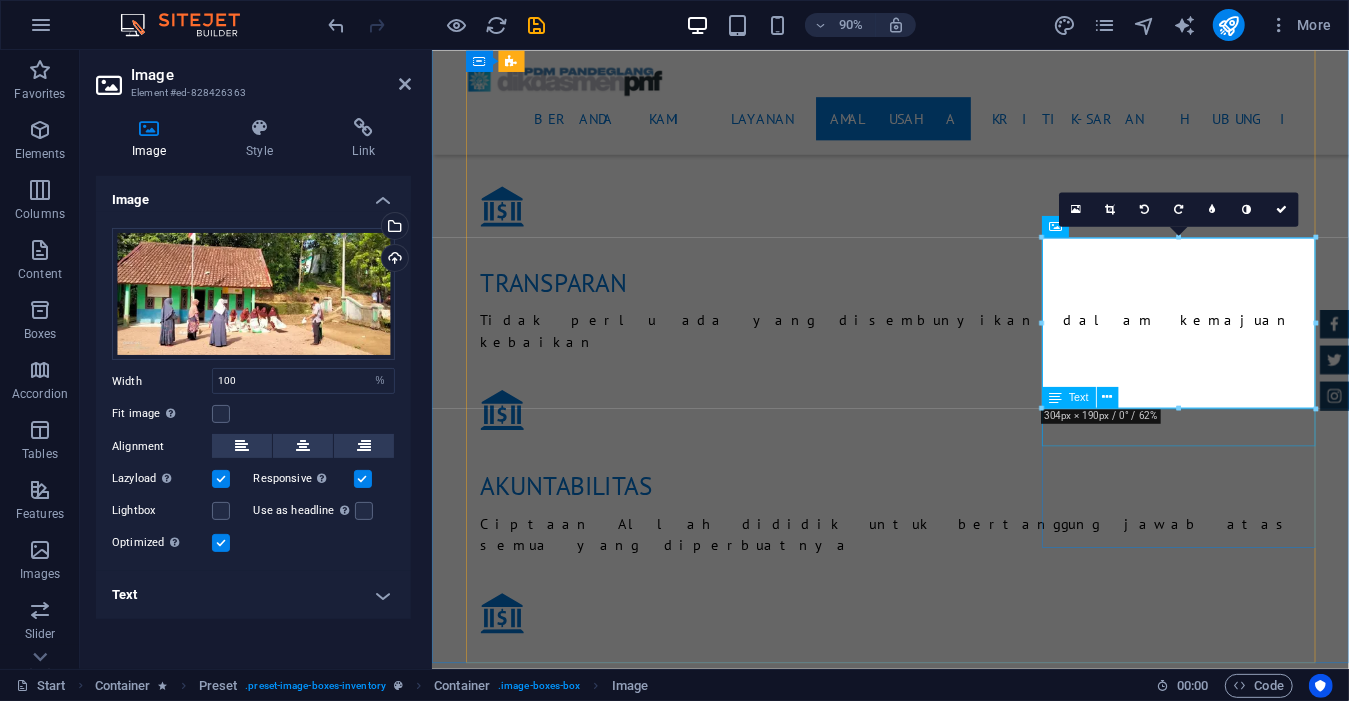 click on "Jeep Compass $ 49.999" at bounding box center [941, 8504] 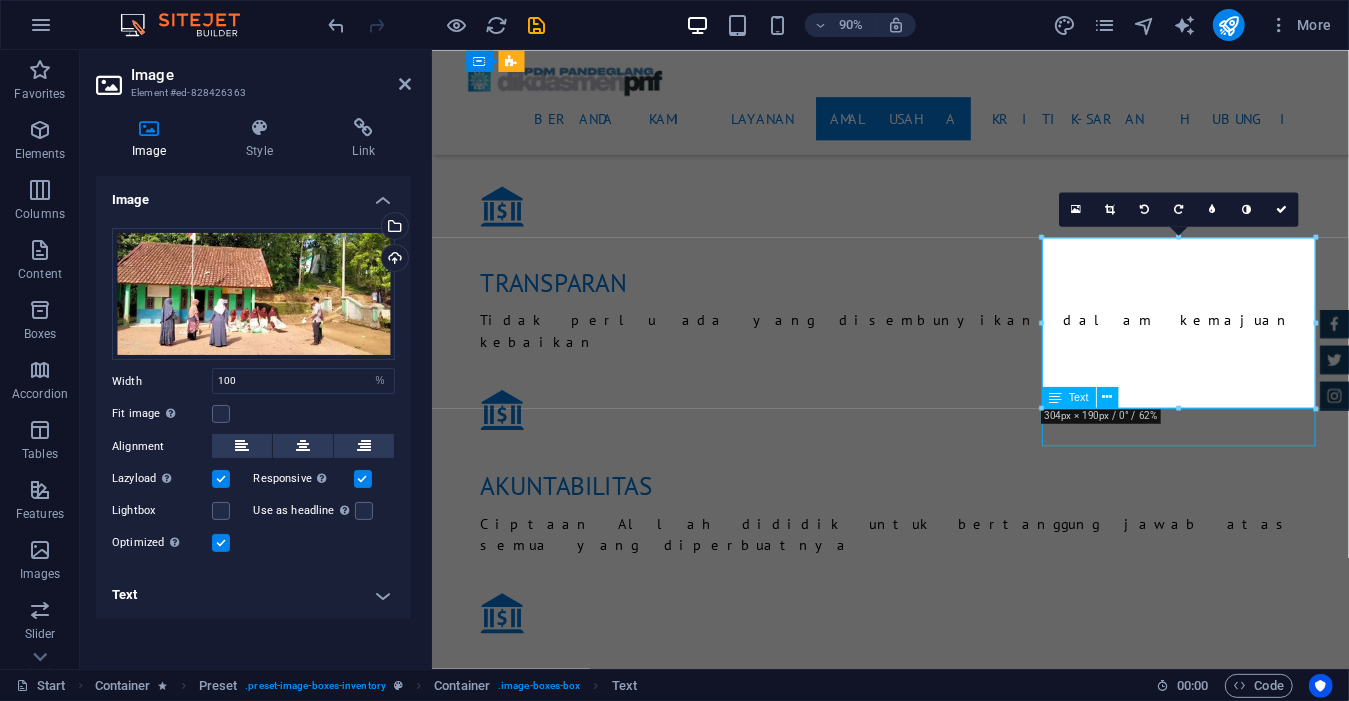 click on "Jeep Compass $ 49.999" at bounding box center (941, 8504) 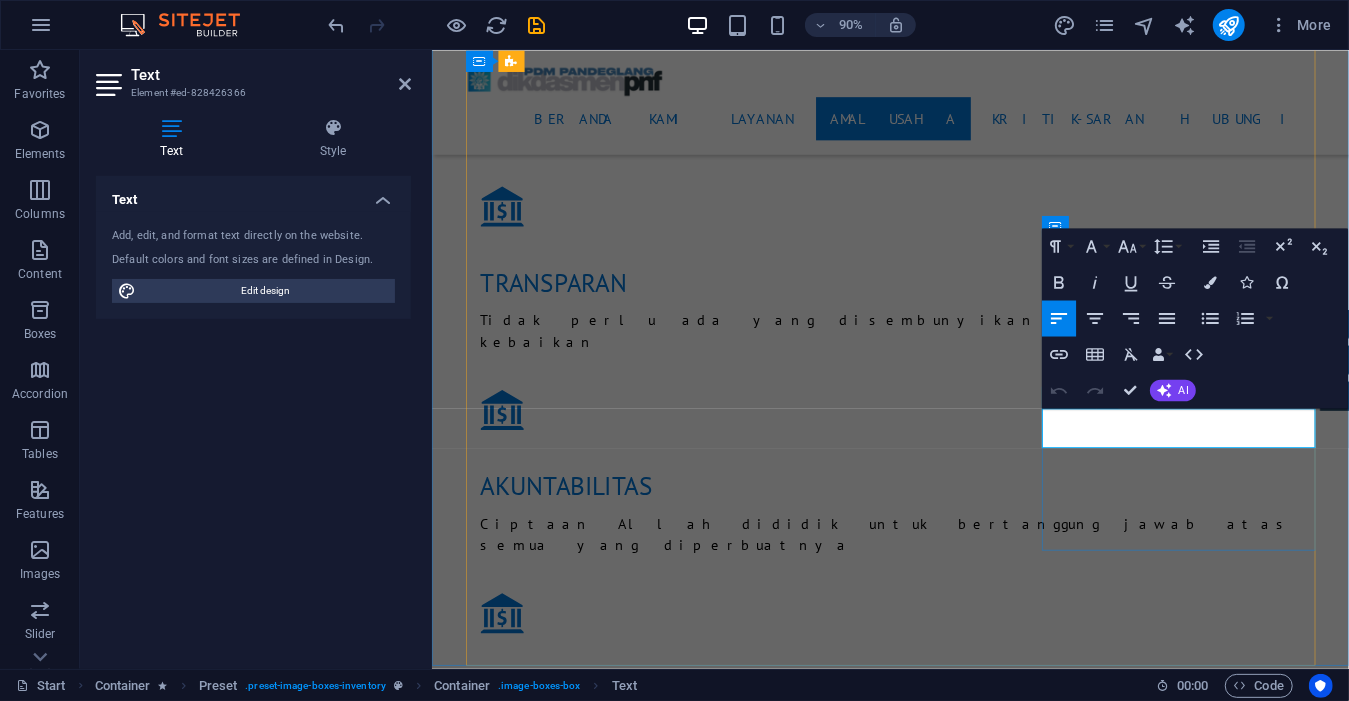 click on "Jeep Compass" at bounding box center [763, 8513] 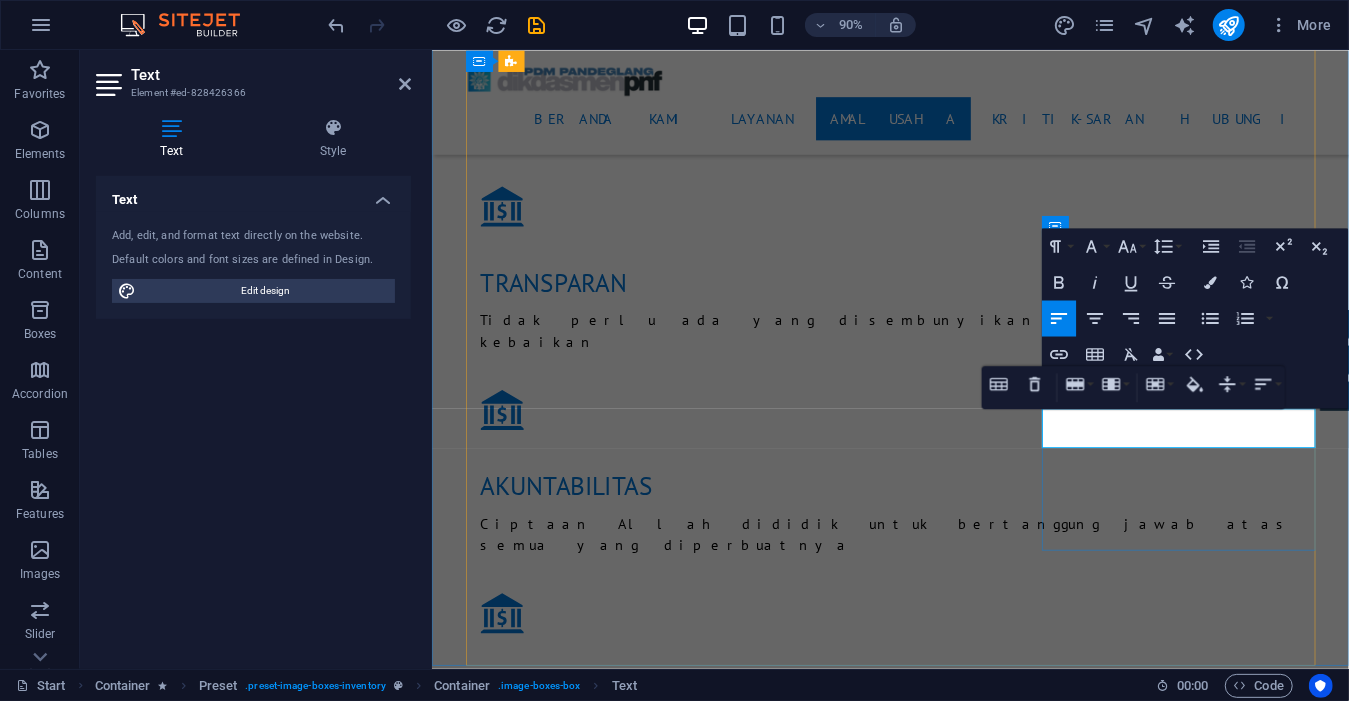 click on "Jeep Compass" at bounding box center (763, 8513) 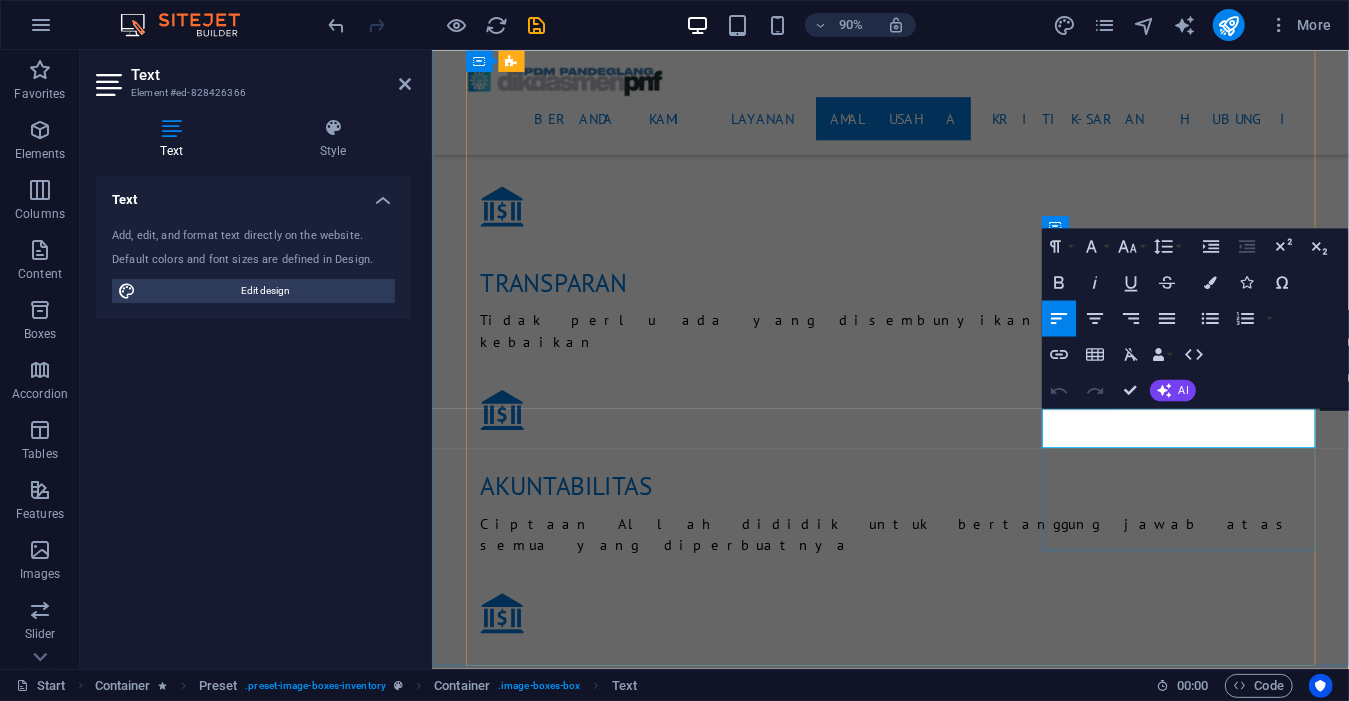 click on "Jeep Compass" at bounding box center [763, 8513] 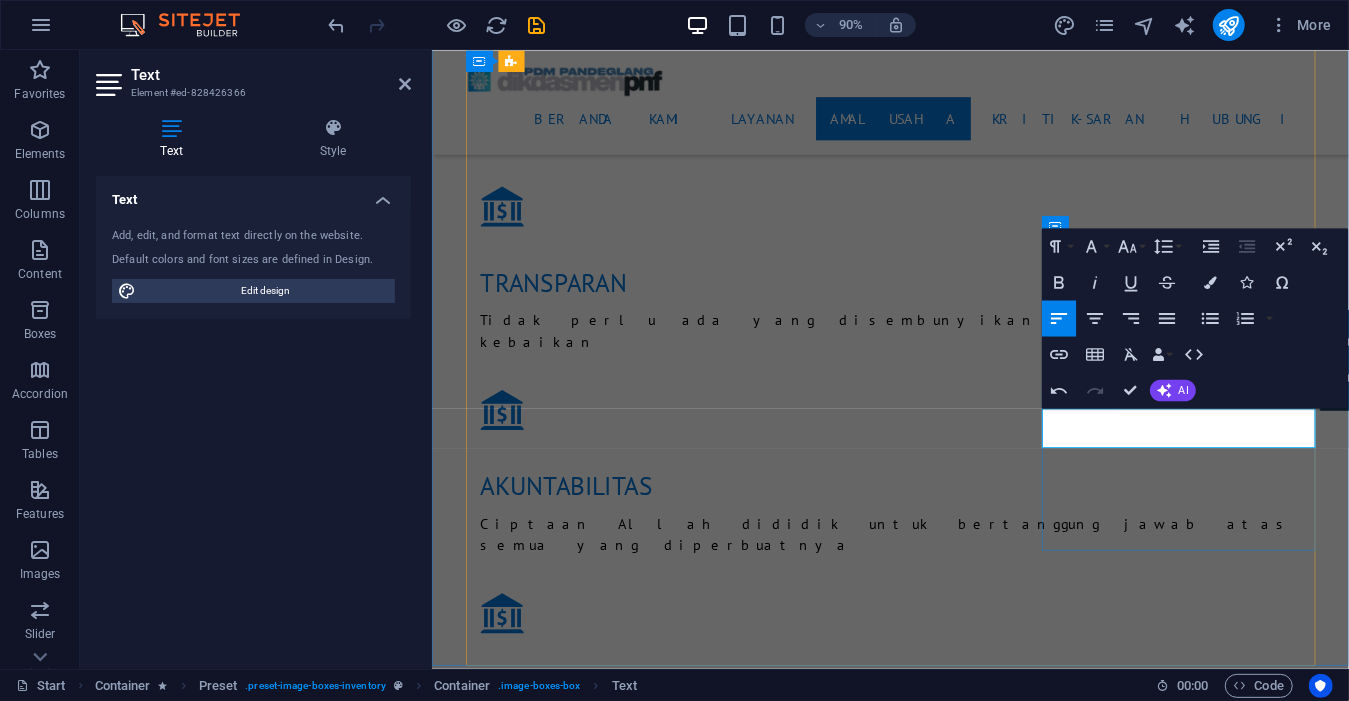 click on "$ 49.999" at bounding box center (1351, 8513) 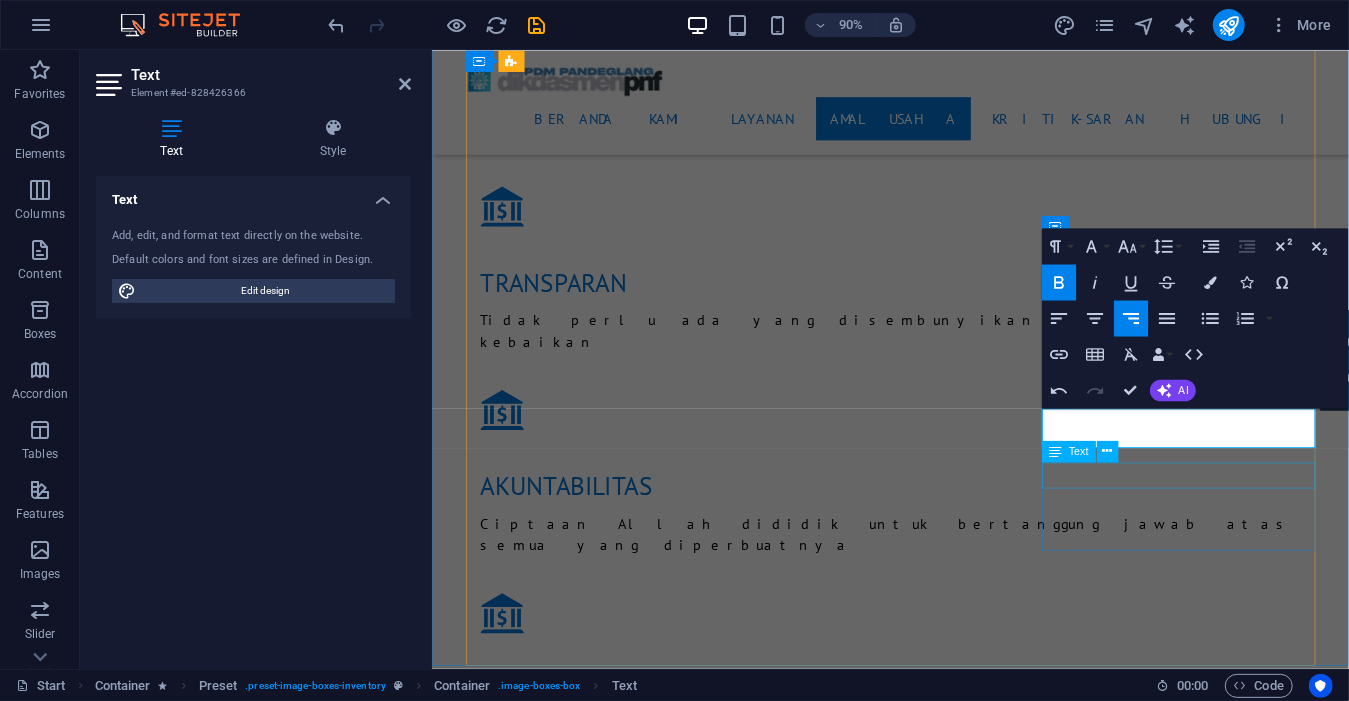 click on "Automatic  Transmission  | Coupe" at bounding box center (941, 8557) 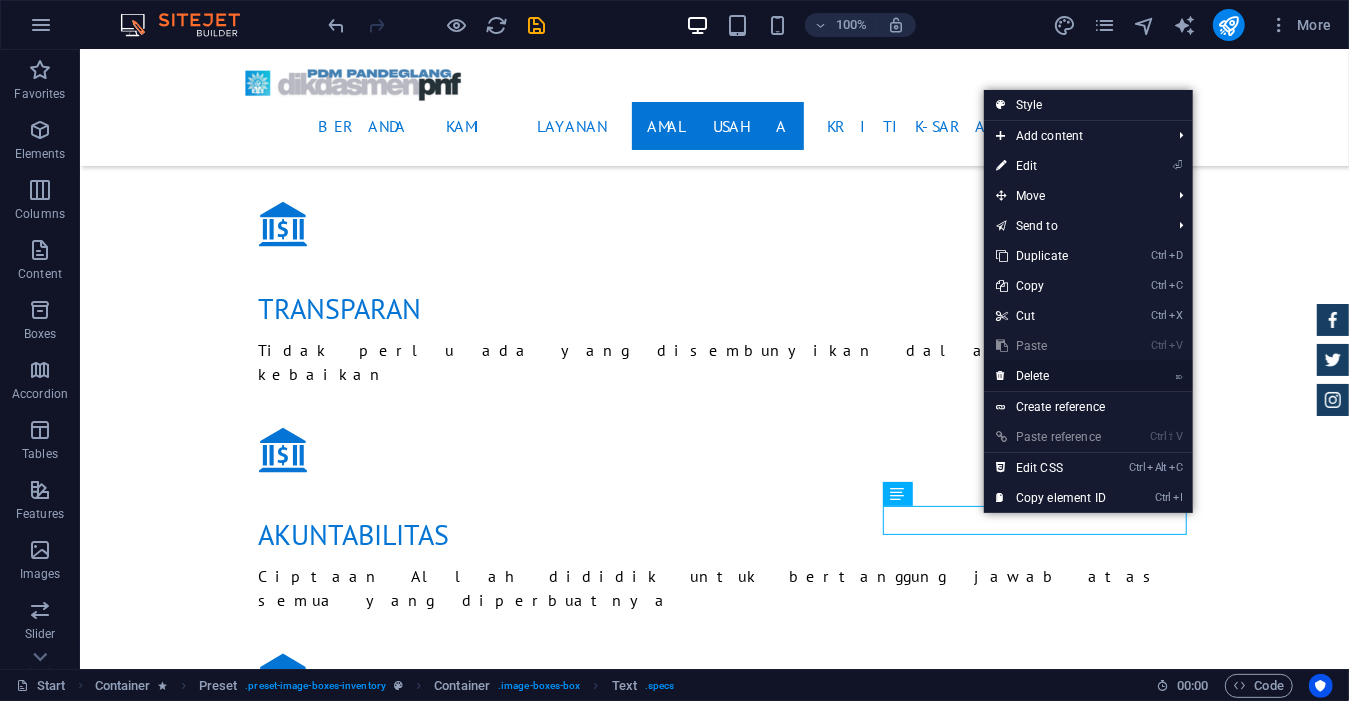 click on "⌦  Delete" at bounding box center (1051, 376) 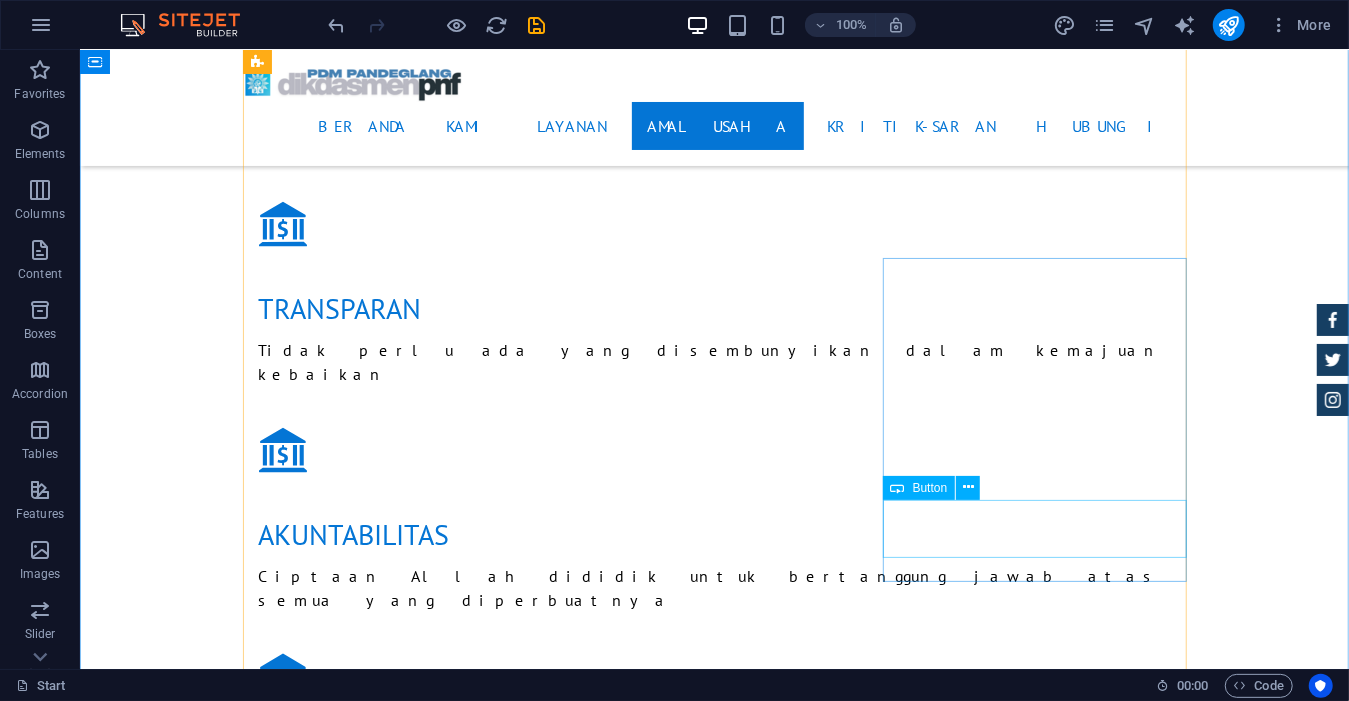 click on "More Details" at bounding box center (714, 8515) 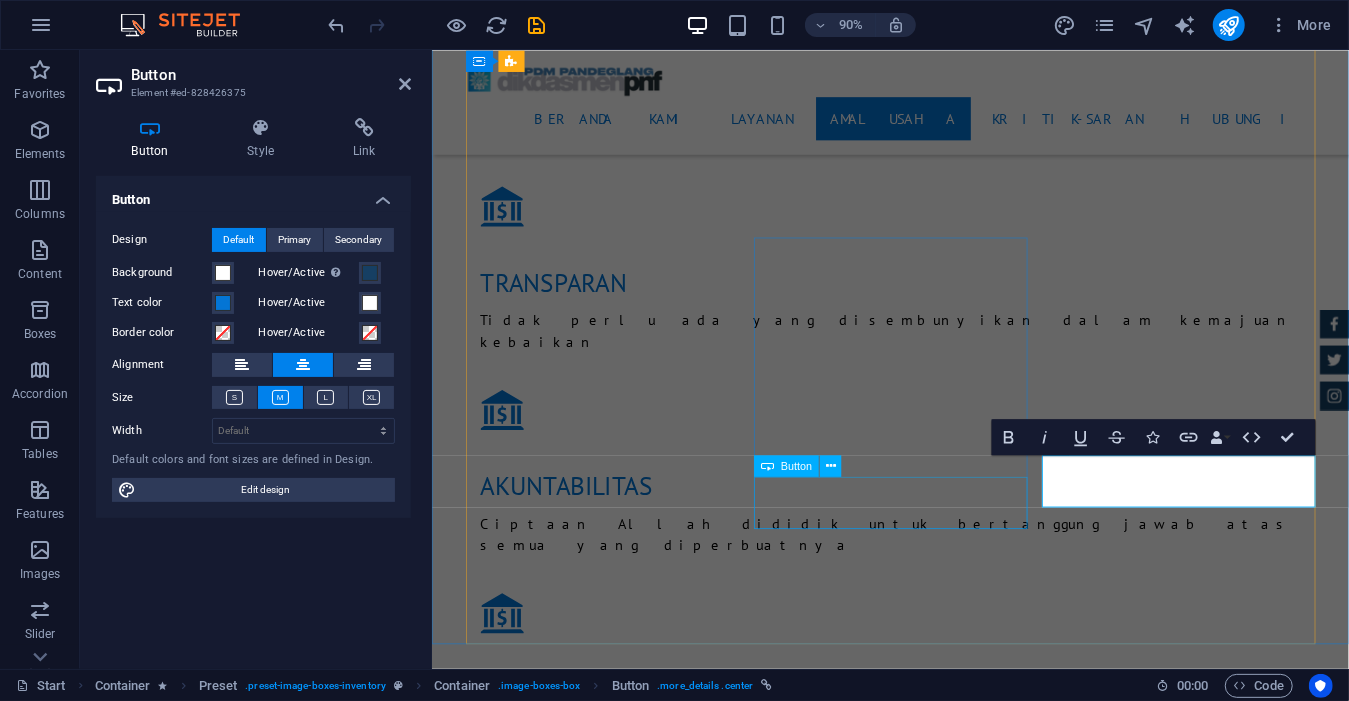 type 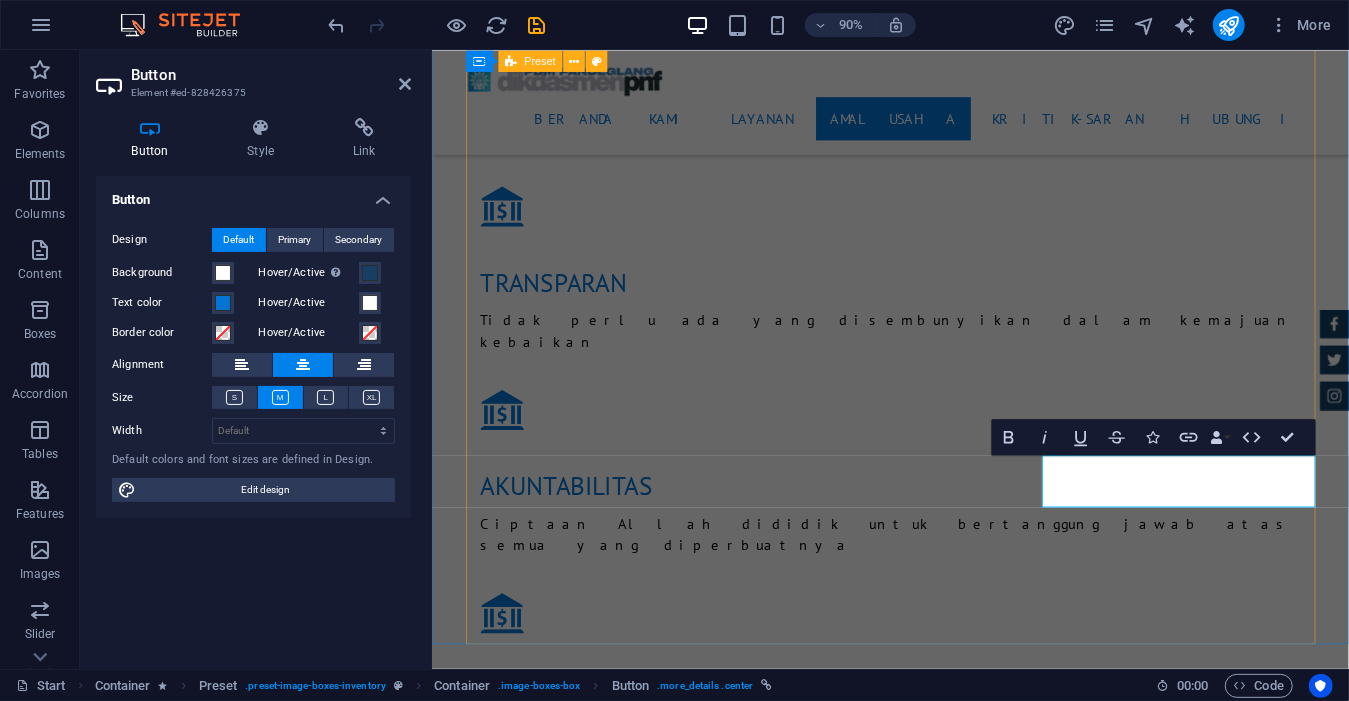 click on "aliyah   kubangkondang 1956 selengkapnya   TSANAWIYAH kubangkondang 1956 selengkapnya IBTIDAIYAH KUBANGKONDANG 1979 selengkapnya smam labuan 1980 selengkapnya tsanawiyah bojongmanik 1989 selengkapnya ibtidaiyah buraluk 1999 selengkapnya" at bounding box center [941, 6536] 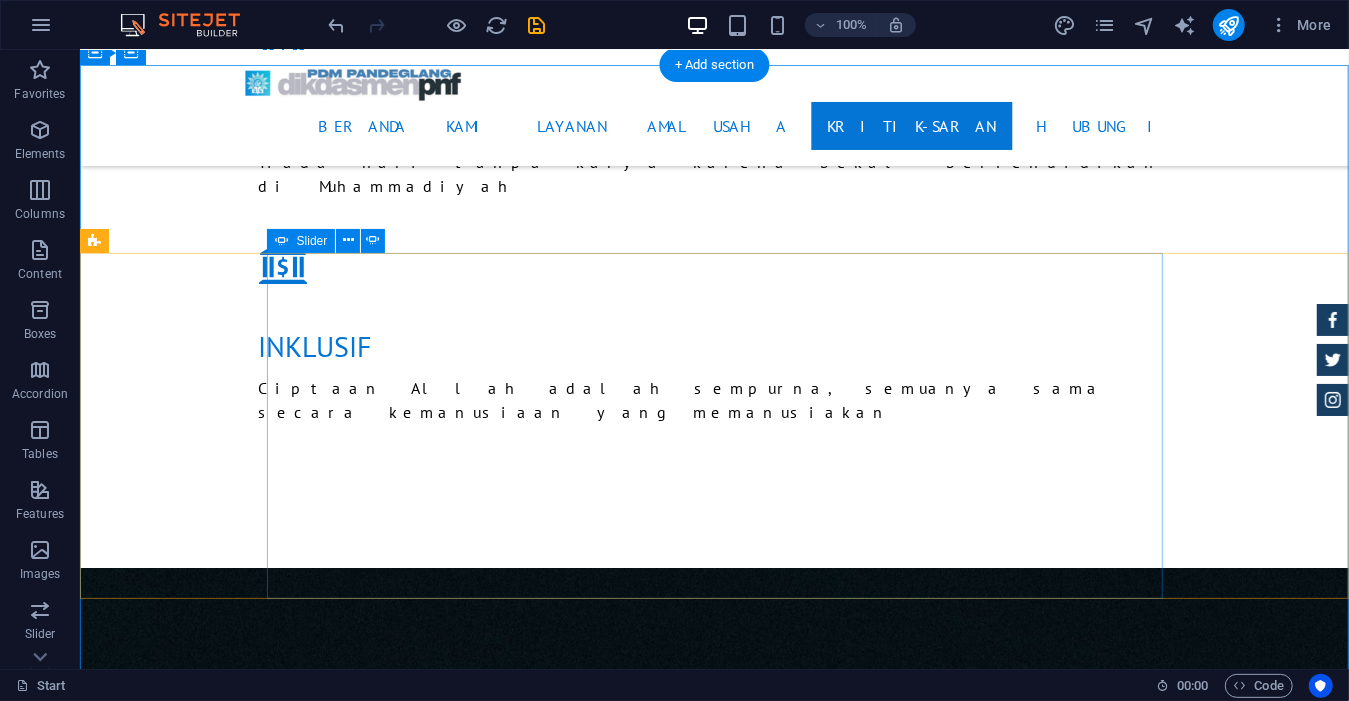 scroll, scrollTop: 4966, scrollLeft: 0, axis: vertical 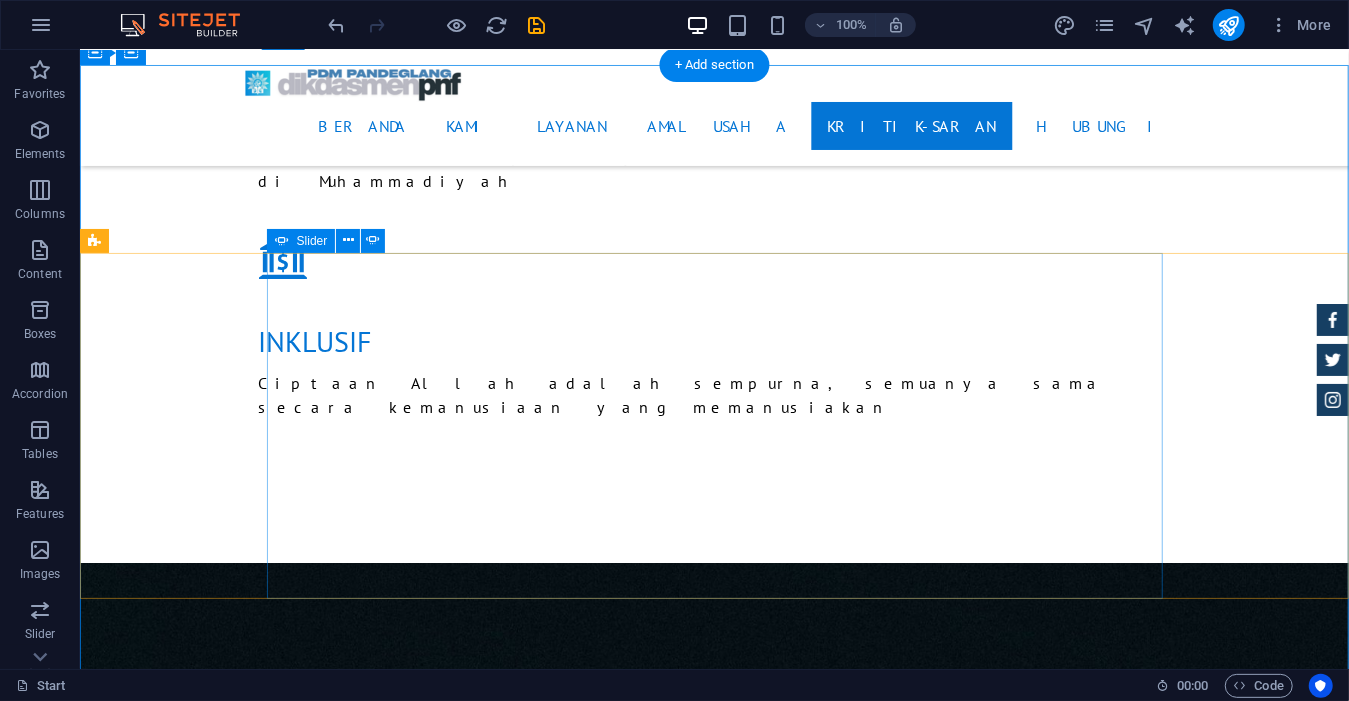 click on "1" at bounding box center (131, -4312) 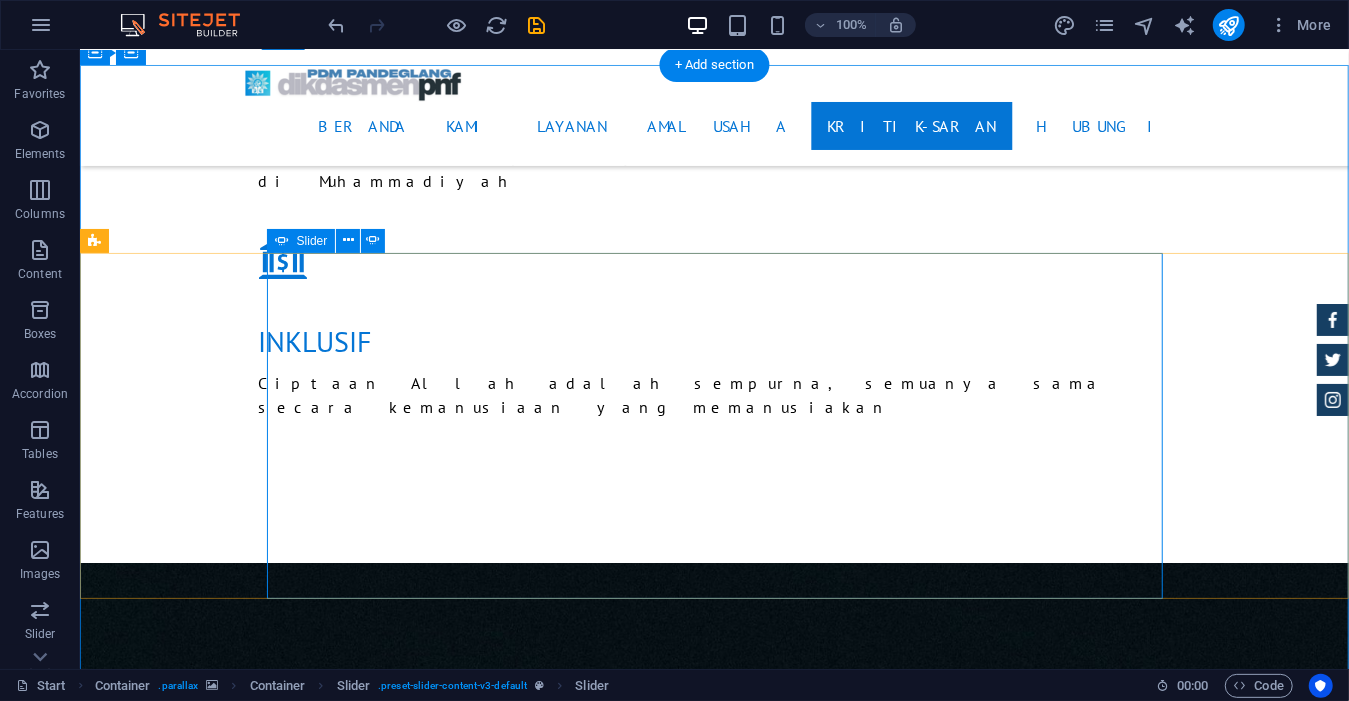 click on "2" at bounding box center (131, -4288) 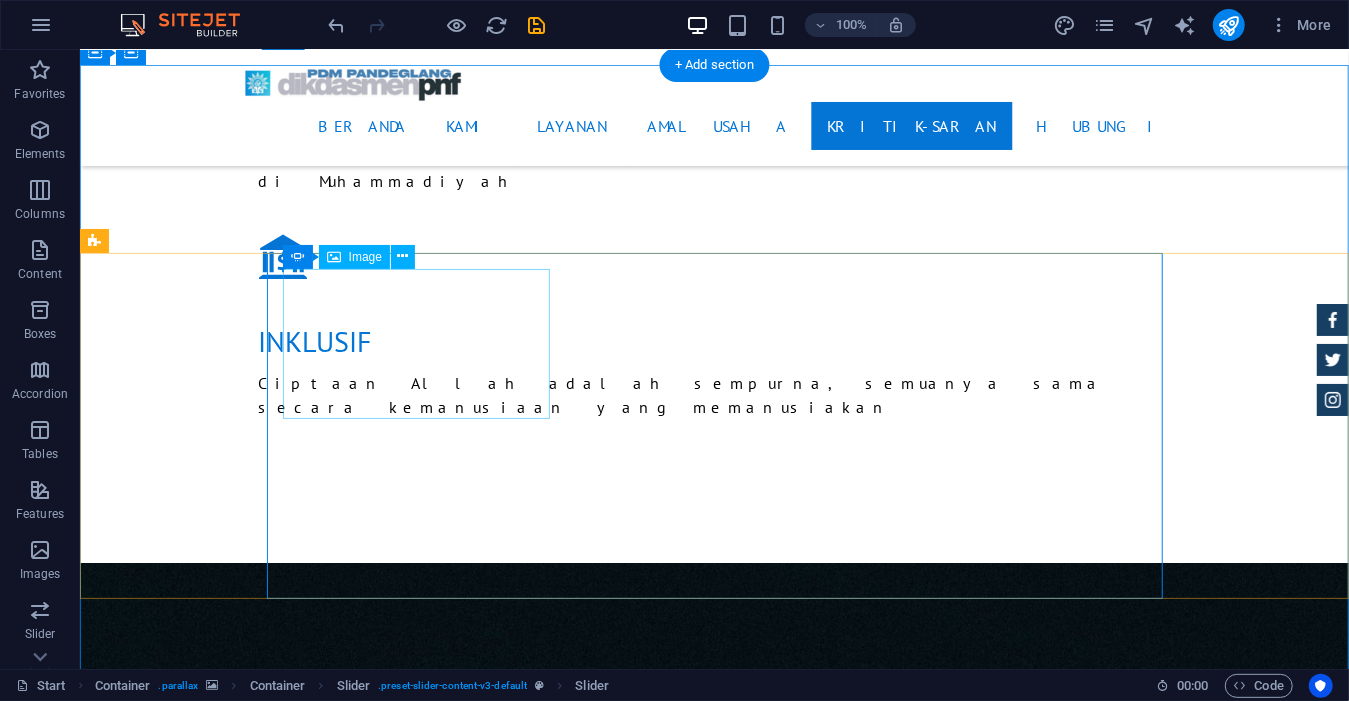 click at bounding box center [-1395, 11014] 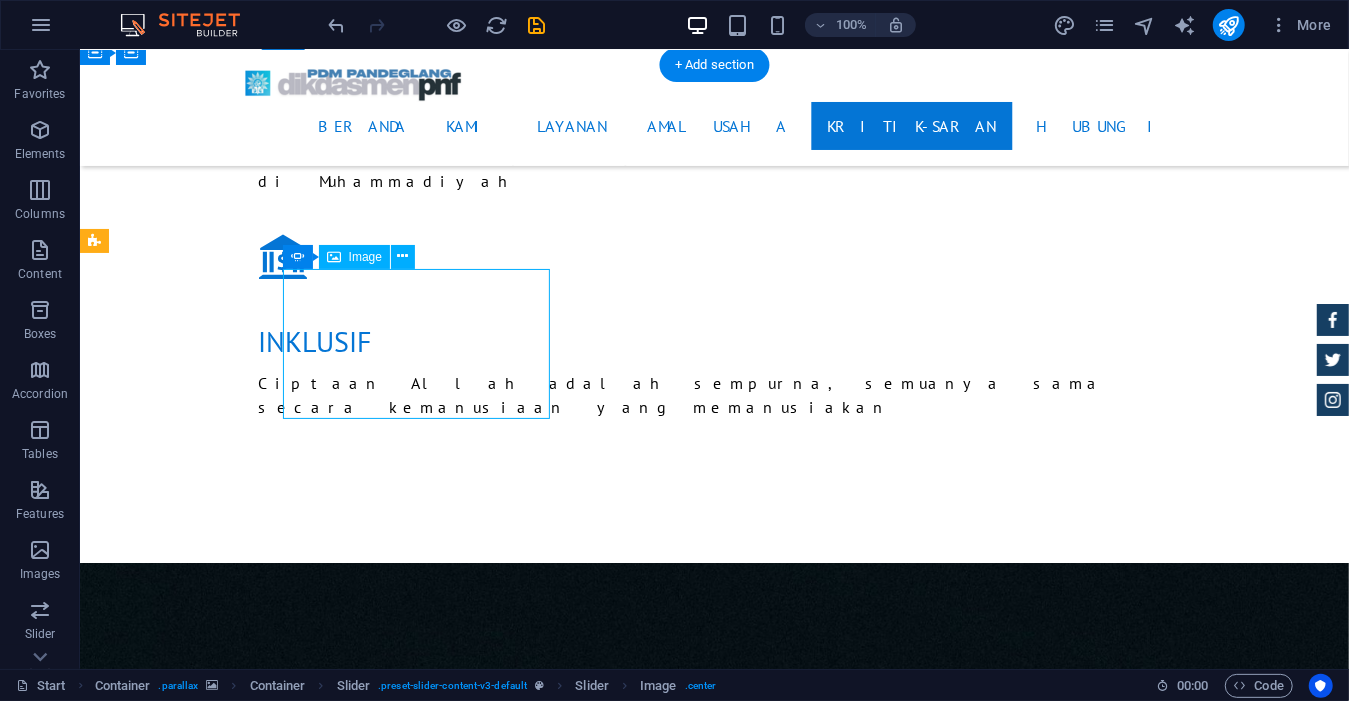 click at bounding box center [-1395, 11014] 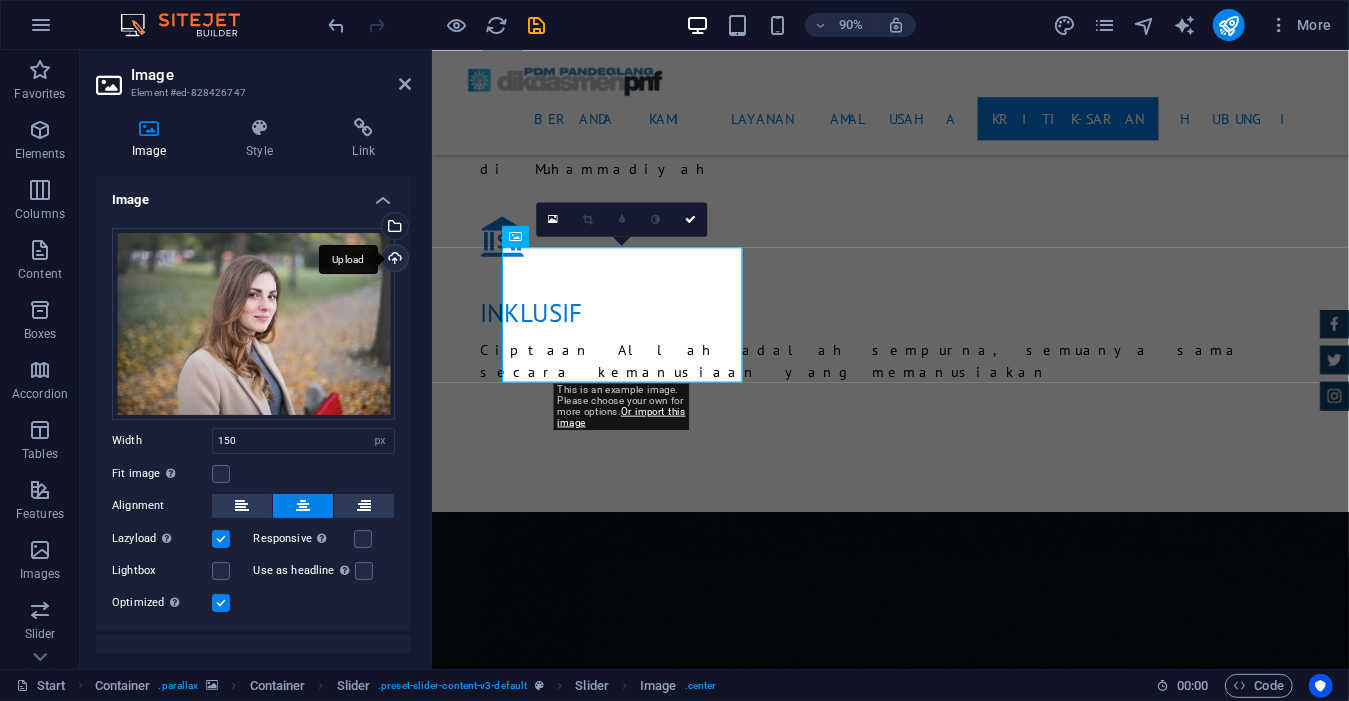 click on "Upload" at bounding box center (393, 260) 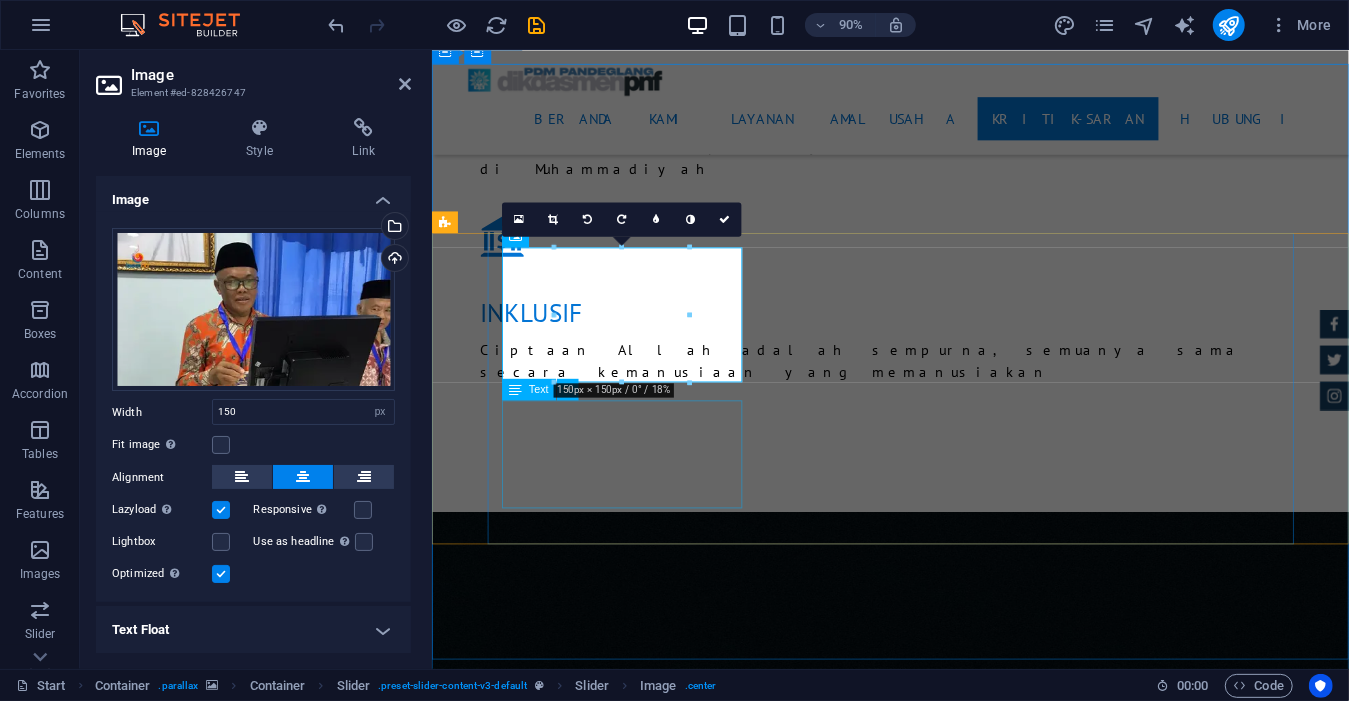 click on "Emma Miller -  Lorem ipsum dolor sit amet, consetetur sadipscing elitr, sed diam nonumy eirmod tempor invidunt ut labore et dolore magna aliquyam erat." at bounding box center (-1168, 11252) 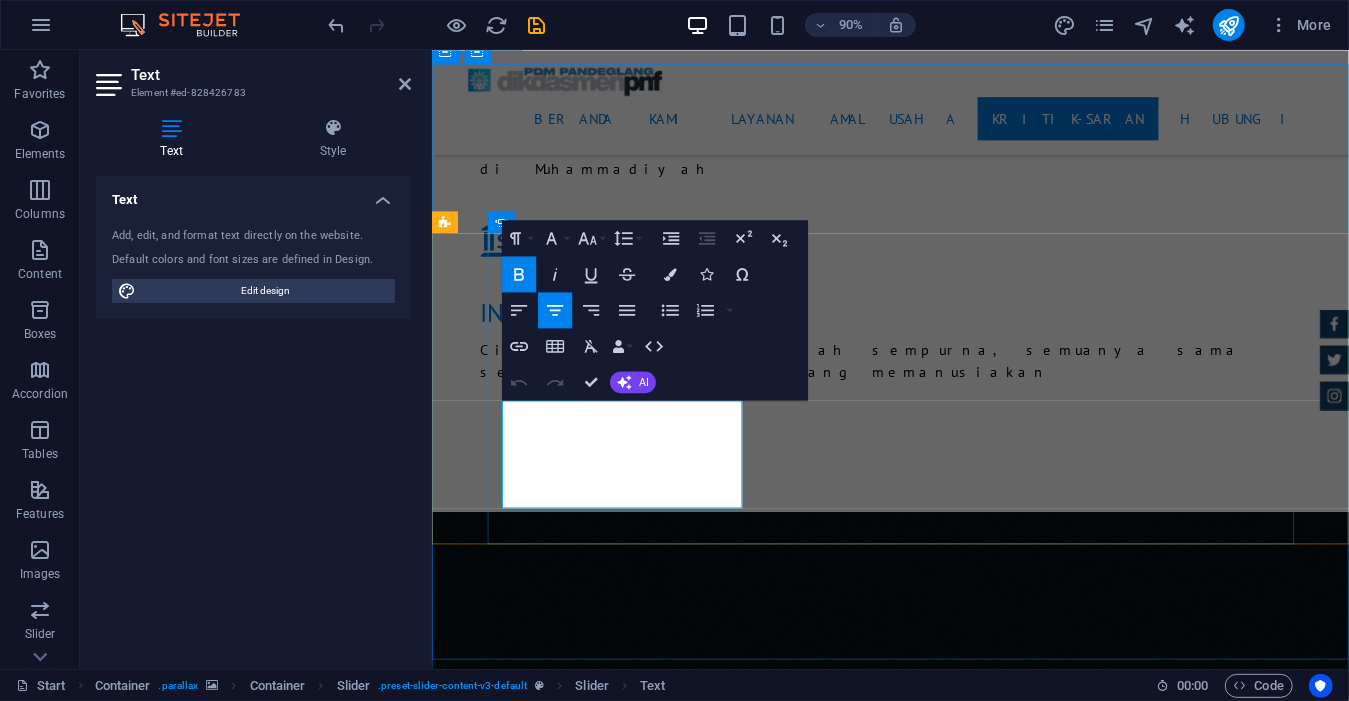 click on "Emma Miller" at bounding box center [-1237, 11204] 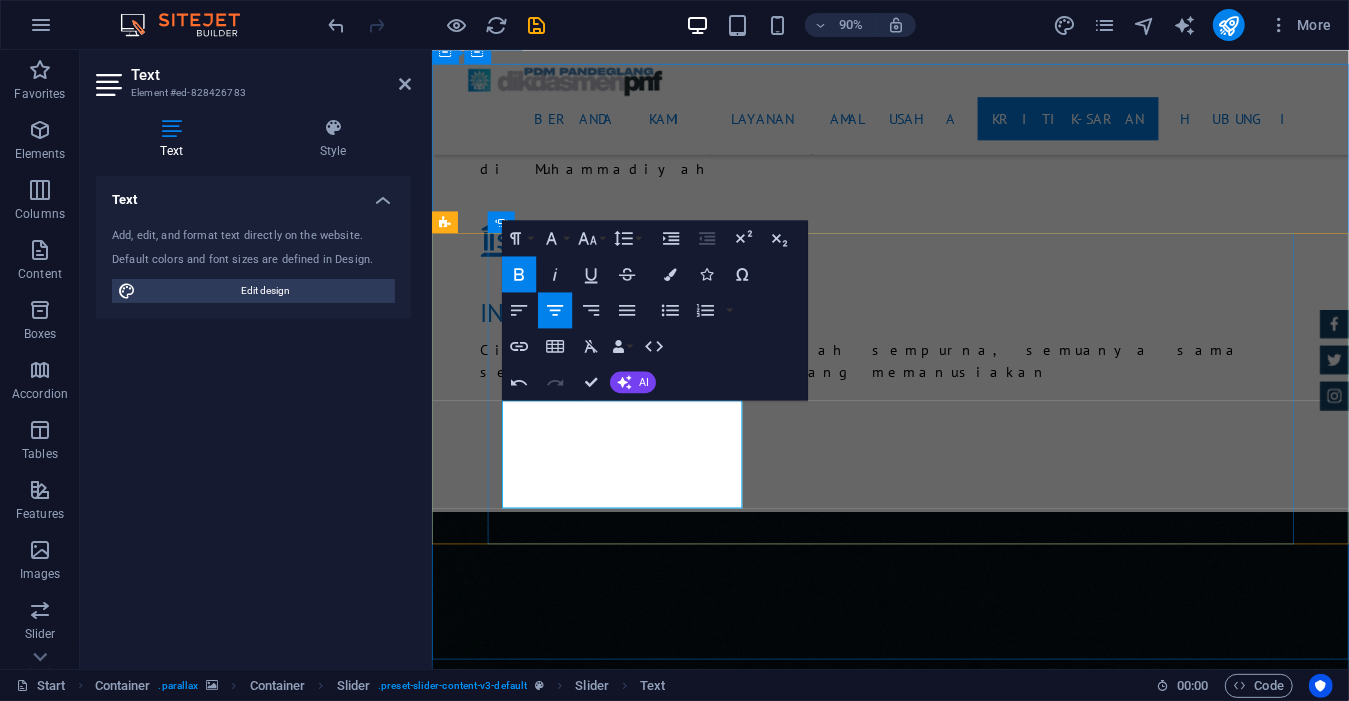 click on "D Burhanudin  Miller" at bounding box center (-1217, 11204) 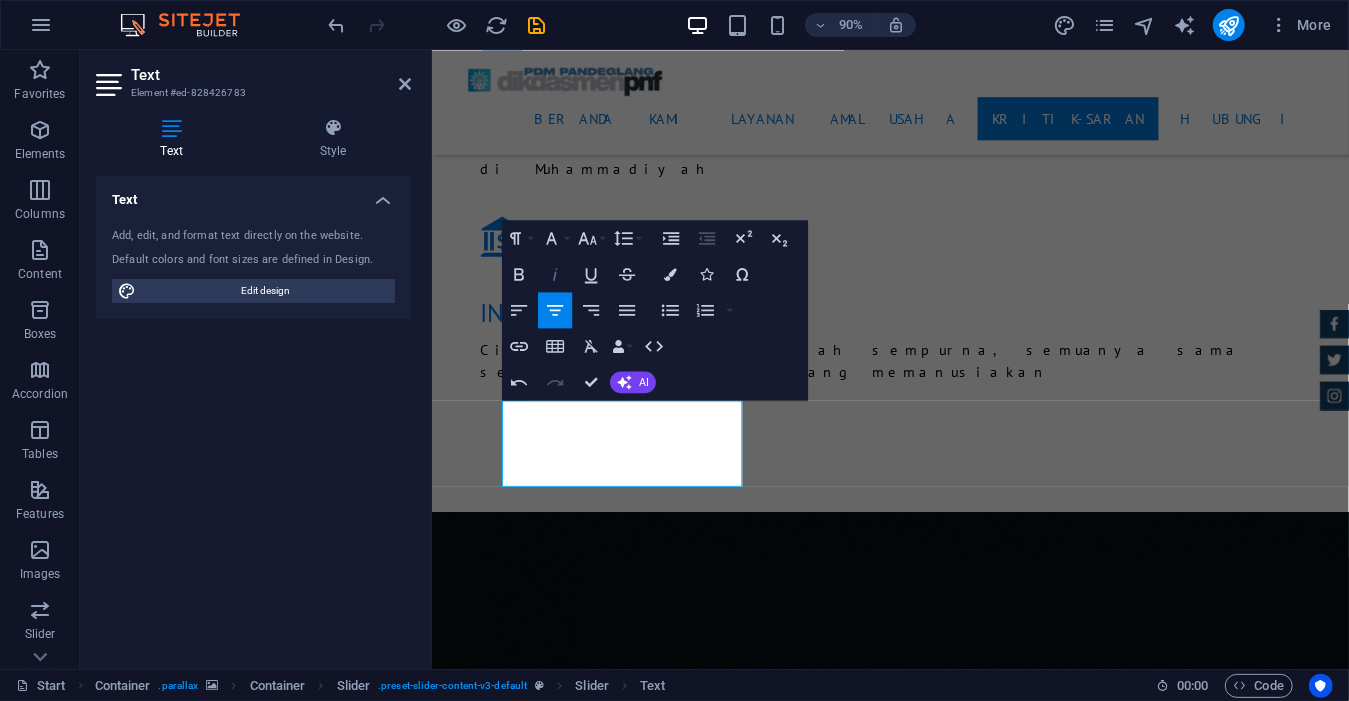 click 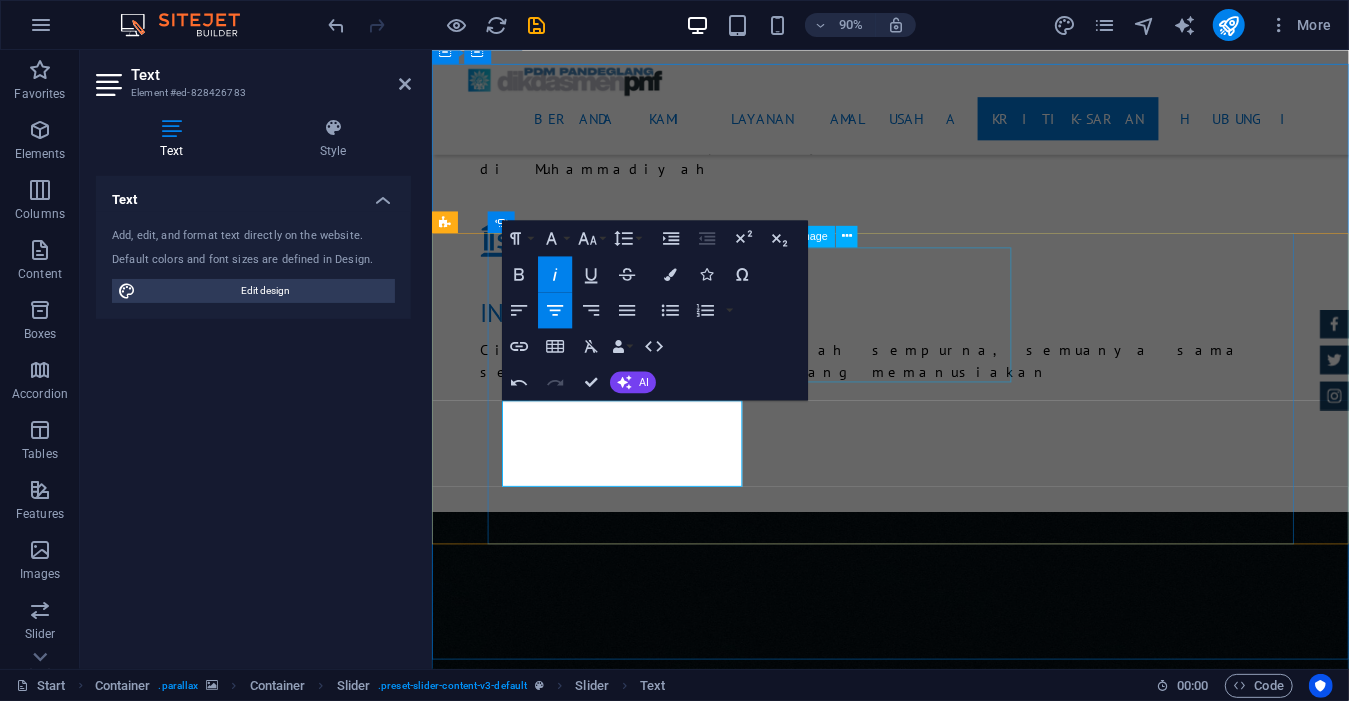 click at bounding box center [-1168, 11395] 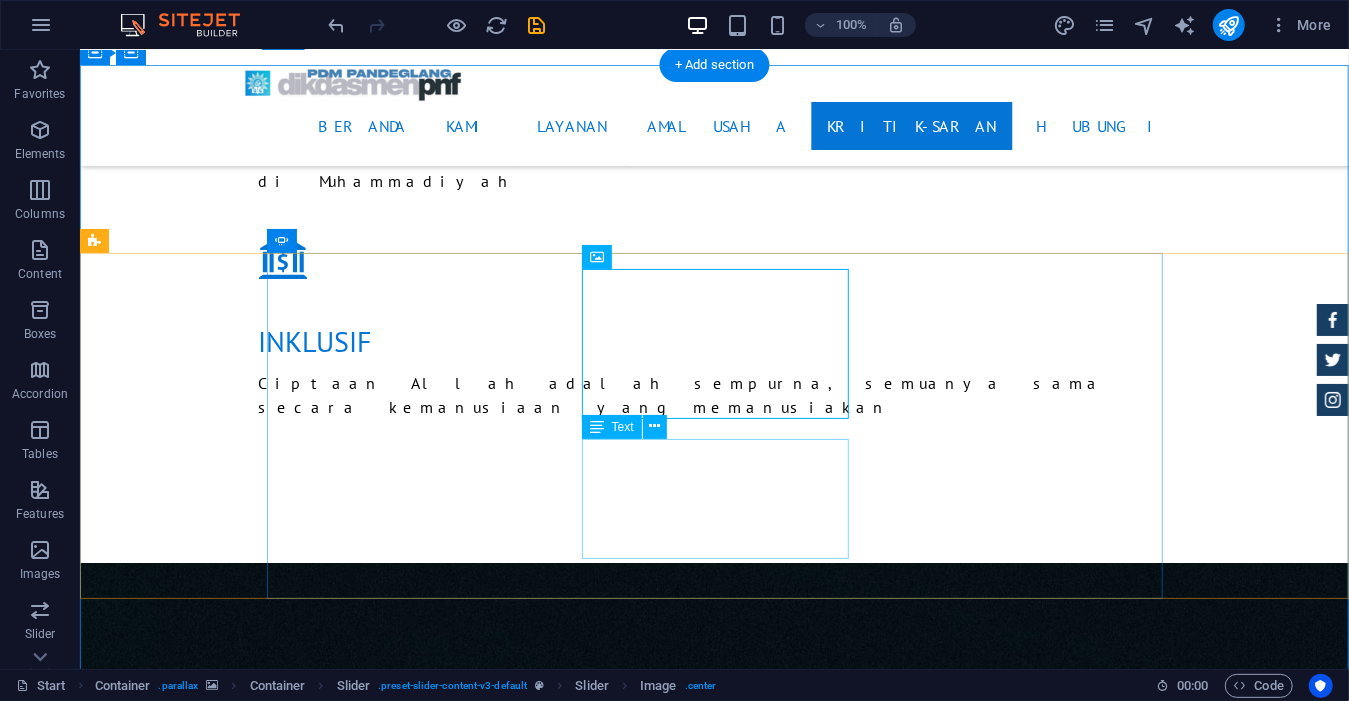 click on "Mark Melone -  Lorem ipsum dolor sit amet, consetetur sadipscing elitr, sed diam nonumy eirmod tempor invidunt ut labore et dolore magna aliquyam erat." at bounding box center (-1395, 11443) 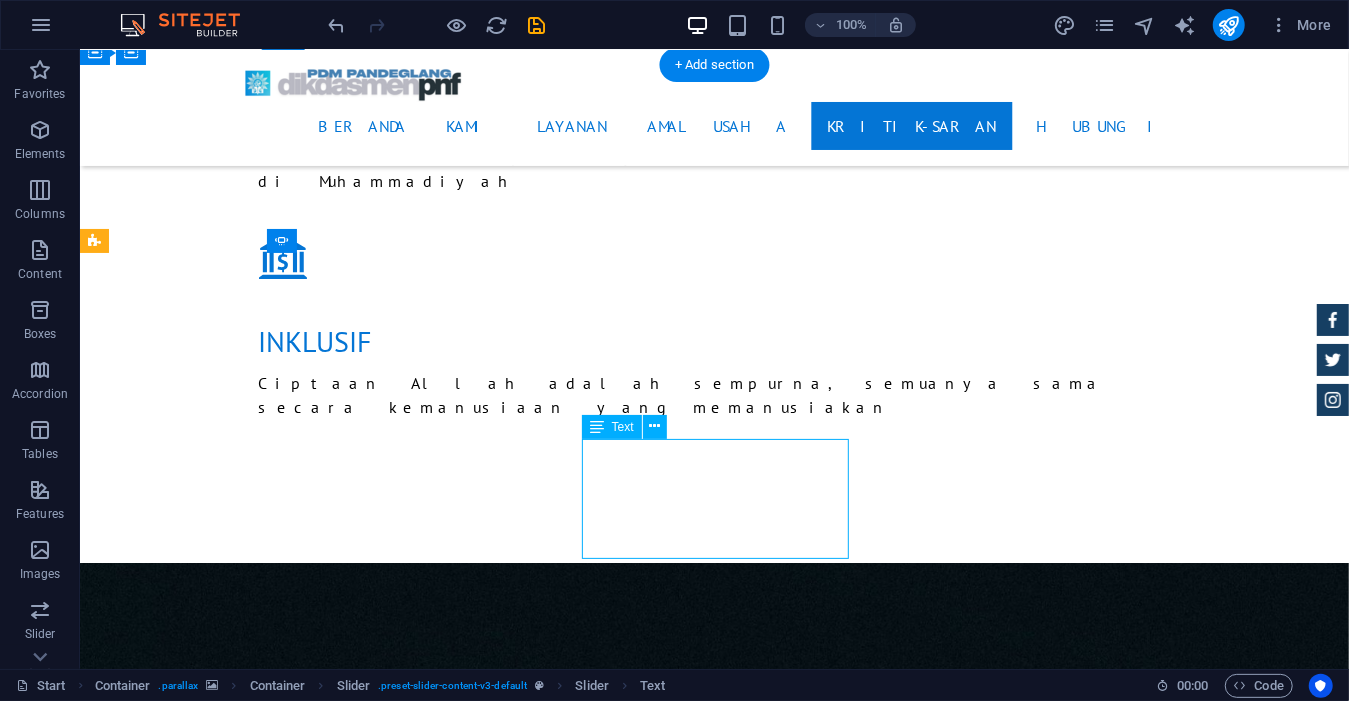 click on "Mark Melone -  Lorem ipsum dolor sit amet, consetetur sadipscing elitr, sed diam nonumy eirmod tempor invidunt ut labore et dolore magna aliquyam erat." at bounding box center [-1395, 11443] 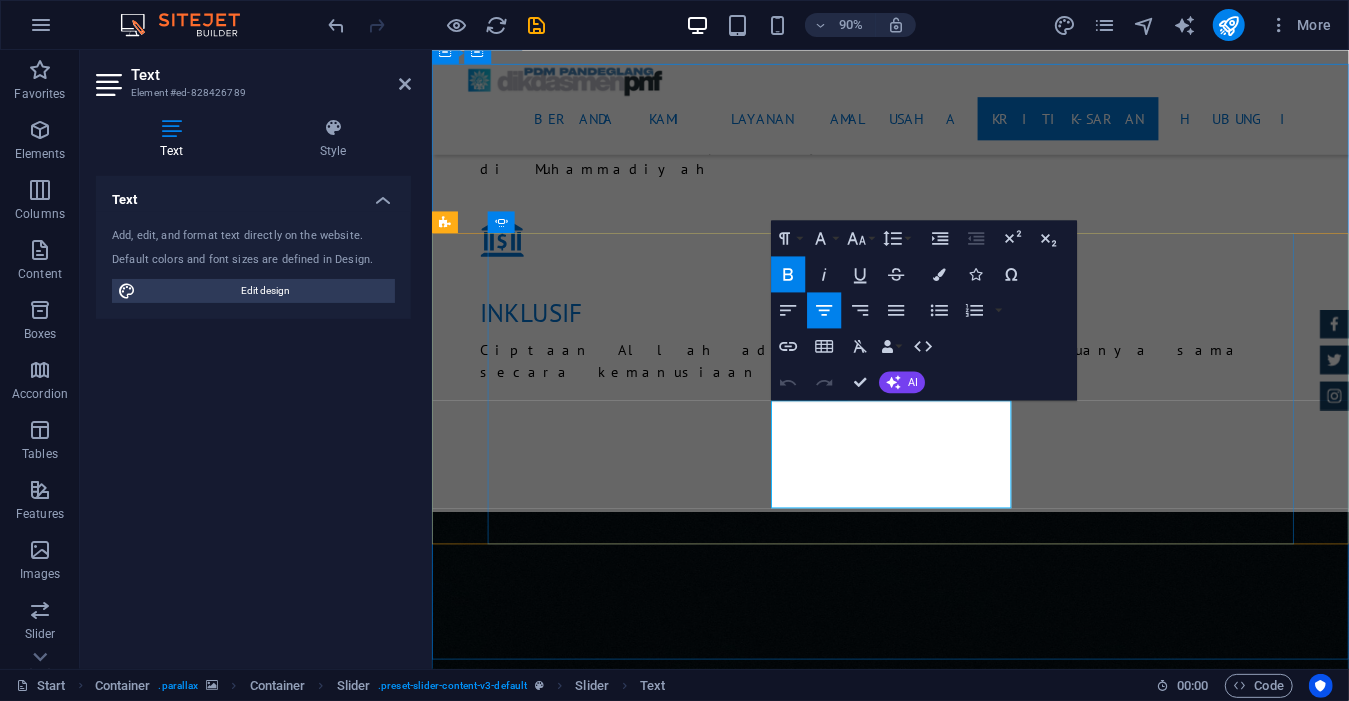 click on "Lorem ipsum dolor sit amet, consetetur sadipscing elitr, sed diam nonumy eirmod tempor invidunt ut labore et dolore magna aliquyam erat." at bounding box center [-1163, 11444] 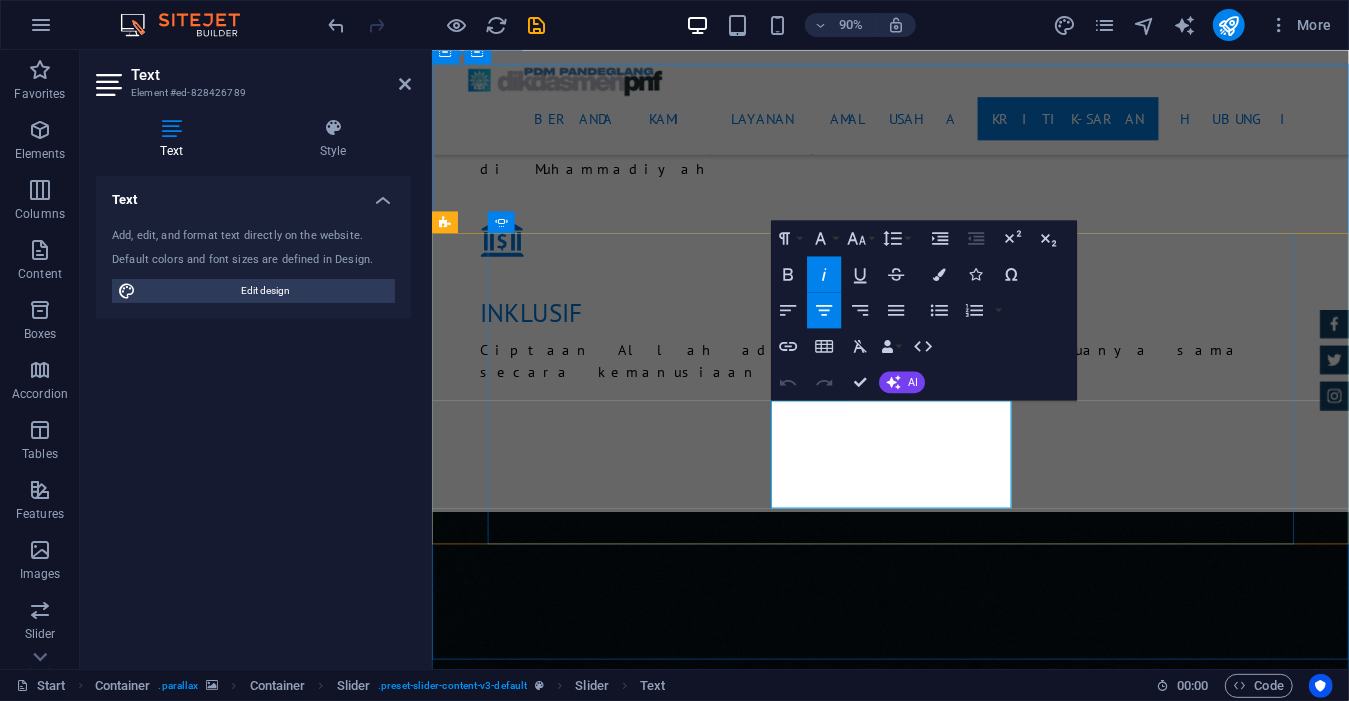 type 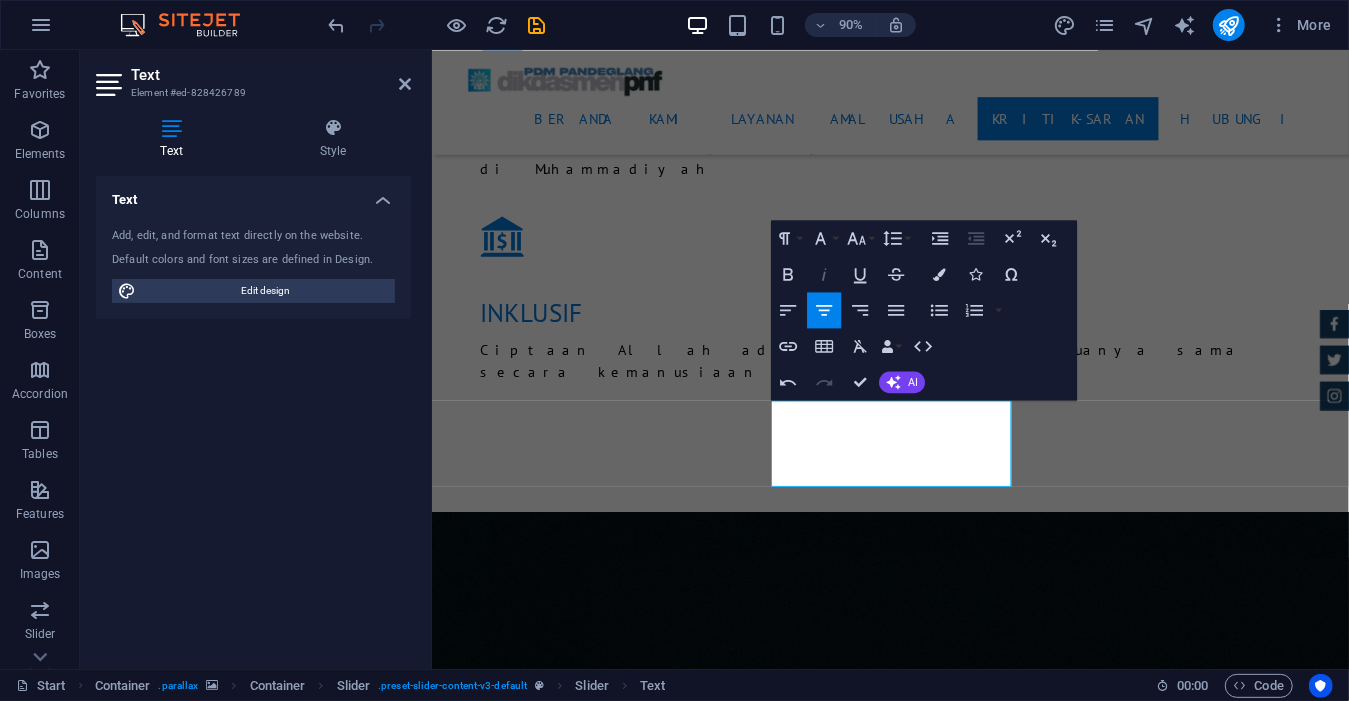 click 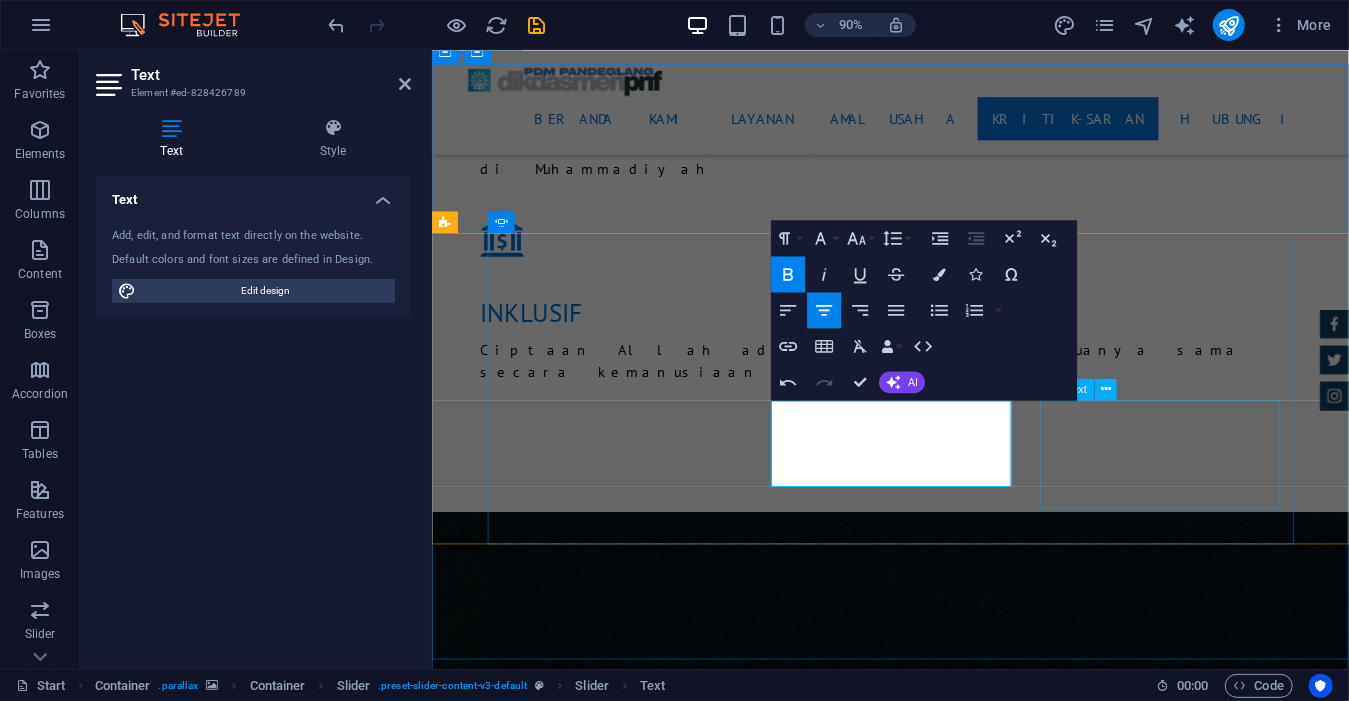 click on "Tony Lee Su -  Lorem ipsum dolor sit amet, consetetur sadipscing elitr, sed diam nonumy eirmod tempor invidunt ut labore et dolore magna aliquyam erat." at bounding box center [-1168, 11824] 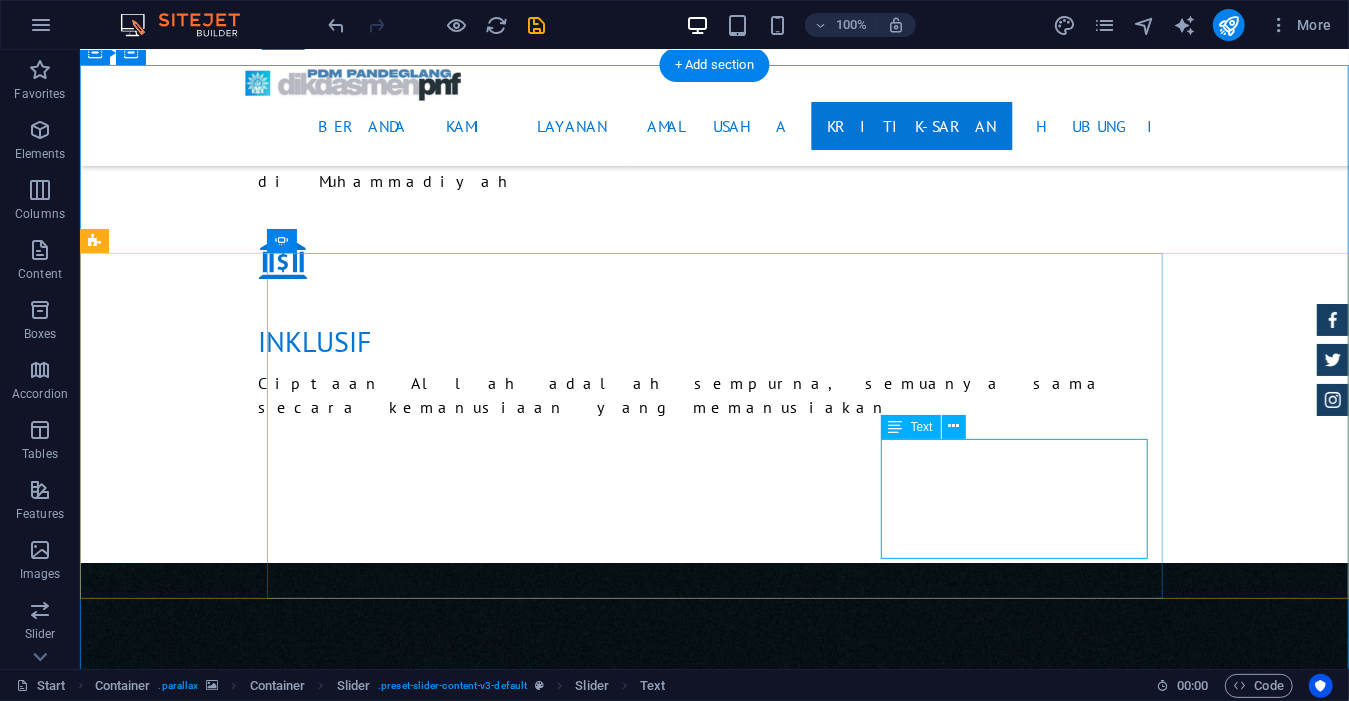 click on "Tony Lee Su -  Lorem ipsum dolor sit amet, consetetur sadipscing elitr, sed diam nonumy eirmod tempor invidunt ut labore et dolore magna aliquyam erat." at bounding box center (-1395, 11717) 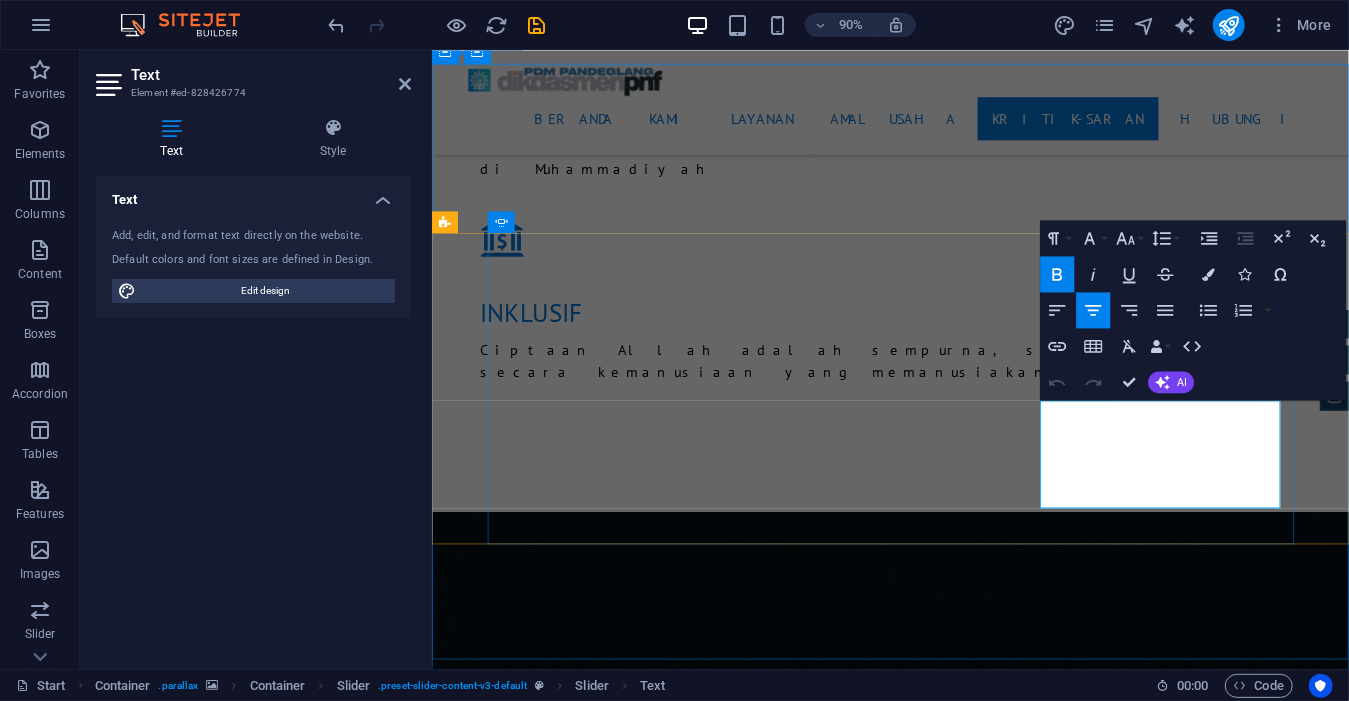 click on "Lorem ipsum dolor sit amet, consetetur sadipscing elitr, sed diam nonumy eirmod tempor invidunt ut labore et dolore magna aliquyam erat." at bounding box center [-1166, 11718] 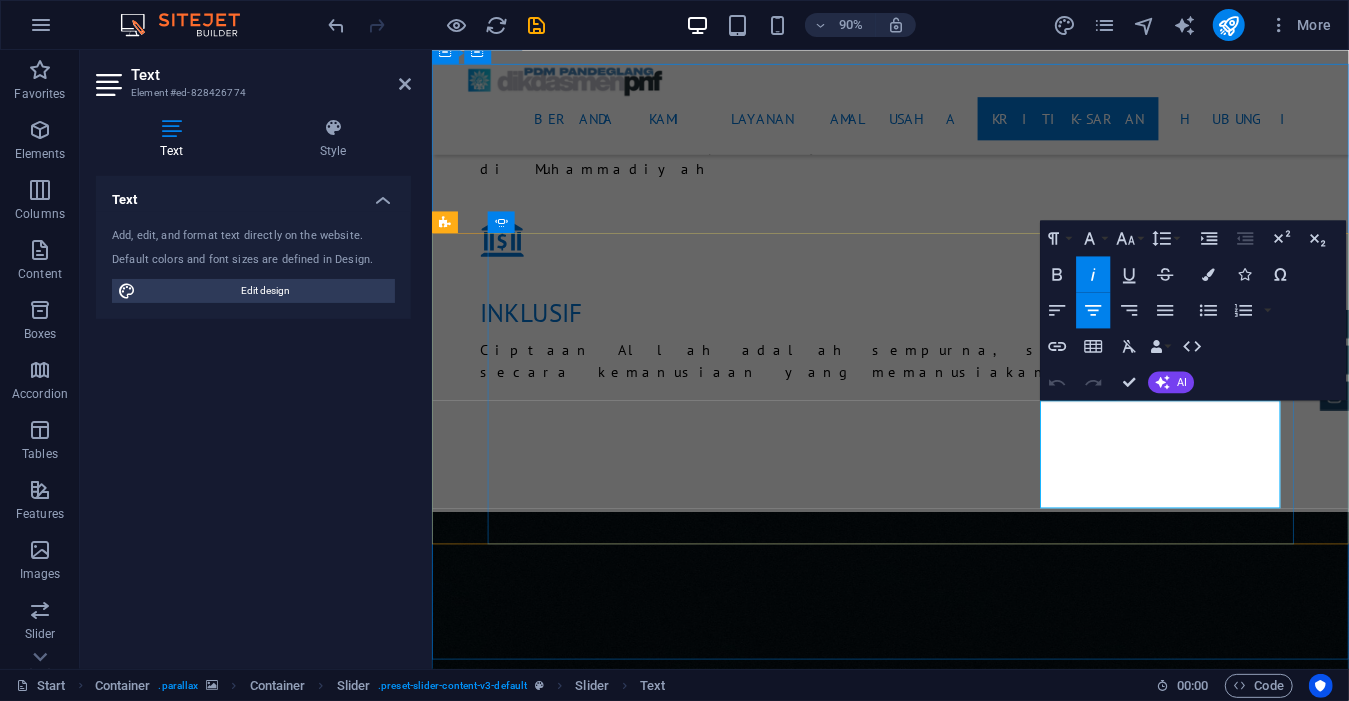 click on "Lorem ipsum dolor sit amet, consetetur sadipscing elitr, sed diam nonumy eirmod tempor invidunt ut labore et dolore magna aliquyam erat." at bounding box center [-1166, 11718] 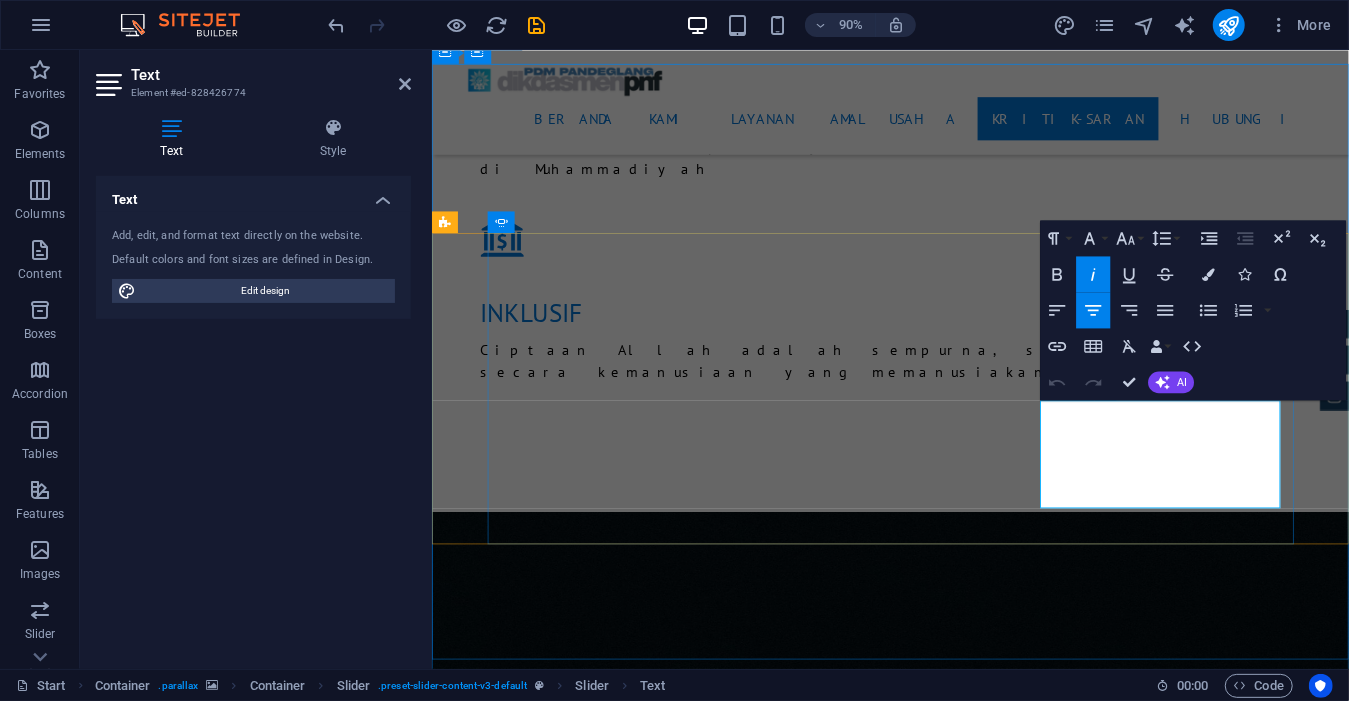 type 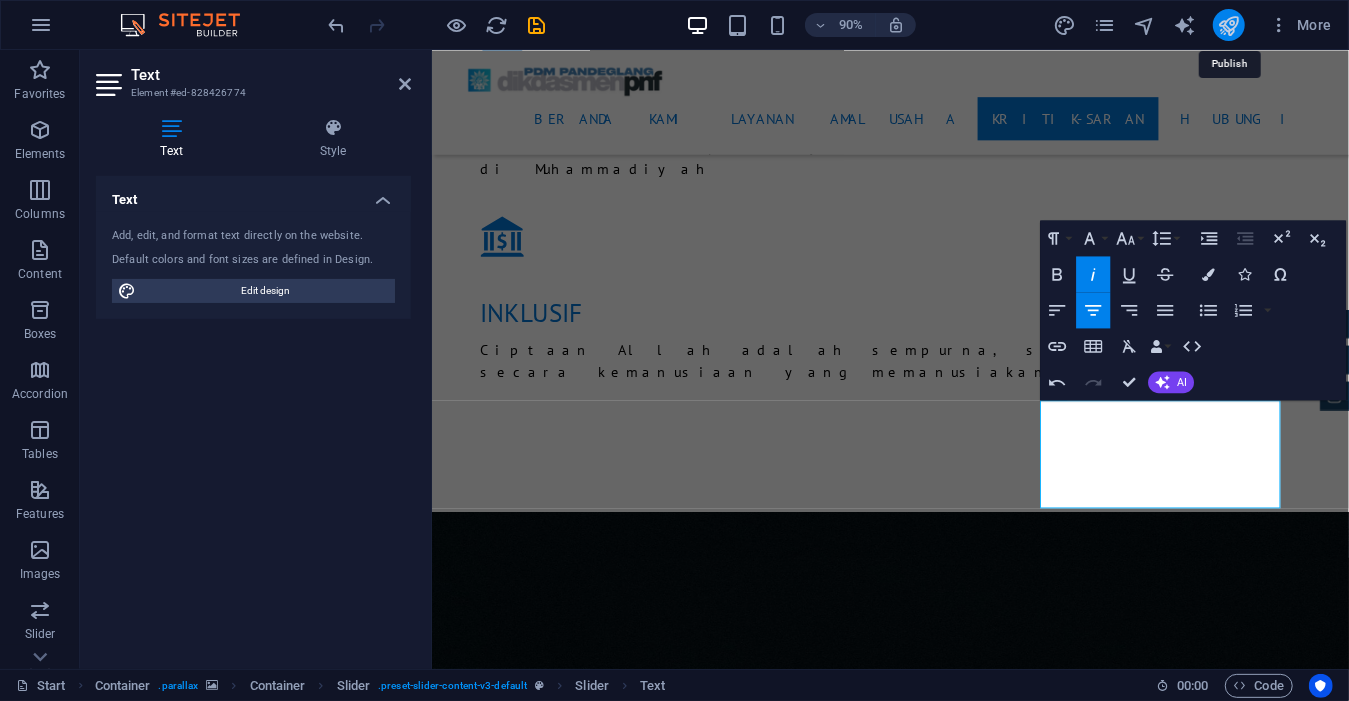 click at bounding box center (1228, 25) 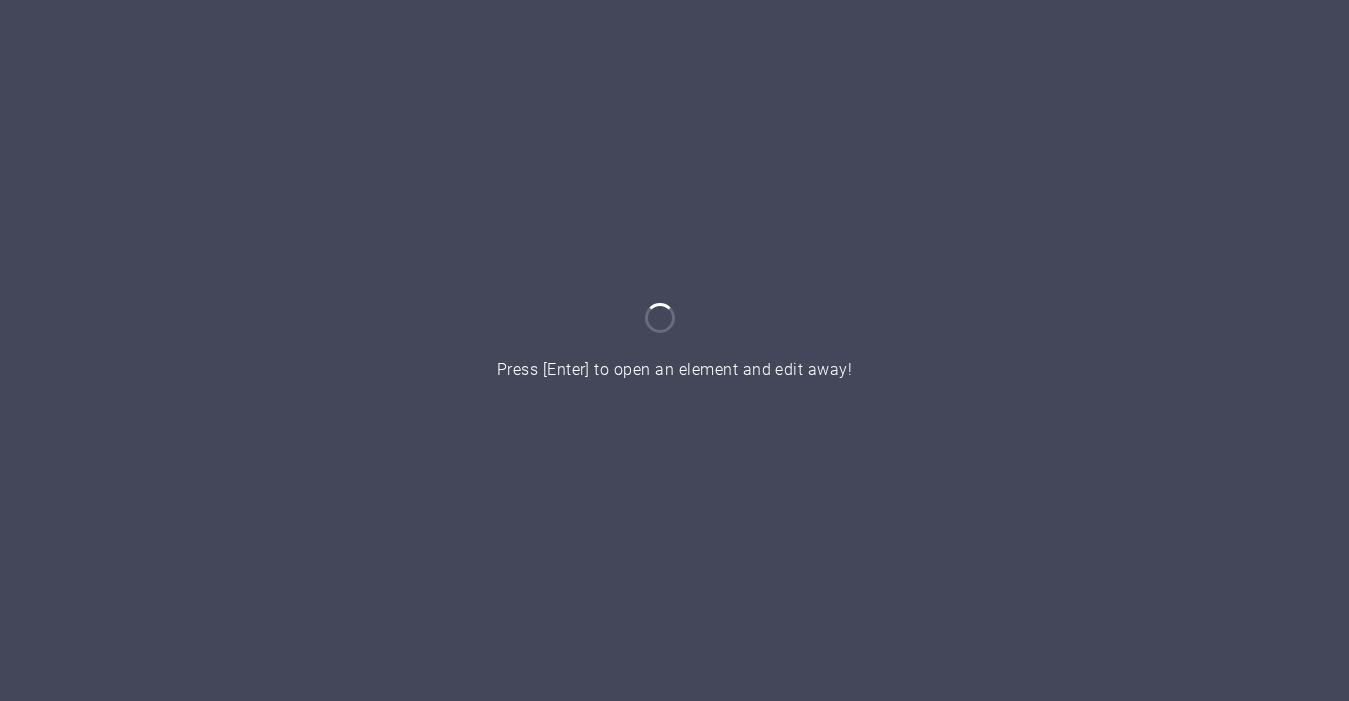 scroll, scrollTop: 0, scrollLeft: 0, axis: both 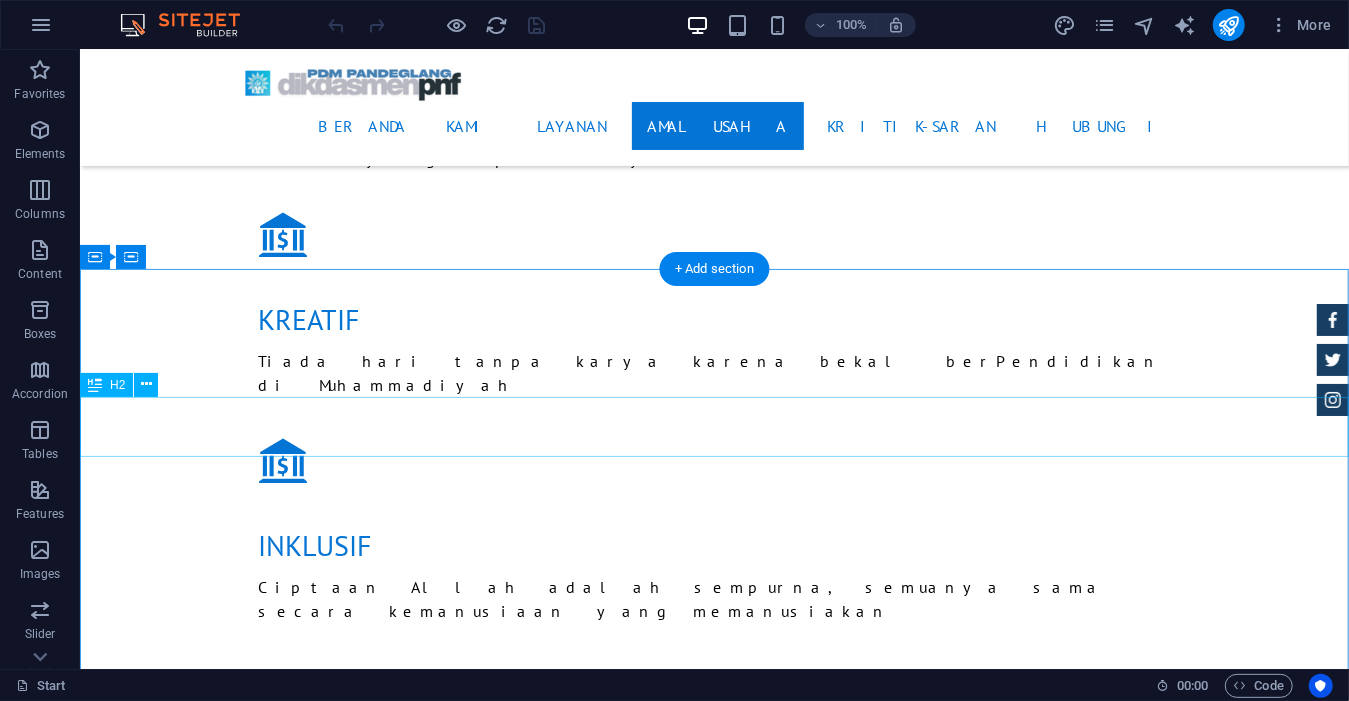 click on "Feedback" at bounding box center (713, 9070) 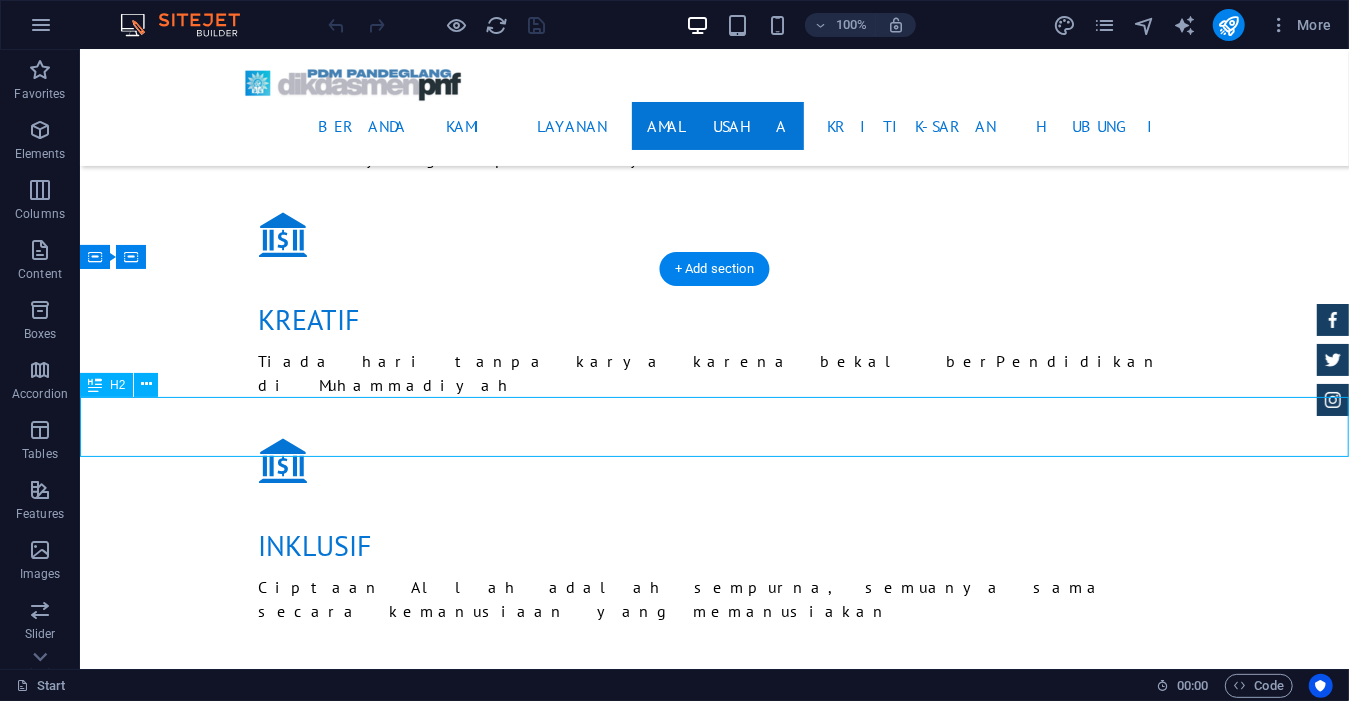 click on "Feedback" at bounding box center [713, 9070] 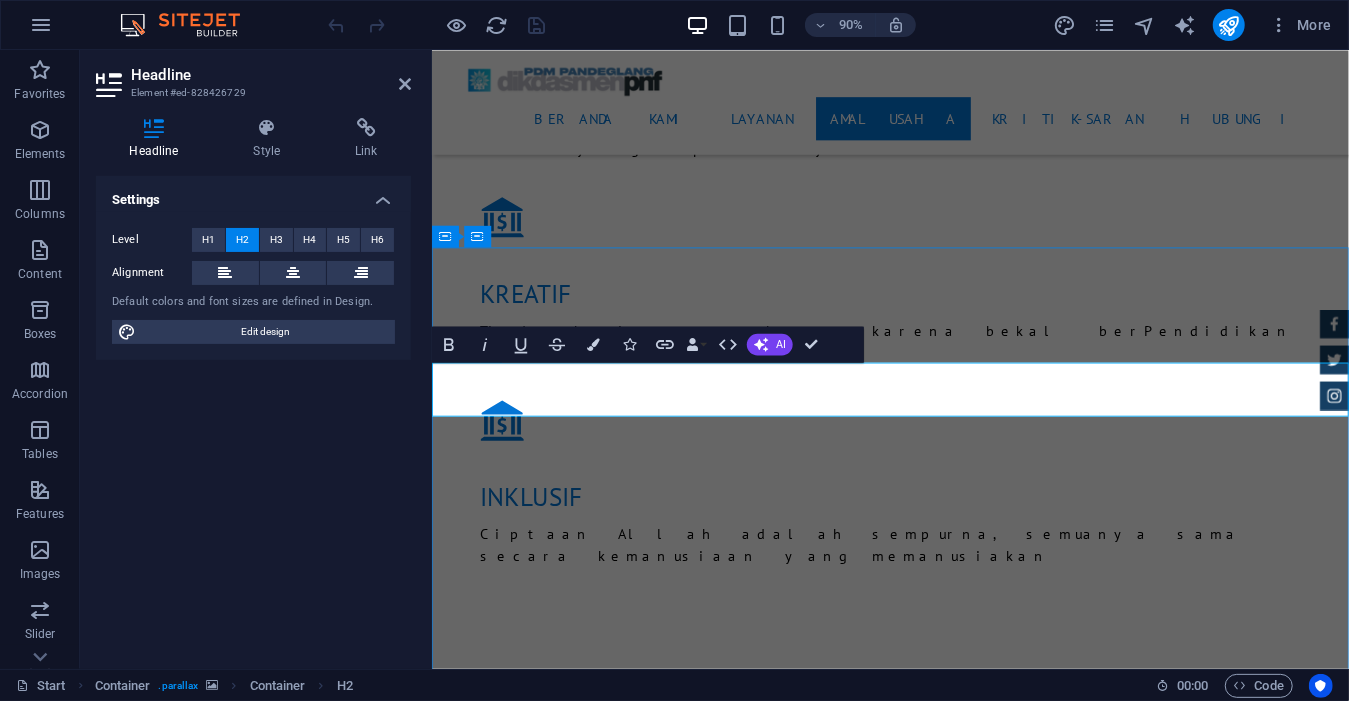 type 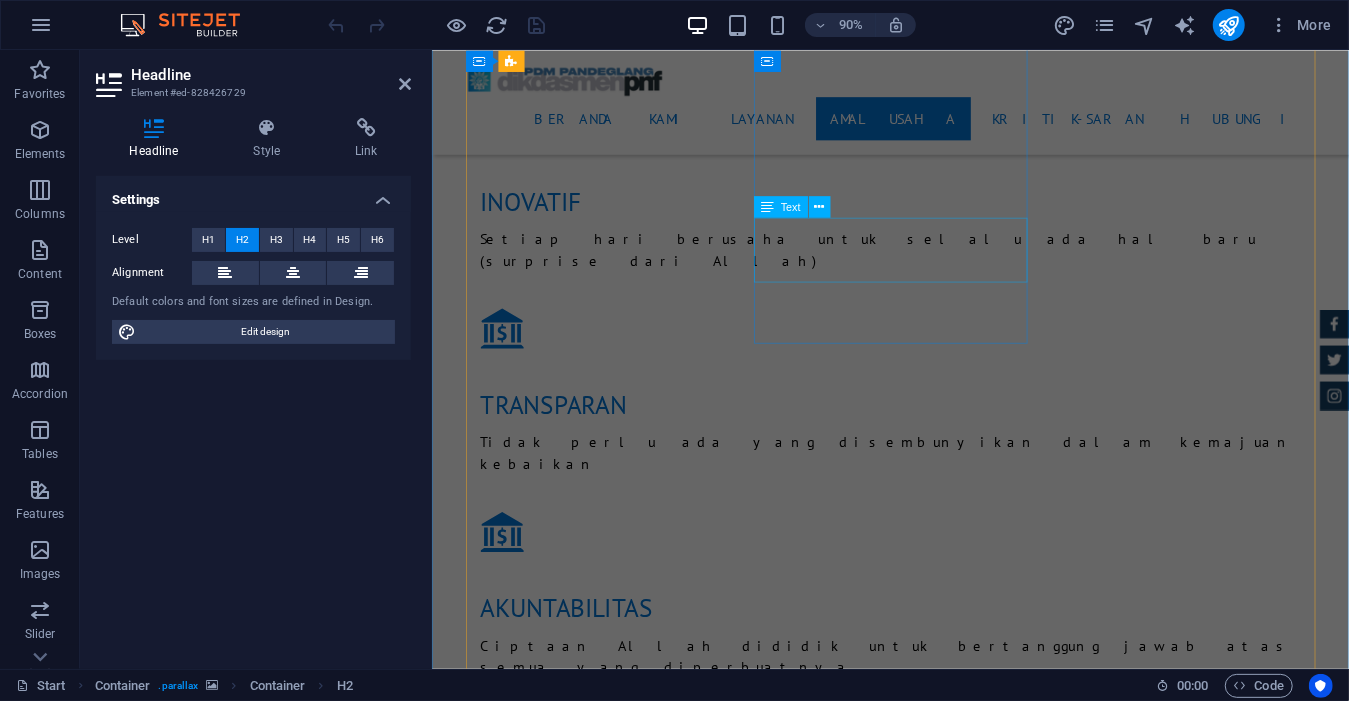 scroll, scrollTop: 4076, scrollLeft: 0, axis: vertical 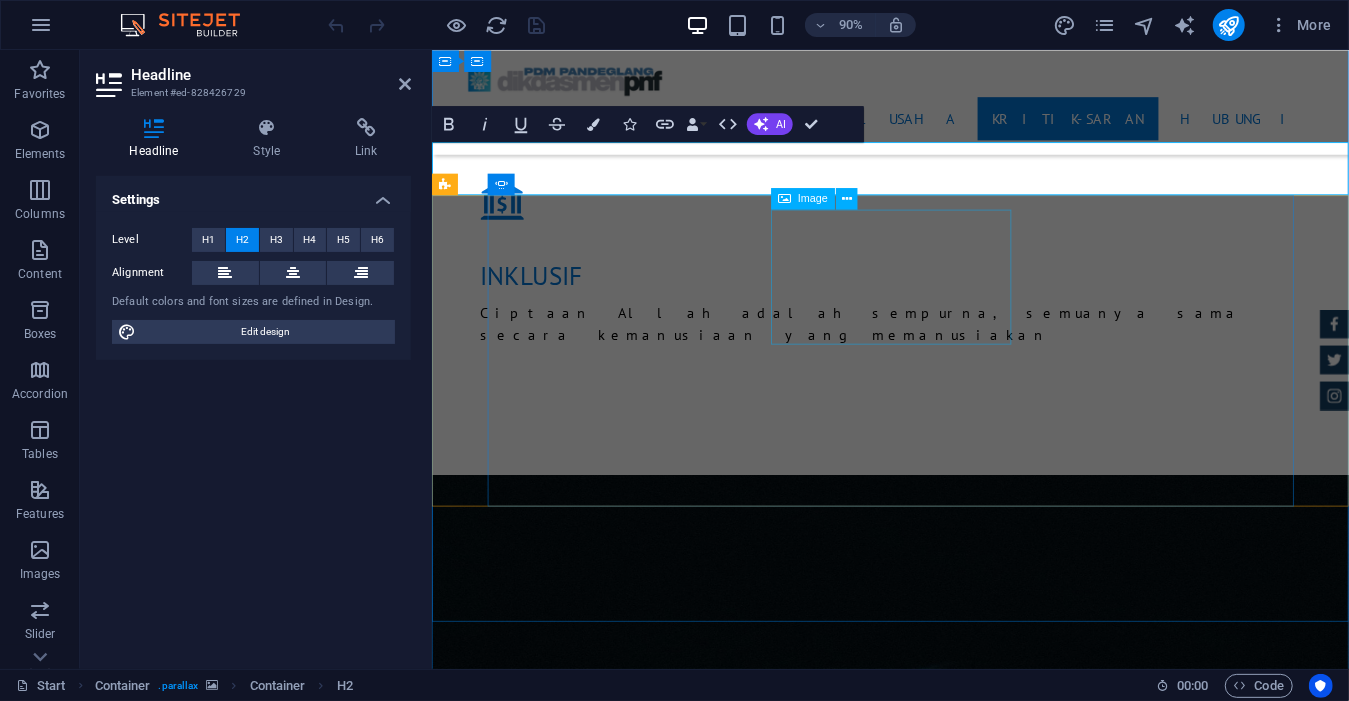 click at bounding box center (-1168, 11330) 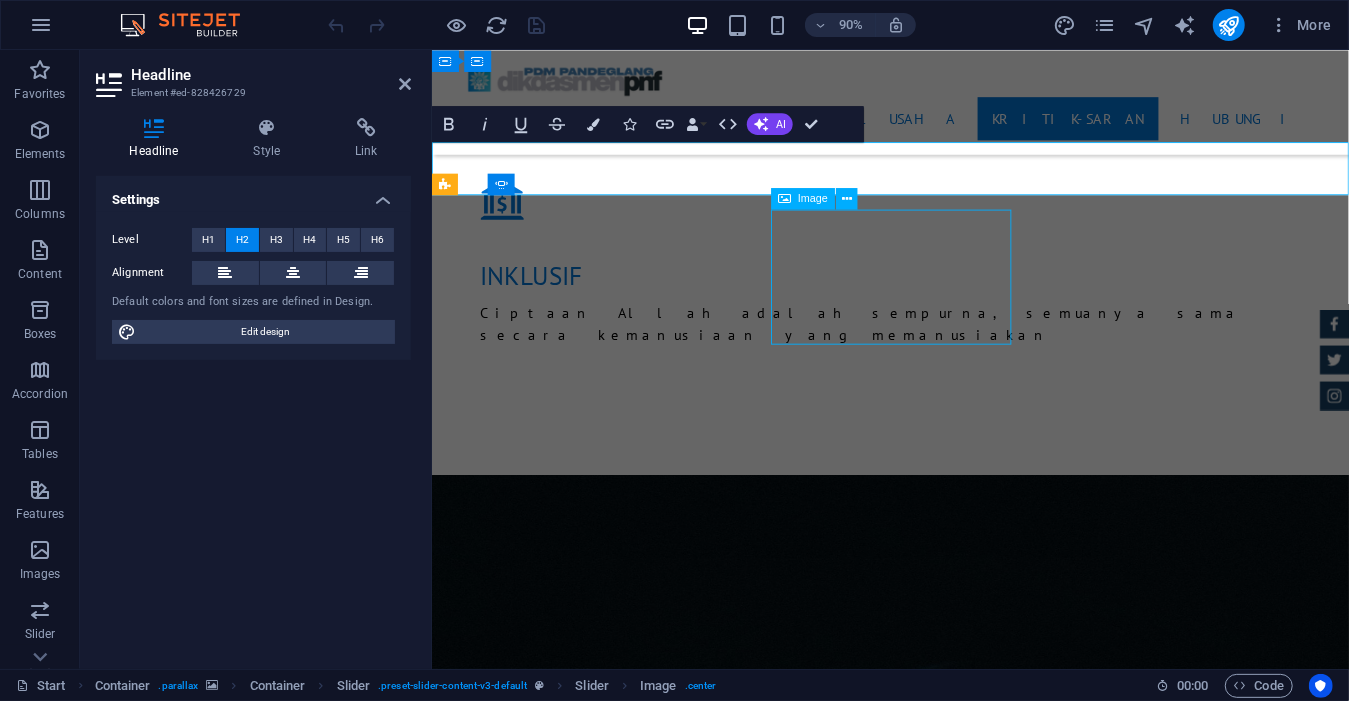 click at bounding box center (-1168, 11330) 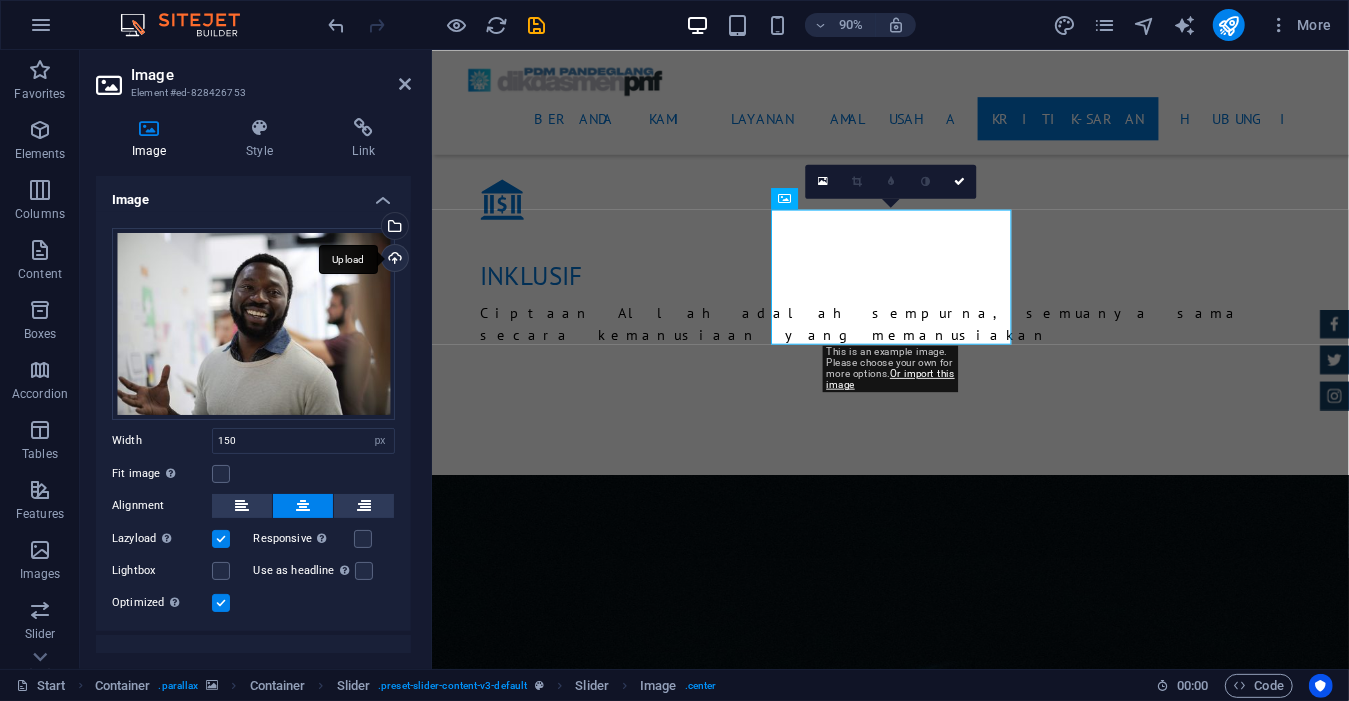 click on "Upload" at bounding box center (393, 260) 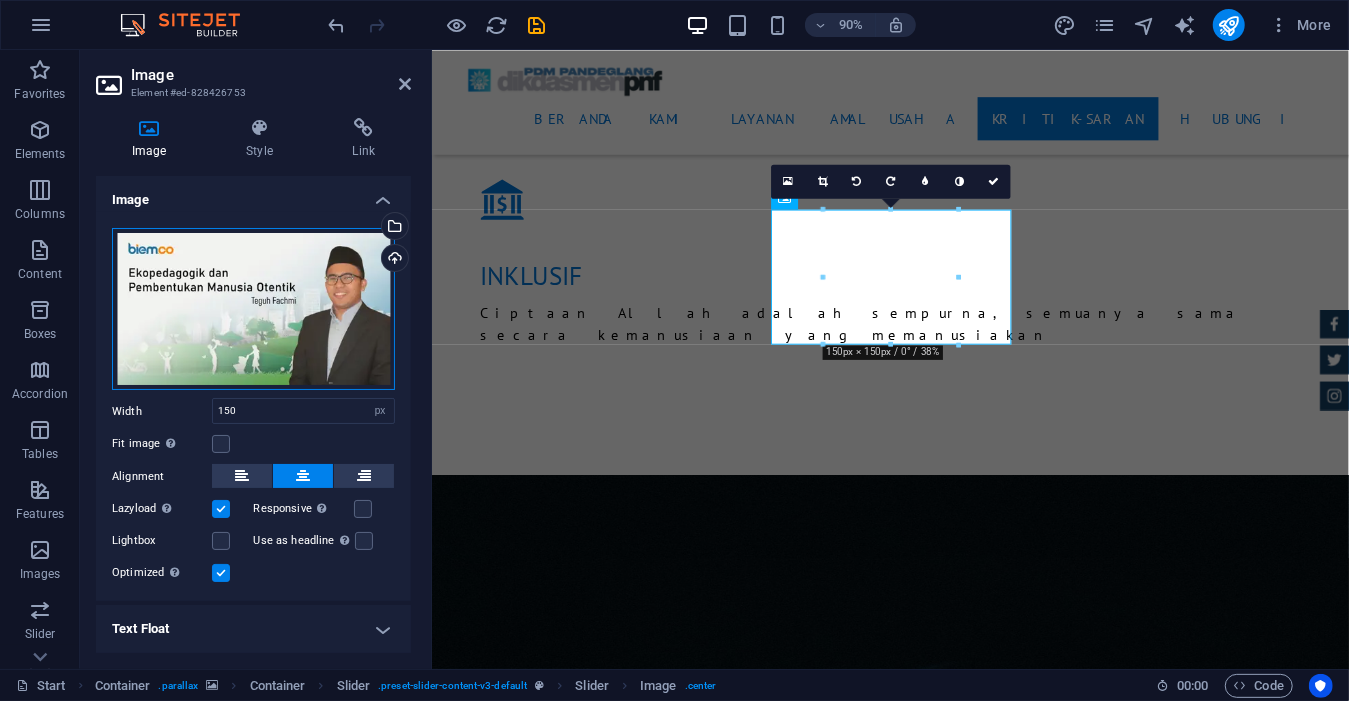 click on "Drag files here, click to choose files or select files from Files or our free stock photos & videos" at bounding box center (253, 309) 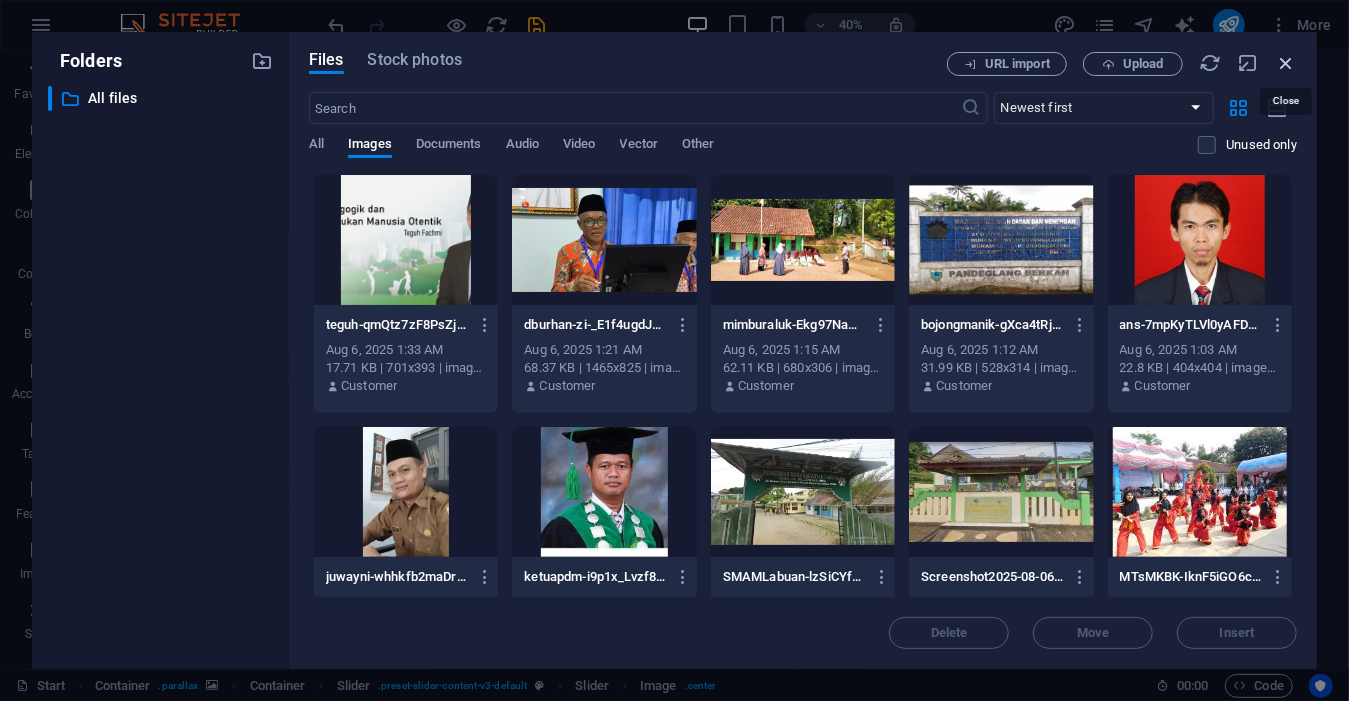 click at bounding box center (1286, 63) 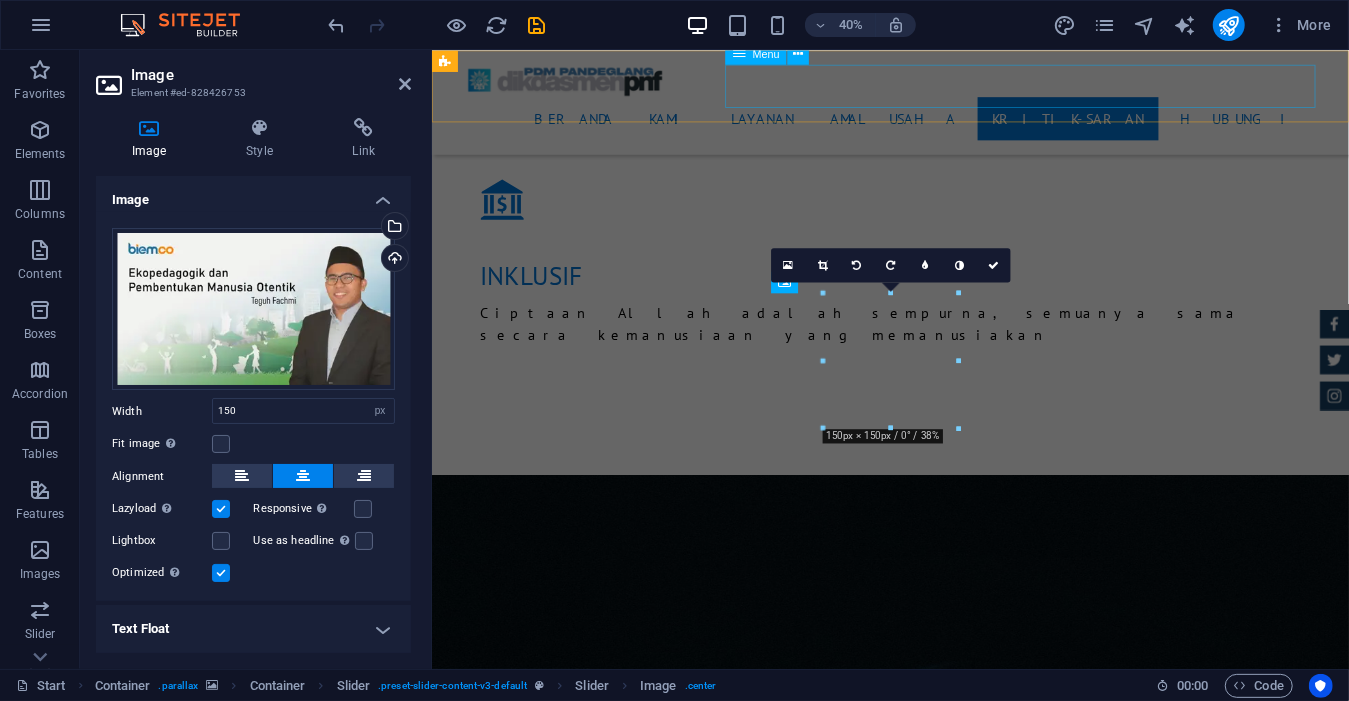 scroll, scrollTop: 4915, scrollLeft: 0, axis: vertical 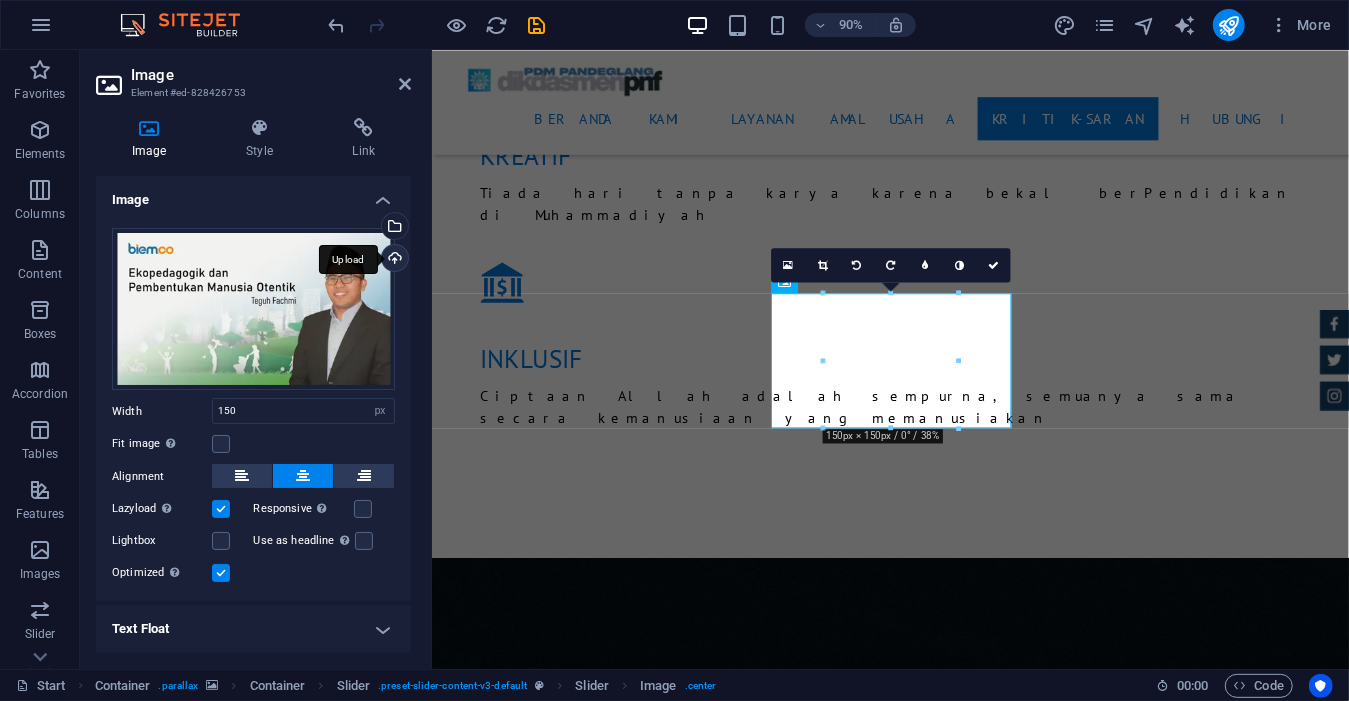click on "Upload" at bounding box center [393, 260] 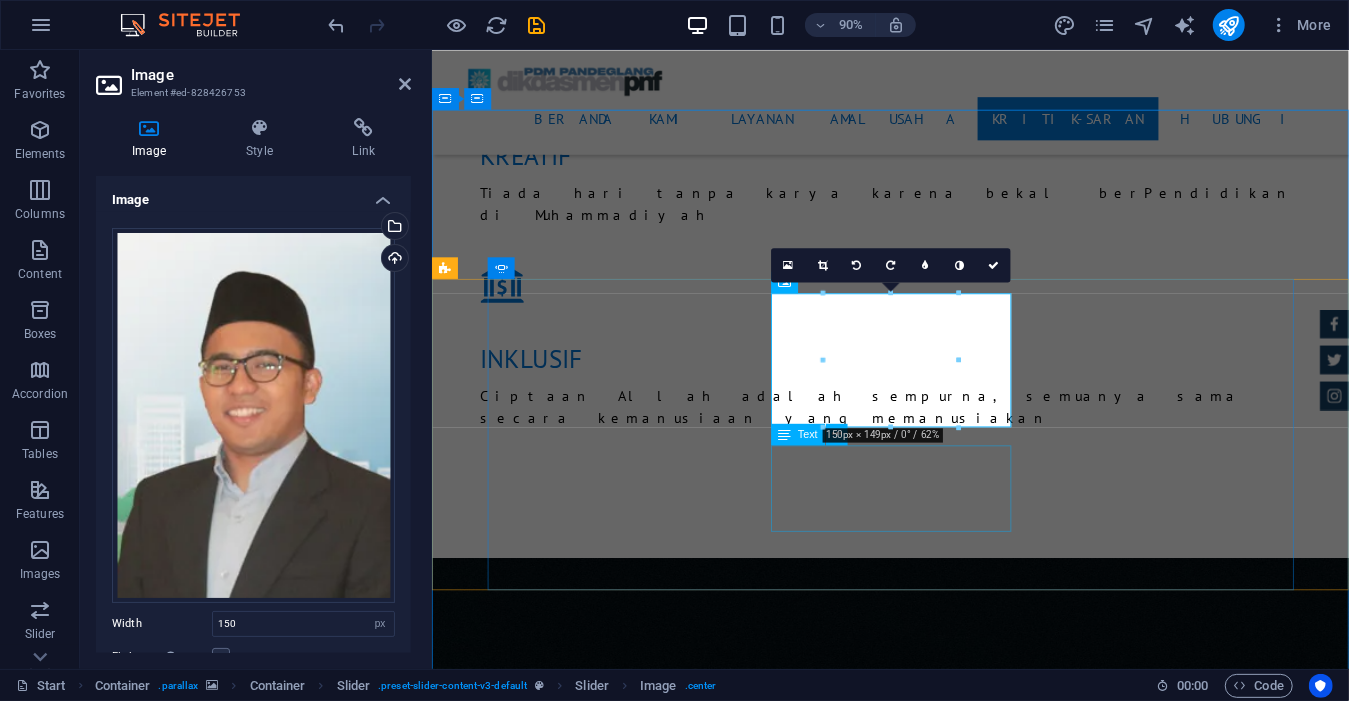 click on "[FIRST] [LAST]  -  Bersyukurlah masih diberi kepercayaan oleh Allah mengelola amal usaha Muhammadiyah" at bounding box center [-1168, 11563] 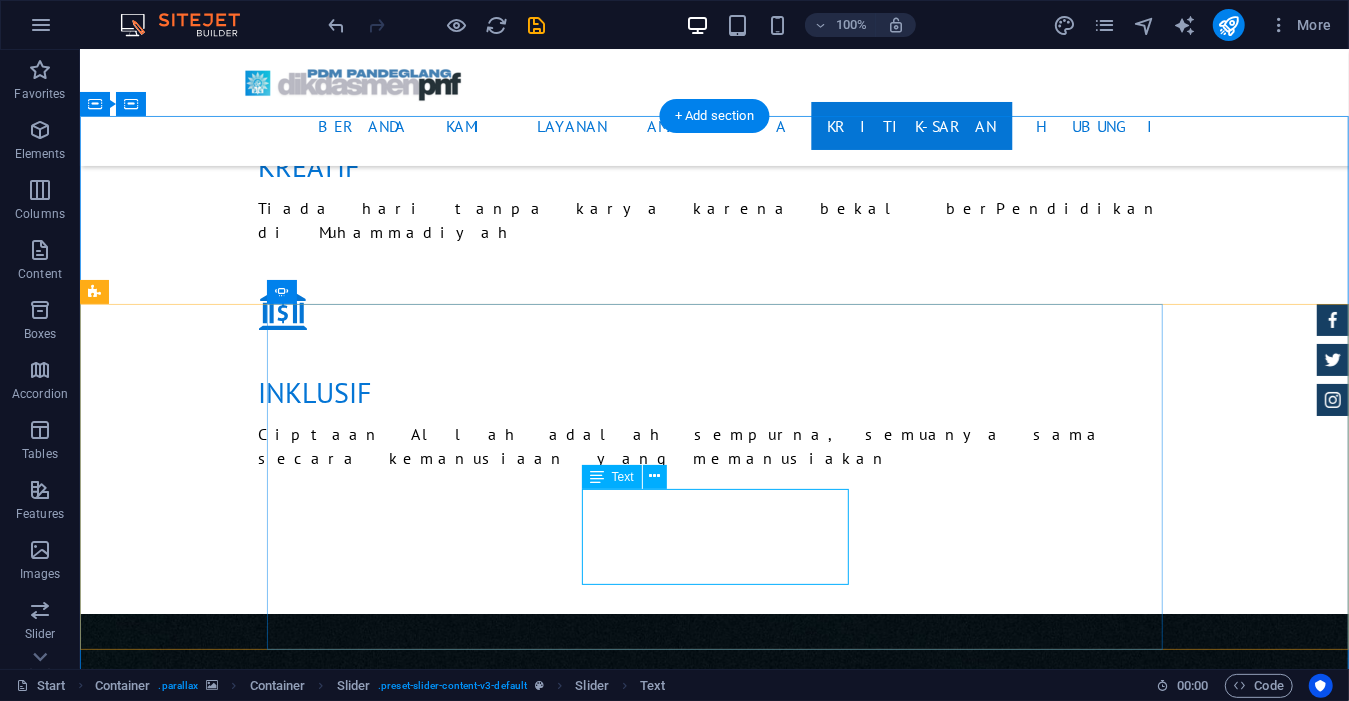 click on "[FIRST] [LAST]  -  Bersyukurlah masih diberi kepercayaan oleh Allah mengelola amal usaha Muhammadiyah" at bounding box center [-1395, 11562] 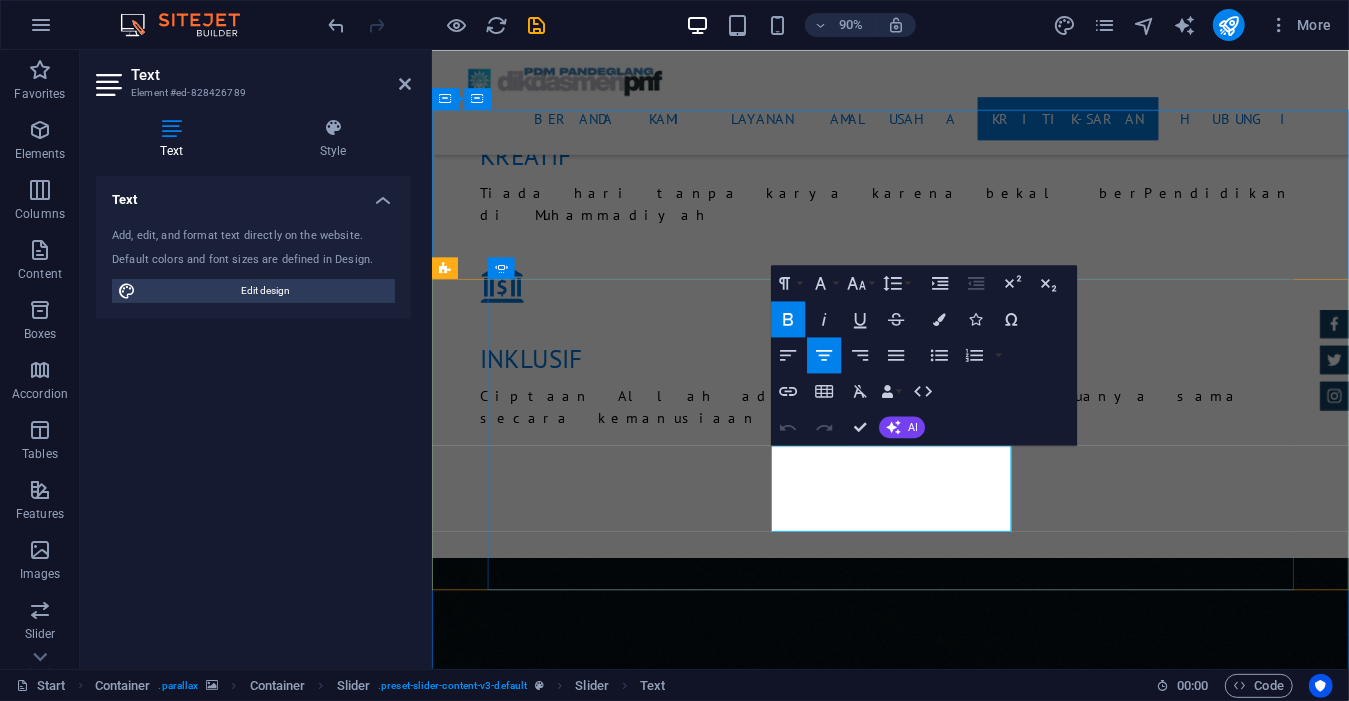 click on "Mark Melone" at bounding box center [-1240, 11527] 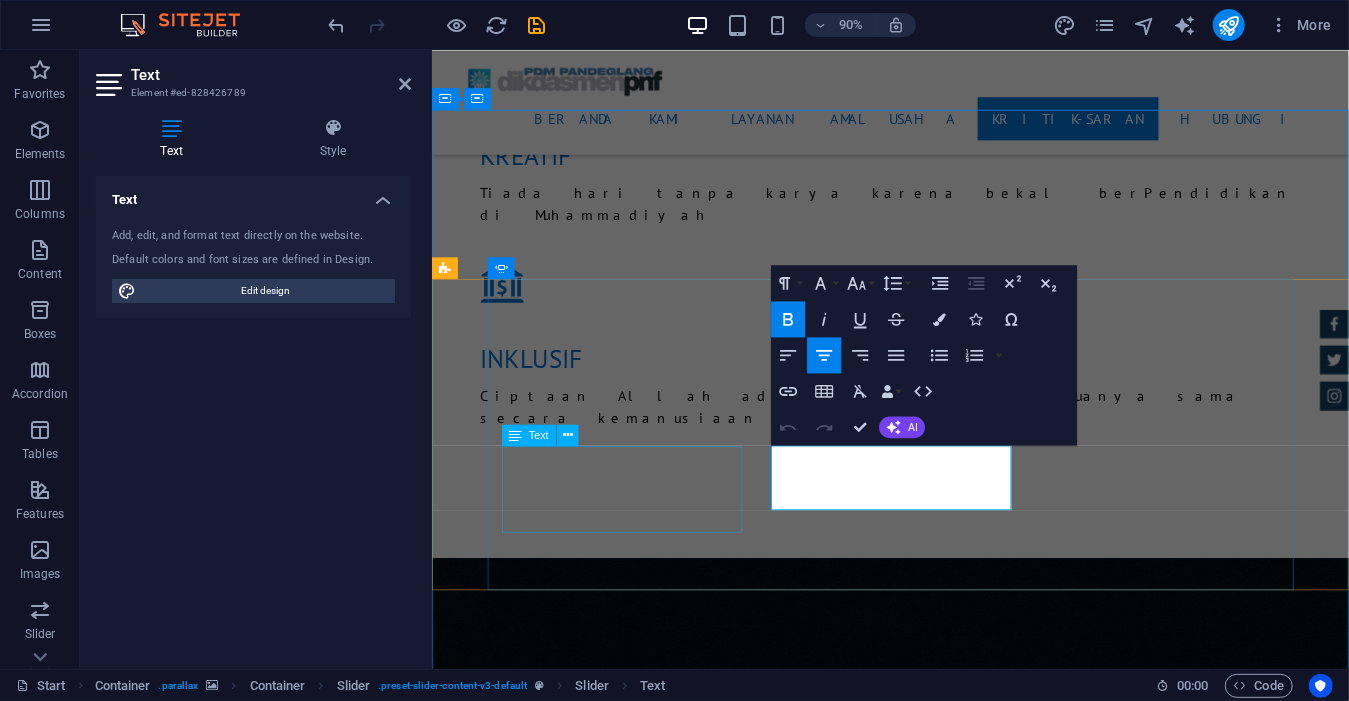 type 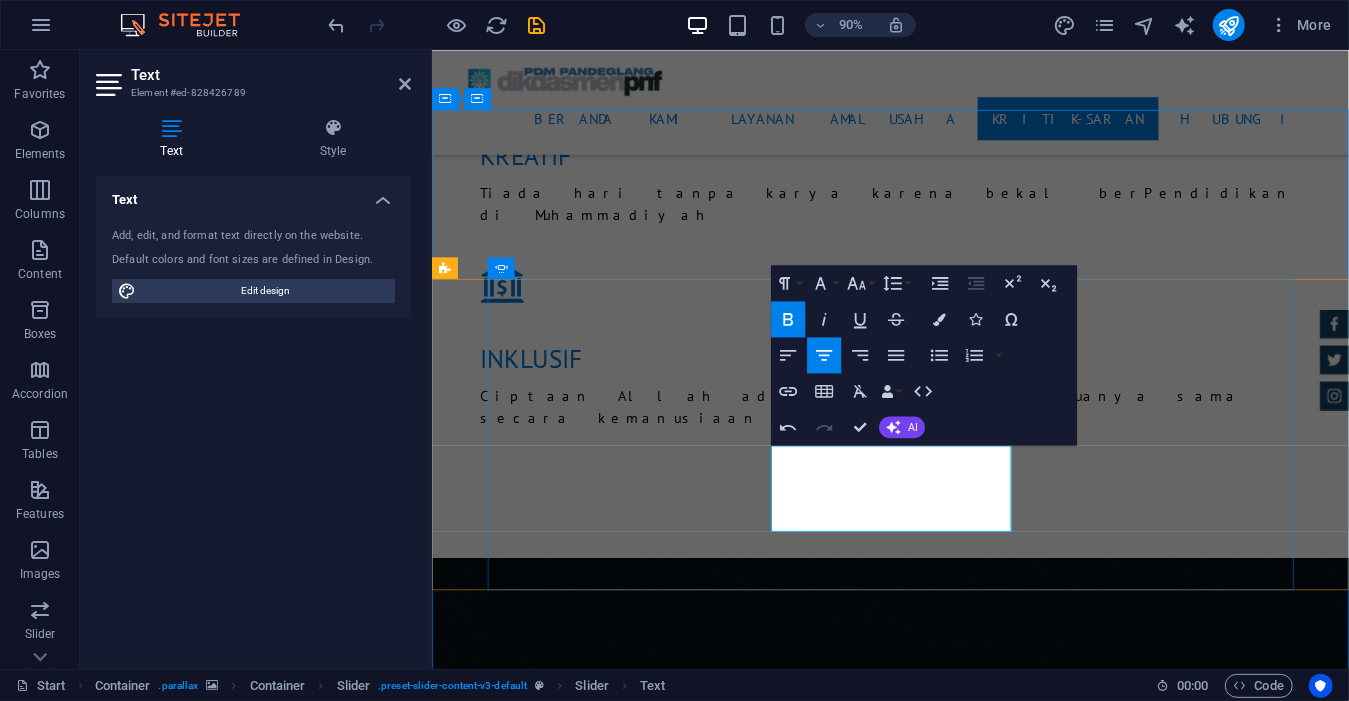 click on "Bersyukurlah masih diberi kepercayaan oleh Allah mengelola amal usaha Muhammadiyah" at bounding box center (-1168, 11563) 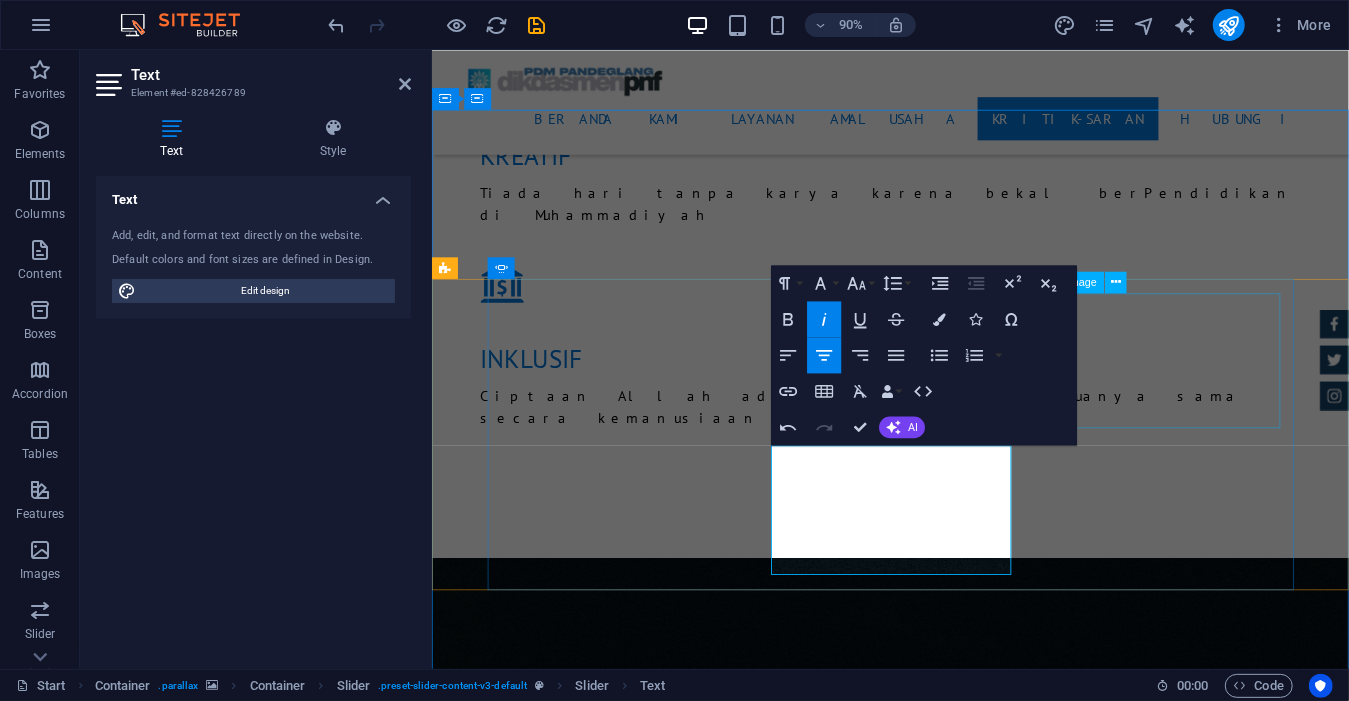click at bounding box center (-1168, 11766) 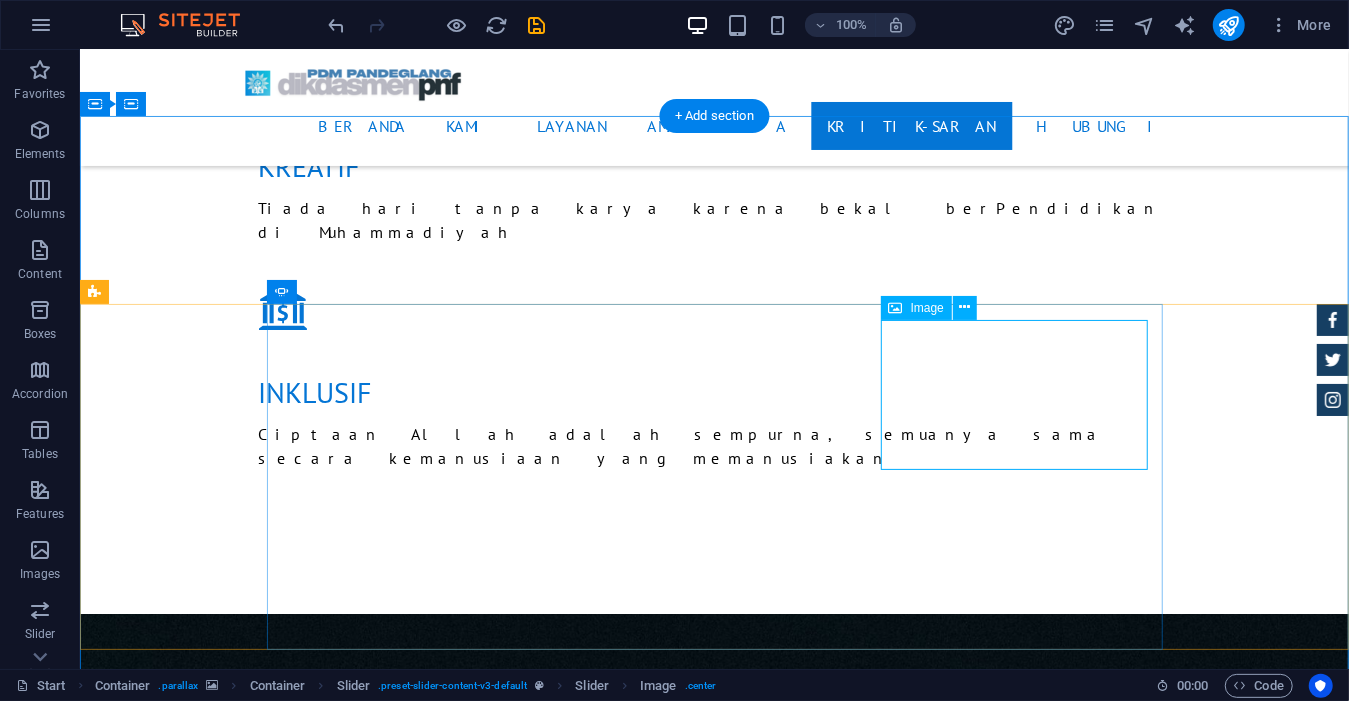 click at bounding box center (-1395, 11731) 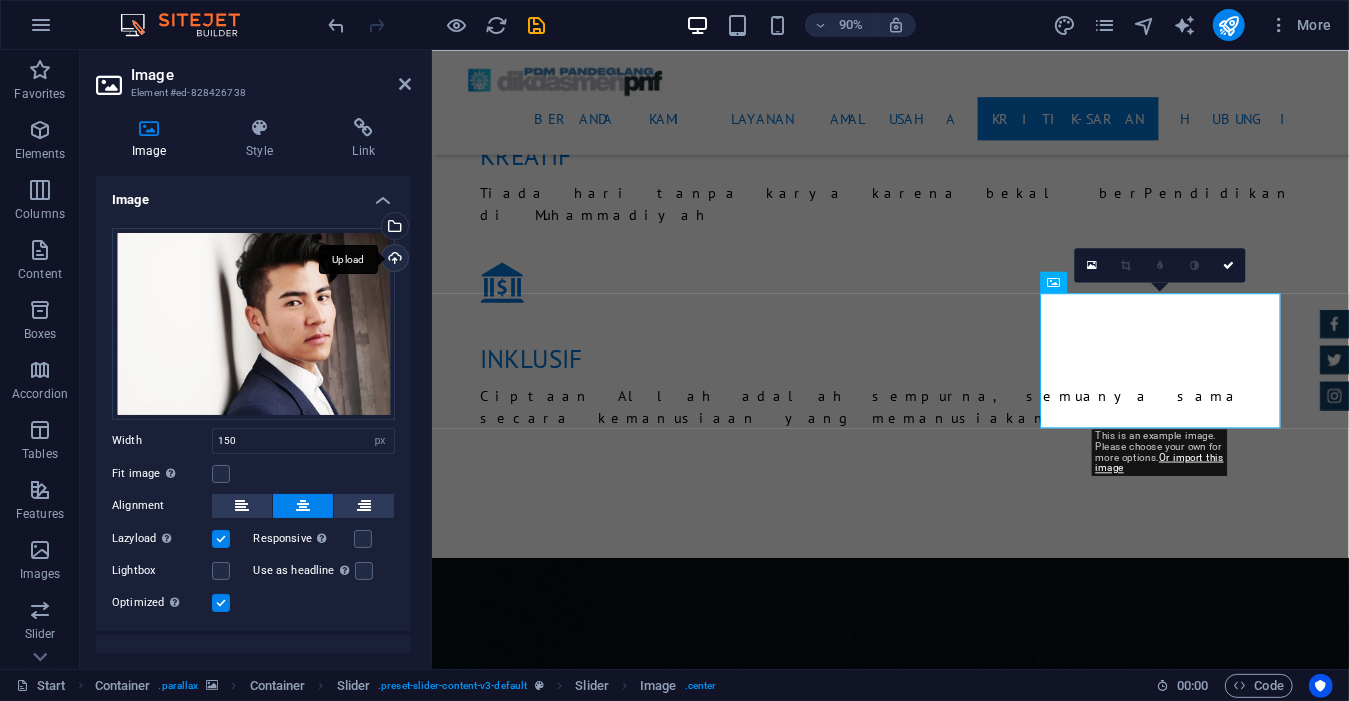 click on "Upload" at bounding box center [393, 260] 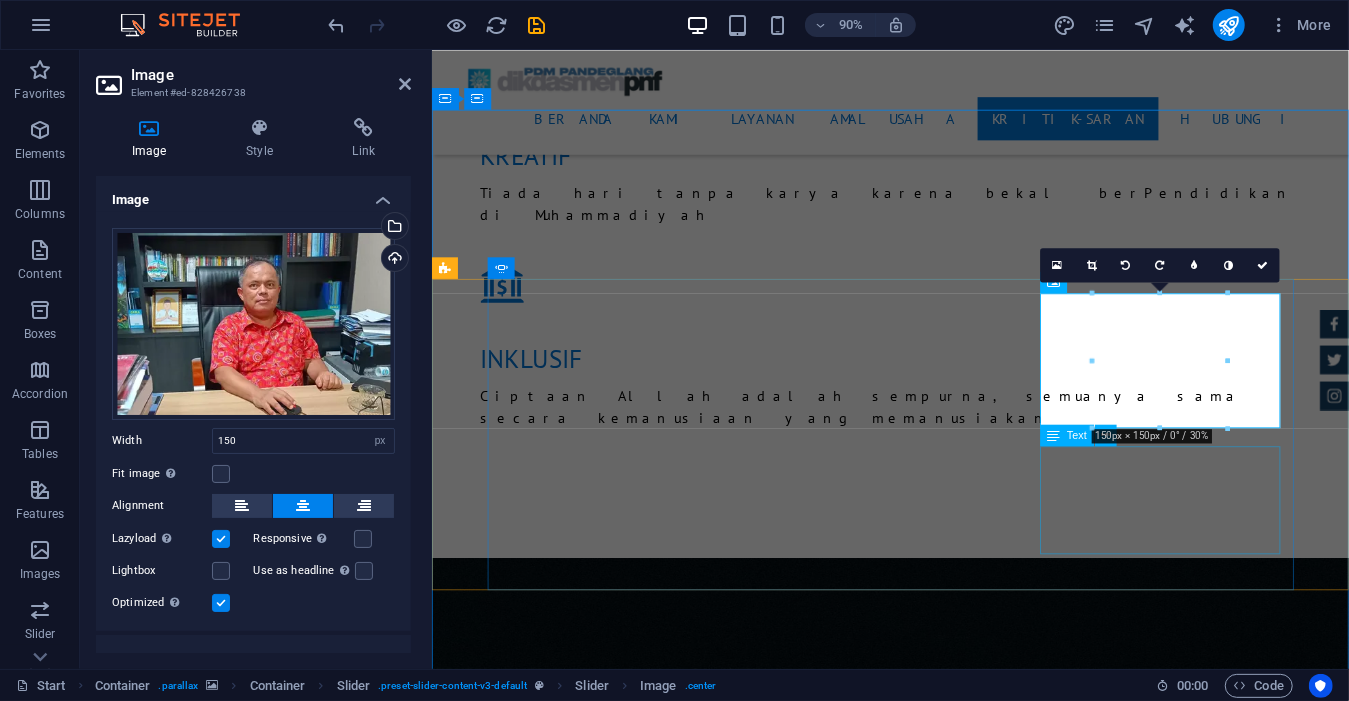 click on "Tony Lee Su -  Jangan berhenti bersujud kepada Allah. Dialah yang tidak henti-hentinya menyayangimu . Dia tak lelah menyaksikan alpa-mu dan tetap menghidupimu." at bounding box center (-1168, 11981) 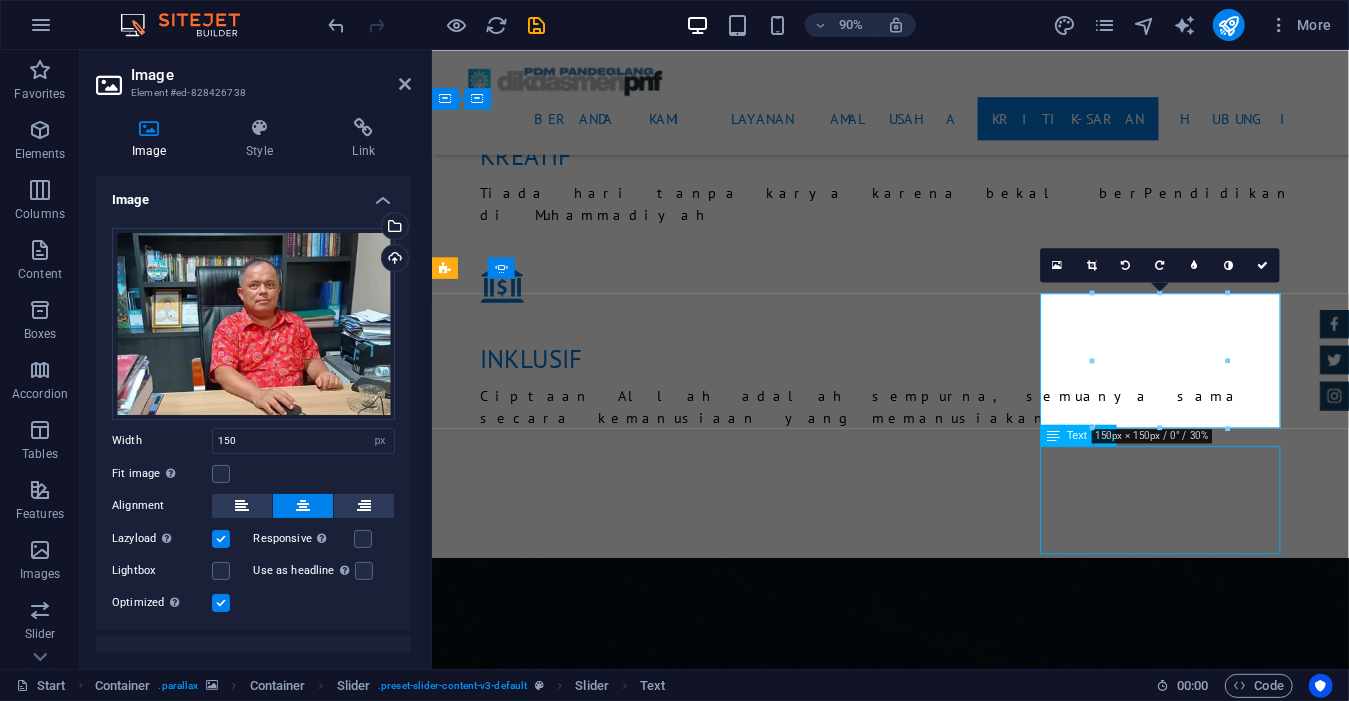 click on "Tony Lee Su -  Jangan berhenti bersujud kepada Allah. Dialah yang tidak henti-hentinya menyayangimu . Dia tak lelah menyaksikan alpa-mu dan tetap menghidupimu." at bounding box center [-1168, 11981] 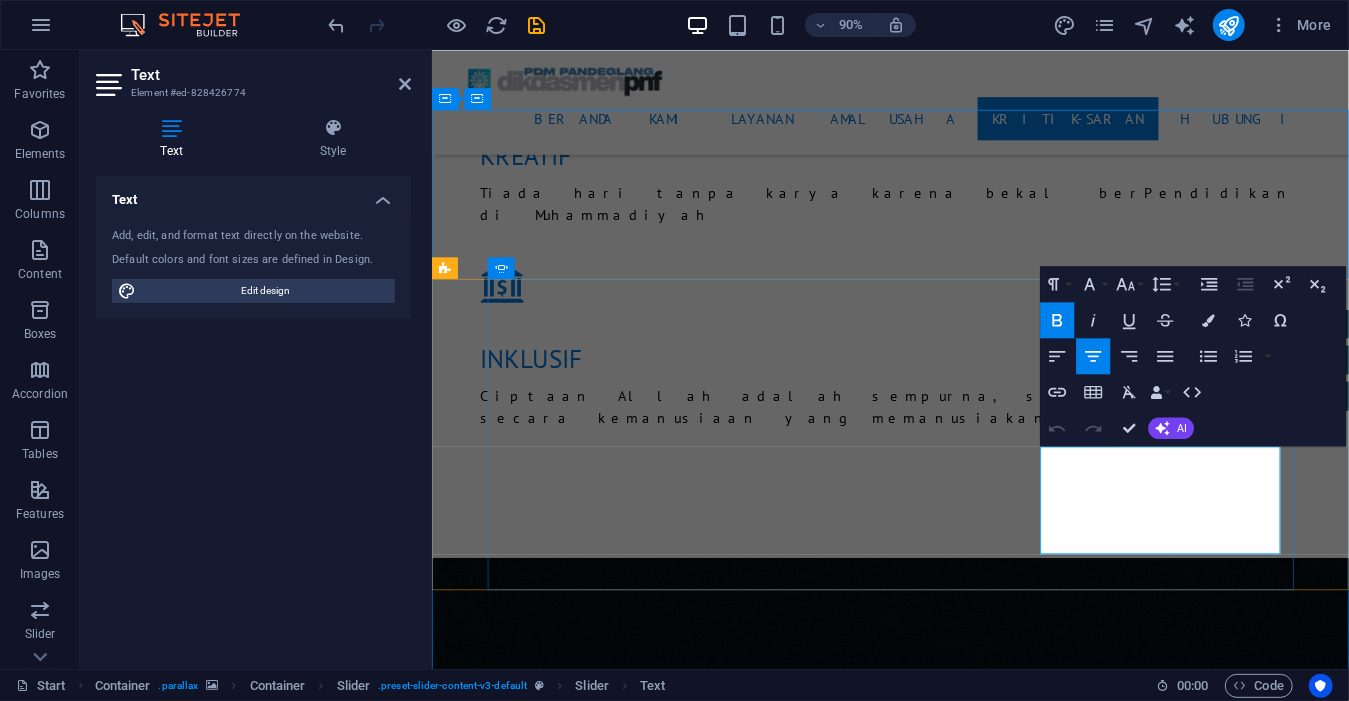 click on "Tony Lee Su" at bounding box center [-1228, 11921] 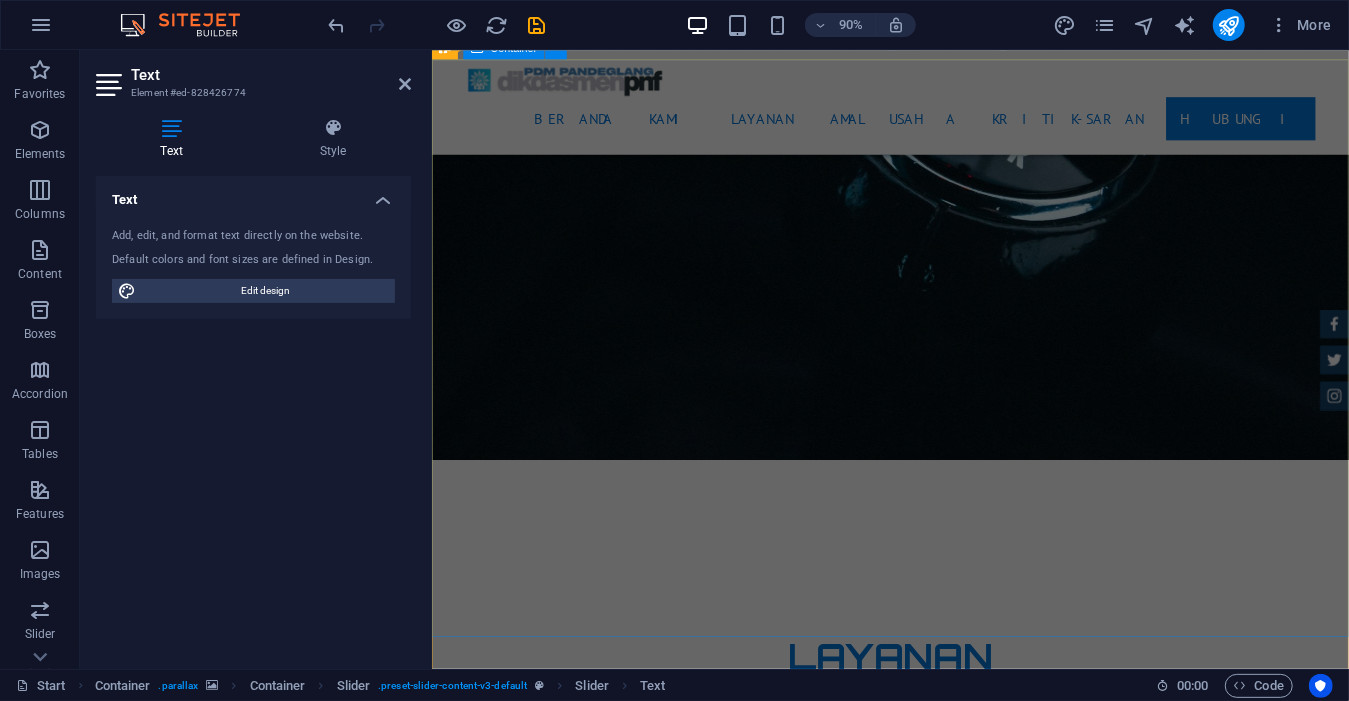scroll, scrollTop: 5785, scrollLeft: 0, axis: vertical 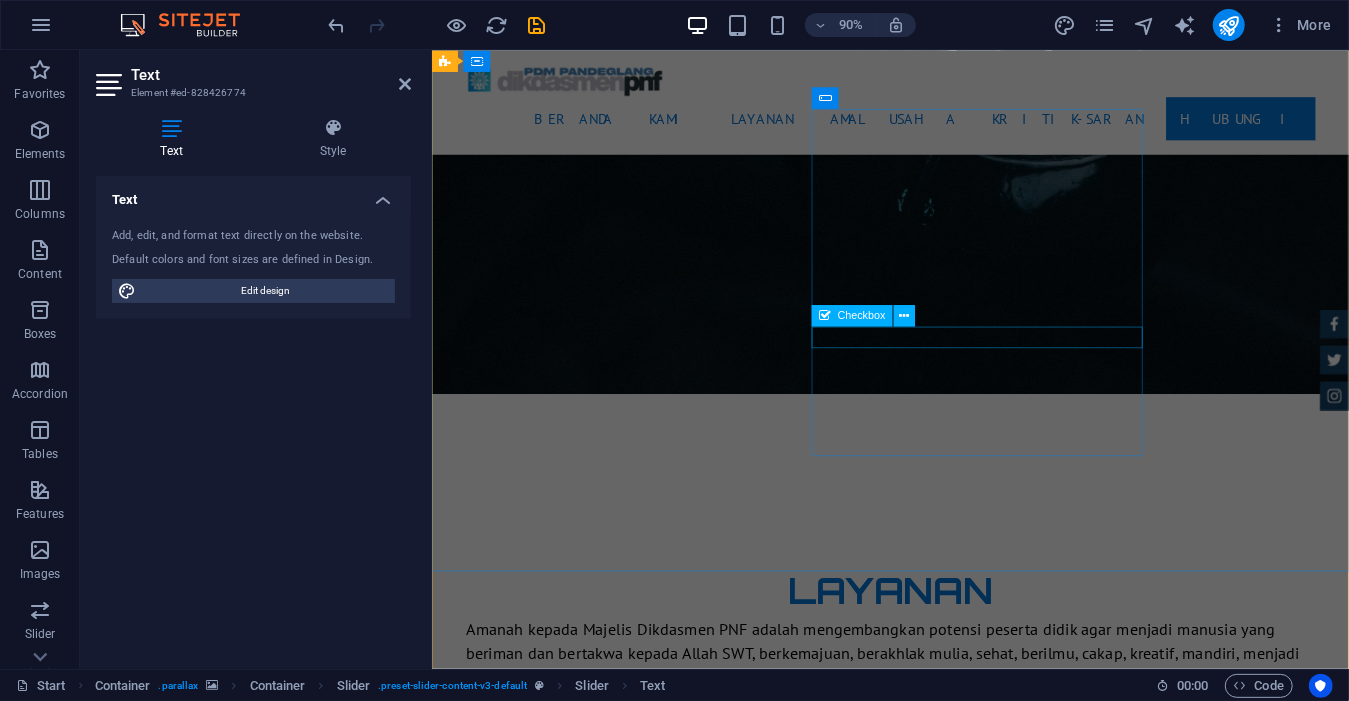 click on "I have read and understand the privacy policy." at bounding box center (919, 13100) 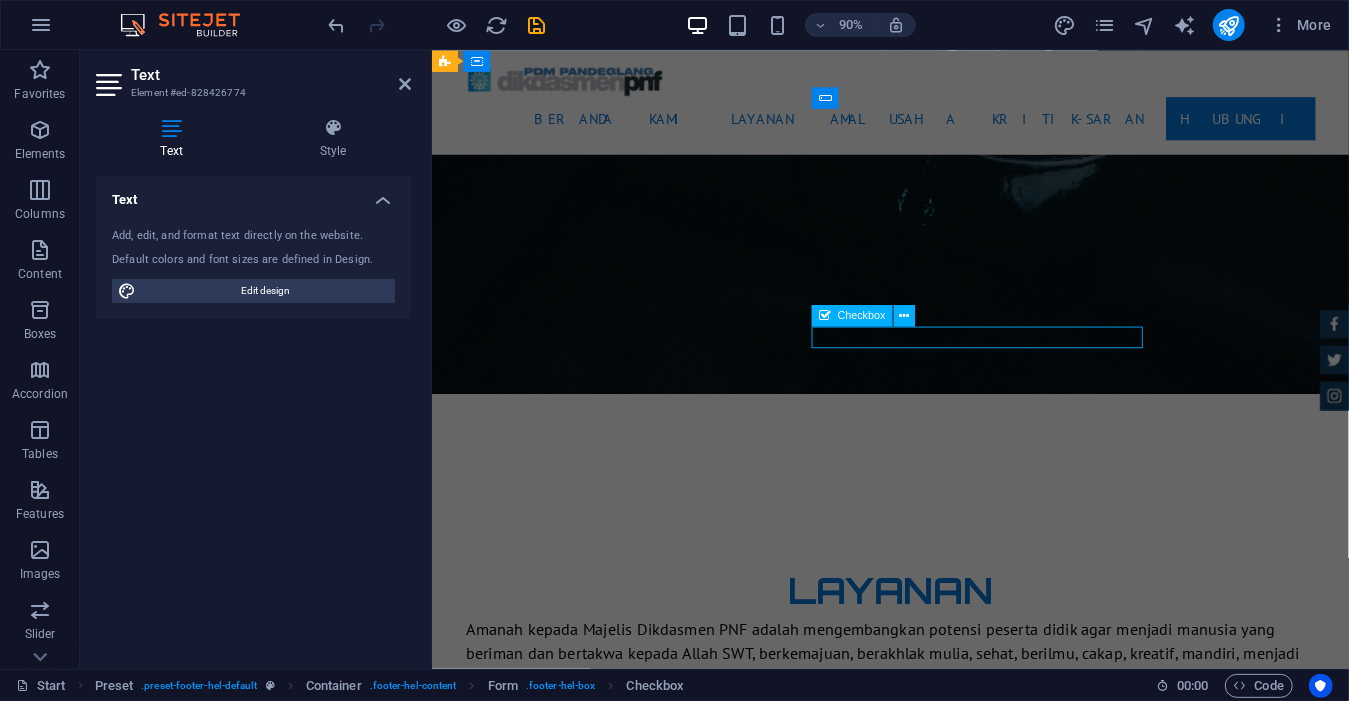 click on "I have read and understand the privacy policy." at bounding box center (919, 13100) 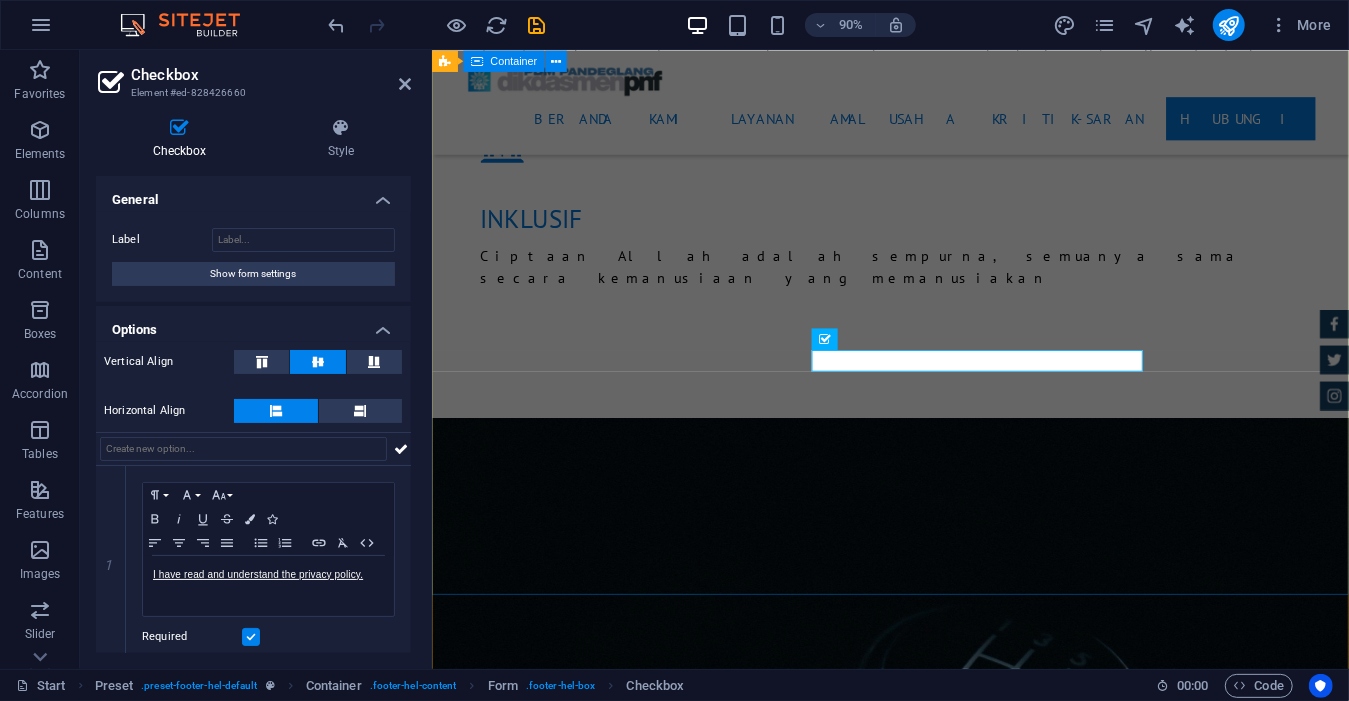 scroll, scrollTop: 5760, scrollLeft: 0, axis: vertical 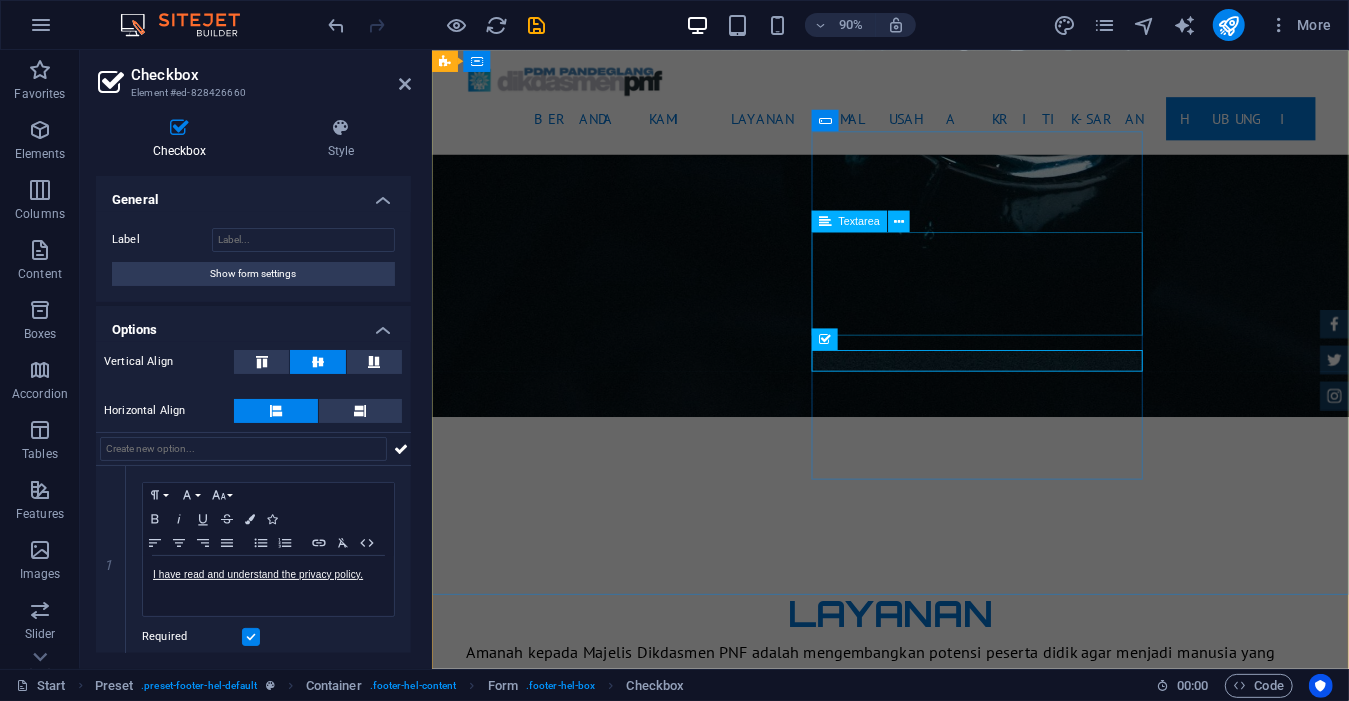type on "S" 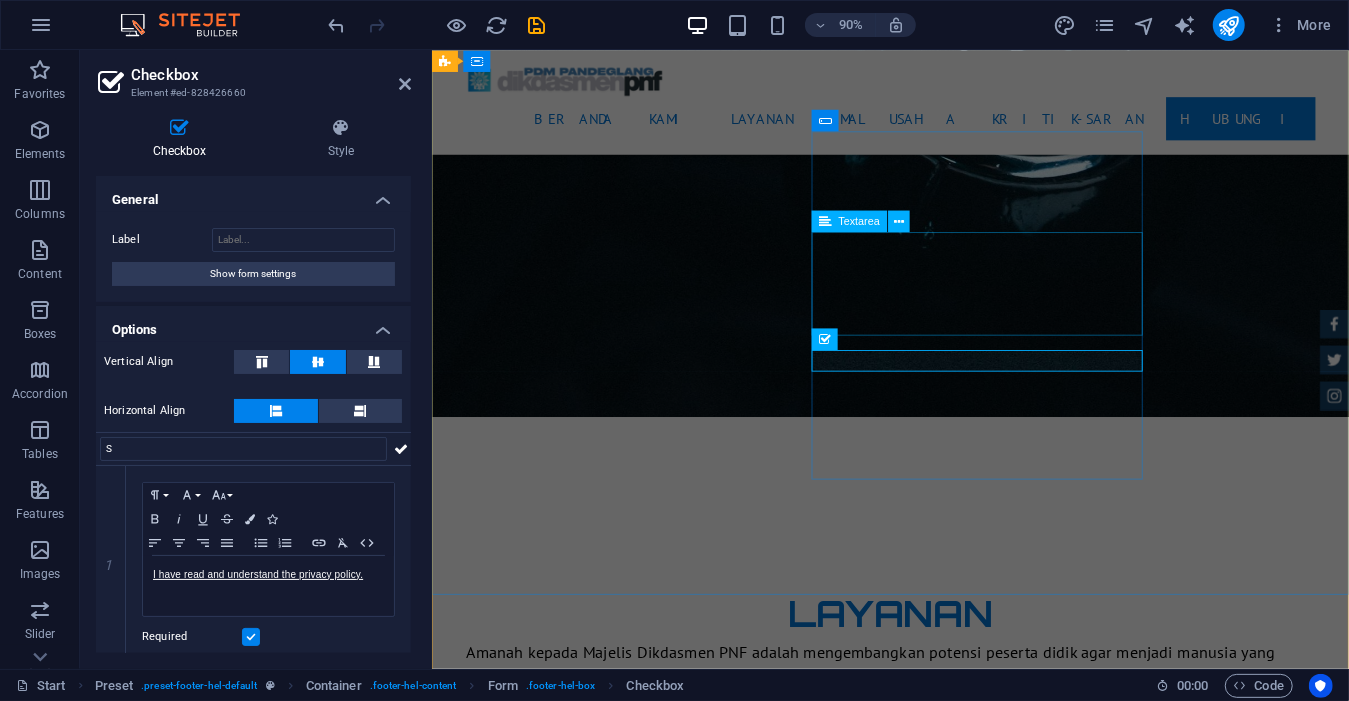 type 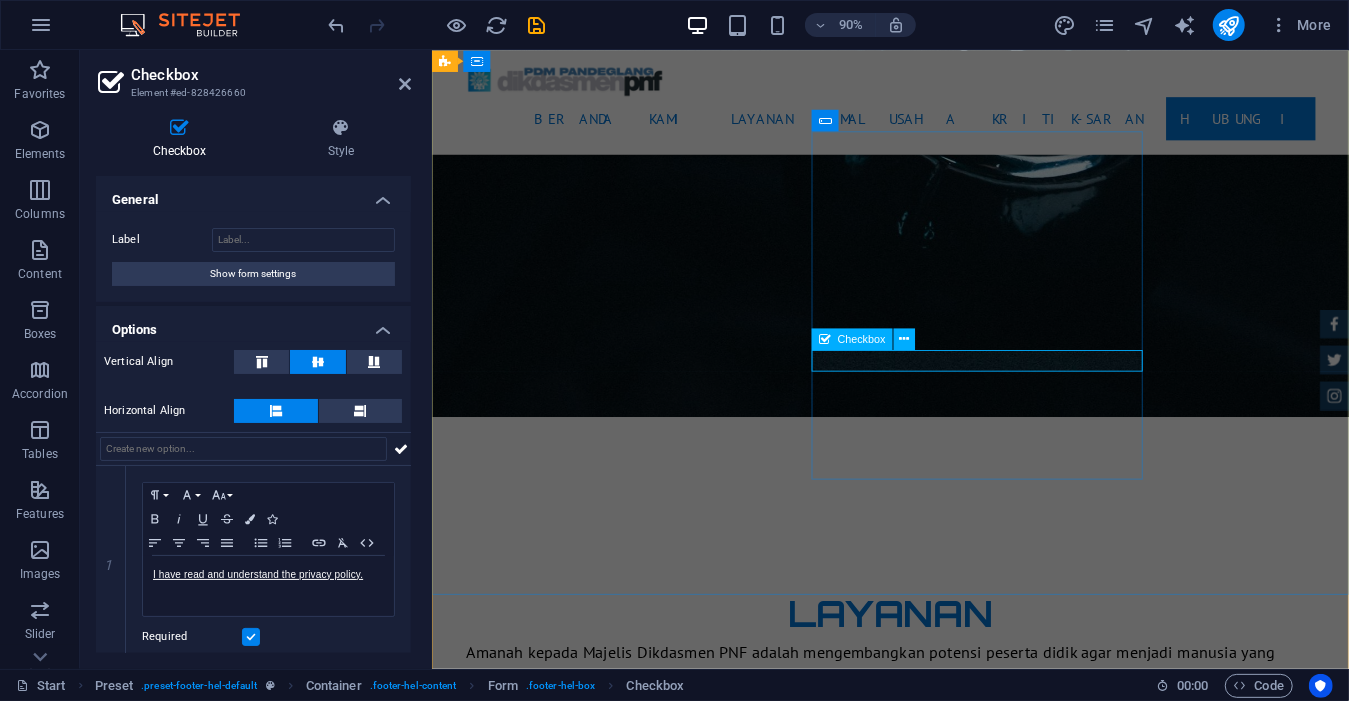 click on "I have read and understand the privacy policy." at bounding box center [919, 13125] 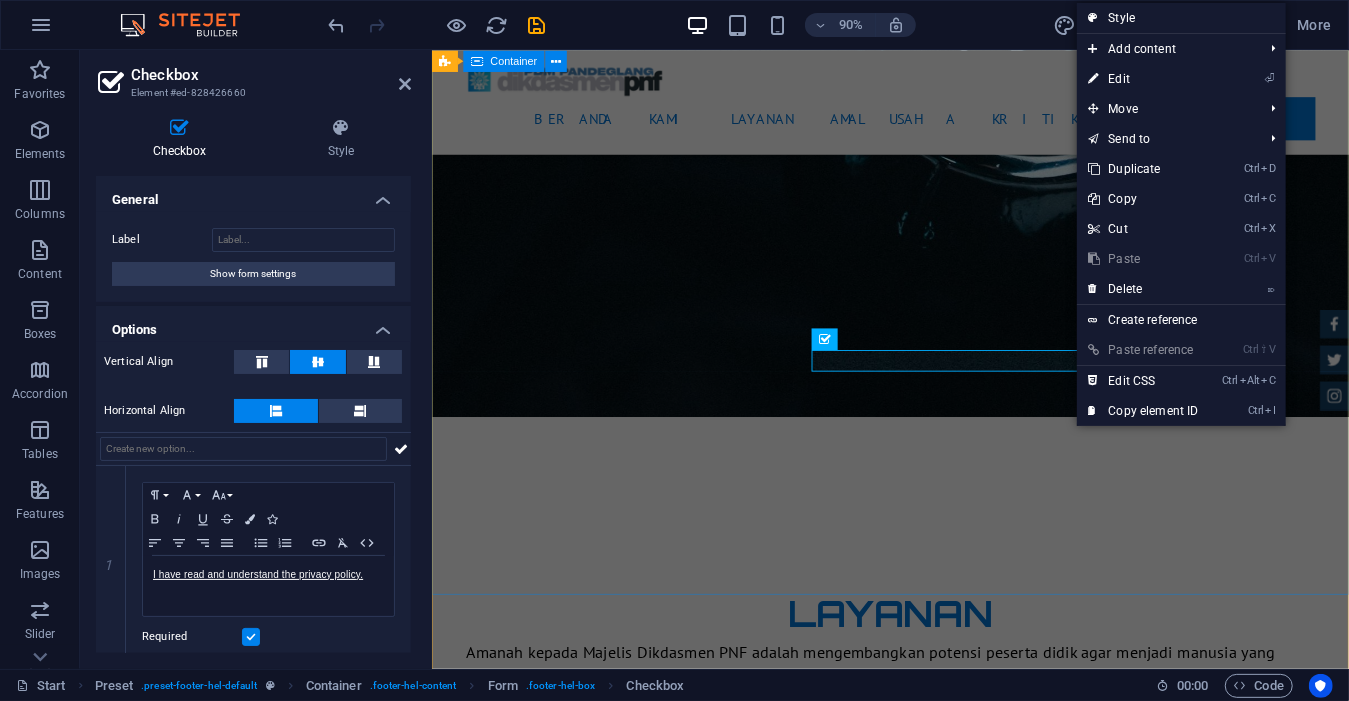 click on "hubungi kami dengan senang hati kami melayani dikdasmen.pnf.pandeglangmu.or.id 300 Alamo Plaza +1-123-456-7890 dikdasmenpnf@pandeglangmu.or.id   I have read and understand the privacy policy. Unreadable? Load new Send" at bounding box center (940, 12924) 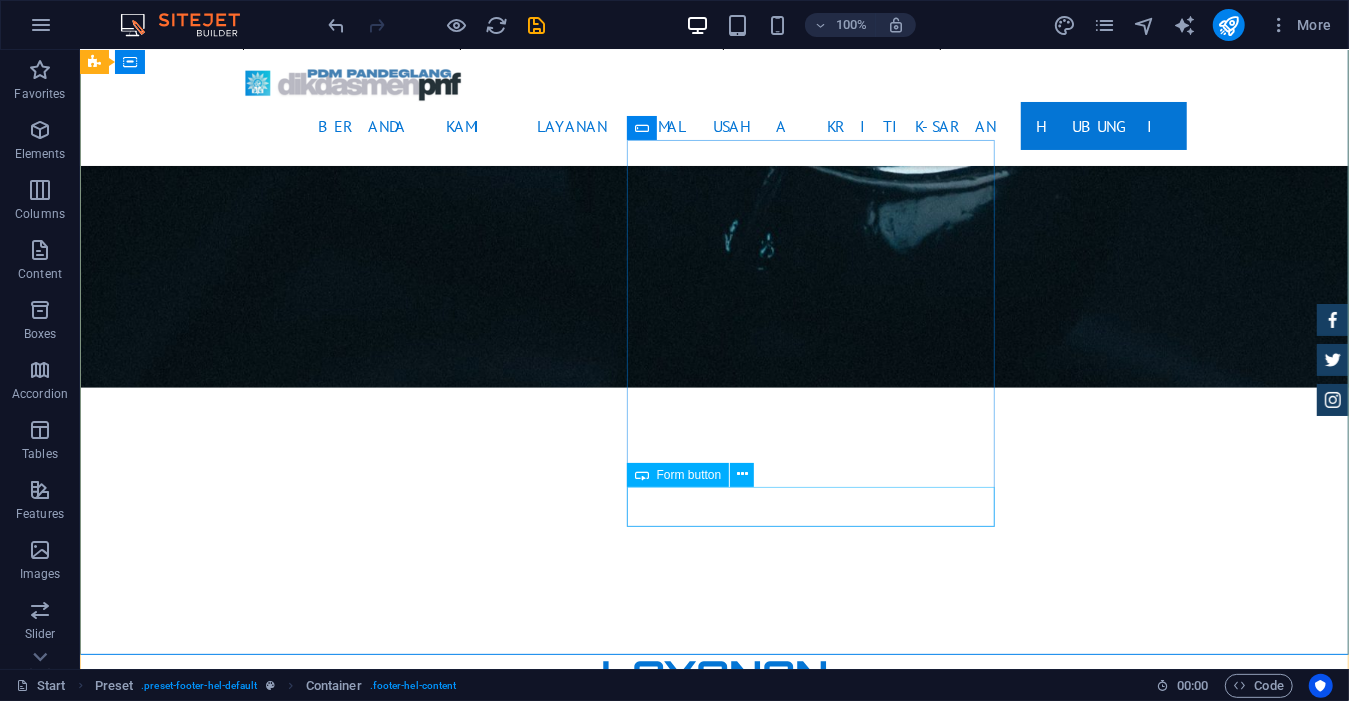click on "Send" at bounding box center [707, 13201] 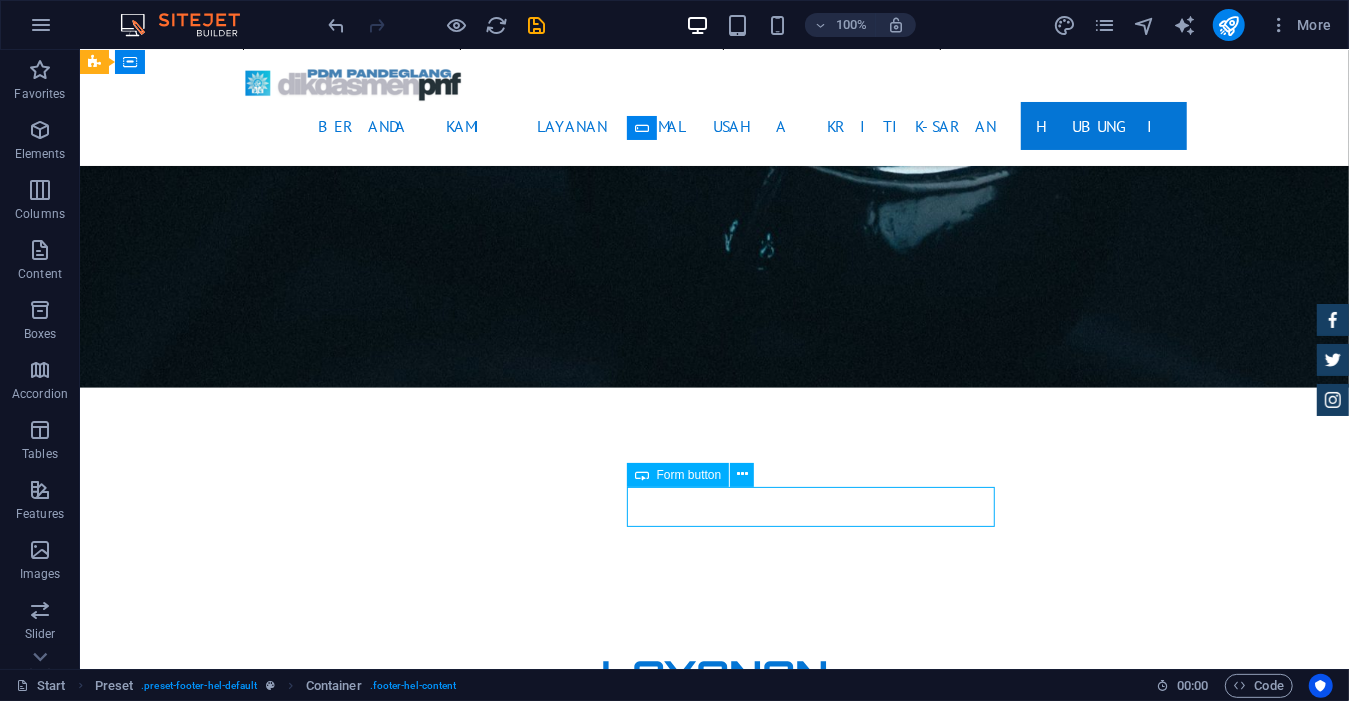 click on "Send" at bounding box center [707, 13201] 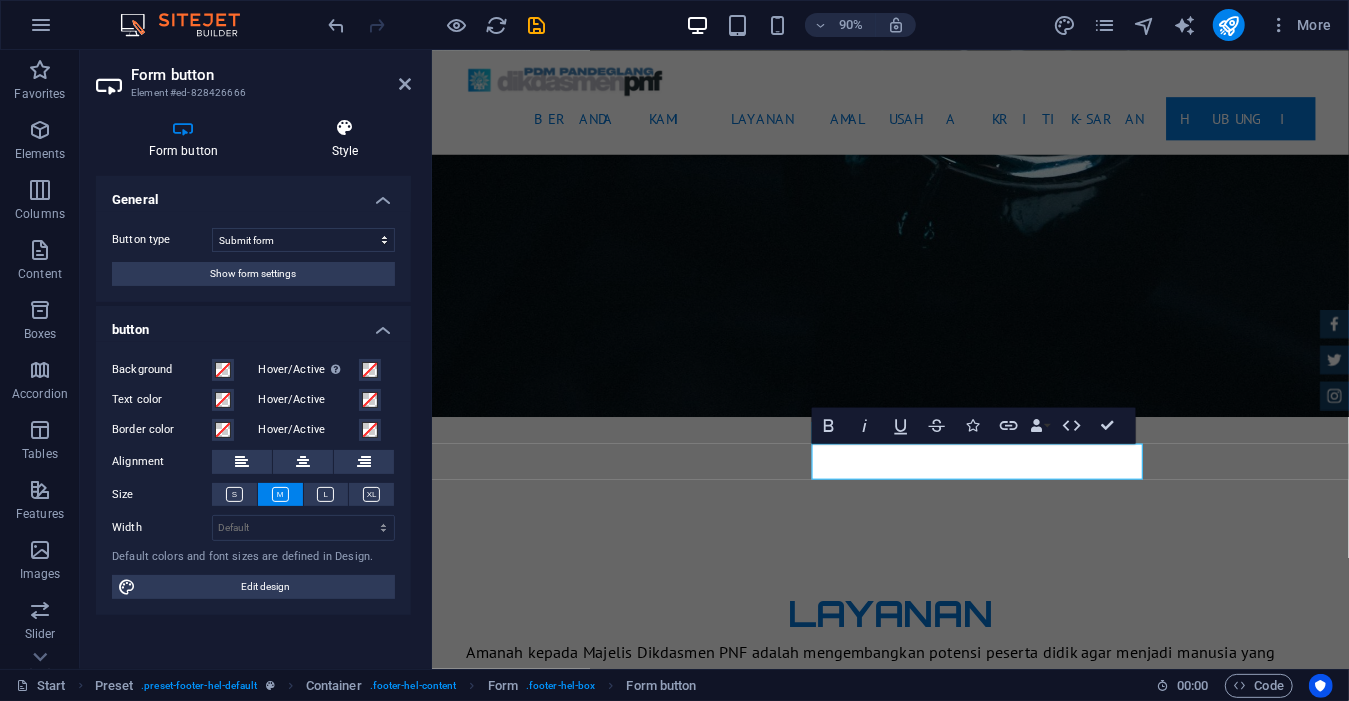 click on "Style" at bounding box center (345, 139) 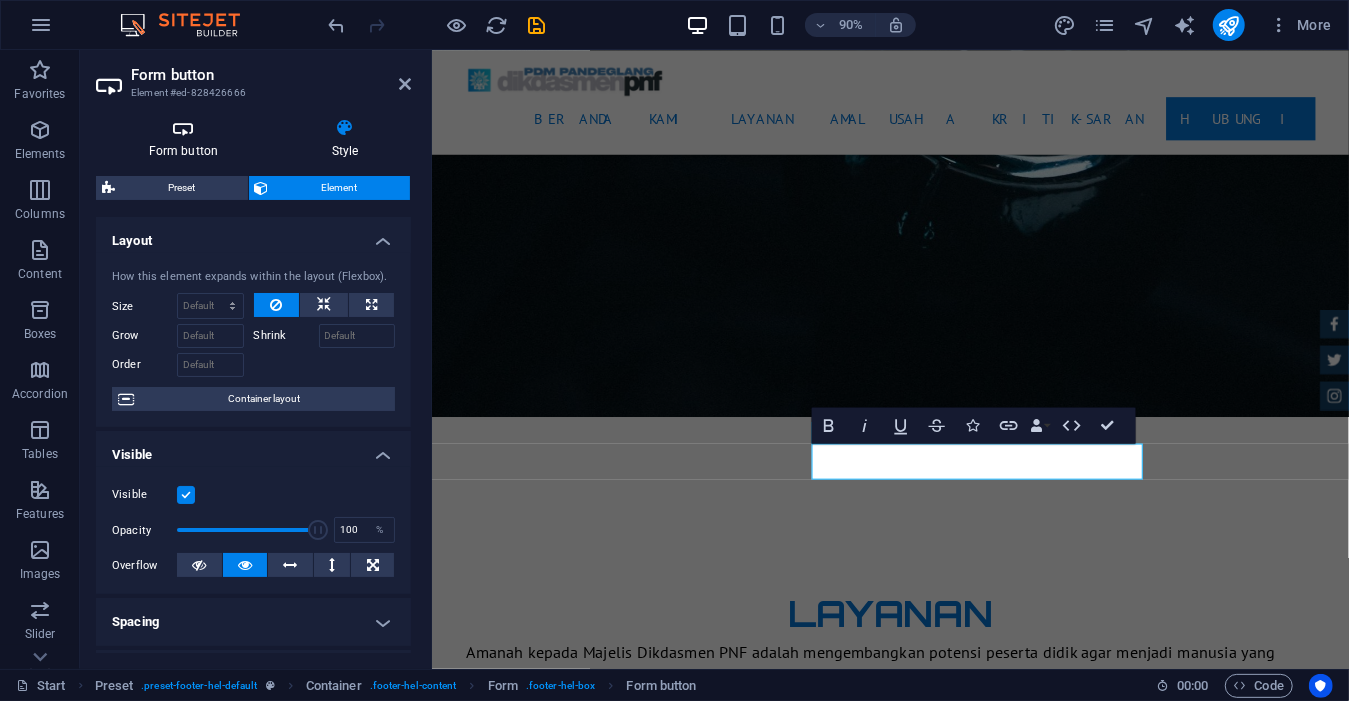 click at bounding box center [183, 128] 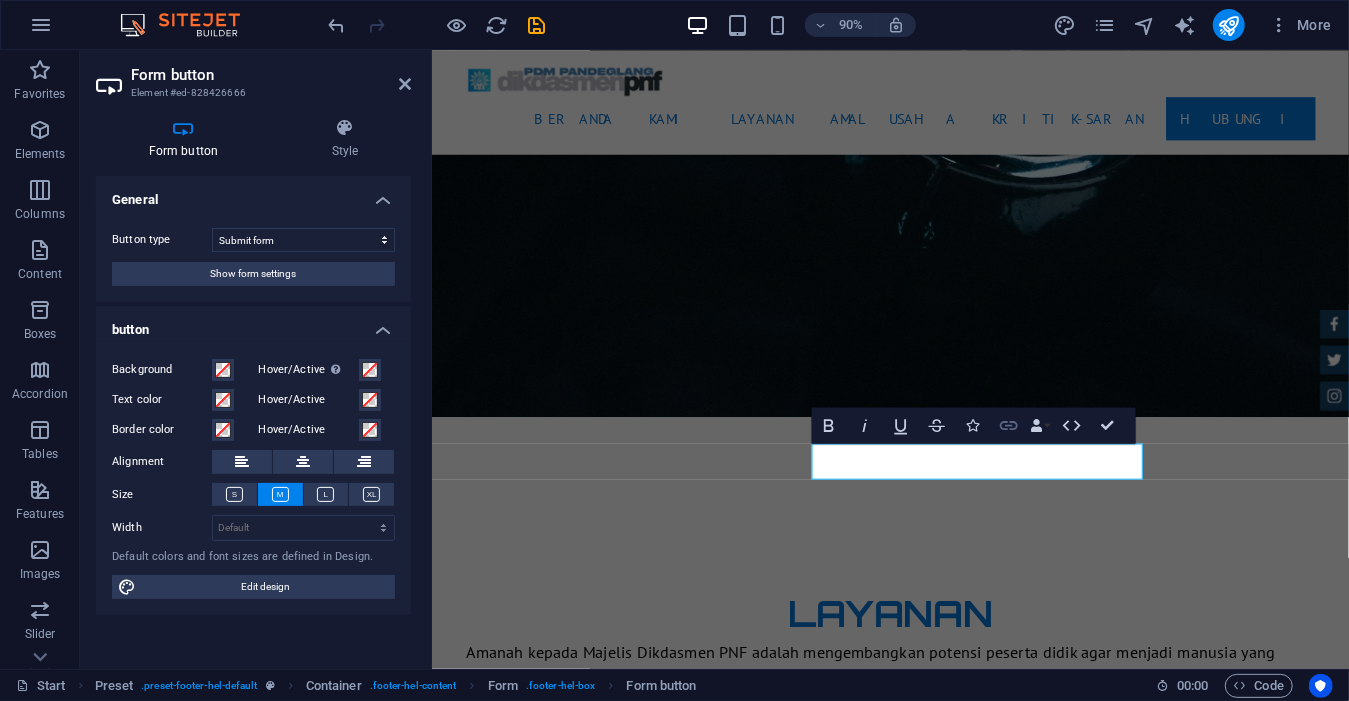 click 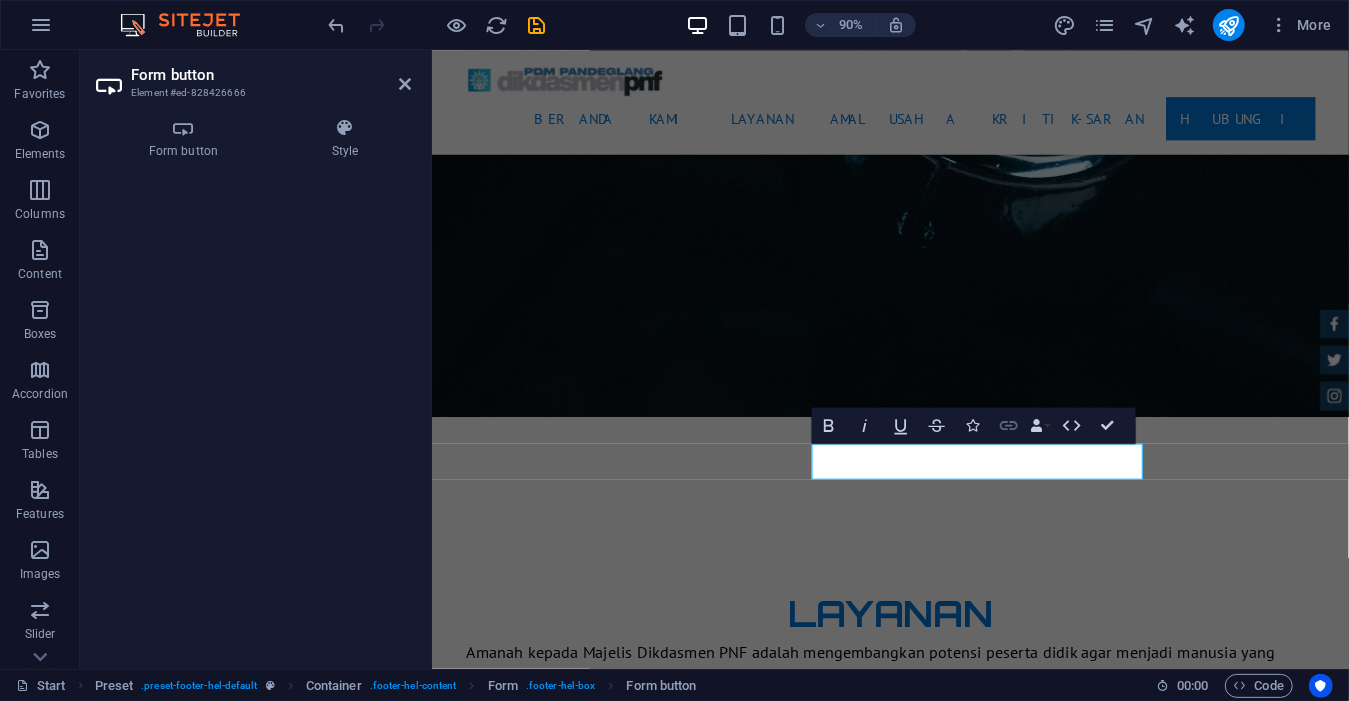 click 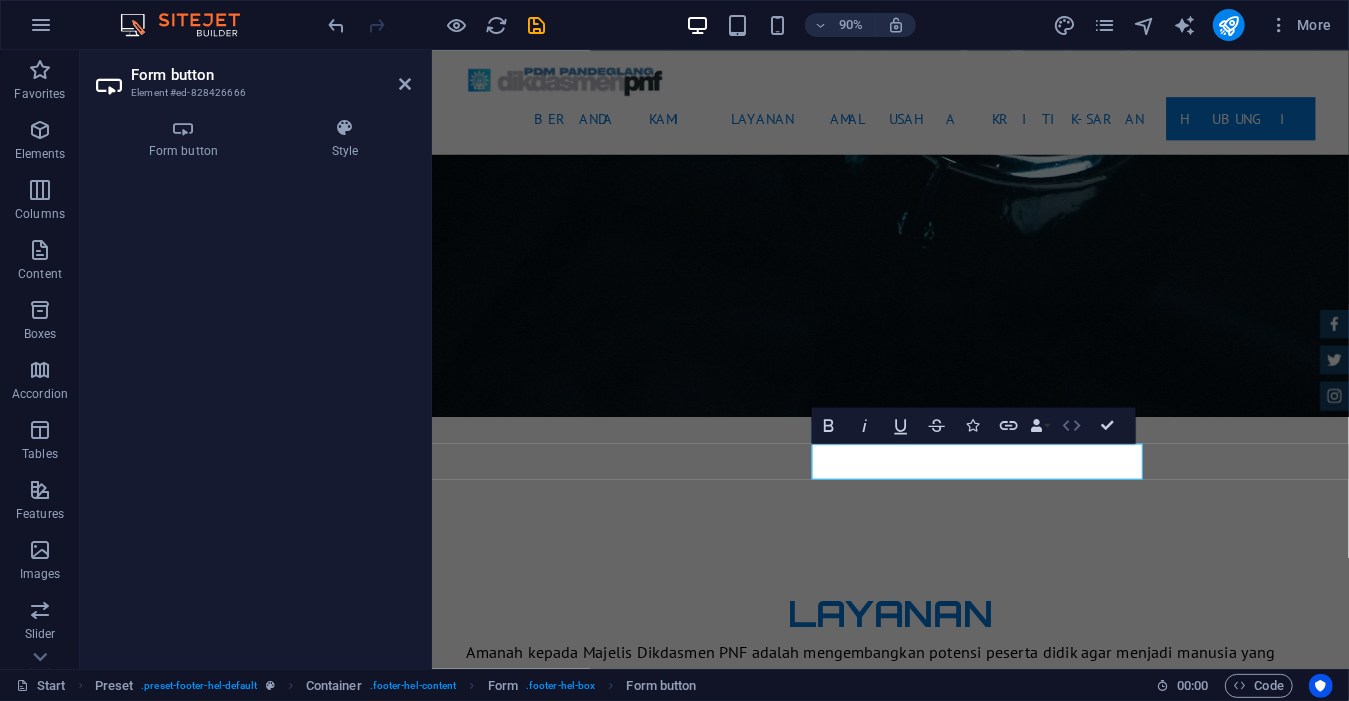 click 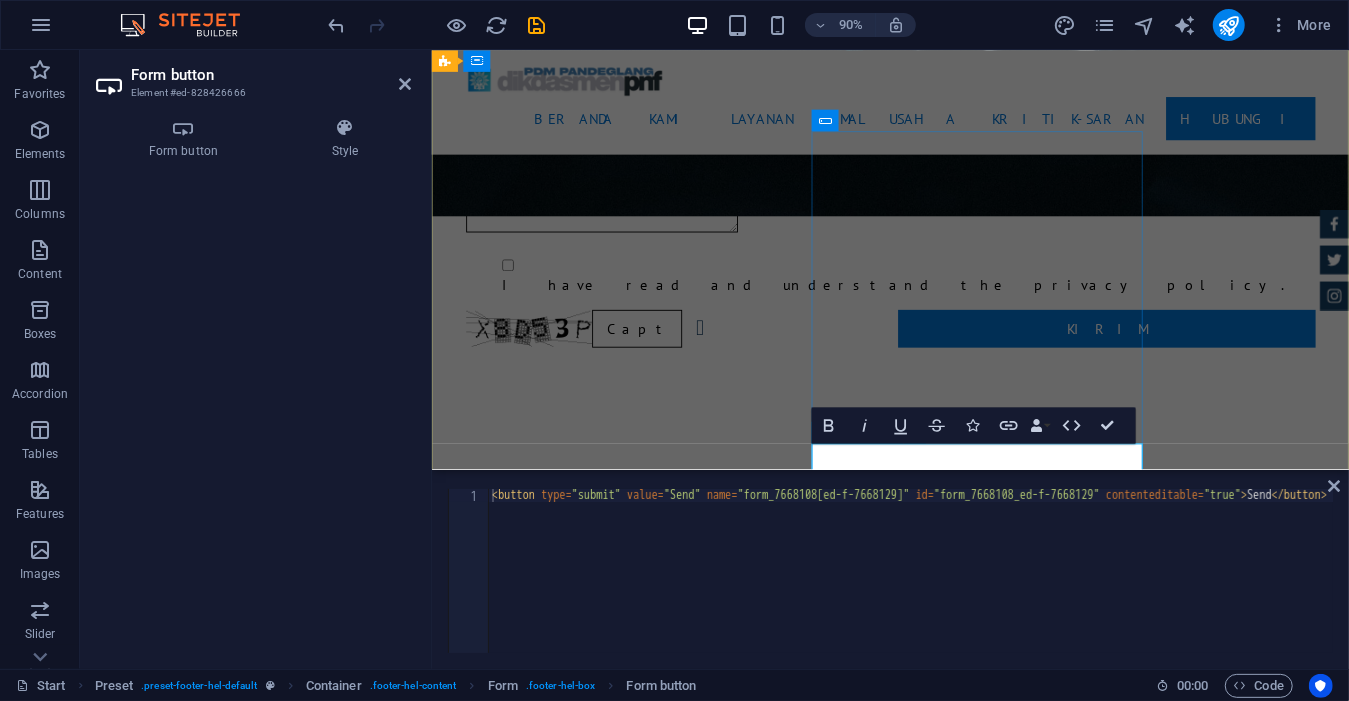 click on "Send" at bounding box center (1059, 13197) 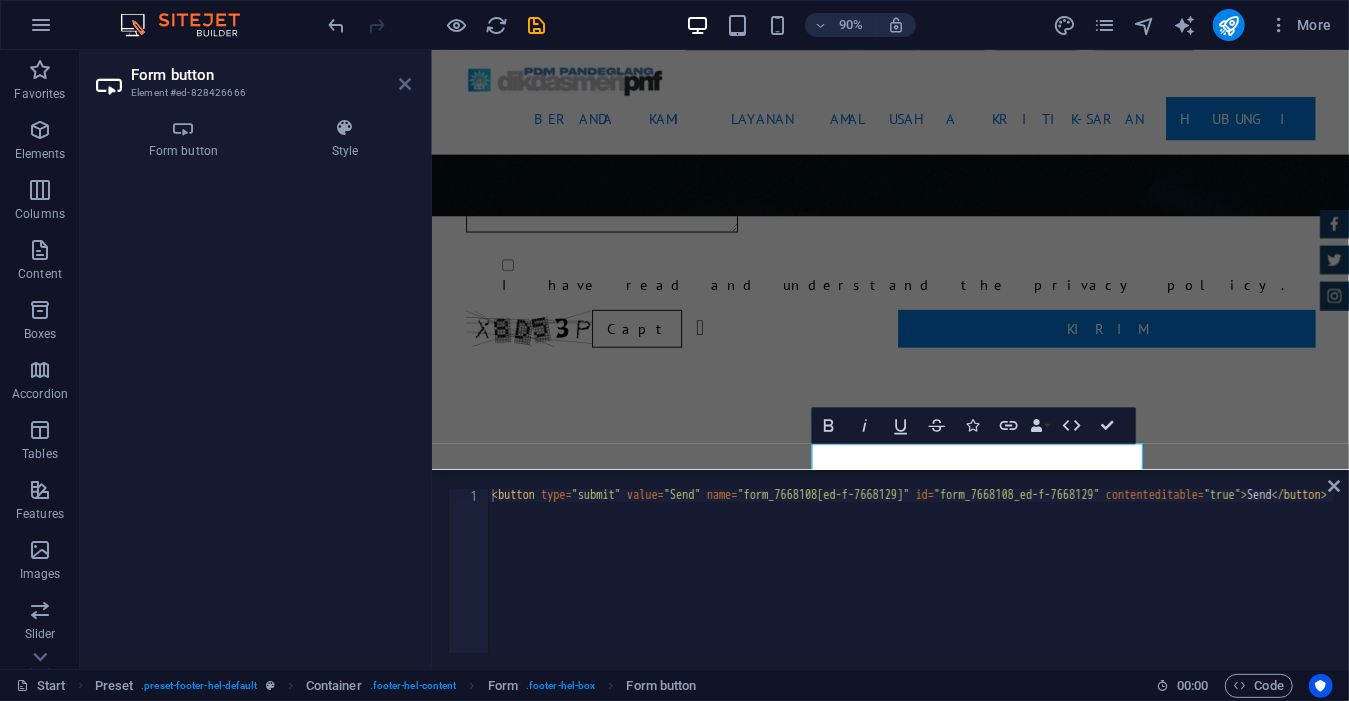click at bounding box center (405, 84) 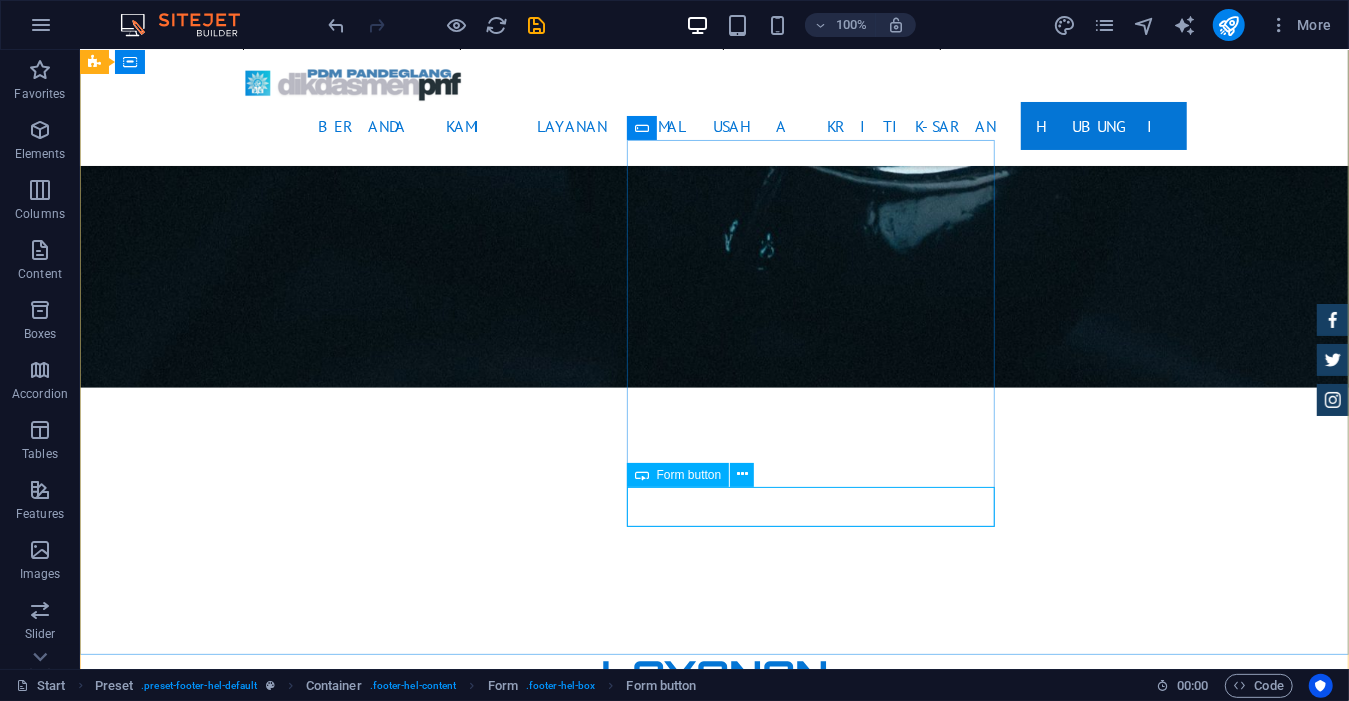 click on "Send" at bounding box center [707, 13201] 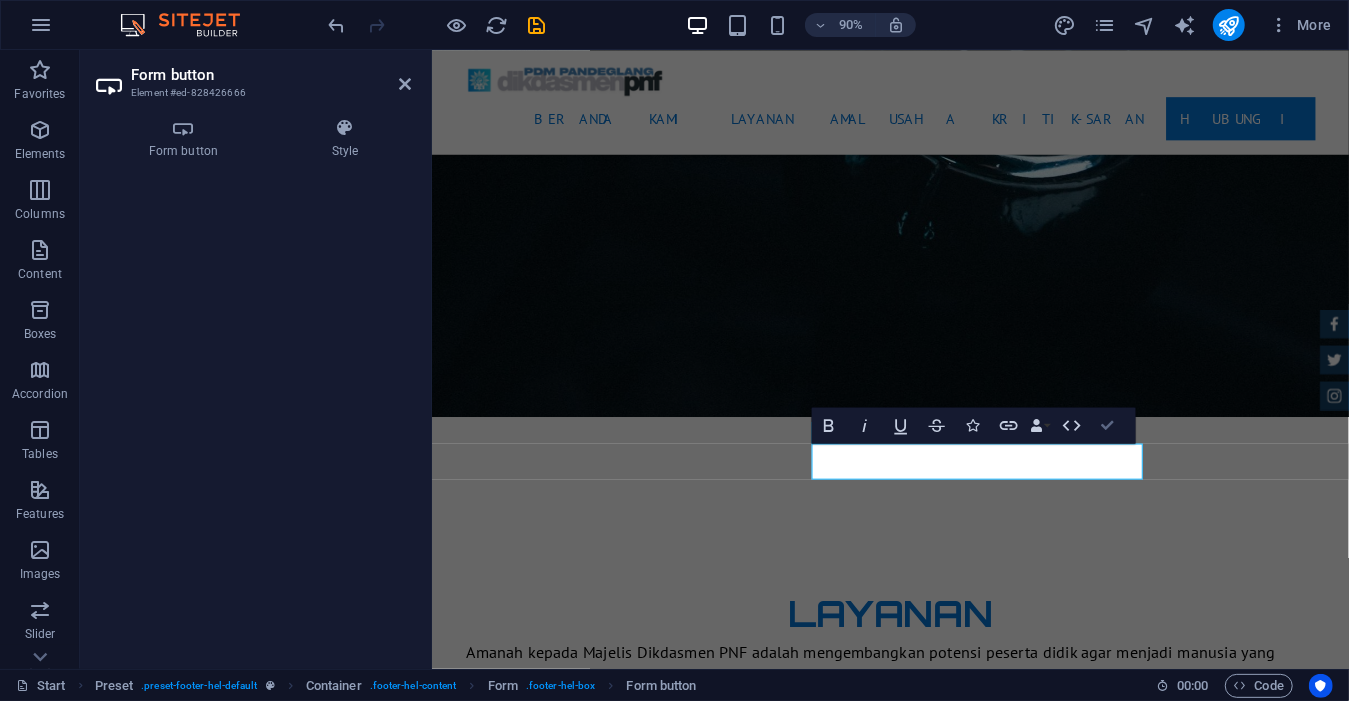 type on "Send" 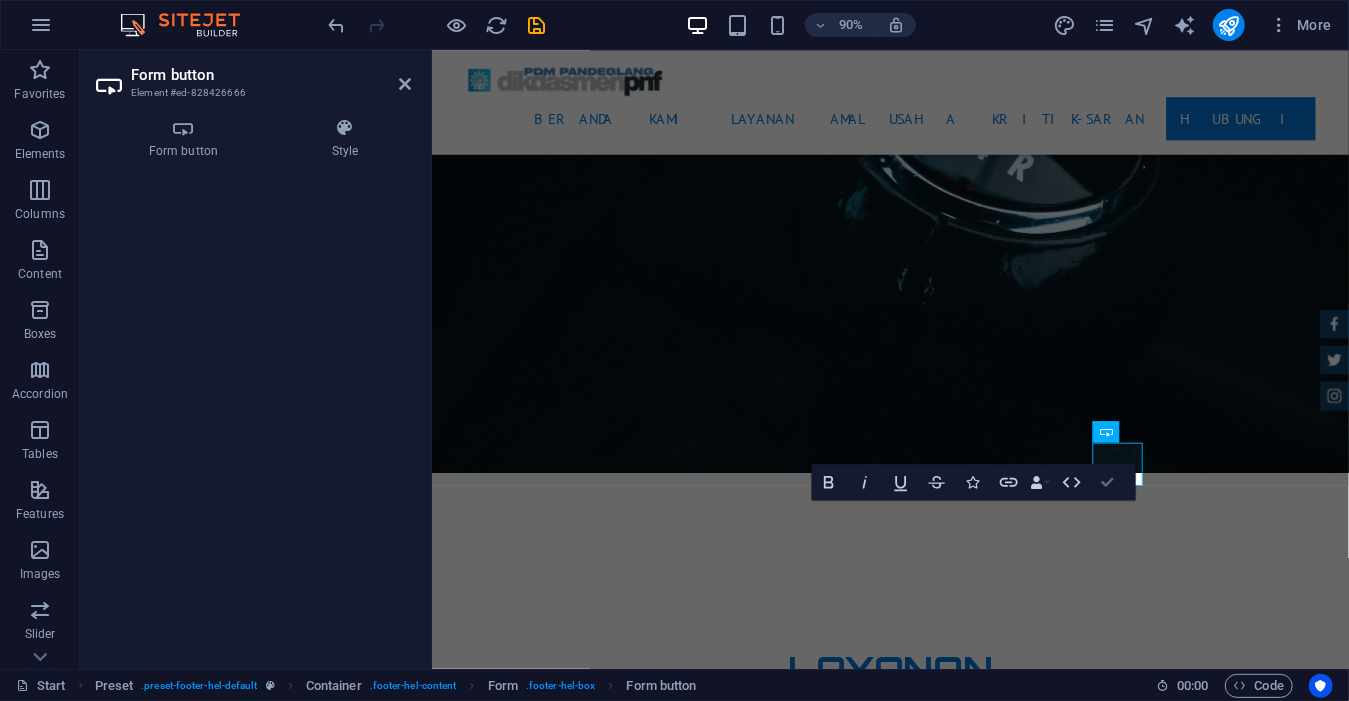 scroll, scrollTop: 5760, scrollLeft: 0, axis: vertical 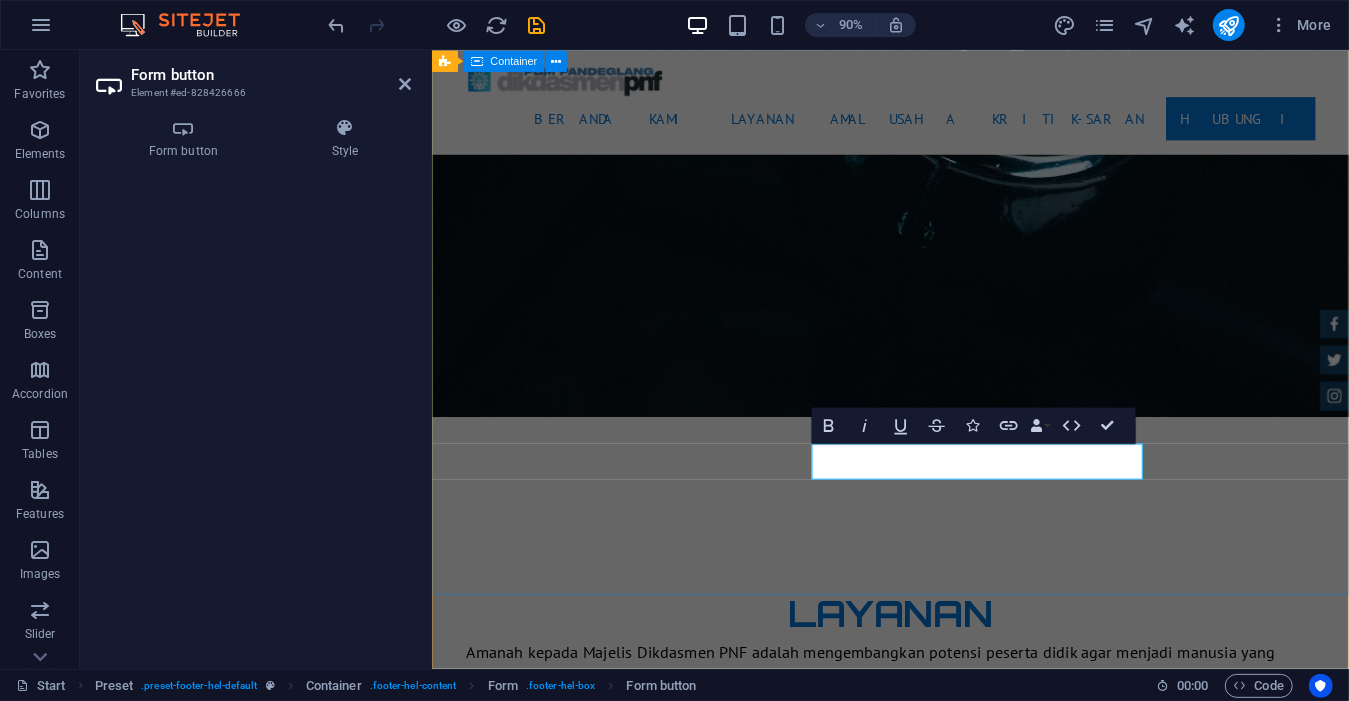 click on "hubungi kami dengan senang hati kami melayani dikdasmen.pnf.pandeglangmu.or.id 300 Alamo Plaza +1-123-456-7890 dikdasmenpnf@pandeglangmu.or.id   I have read and understand the privacy policy. Unreadable? Load new Kirim" at bounding box center (940, 12924) 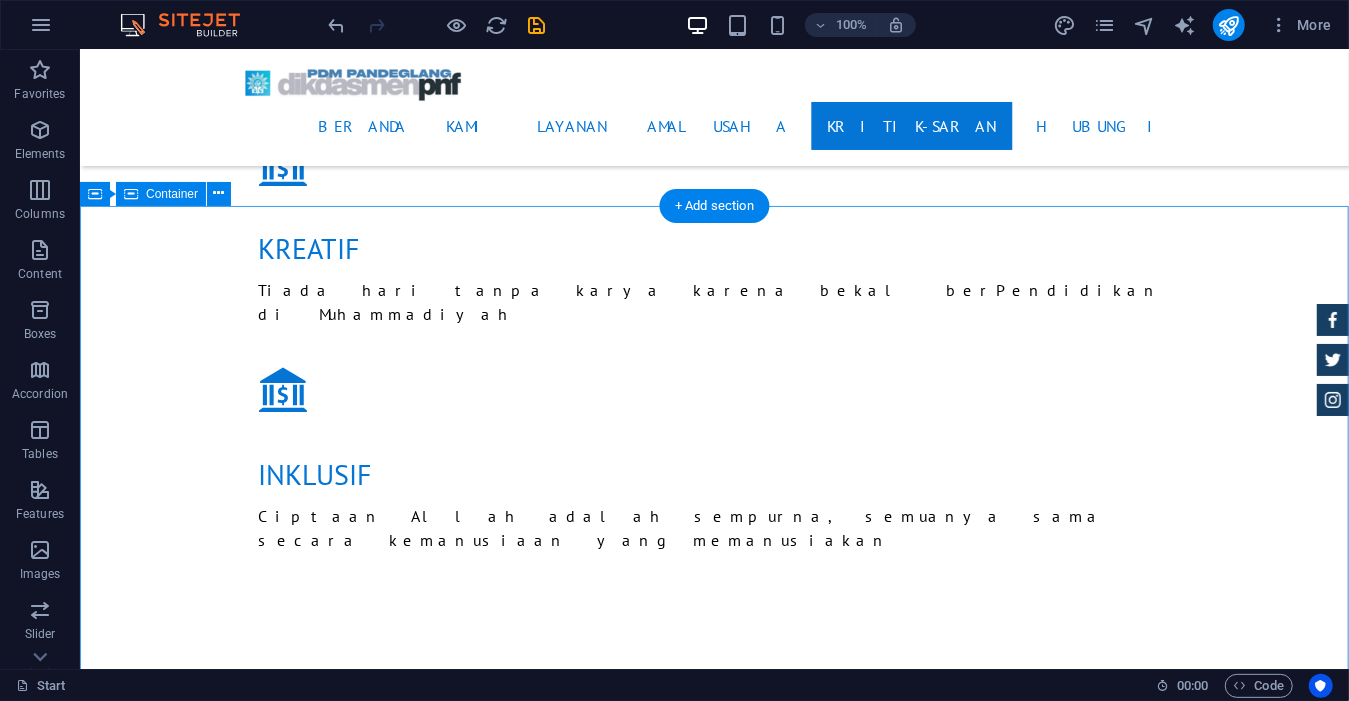 scroll, scrollTop: 4825, scrollLeft: 0, axis: vertical 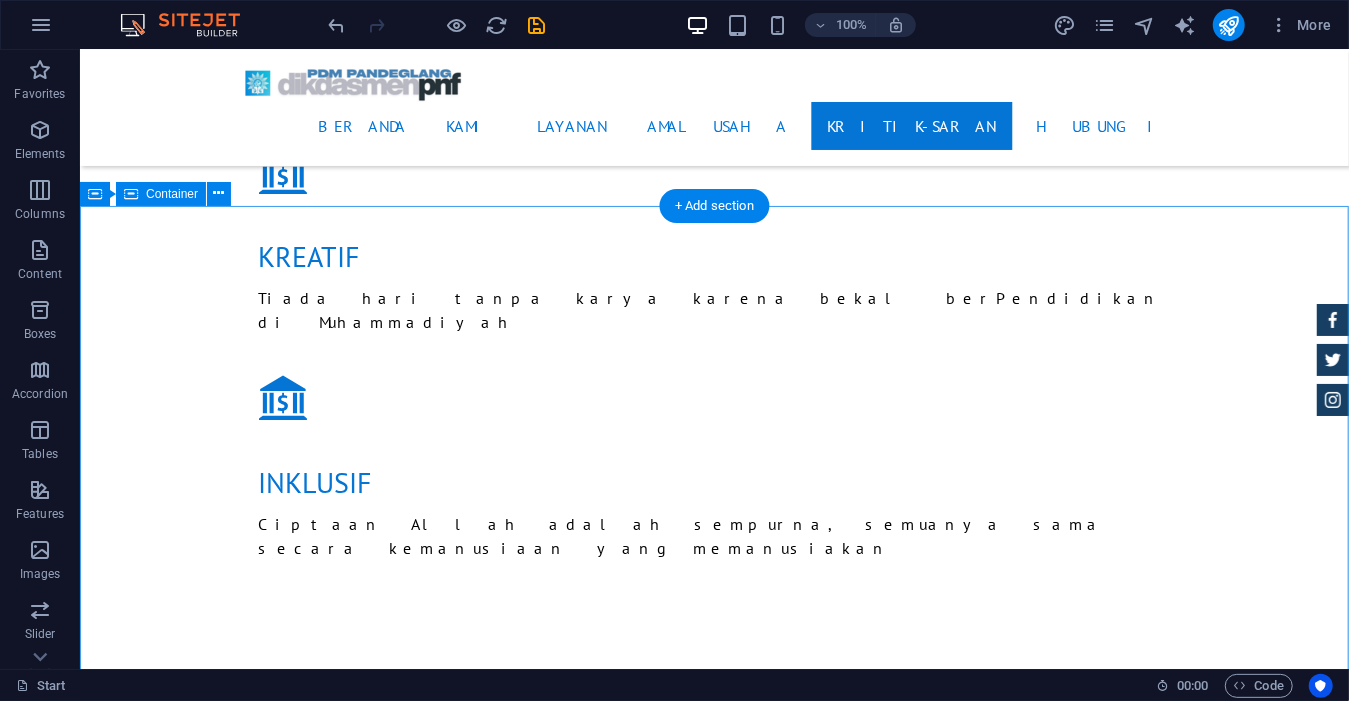click on "kritik penyemangat D Burhanudin  -  Kesehatan dan kesejahteraan Persyarikatan itu bisa dilihat pada amal usahanya, terutama di bidang pendidikan Teguh Fachmi  -  Seluruh kader persyarikatan harus bersyukur masih diberi kepercayaan oleh Allah mengelola amal usaha Muhammadiyah. Bersungguh-sungguhlah Desri Arwen -  Jangan berhenti bersujud kepada Allah. Dialah yang tidak henti-hentinya menyayangimu . Dia tak lelah menyaksikan alpa-mu dan tetap menghidupimu. Ukun Kurnia  -  Amal Usaha itu kendaraan dakwah Persyarikatan untuk Indonesia Berkemajuan, terutama di Pandeglang, dalam rangka meningkatkan derajat kemuliaan manusia. Muhamad Juwayni   -  Bersungguh-sungguhlah berusaha dan beramal. Itulah kata kunci di Amal Usaha Muhammadiyah. Ini ladang bagi warga persyarikatan untuk menabung 'amal. AN Saleh   -  Berjuang dengan Allah (lillah) tak akan mengenal istilah lelah. Tidak ada yang sia-sia jika Yang Maha menjadi teman setia. Madrasah dan Sekolah hanya perantara. Tujuannya harus sama: Ridlo Allah Ta'ala. -  -  -" at bounding box center (713, 11056) 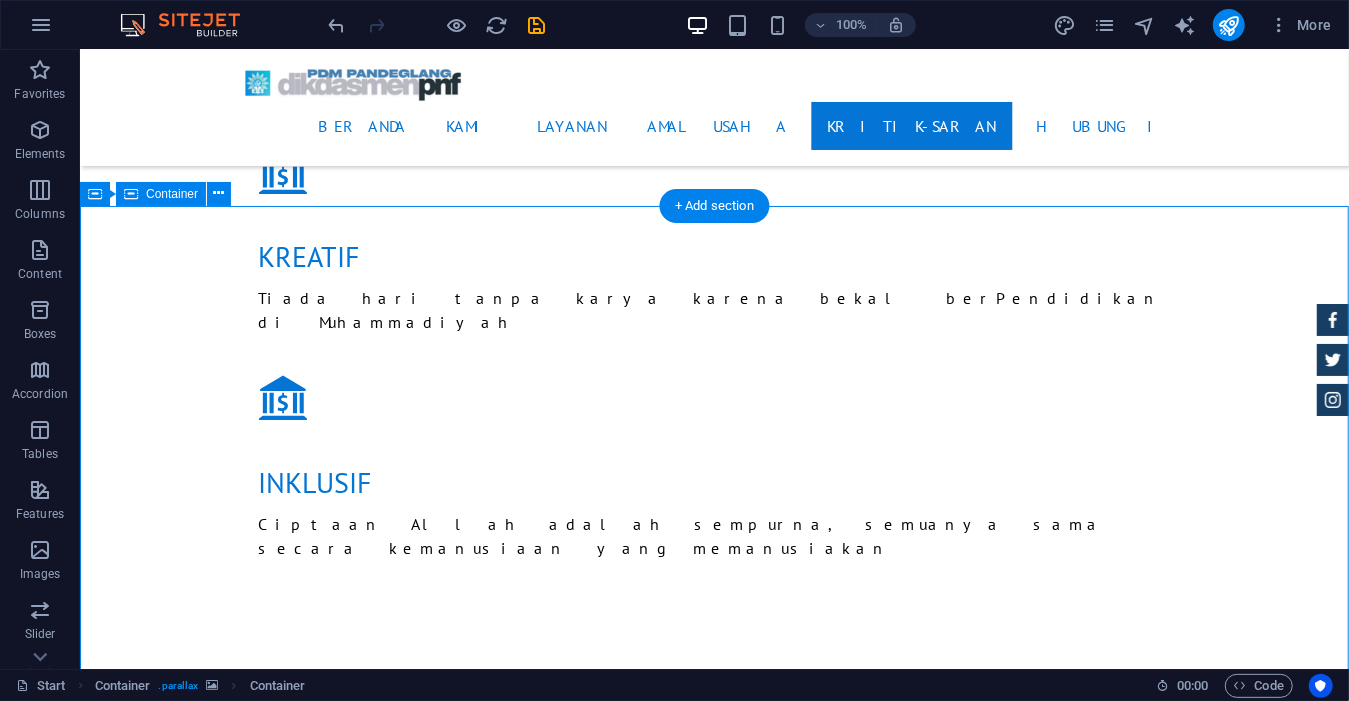 click on "kritik penyemangat D Burhanudin  -  Kesehatan dan kesejahteraan Persyarikatan itu bisa dilihat pada amal usahanya, terutama di bidang pendidikan Teguh Fachmi  -  Seluruh kader persyarikatan harus bersyukur masih diberi kepercayaan oleh Allah mengelola amal usaha Muhammadiyah. Bersungguh-sungguhlah Desri Arwen -  Jangan berhenti bersujud kepada Allah. Dialah yang tidak henti-hentinya menyayangimu . Dia tak lelah menyaksikan alpa-mu dan tetap menghidupimu. Ukun Kurnia  -  Amal Usaha itu kendaraan dakwah Persyarikatan untuk Indonesia Berkemajuan, terutama di Pandeglang, dalam rangka meningkatkan derajat kemuliaan manusia. Muhamad Juwayni   -  Bersungguh-sungguhlah berusaha dan beramal. Itulah kata kunci di Amal Usaha Muhammadiyah. Ini ladang bagi warga persyarikatan untuk menabung 'amal. AN Saleh   -  Berjuang dengan Allah (lillah) tak akan mengenal istilah lelah. Tidak ada yang sia-sia jika Yang Maha menjadi teman setia. Madrasah dan Sekolah hanya perantara. Tujuannya harus sama: Ridlo Allah Ta'ala. -  -  -" at bounding box center (713, 11056) 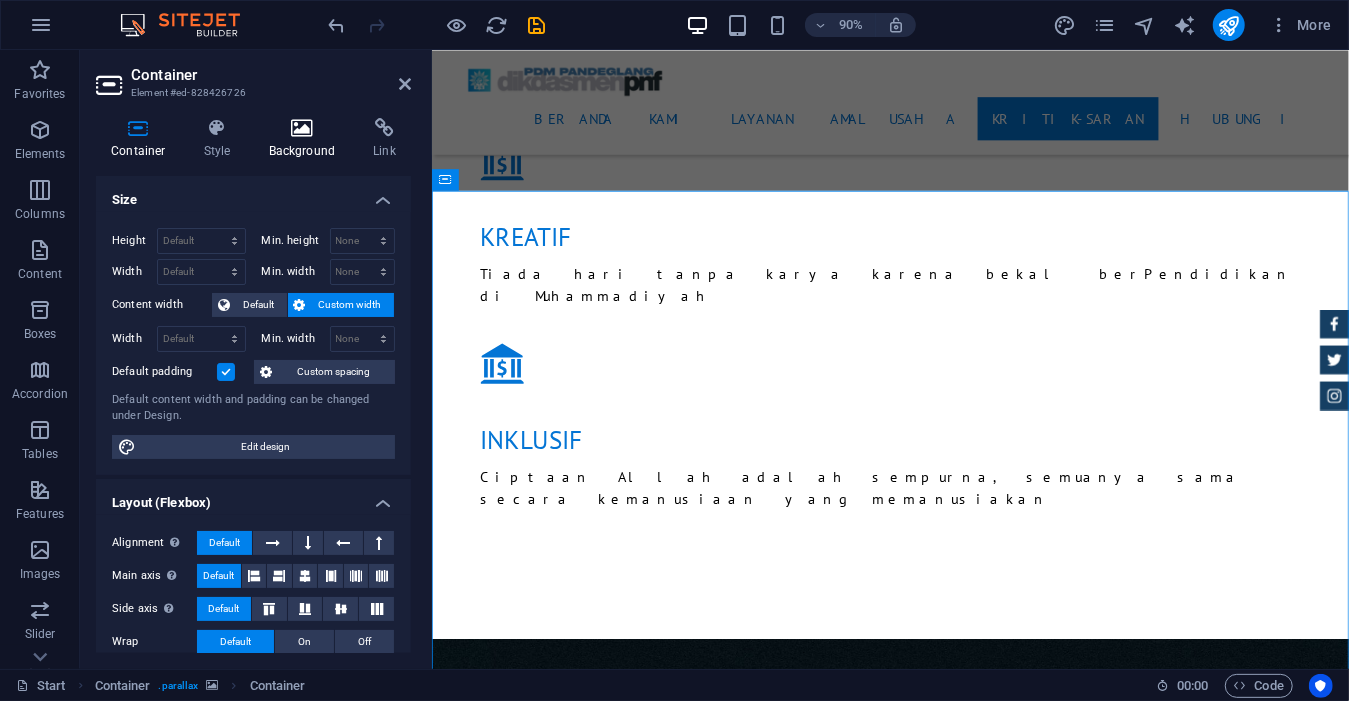 click at bounding box center (302, 128) 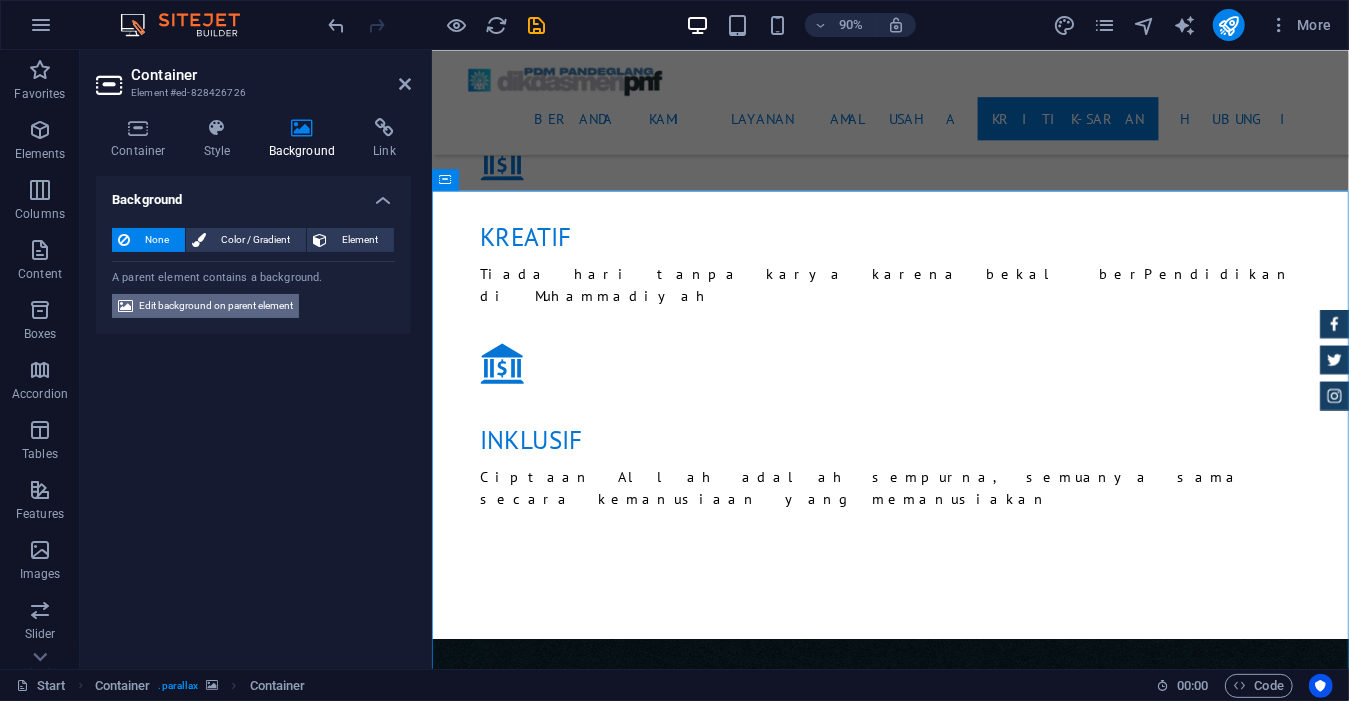 click on "Edit background on parent element" at bounding box center (216, 306) 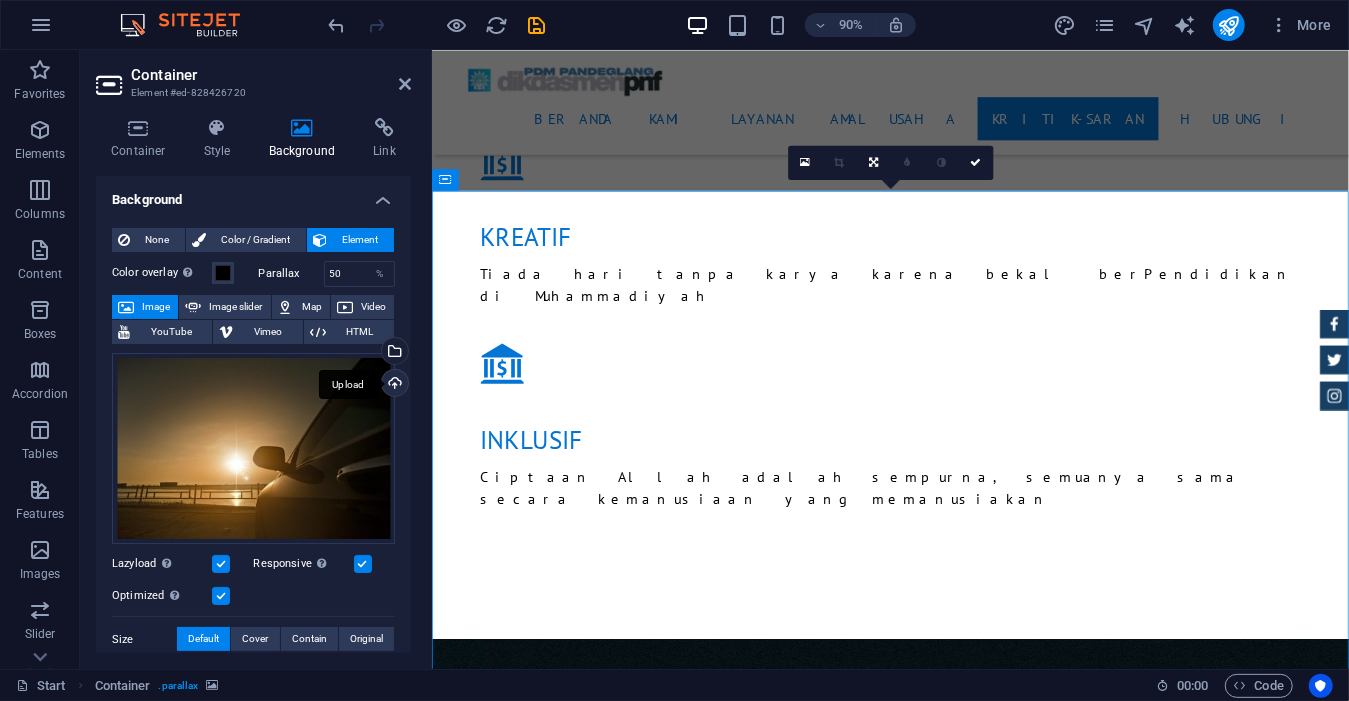 click on "Upload" at bounding box center (393, 385) 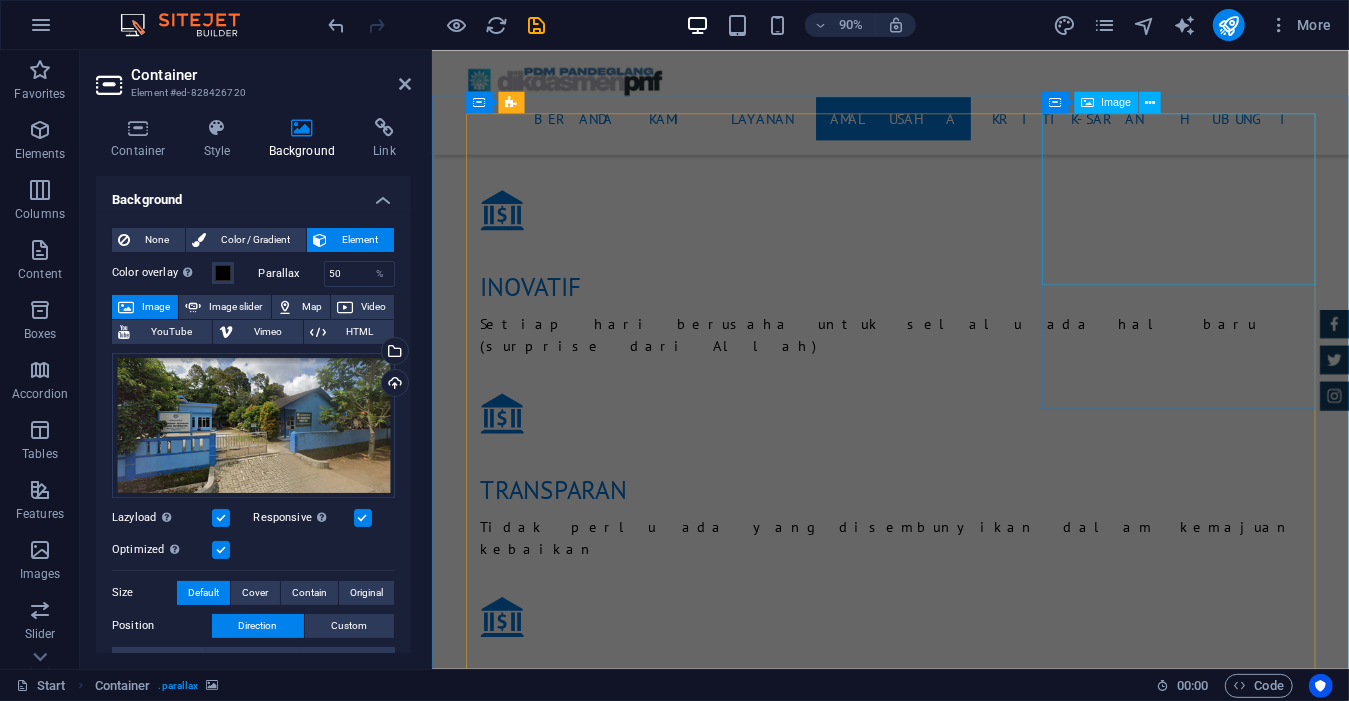 scroll, scrollTop: 4073, scrollLeft: 0, axis: vertical 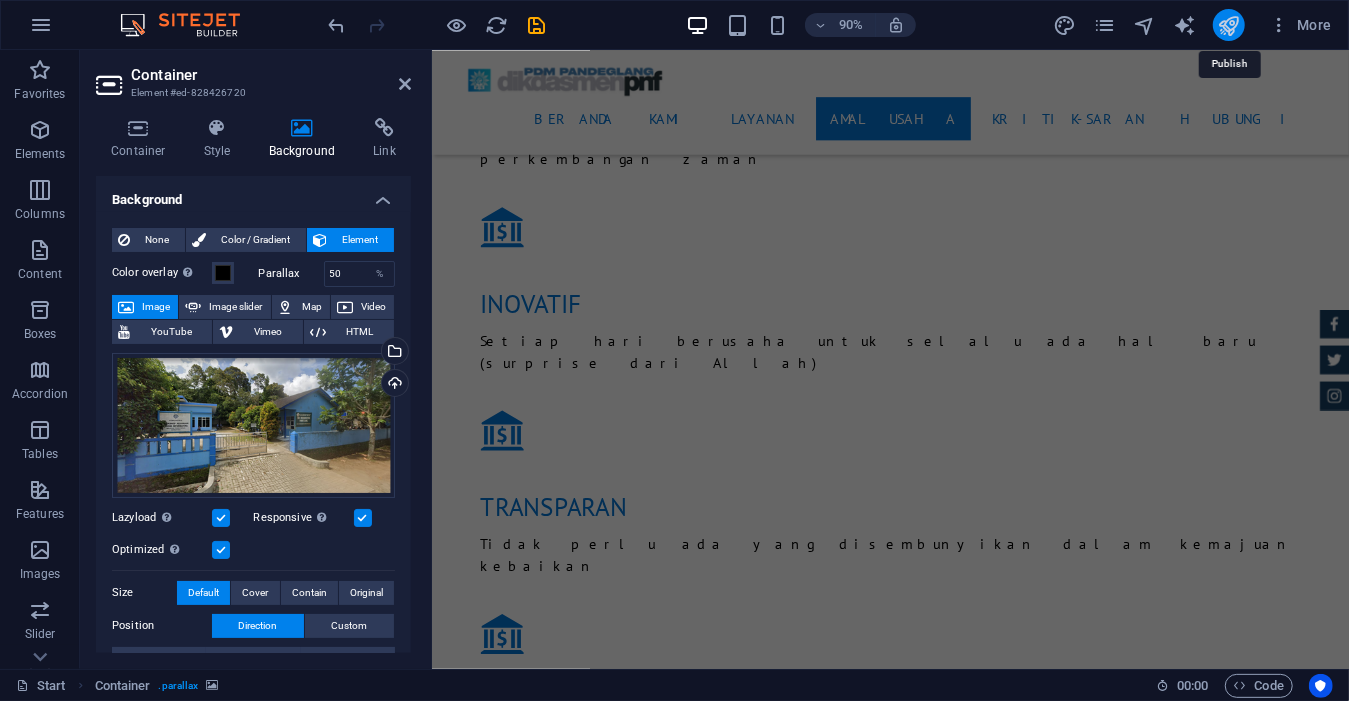click at bounding box center [1228, 25] 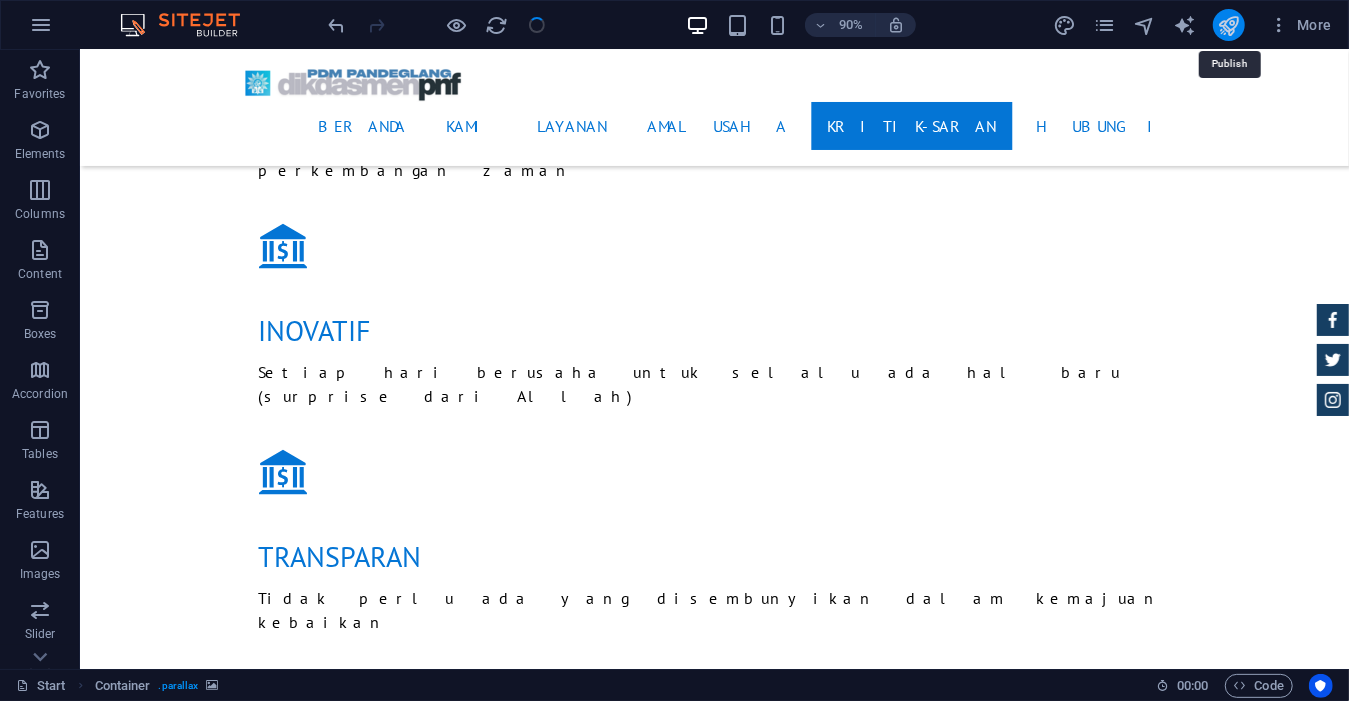 scroll, scrollTop: 5041, scrollLeft: 0, axis: vertical 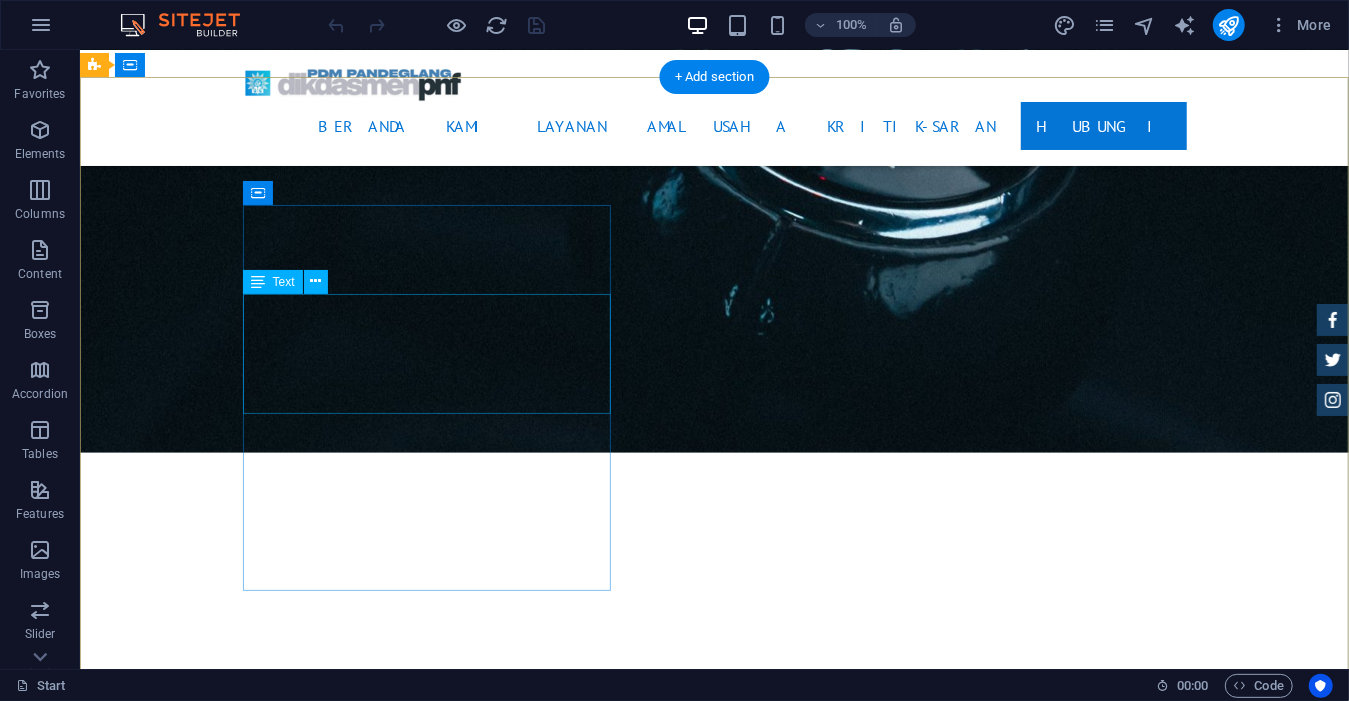 click on "[DOMAIN] [PLAZA] [PHONE] [EMAIL]" at bounding box center (567, 12751) 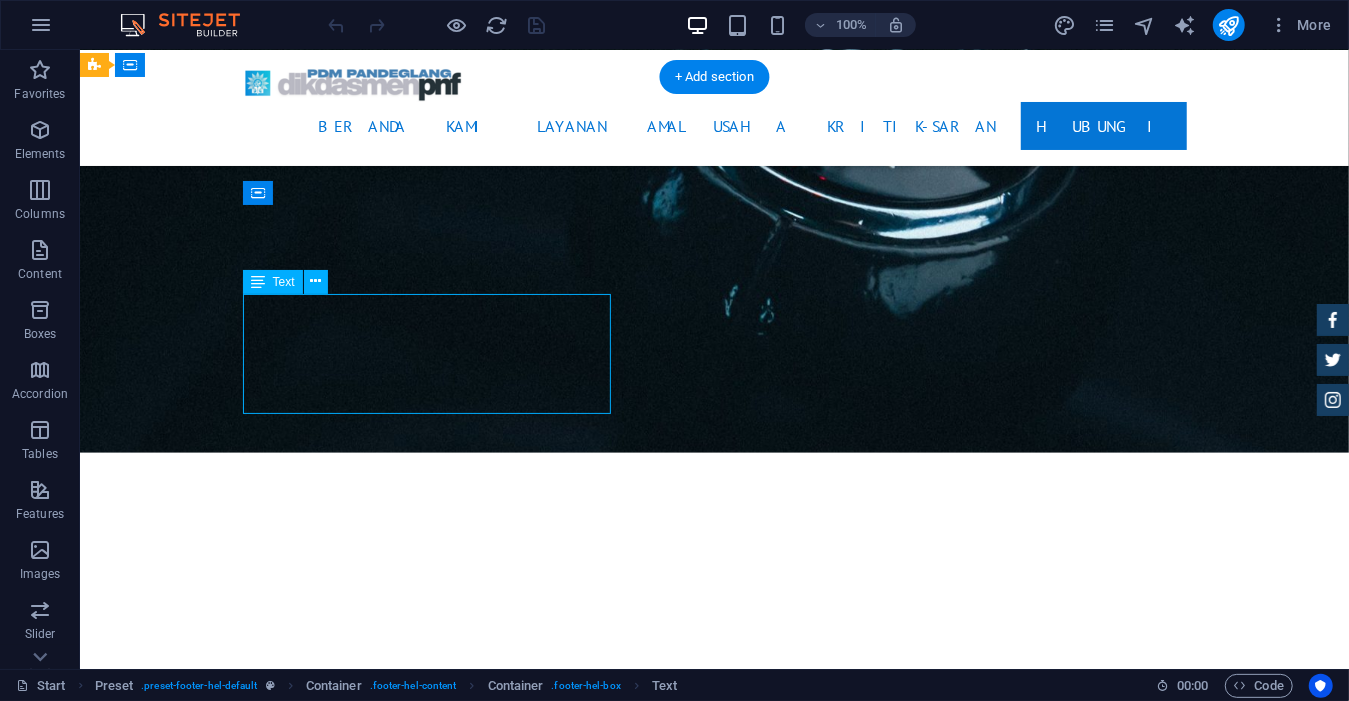 click on "[DOMAIN] [PLAZA] [PHONE] [EMAIL]" at bounding box center (567, 12751) 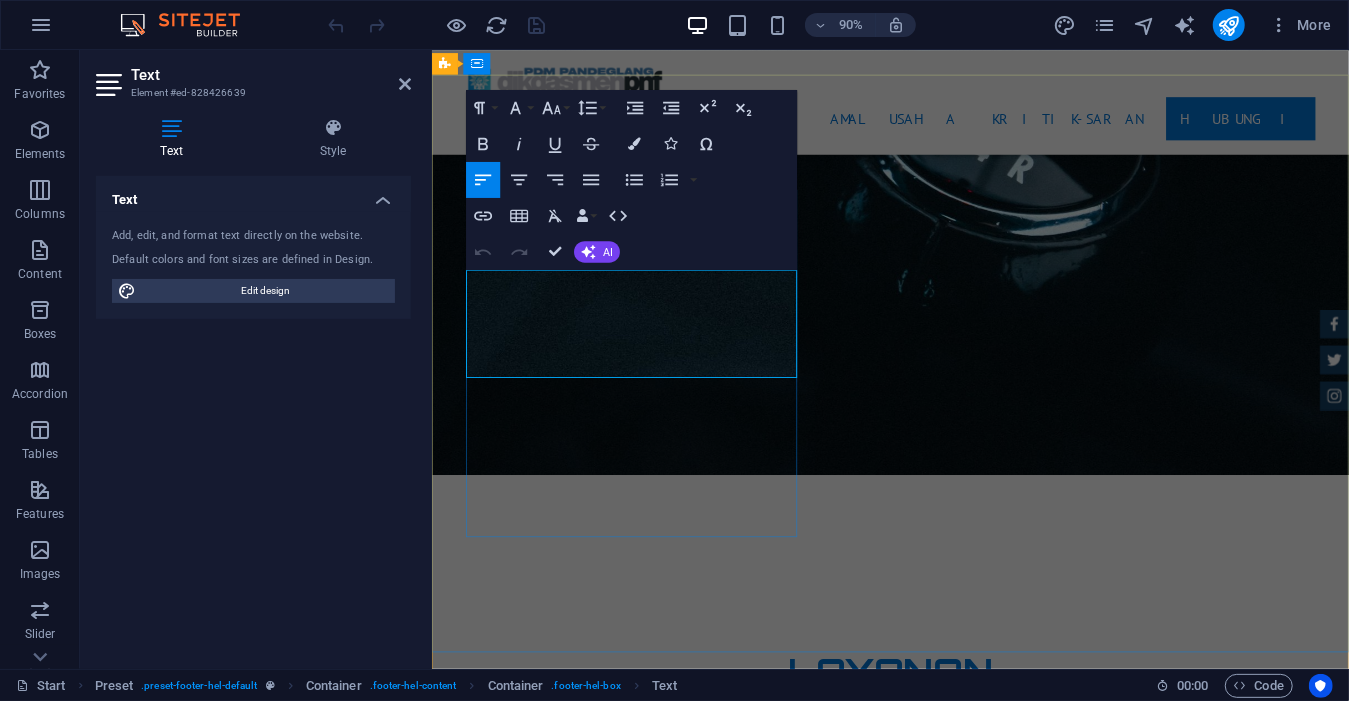 click on "300 Alamo Plaza" at bounding box center (612, 12736) 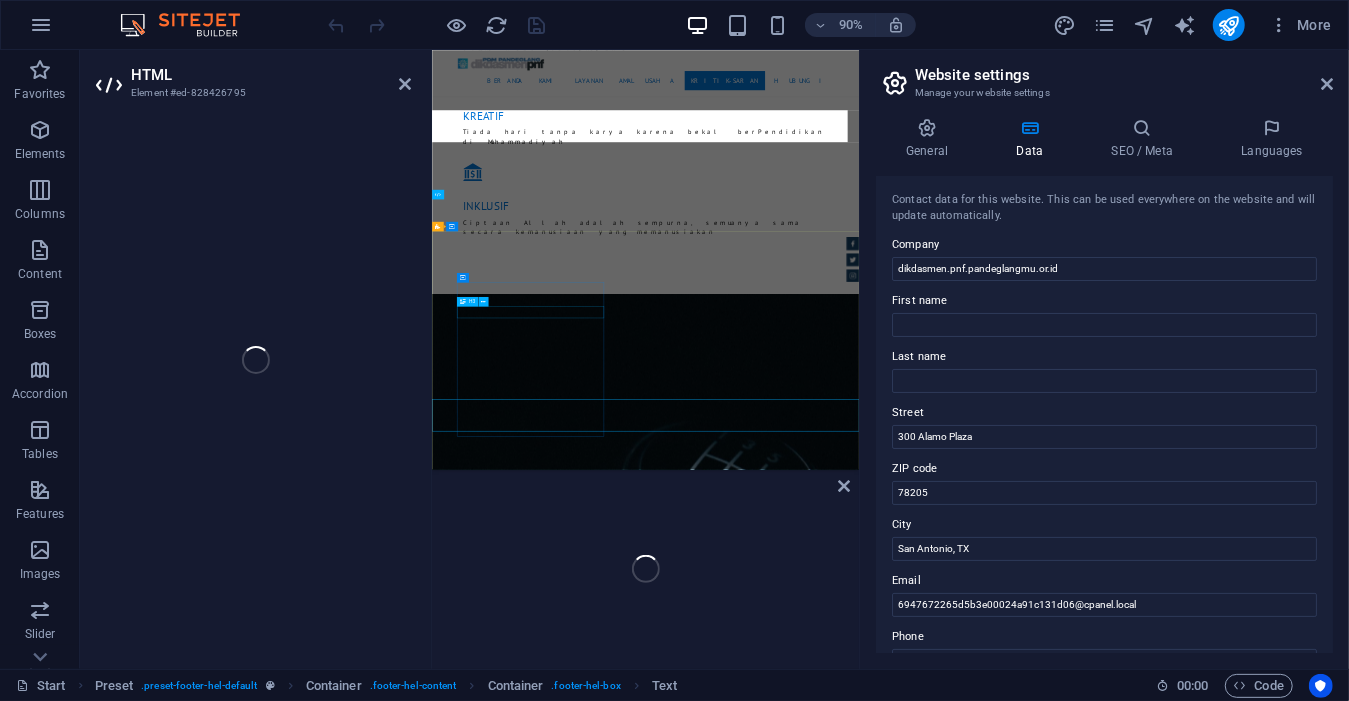 click on "dengan senang hati kami melayani" at bounding box center [919, 14619] 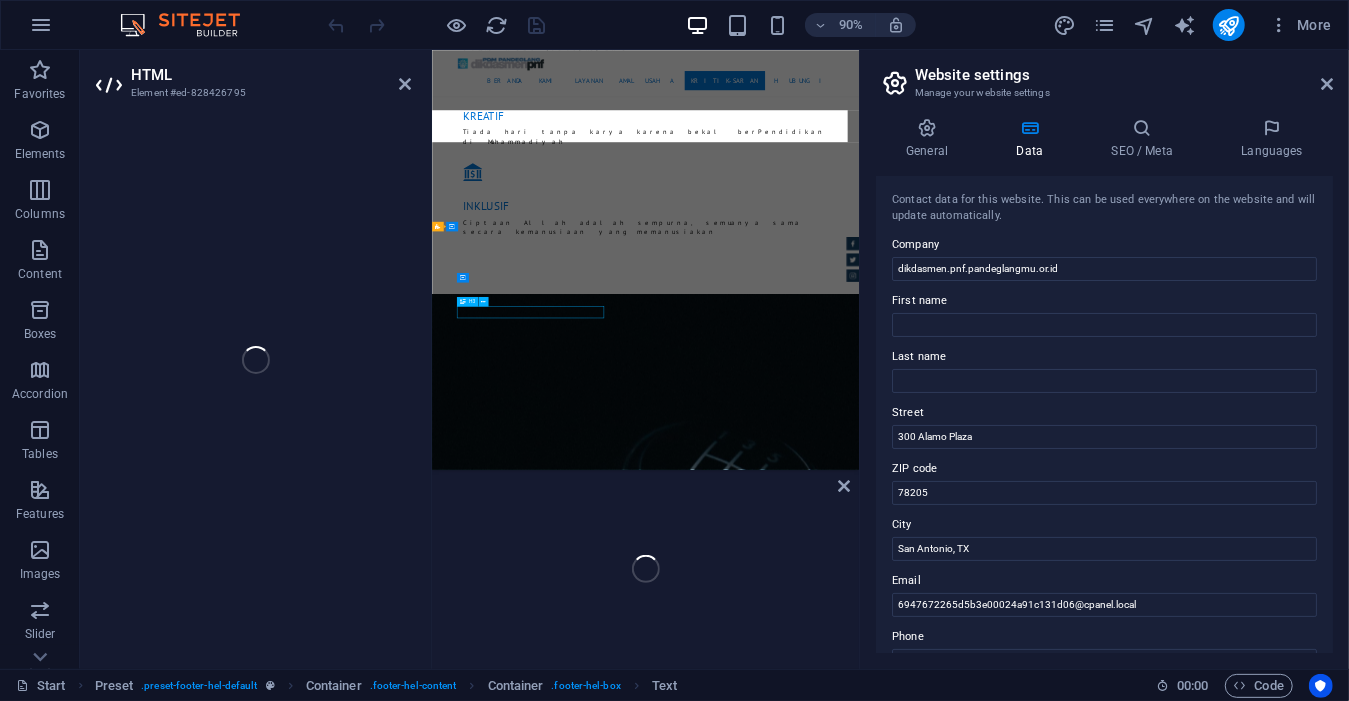 scroll, scrollTop: 5596, scrollLeft: 0, axis: vertical 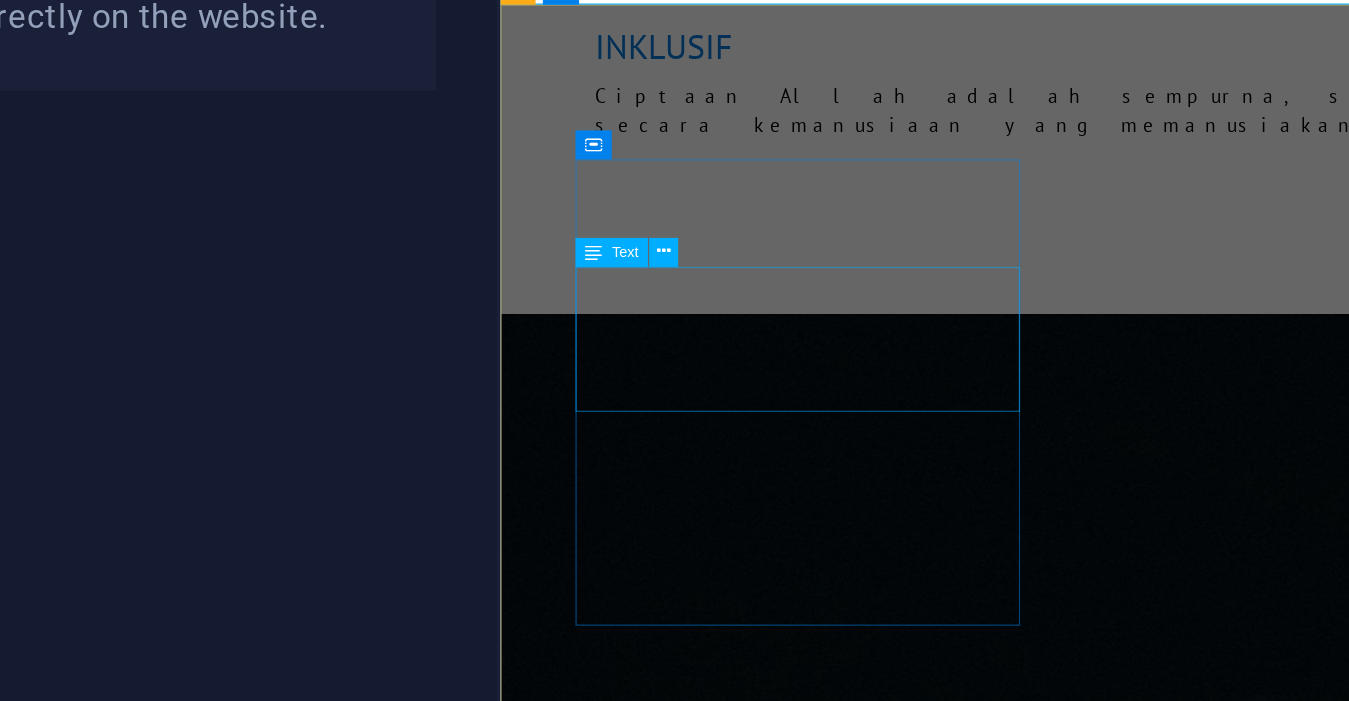 click on "[DOMAIN] [PLAZA] [PHONE] [EMAIL]" at bounding box center [987, 14200] 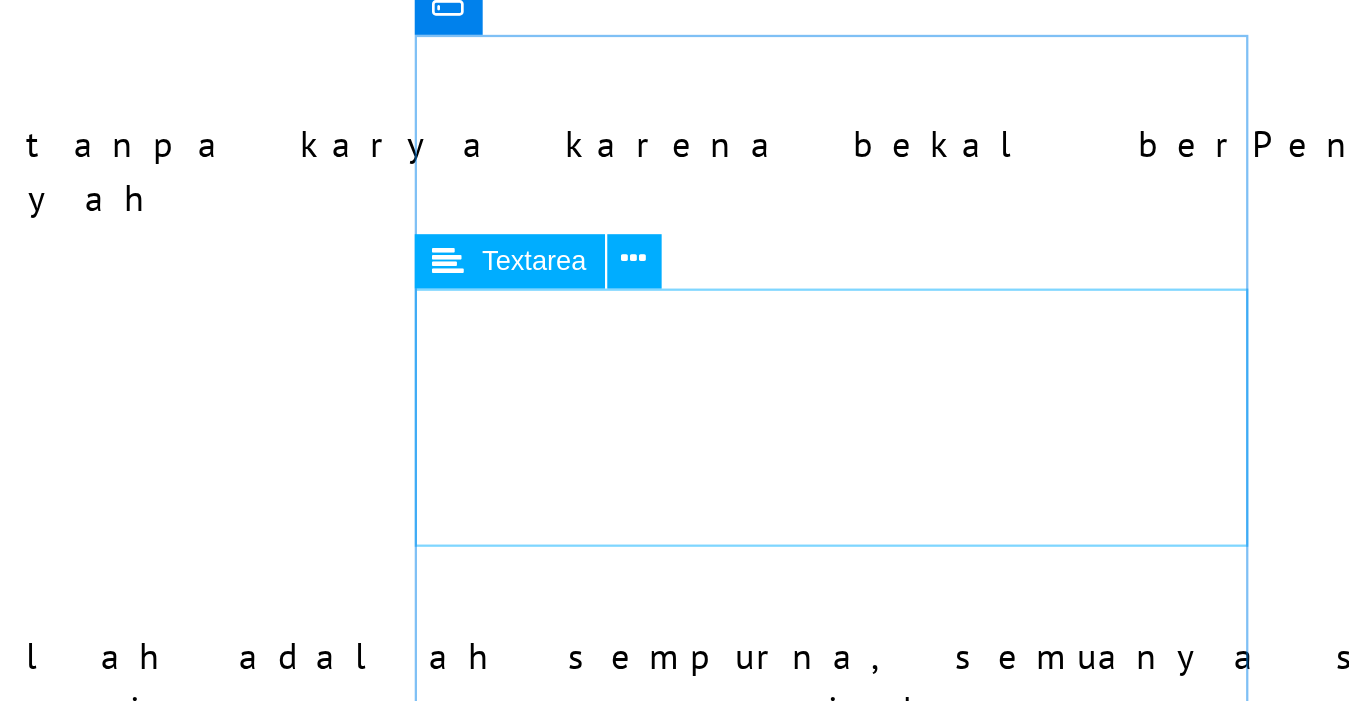 scroll, scrollTop: 5699, scrollLeft: 0, axis: vertical 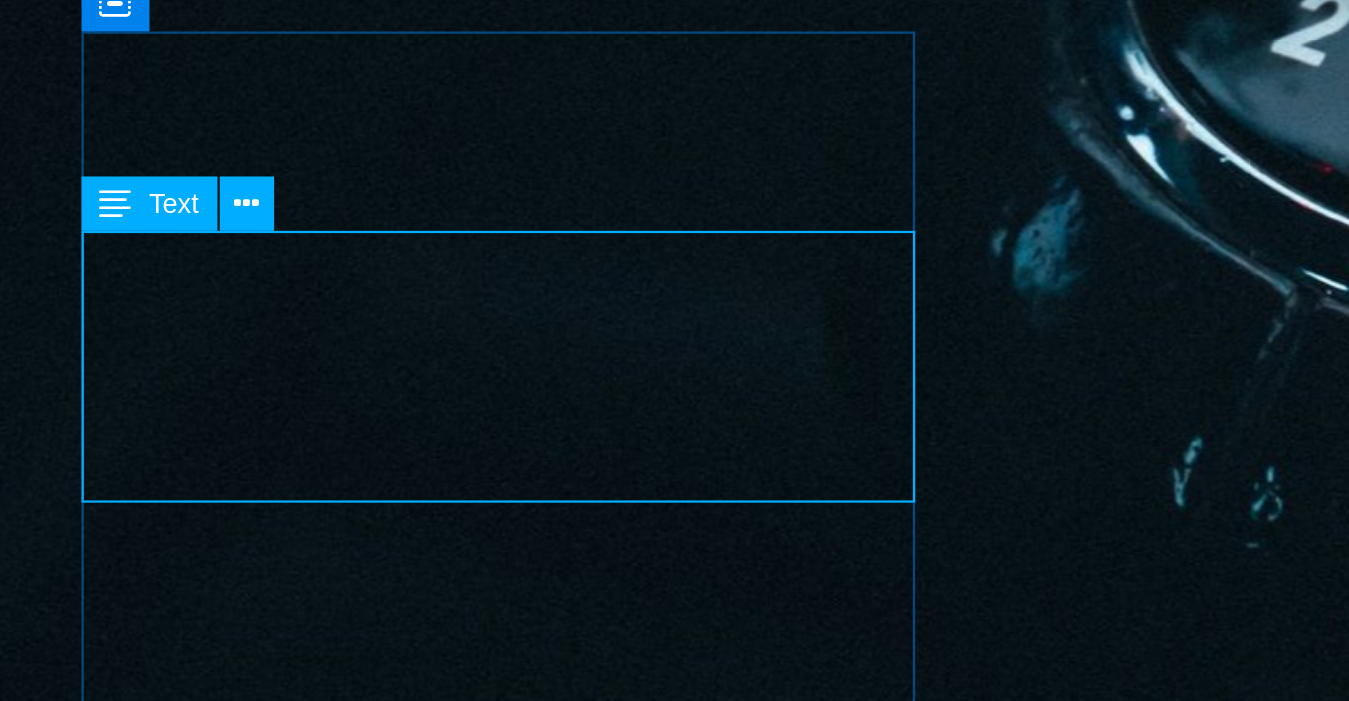 click on "[DOMAIN] [PLAZA] [PHONE] [EMAIL]" at bounding box center (462, 12503) 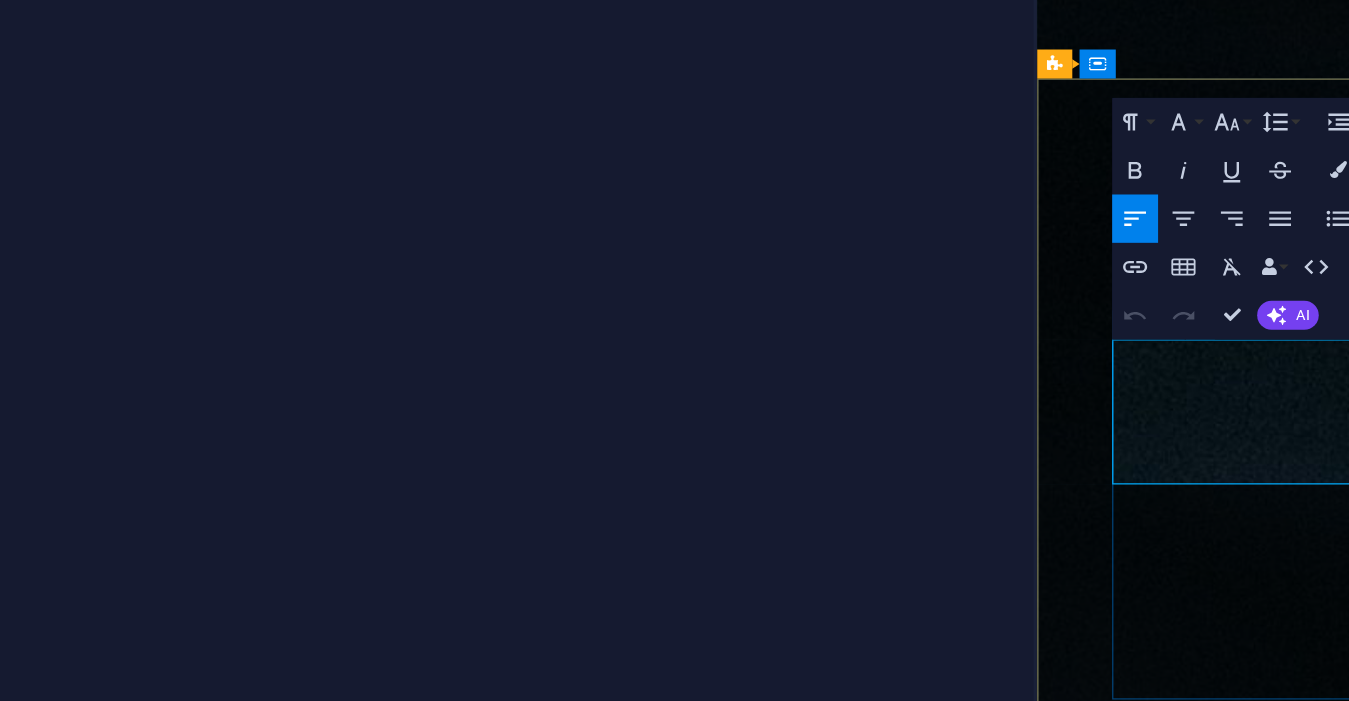 click on "300 Alamo Plaza" at bounding box center [1217, 12084] 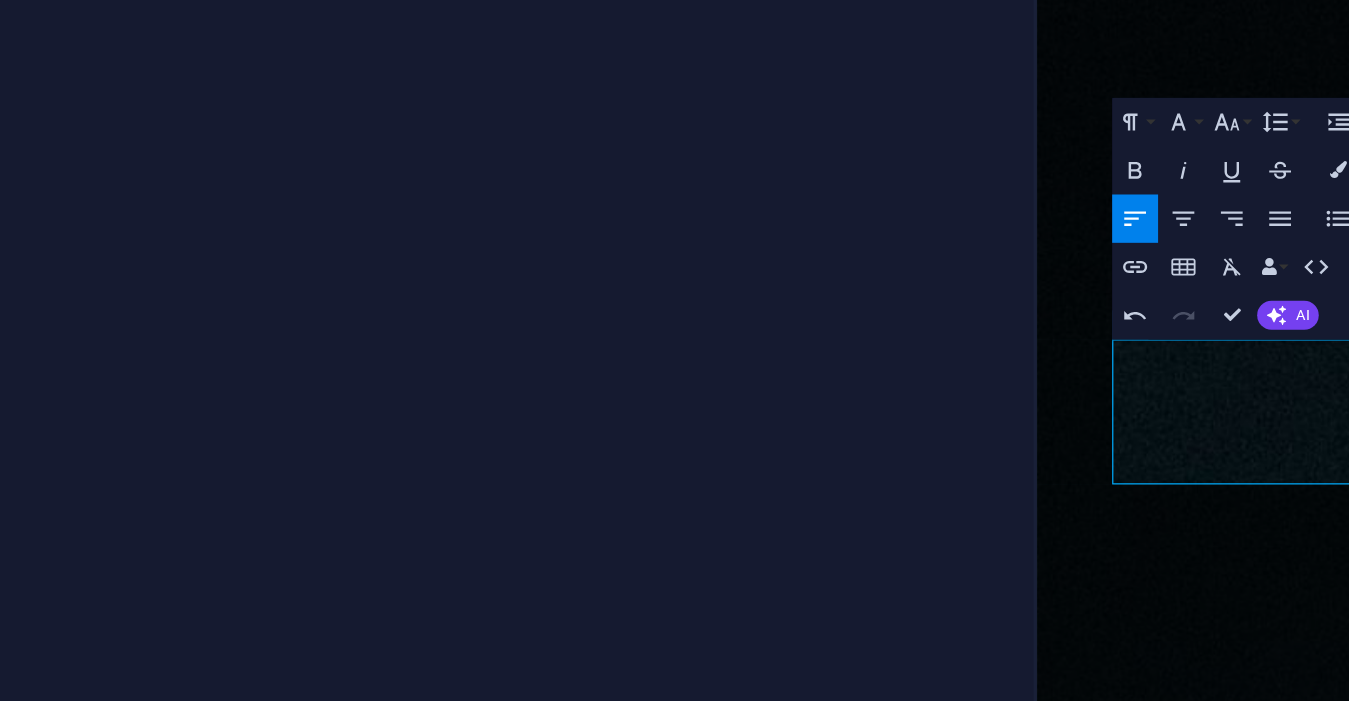 type 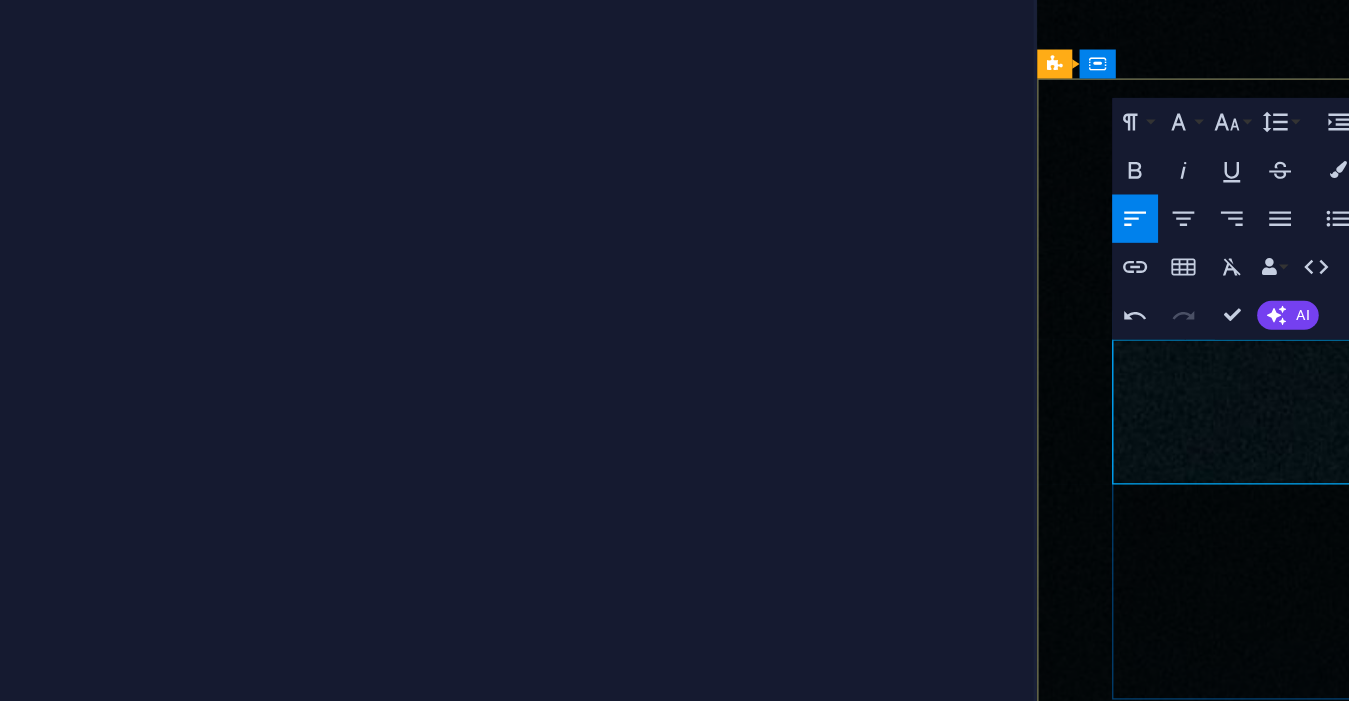 click on "+1-123-456-7890" at bounding box center [1151, 13707] 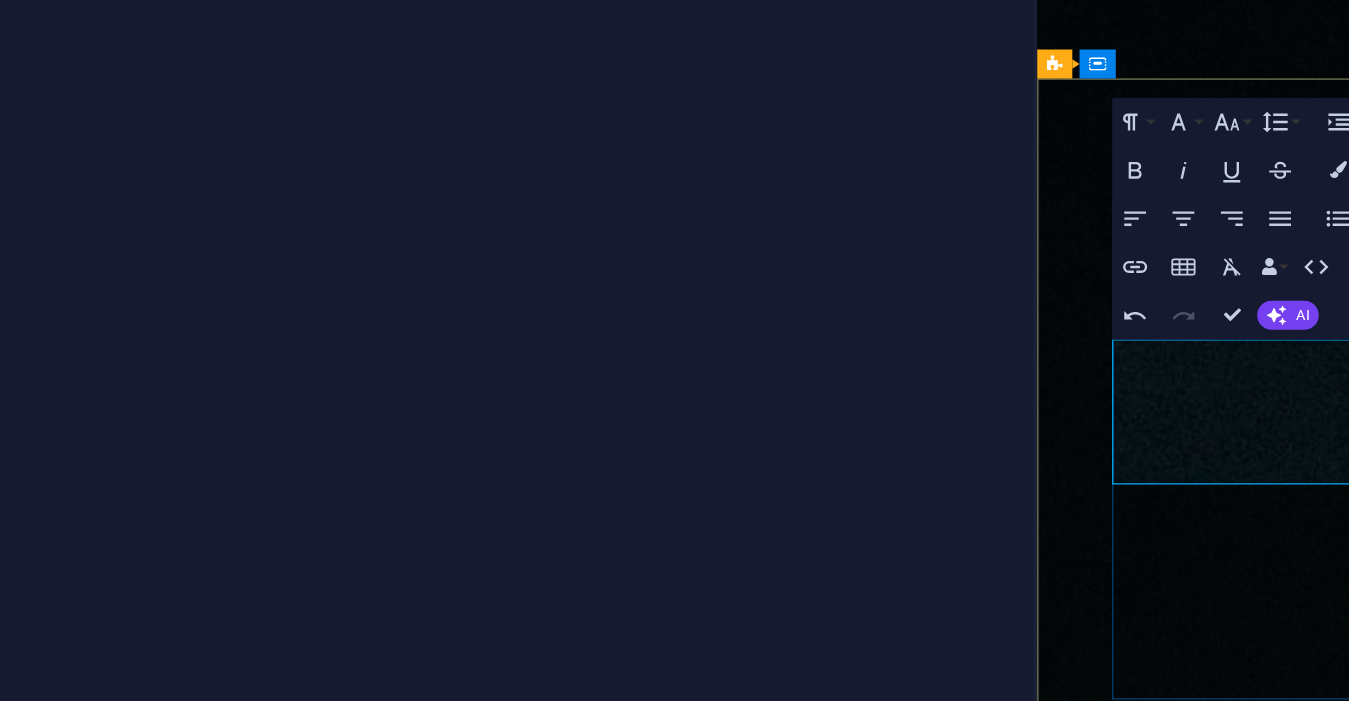 click on "-456-7890" at bounding box center [1150, 13707] 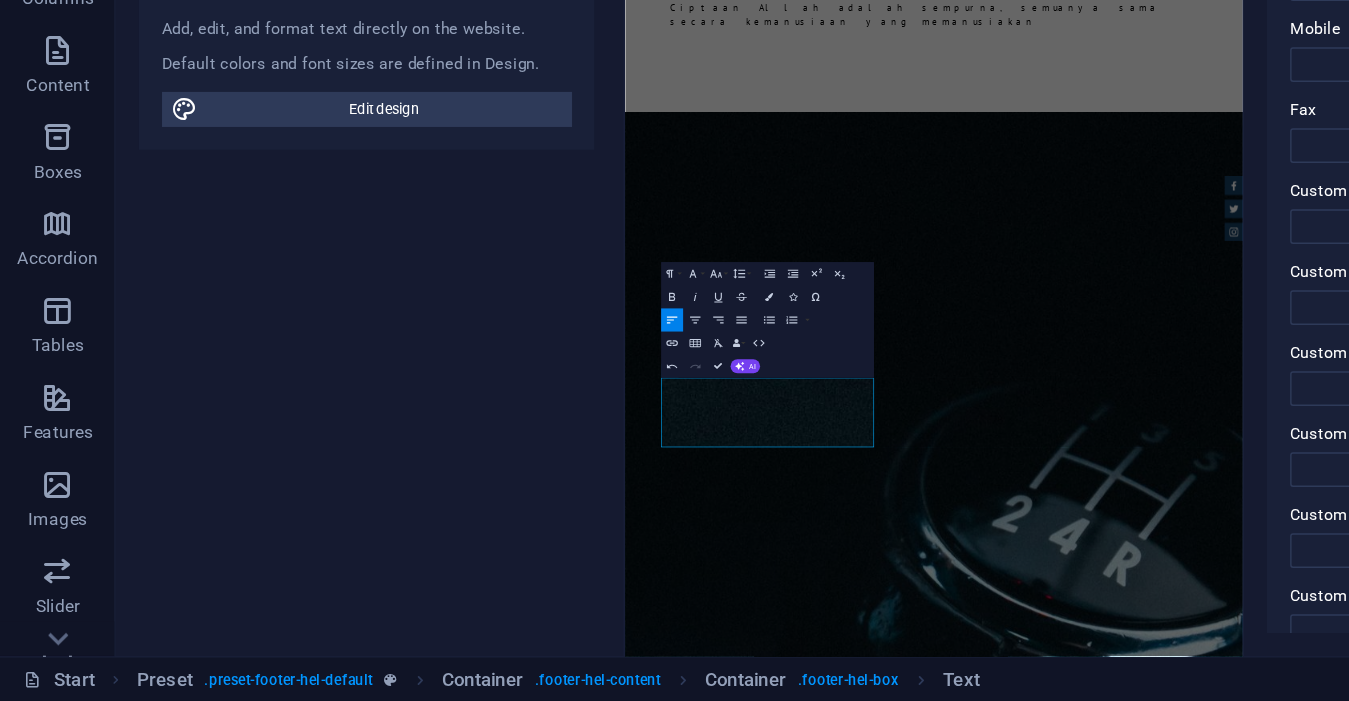 scroll, scrollTop: 459, scrollLeft: 0, axis: vertical 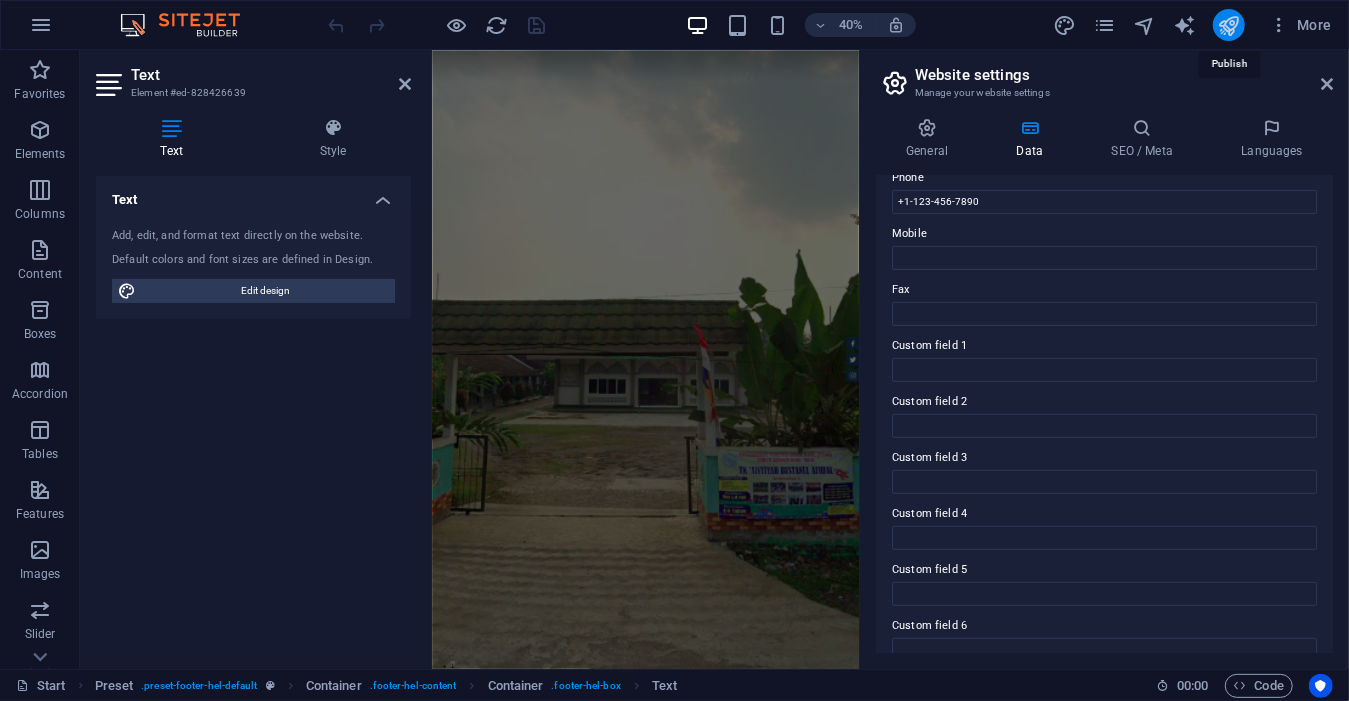 click at bounding box center (1228, 25) 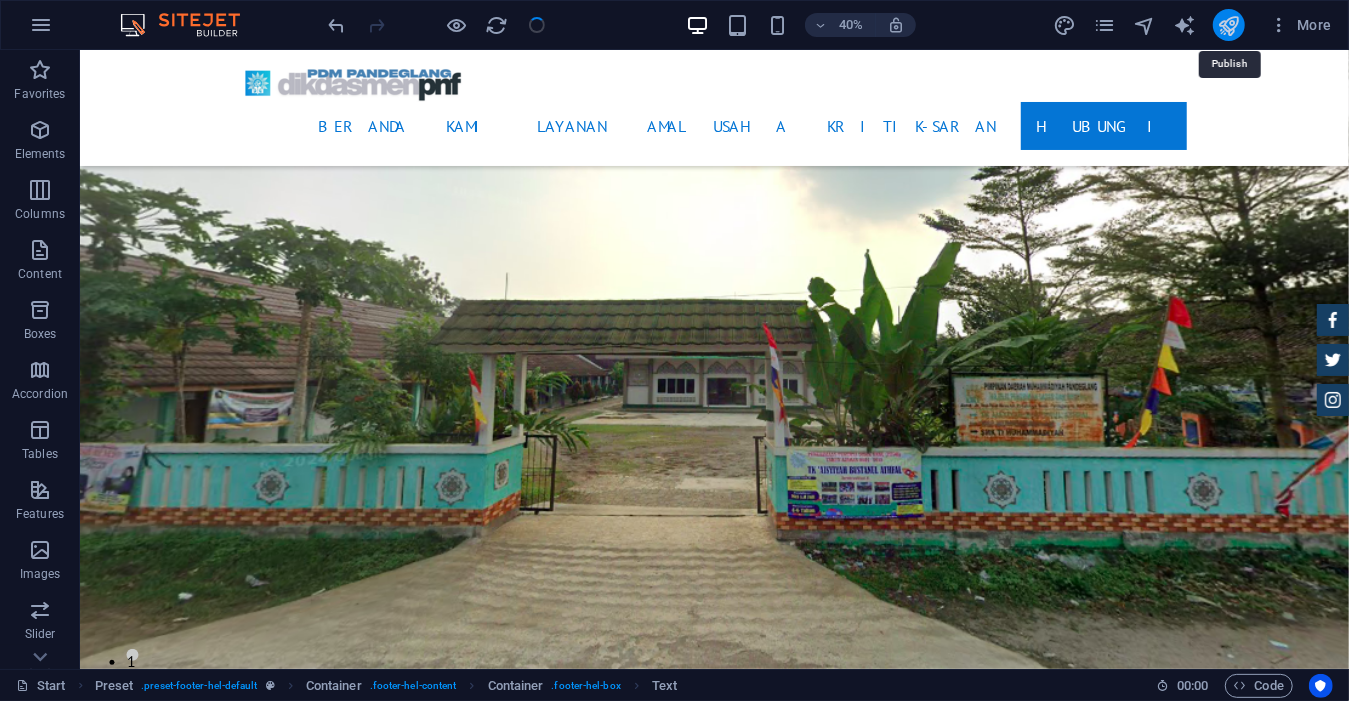 scroll, scrollTop: 5586, scrollLeft: 0, axis: vertical 